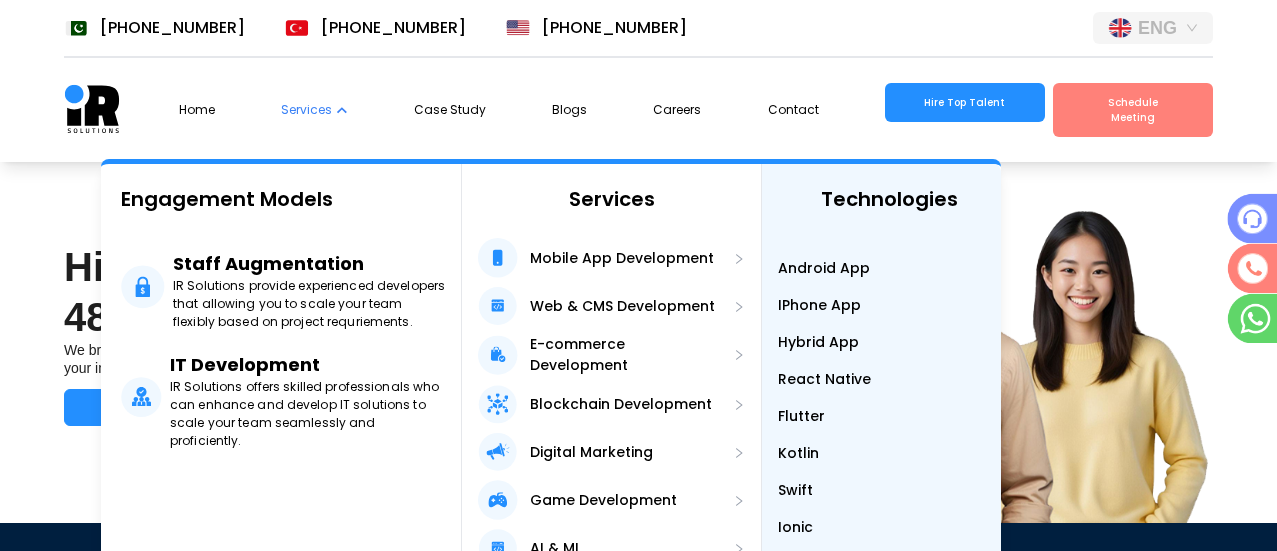 scroll, scrollTop: 971, scrollLeft: 0, axis: vertical 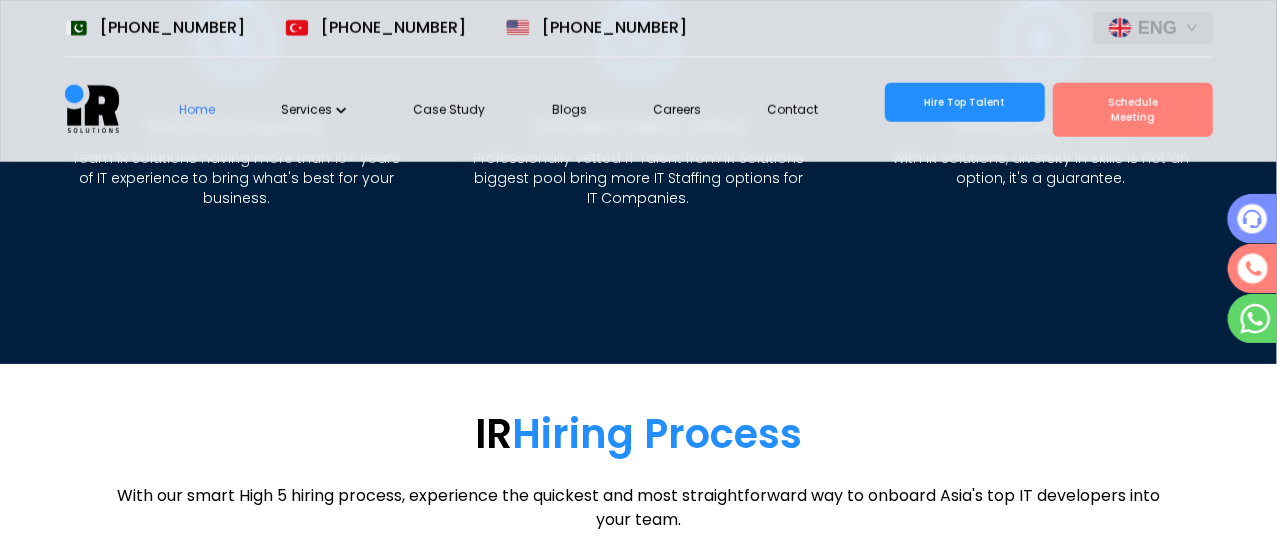 click on "Home Services Case Study Blogs Careers Contact Hire Top Talent Schedule Meeting" at bounding box center (696, 110) 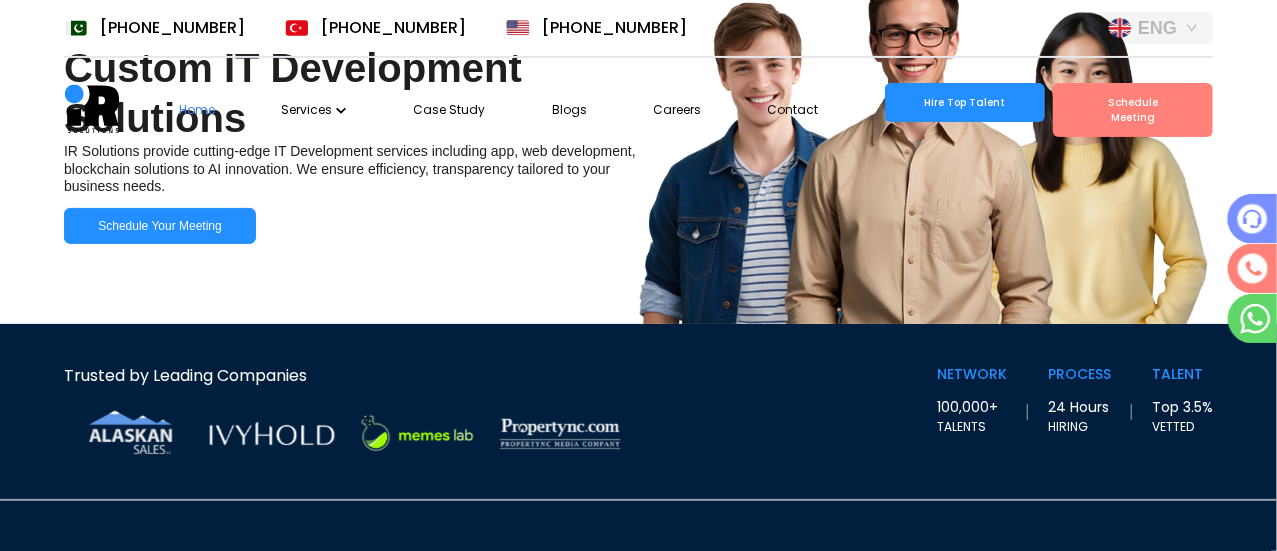 scroll, scrollTop: 0, scrollLeft: 0, axis: both 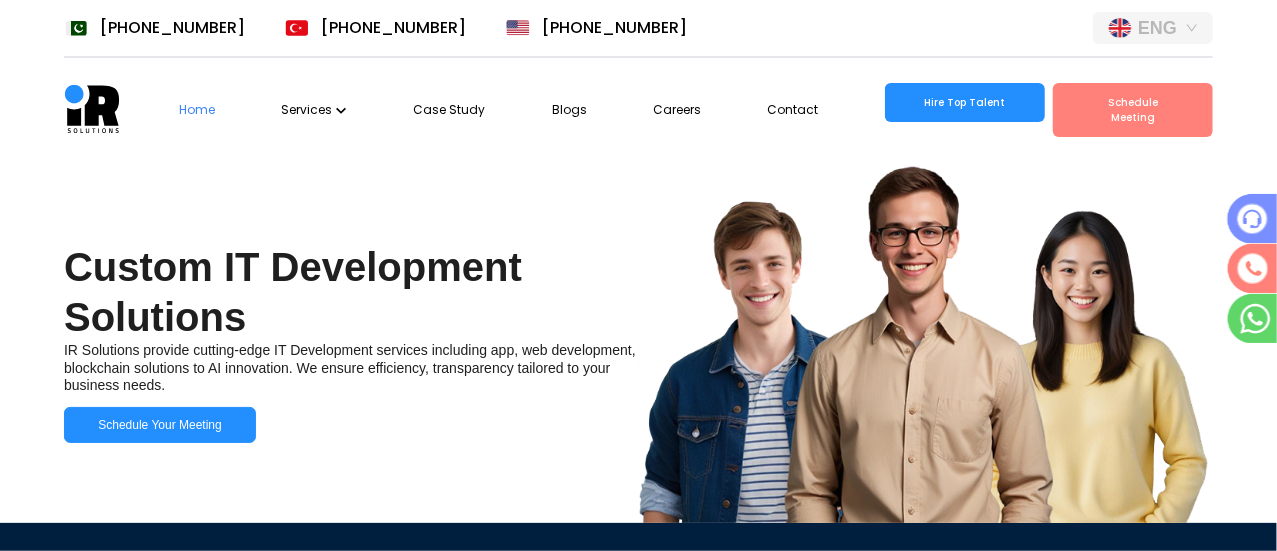 click on "Home" at bounding box center (197, 110) 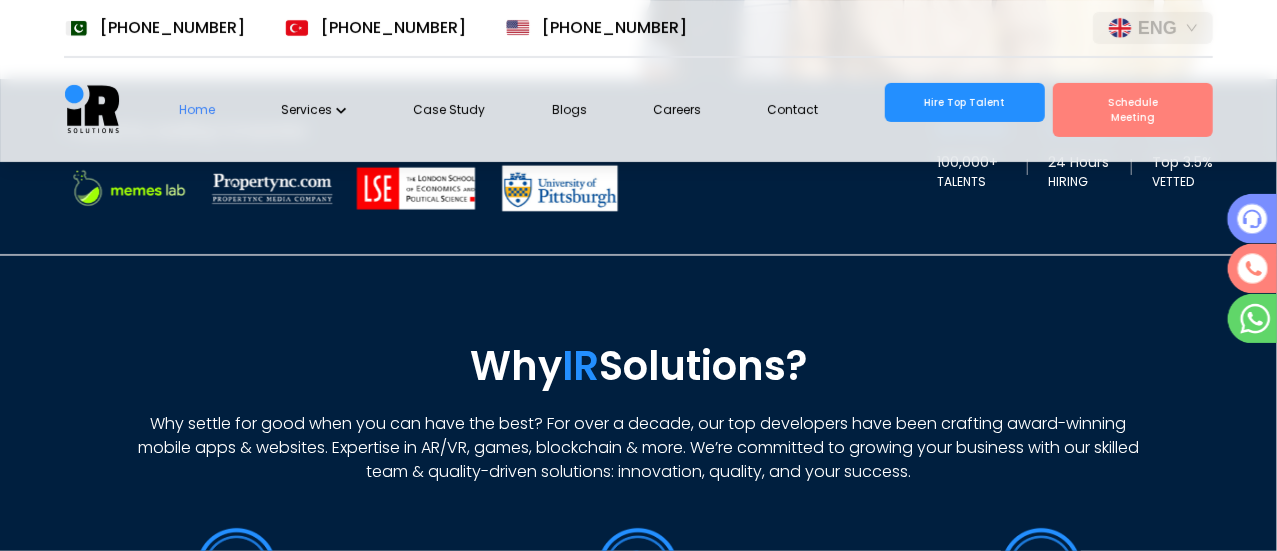 scroll, scrollTop: 443, scrollLeft: 0, axis: vertical 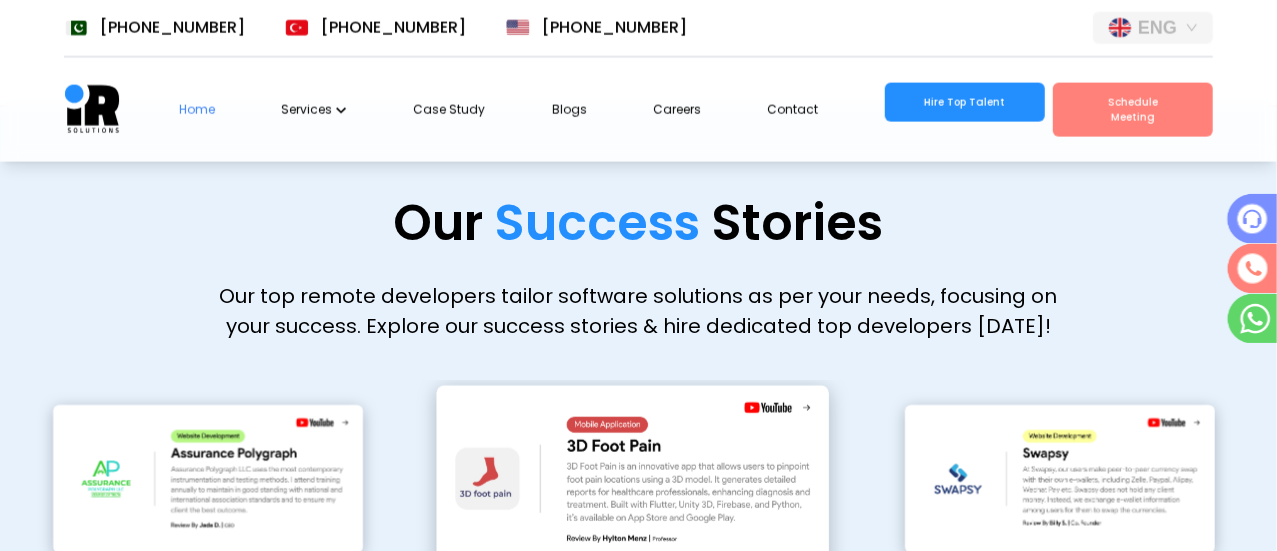 click on "1 2 3 4" at bounding box center [638, 494] 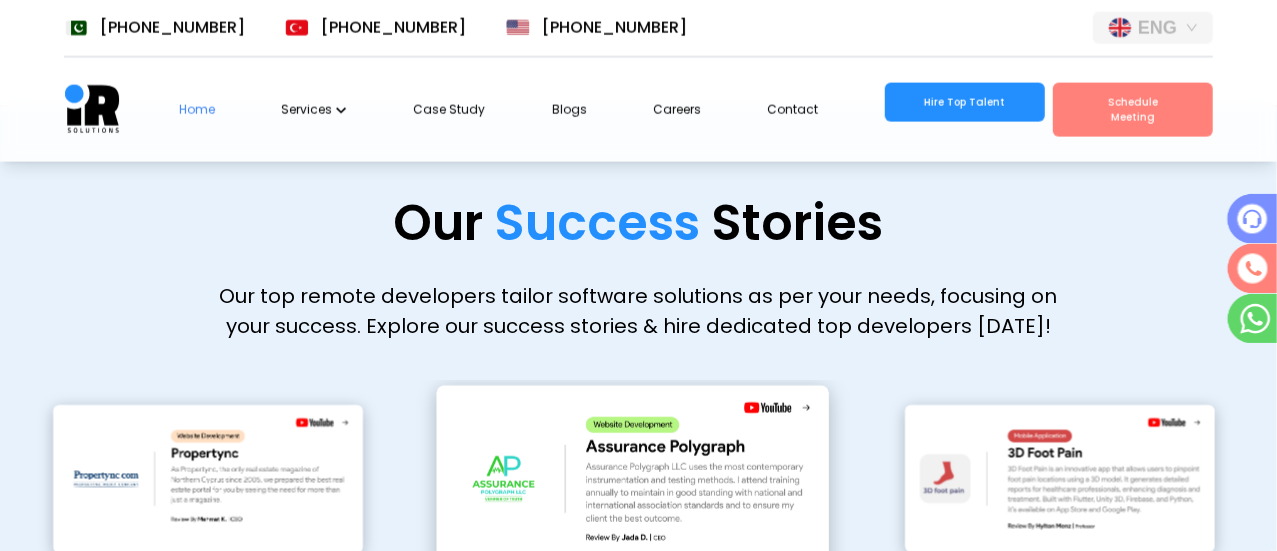 scroll, scrollTop: 0, scrollLeft: 36, axis: horizontal 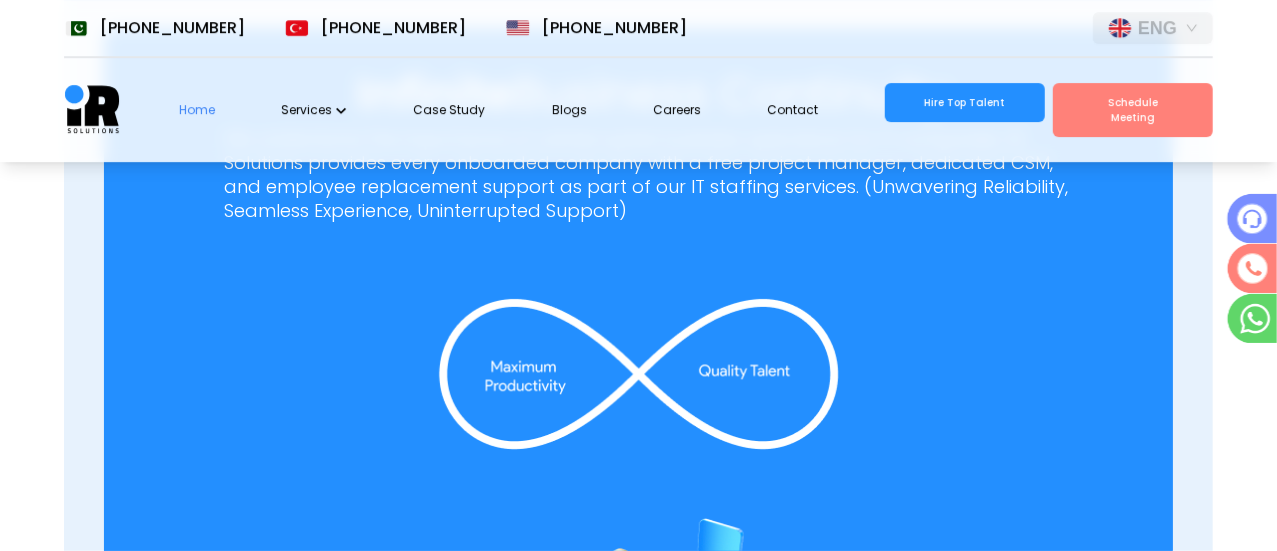 click on "Services" at bounding box center [314, 110] 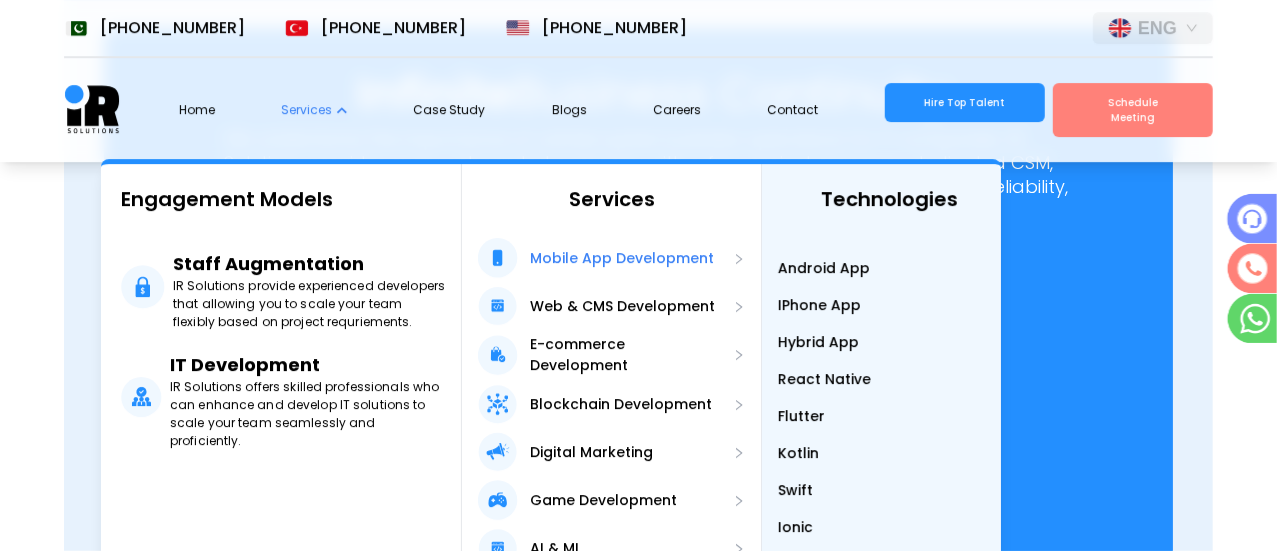 click on "Mobile App Development" at bounding box center [622, 258] 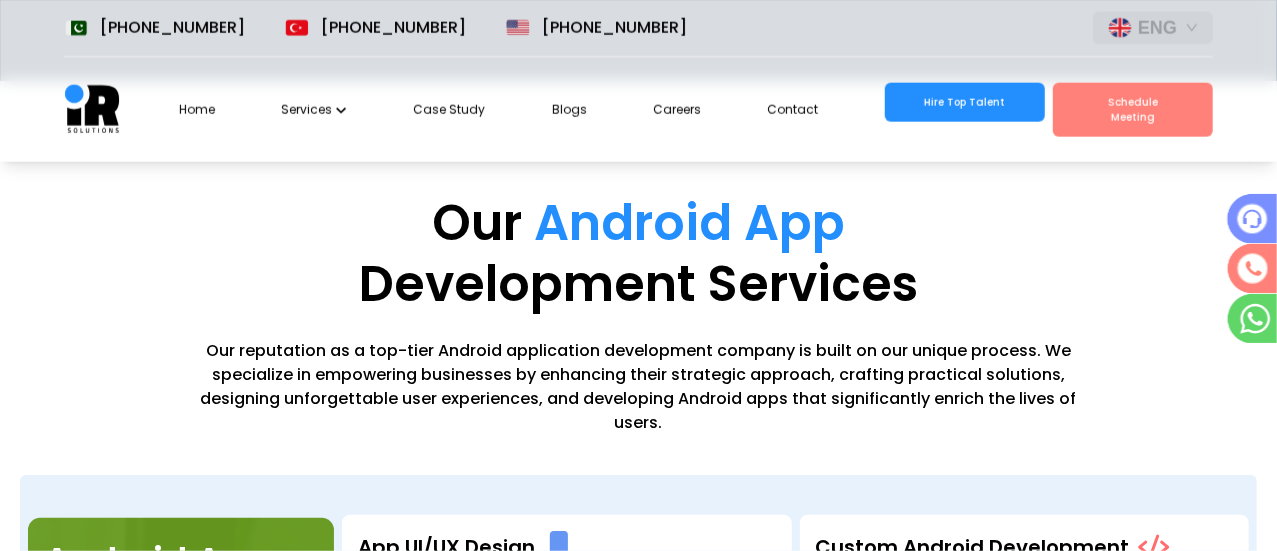 scroll, scrollTop: 1434, scrollLeft: 0, axis: vertical 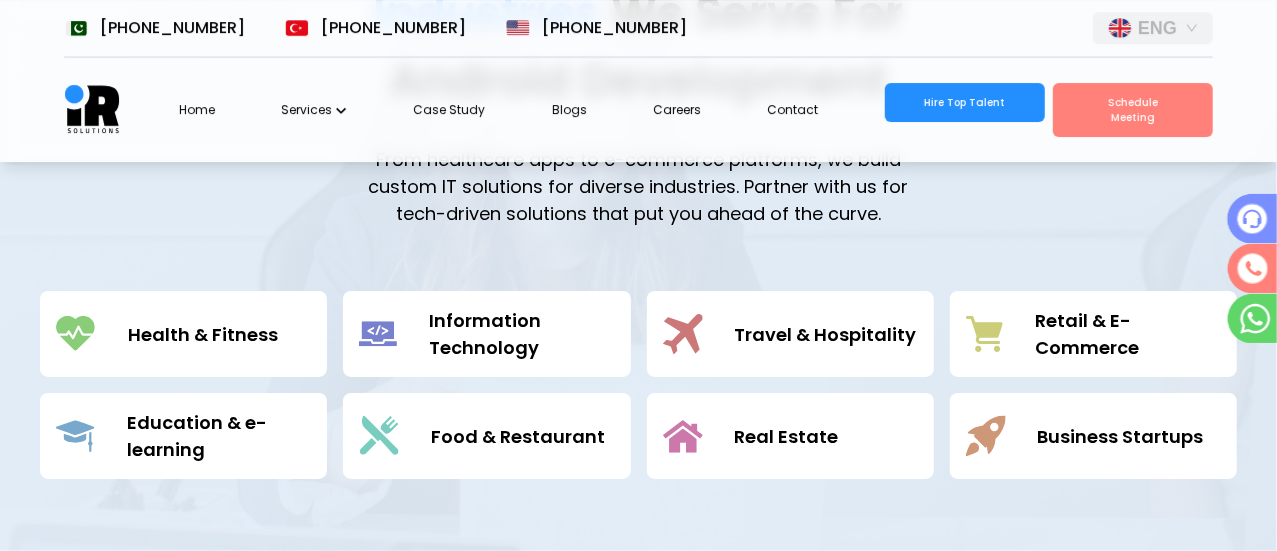 click on "Information Technology" at bounding box center (486, 334) 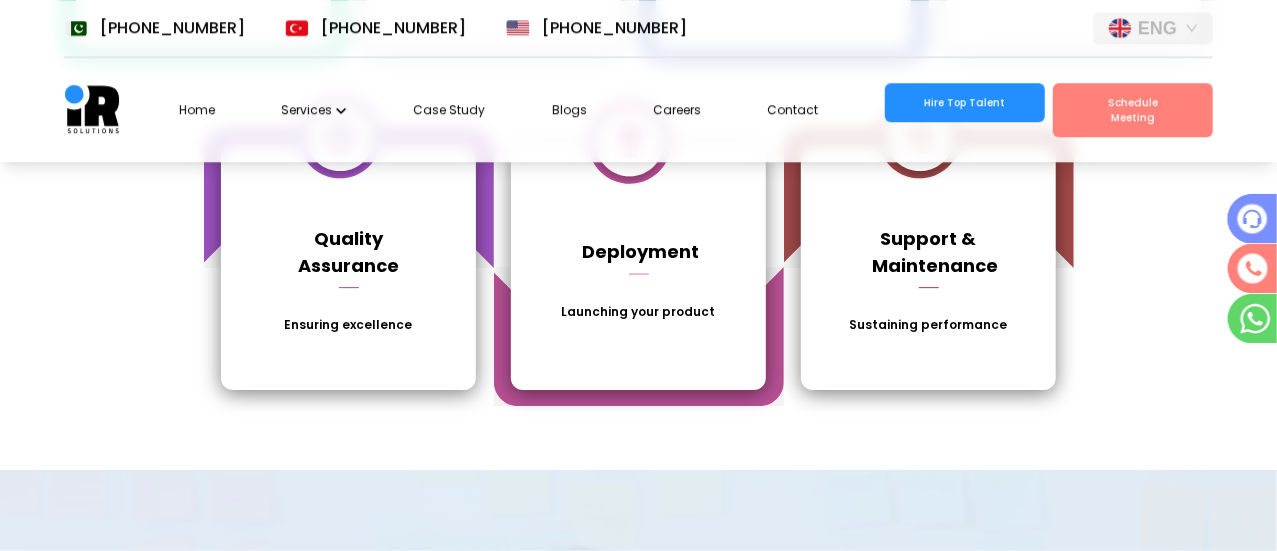 scroll, scrollTop: 3022, scrollLeft: 0, axis: vertical 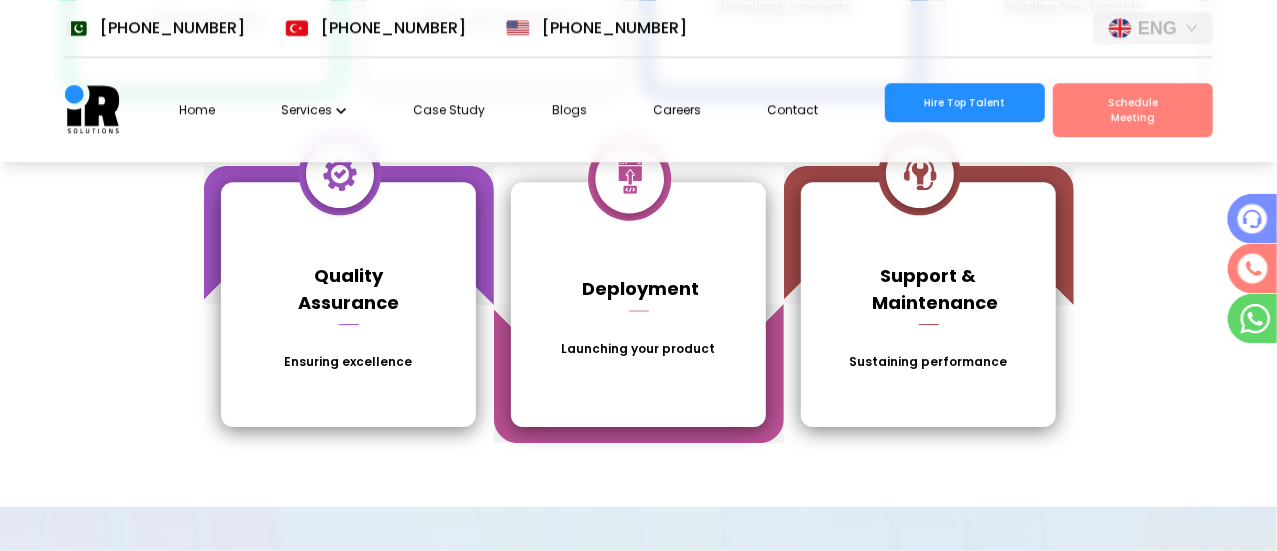 click on "Services" at bounding box center [314, 110] 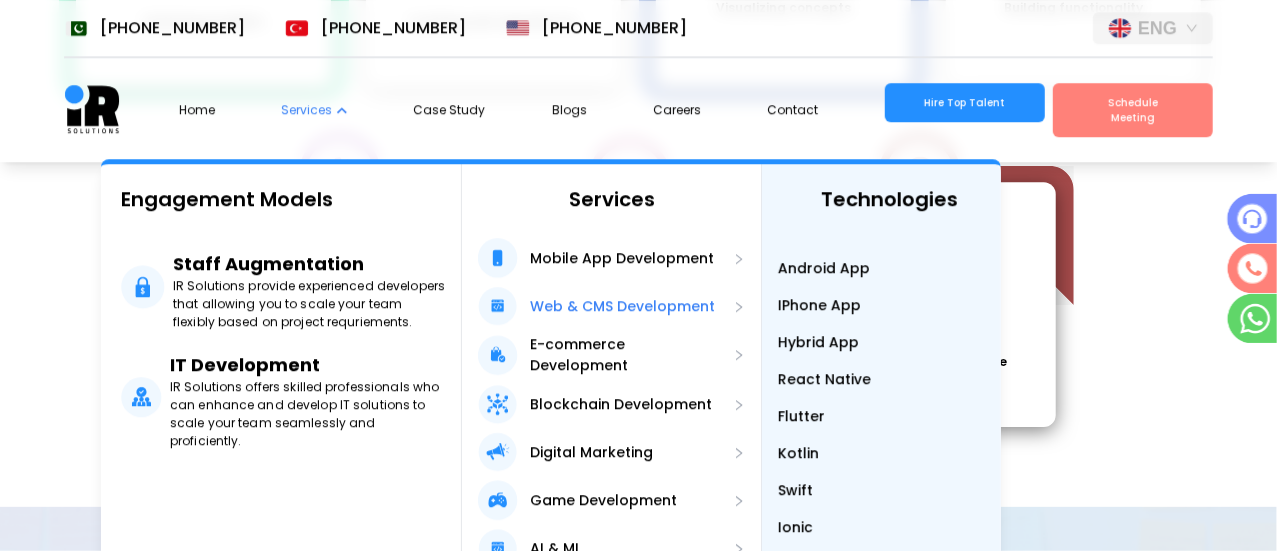 click on "Web & CMS Development" at bounding box center [622, 306] 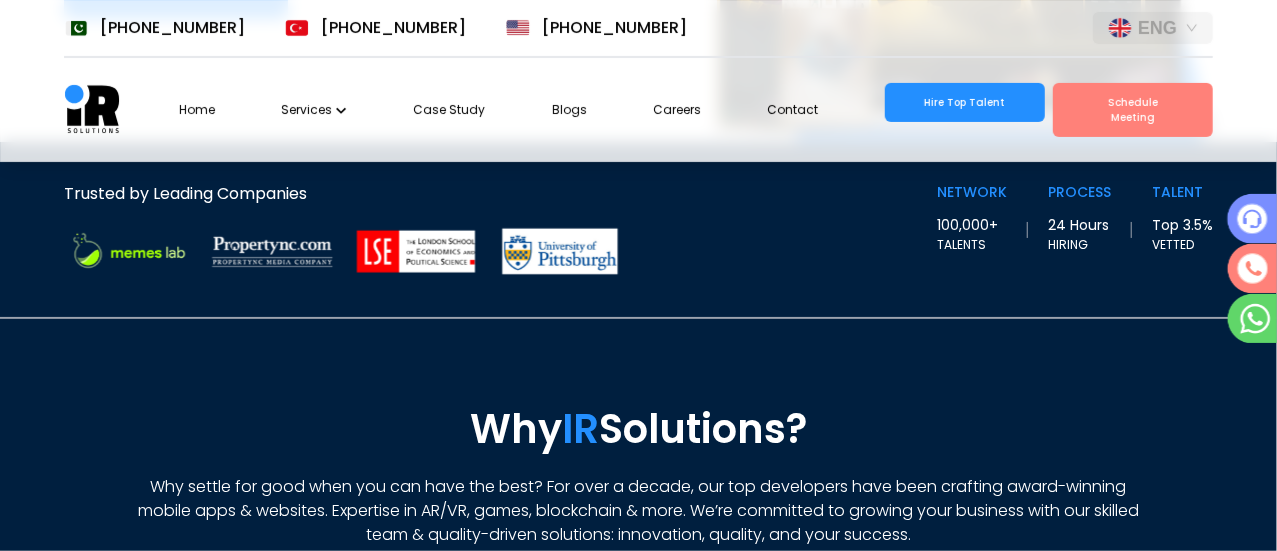scroll, scrollTop: 559, scrollLeft: 0, axis: vertical 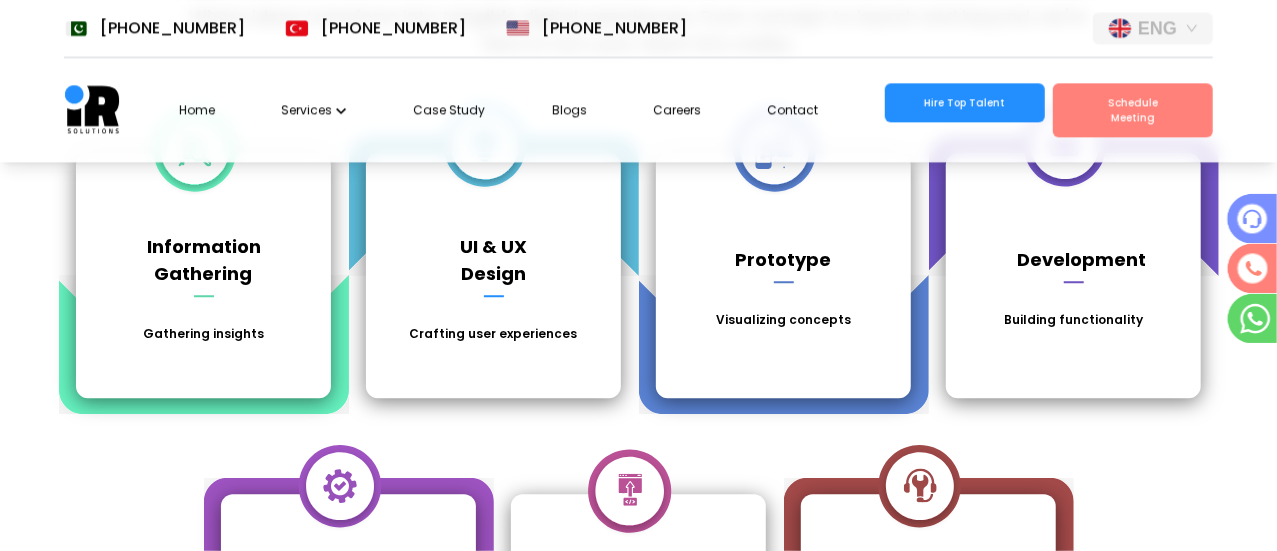 click on "Services" at bounding box center [314, 110] 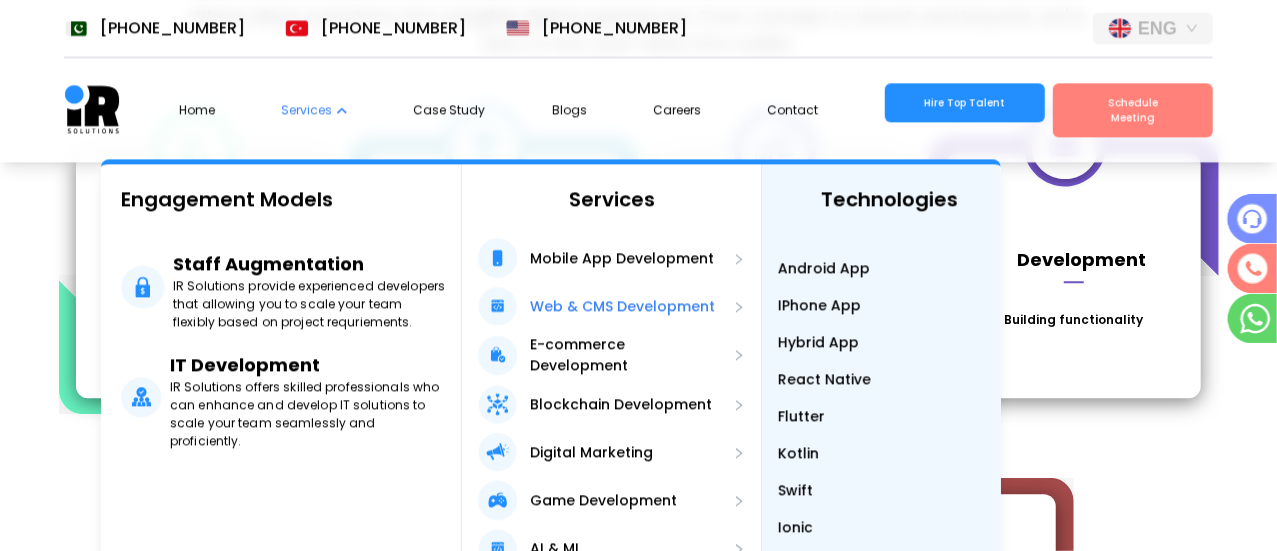 click on "Web & CMS Development" at bounding box center [622, 306] 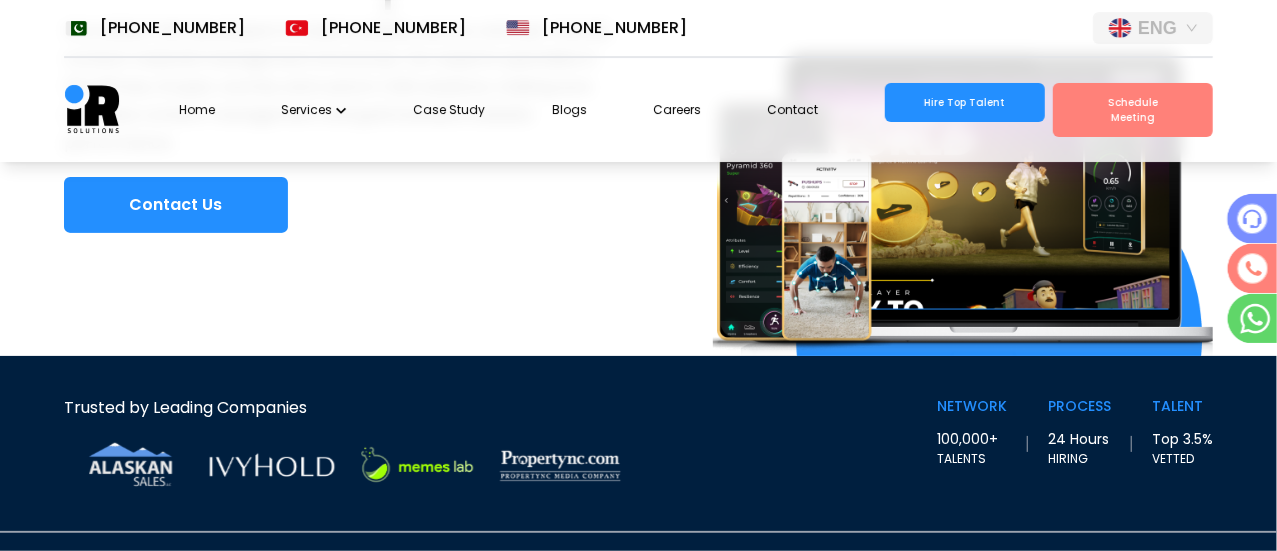 scroll, scrollTop: 448, scrollLeft: 0, axis: vertical 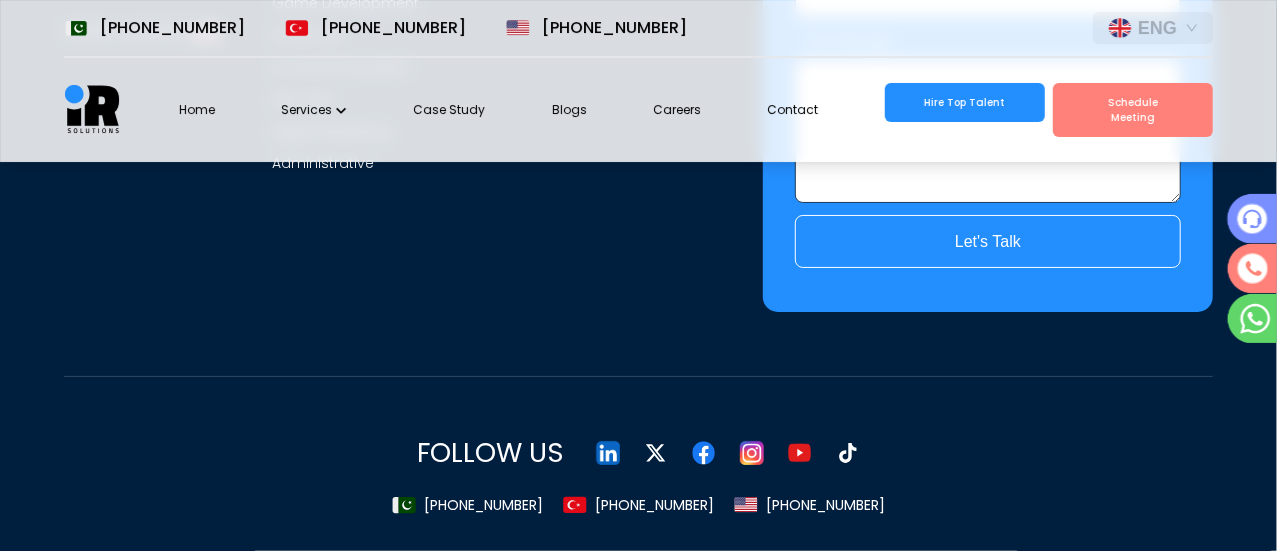 click on "Home Services Case Study Blogs Careers Contact Hire Top Talent Schedule Meeting" at bounding box center (696, 110) 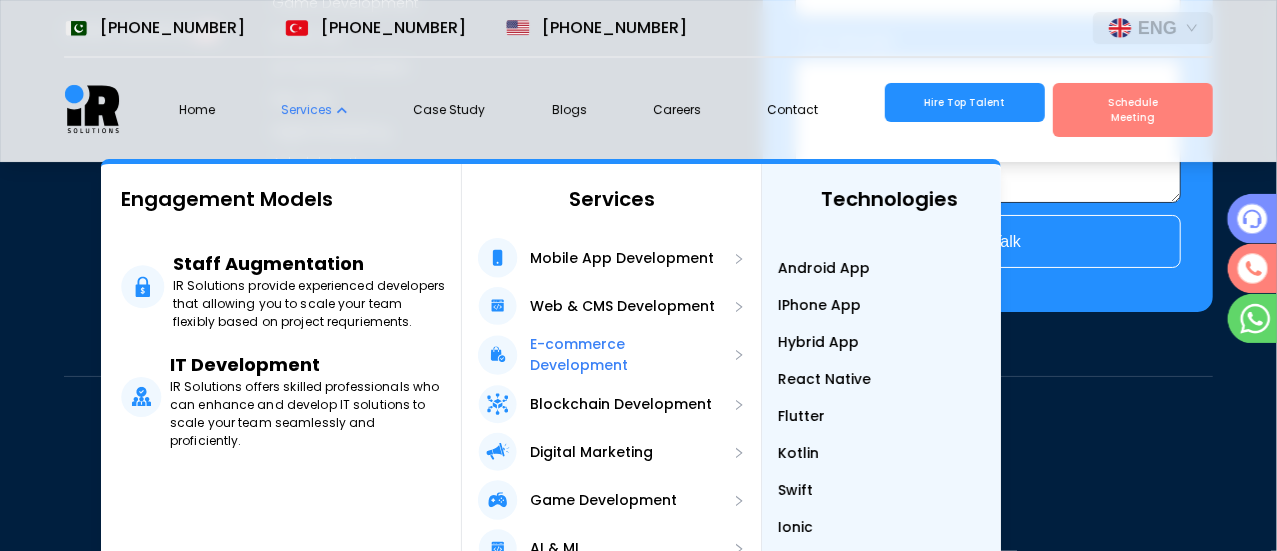 click on "E-commerce Development" at bounding box center [627, 355] 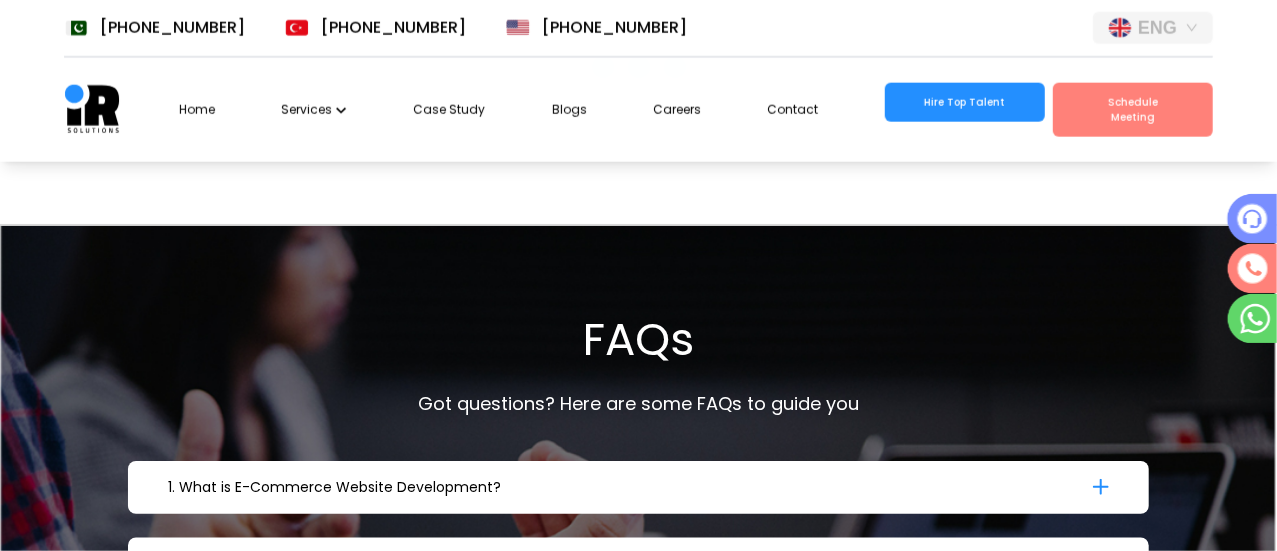 scroll, scrollTop: 5306, scrollLeft: 0, axis: vertical 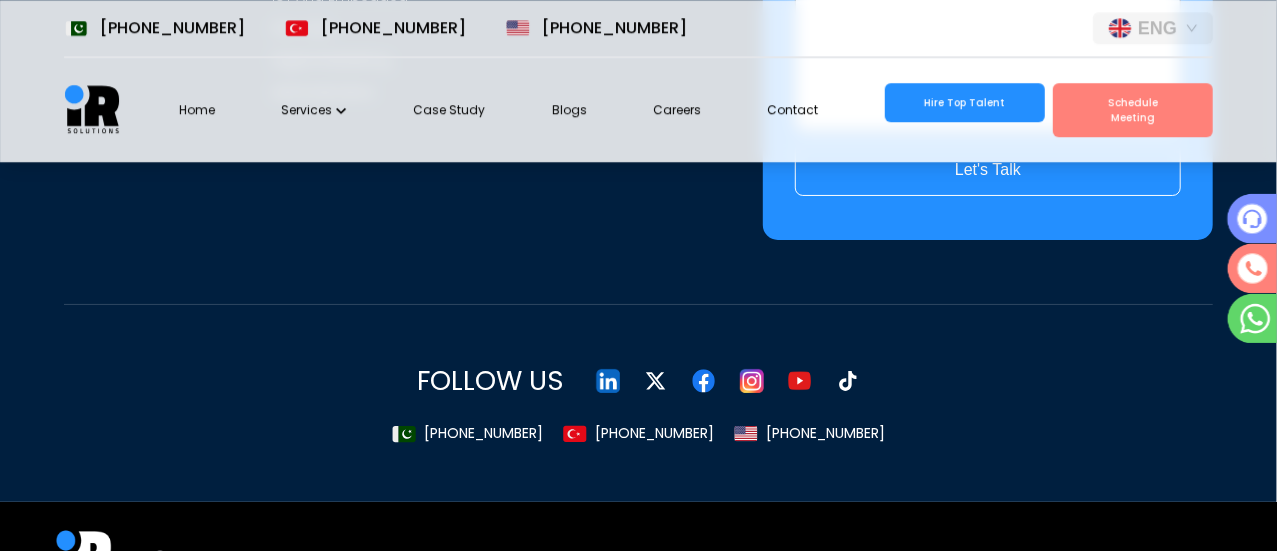 click on "Home Services Case Study Blogs Careers Contact Hire Top Talent Schedule Meeting" at bounding box center (696, 110) 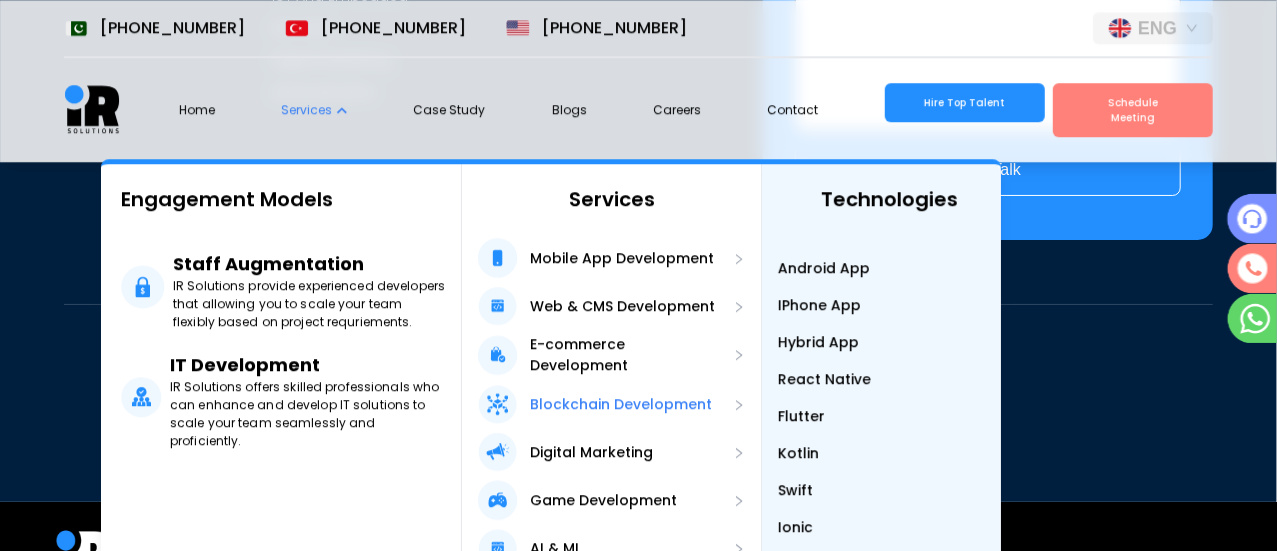scroll, scrollTop: 0, scrollLeft: 36, axis: horizontal 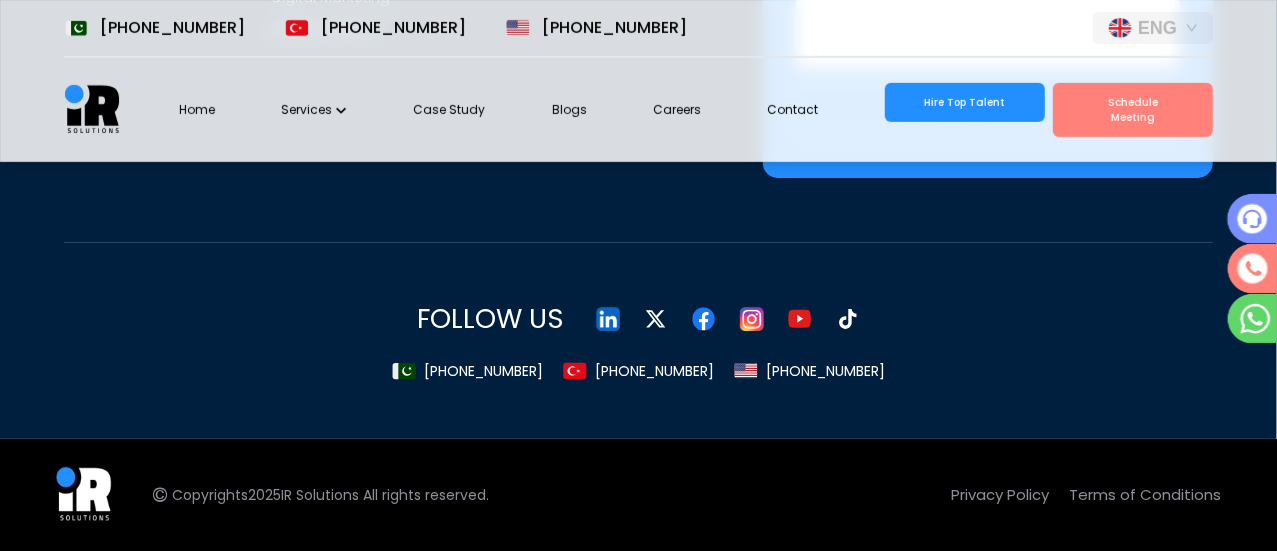 click on "Services" at bounding box center [314, 110] 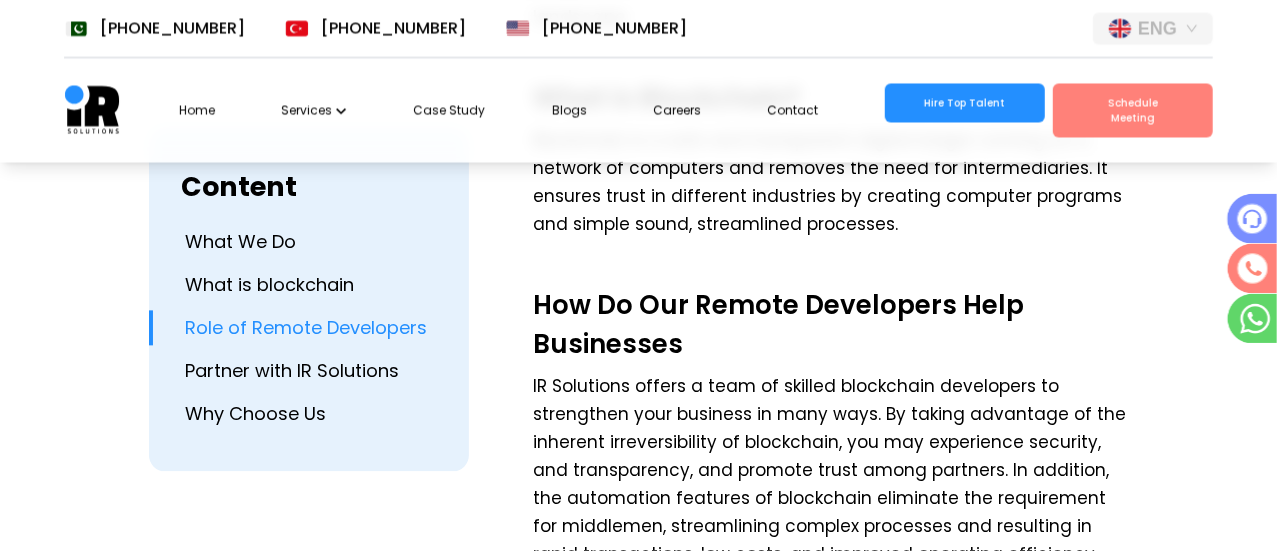 scroll, scrollTop: 2082, scrollLeft: 0, axis: vertical 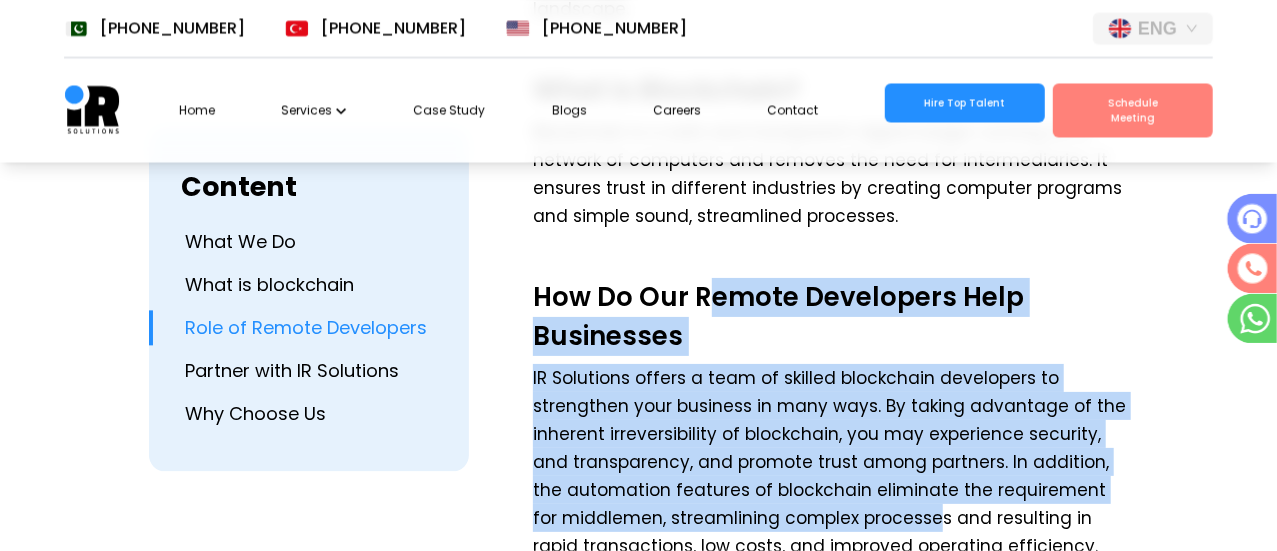 drag, startPoint x: 847, startPoint y: 510, endPoint x: 742, endPoint y: 100, distance: 423.23163 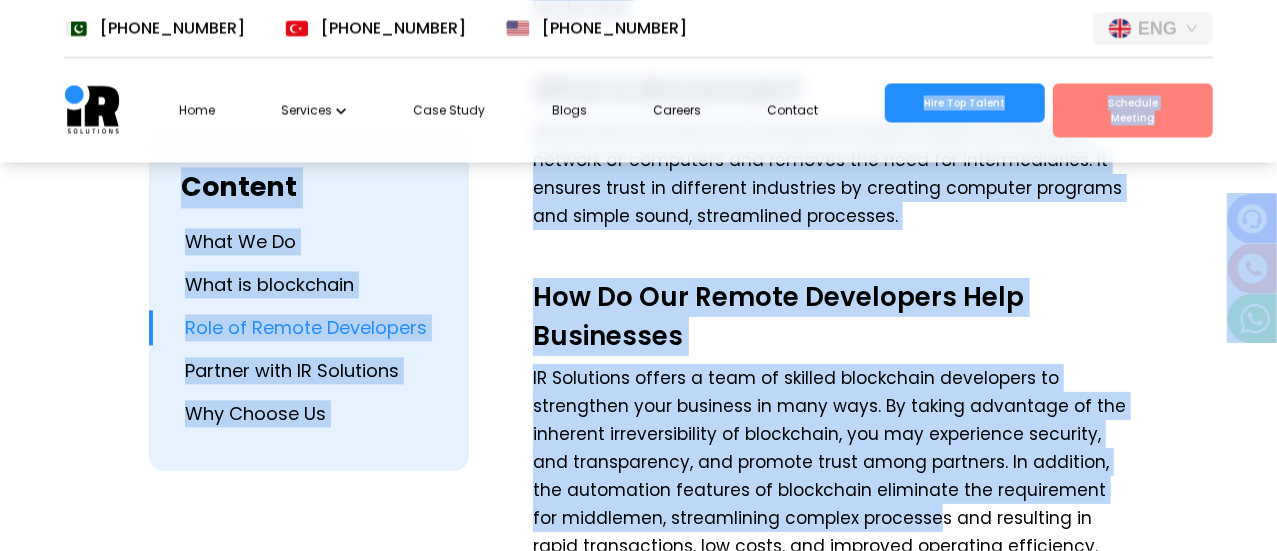 click on "Content What We Do What is blockchain Role of Remote Developers Partner with IR Solutions Why Choose Us Empowering businesses with the transformative power of blockchain technology. In IR Solutions, we understand the transformative potential of blockchain in industries. Our wide blockchain solutions allow businesses worldwide the opportunity to benefit from this technology for innovation and permanent development. From secure decentralized applications to smart contract development, we provide a tailored solution to improve efficiency and confidence. Partner with us to stay in front of the developed digital landscape. What is Blockchain? Blockchain is a safe and transparent digital ledger running on a network of computers and removes the need for intermediaries. It ensures trust in different industries by creating computer programs and simple sound, streamlined processes. How Do Our Remote Developers Help Businesses Partner with IR Solutions Why Choose IR Solutions? 1 .   A Team of Top Blockchain Developers 2" at bounding box center [638, 850] 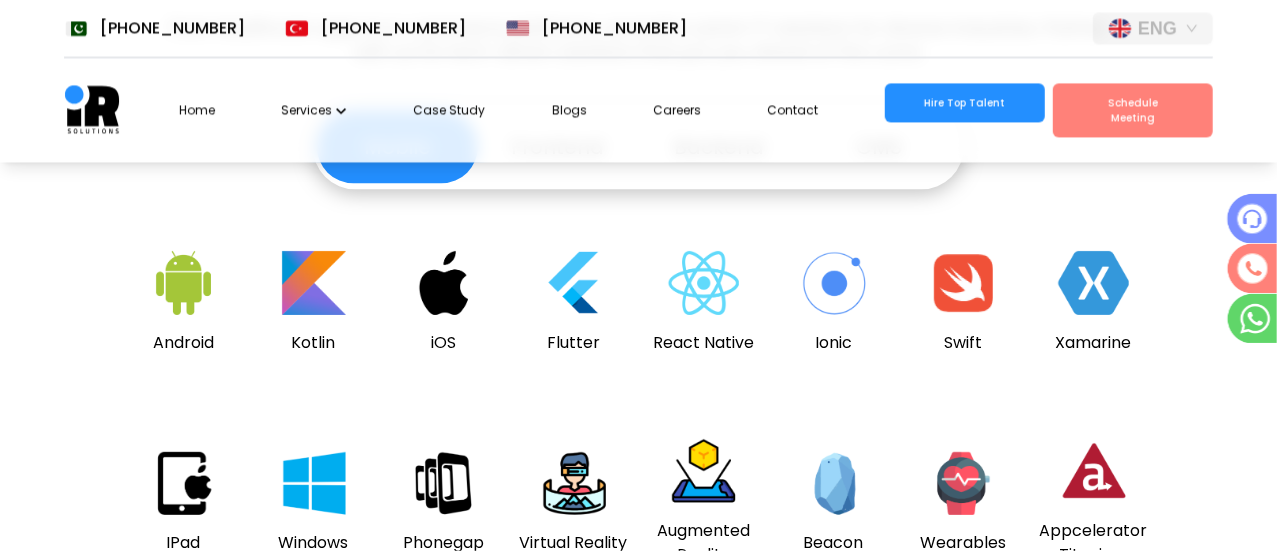 scroll, scrollTop: 6043, scrollLeft: 0, axis: vertical 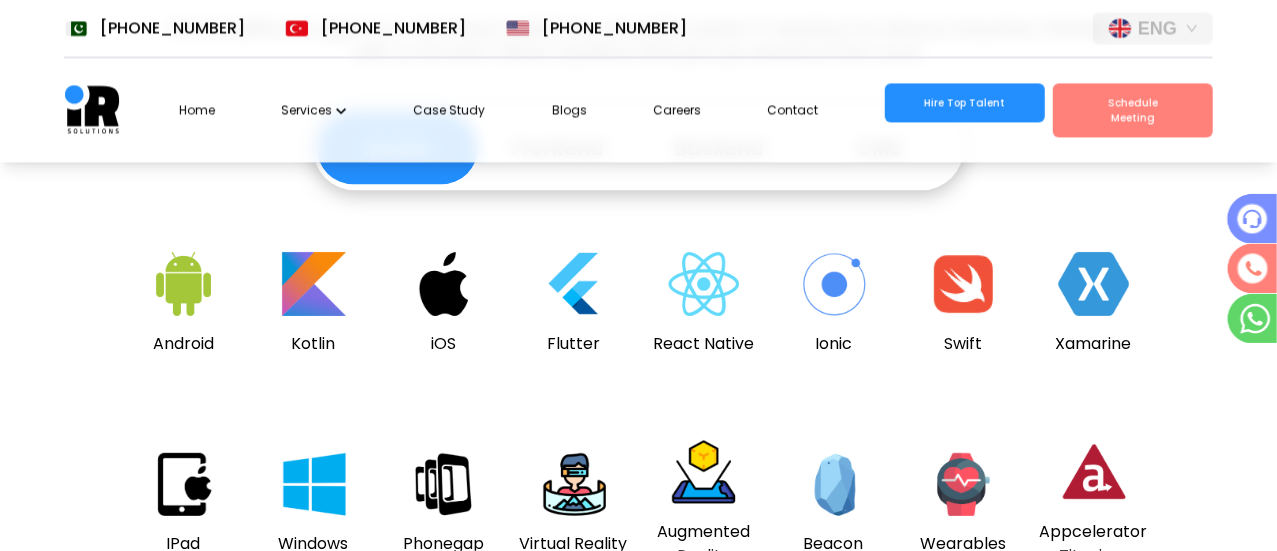 click on "Frontend" at bounding box center (558, 147) 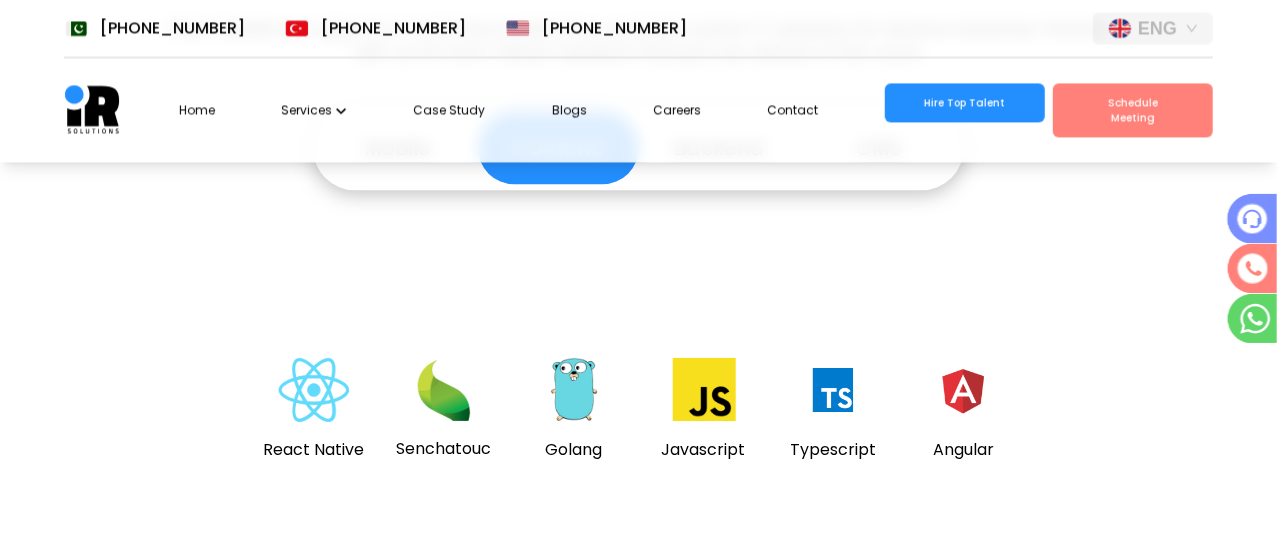 click on "Backend" at bounding box center [719, 147] 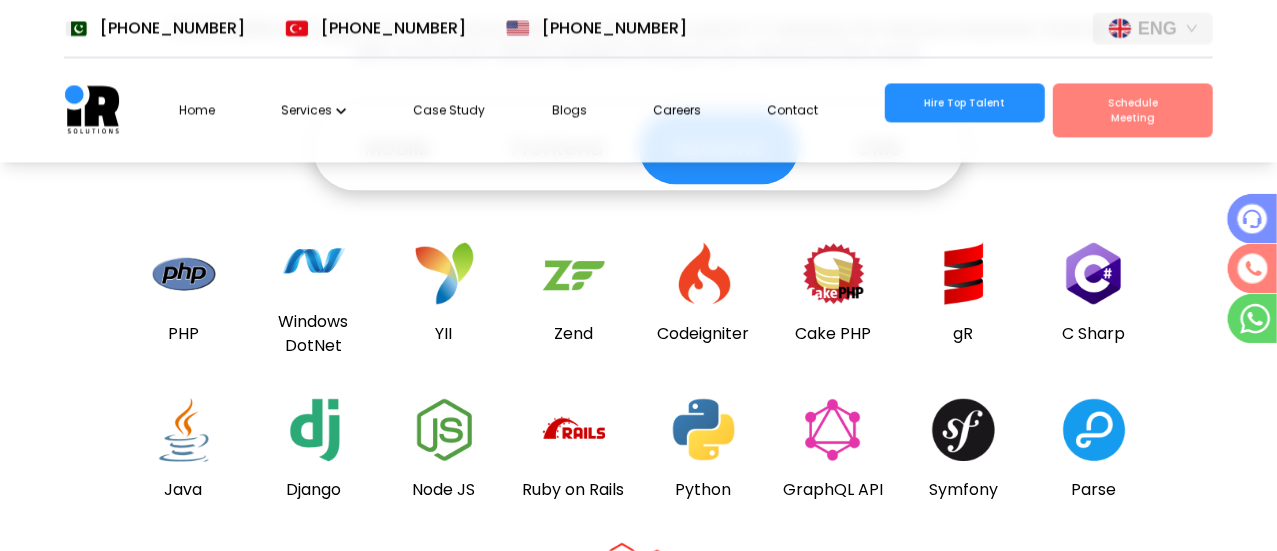 click on "CMS" at bounding box center [879, 147] 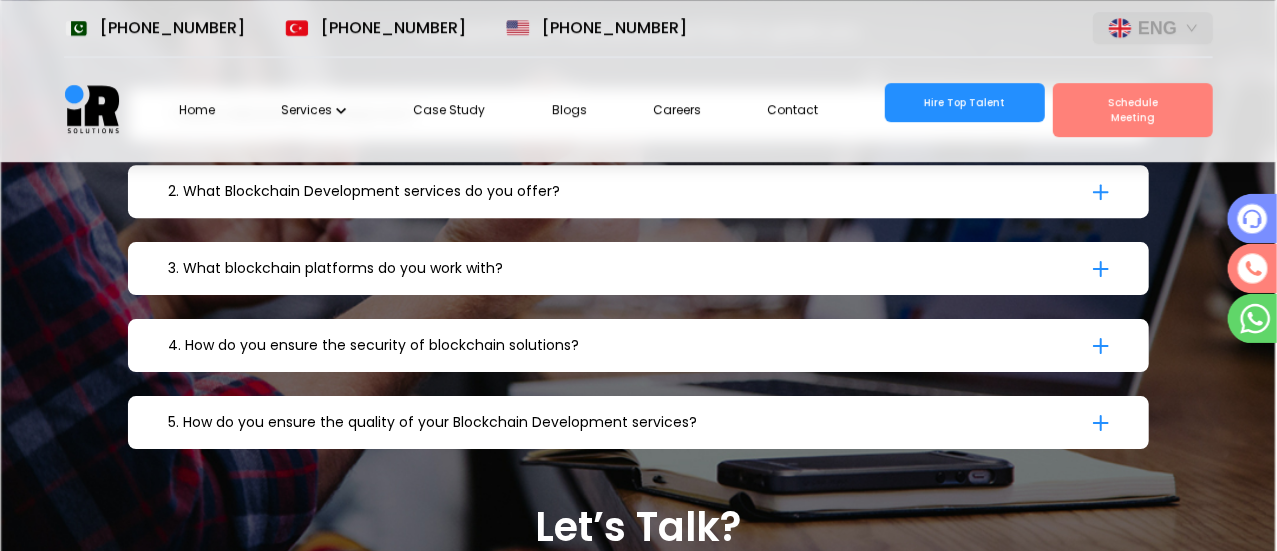scroll, scrollTop: 6976, scrollLeft: 0, axis: vertical 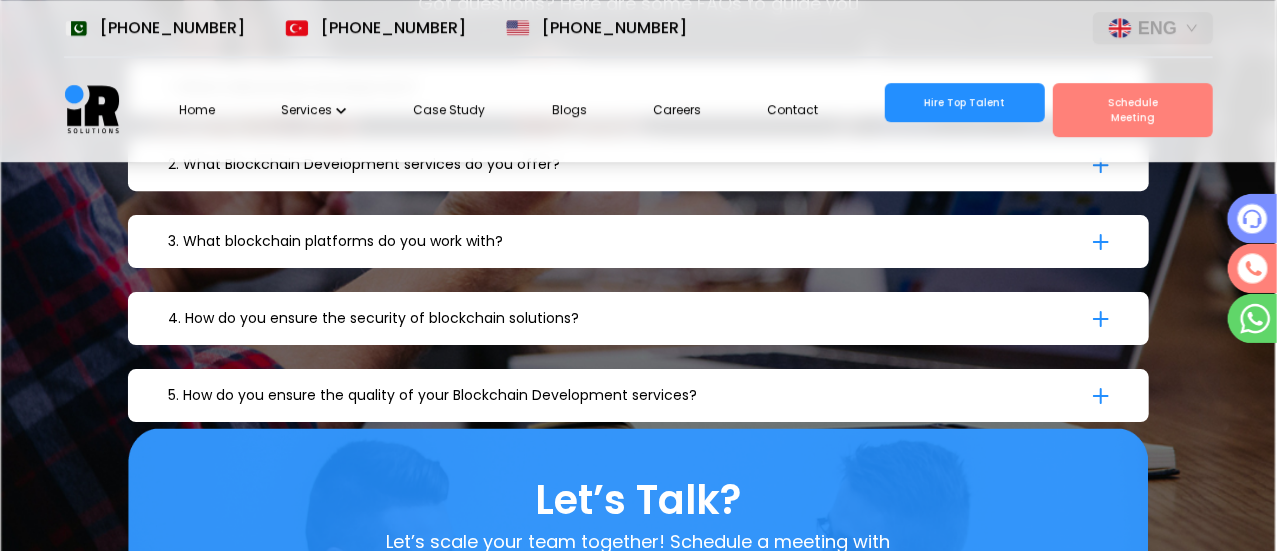 click on "1. What is Blockchain Development? Blockchain Development is the process of creating and maintaining decentralized applications (dApps) and smart contracts on blockchain platforms. It involves tasks such as designing and implementing blockchain networks, developing smart contracts, and integrating blockchain solutions into existing systems." at bounding box center (639, 87) 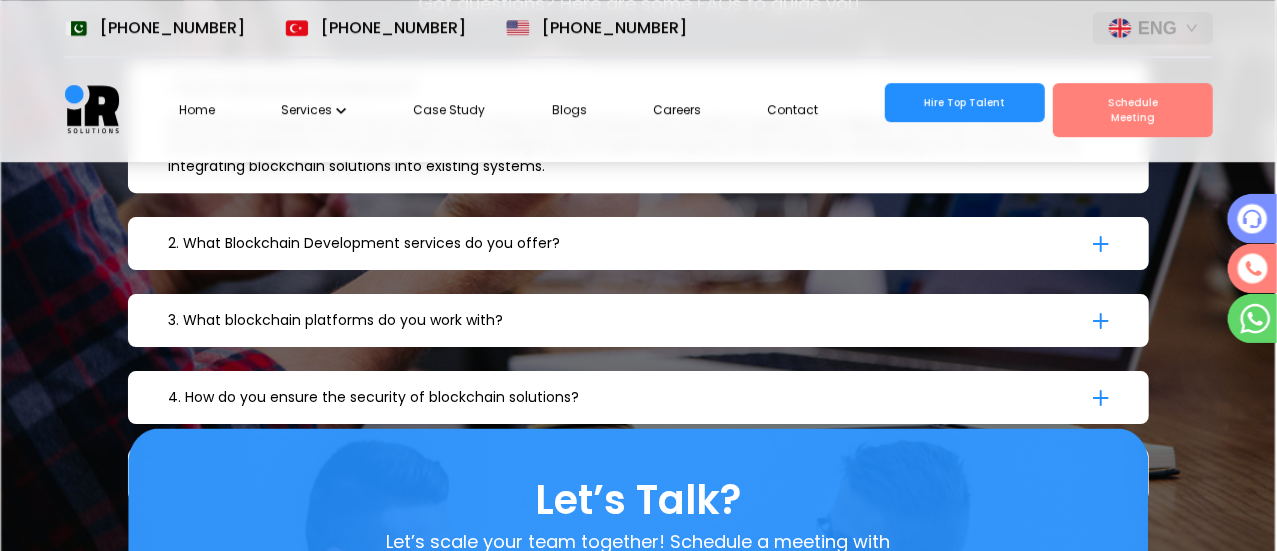 click 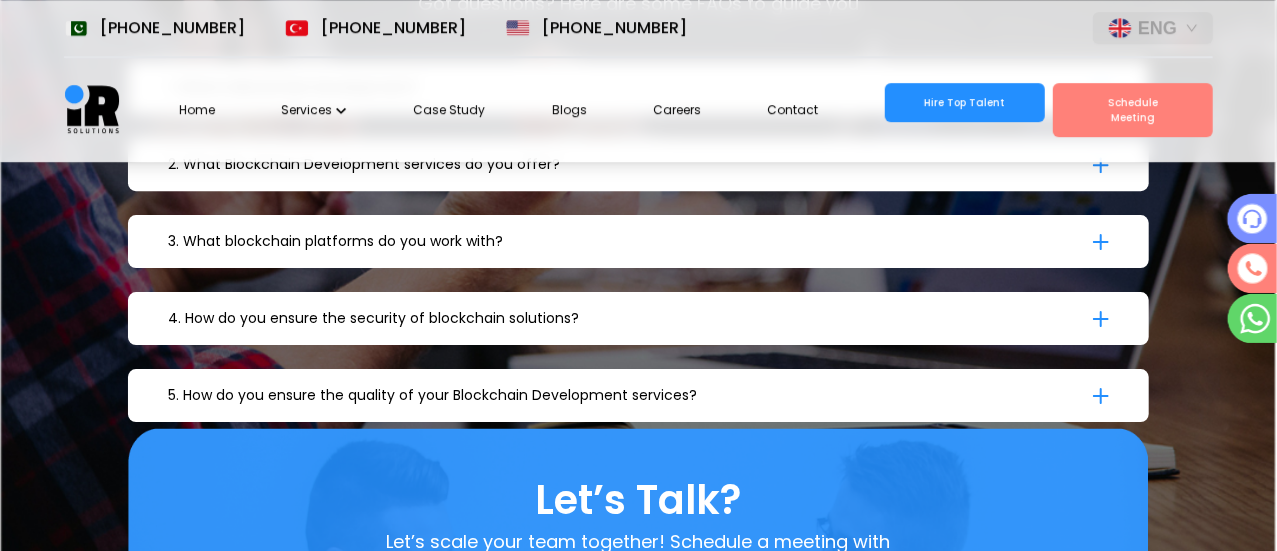 click 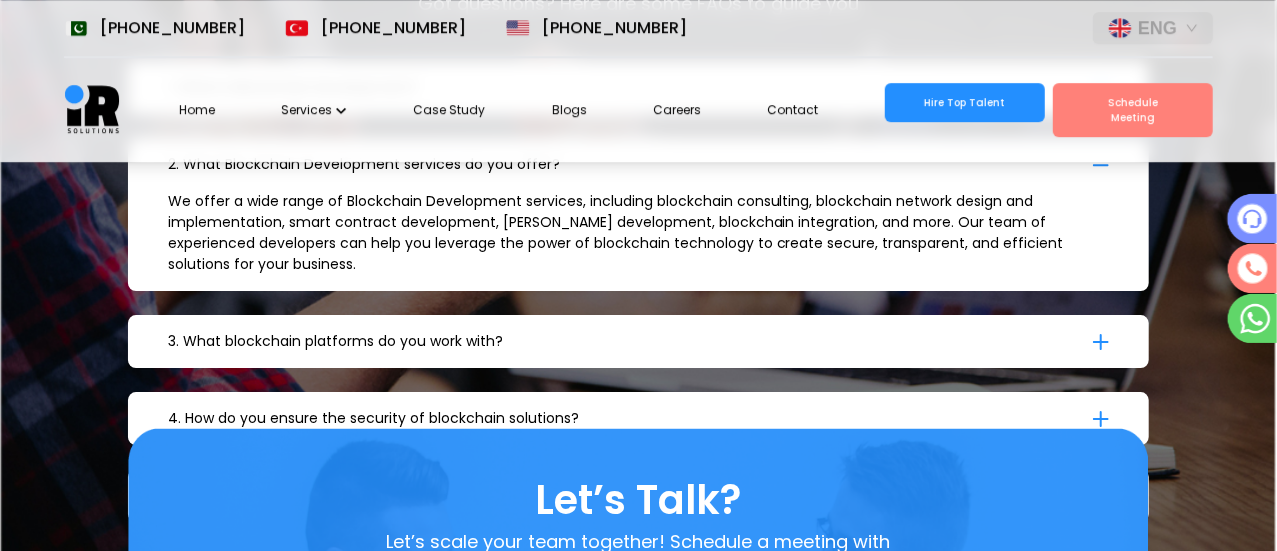 click 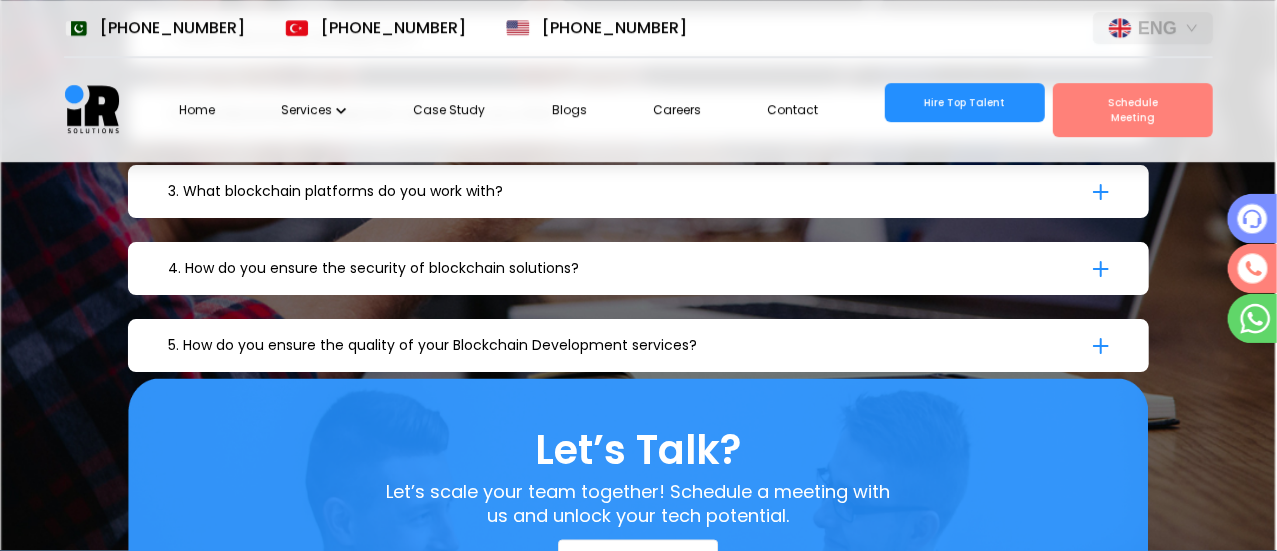 scroll, scrollTop: 7042, scrollLeft: 0, axis: vertical 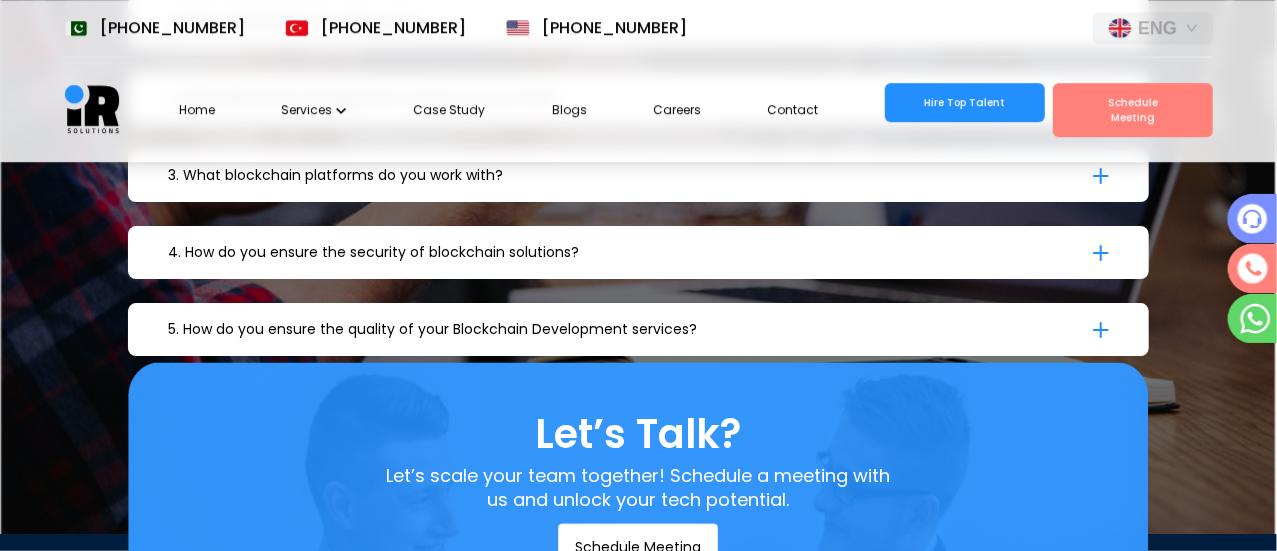click 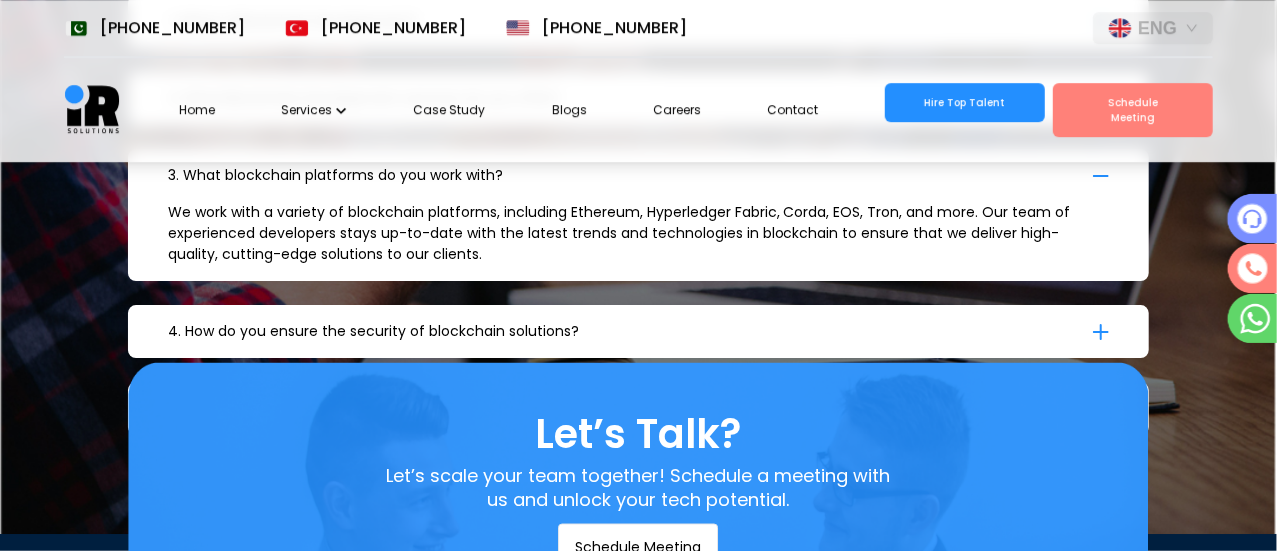 click 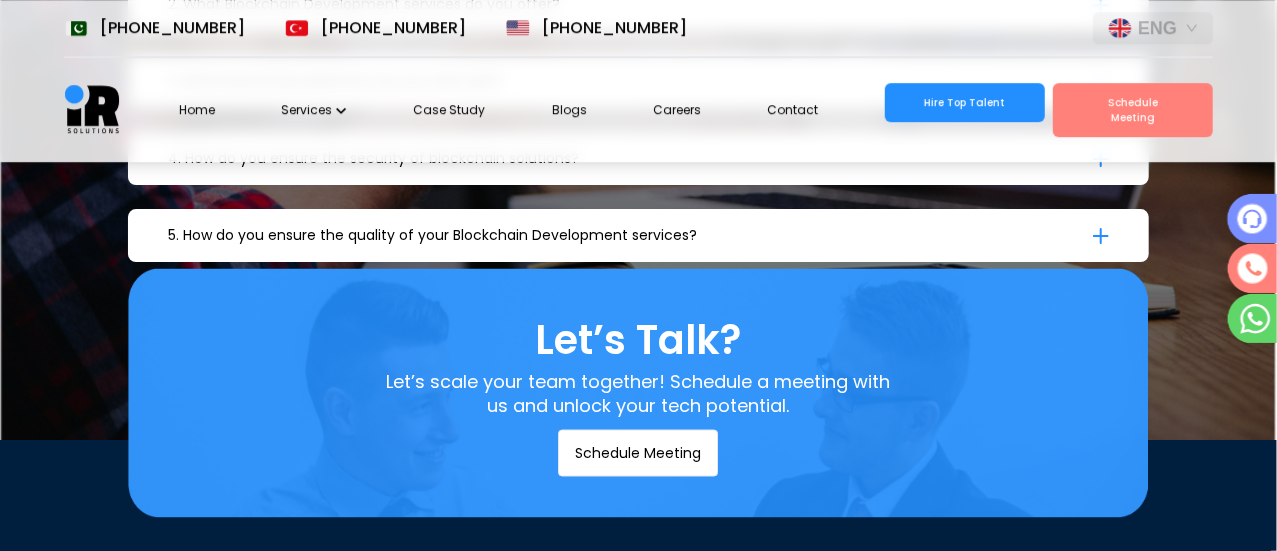 scroll, scrollTop: 7140, scrollLeft: 0, axis: vertical 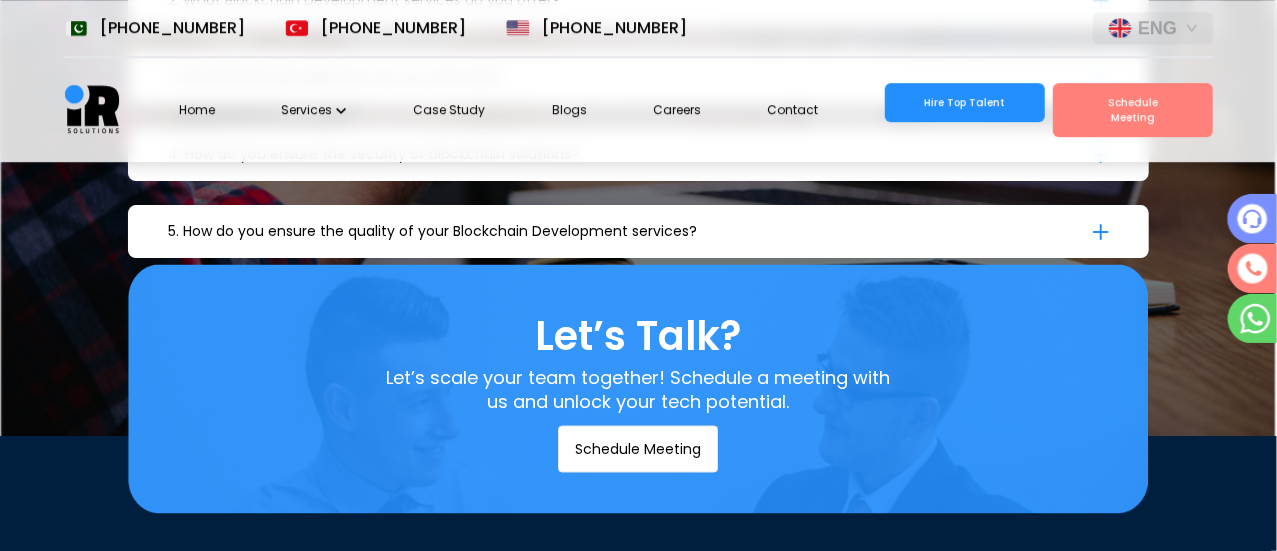 click 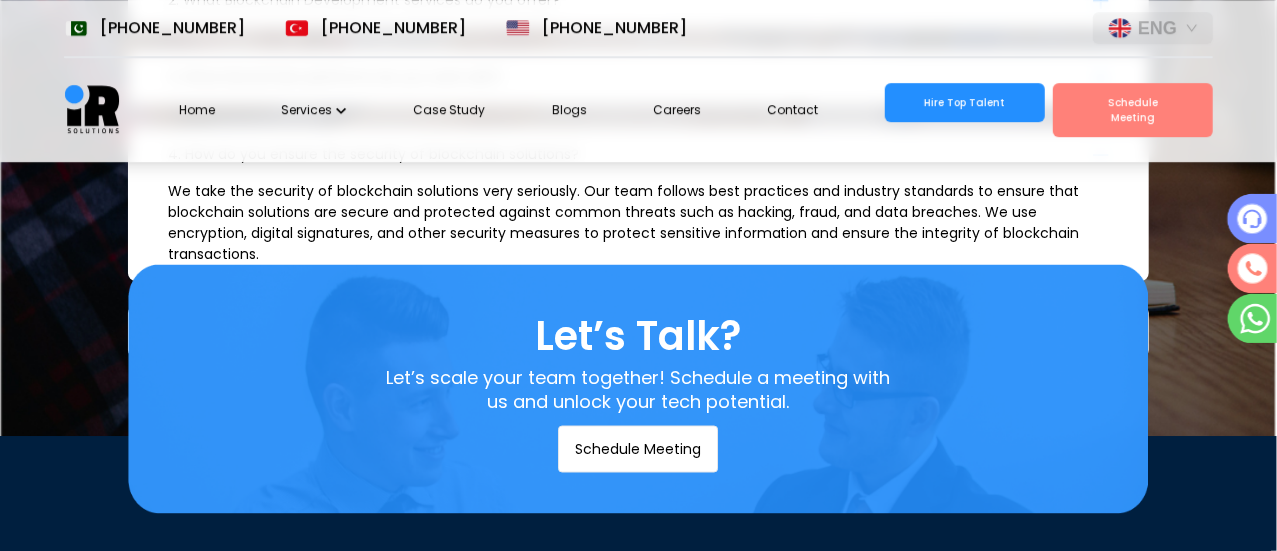 click 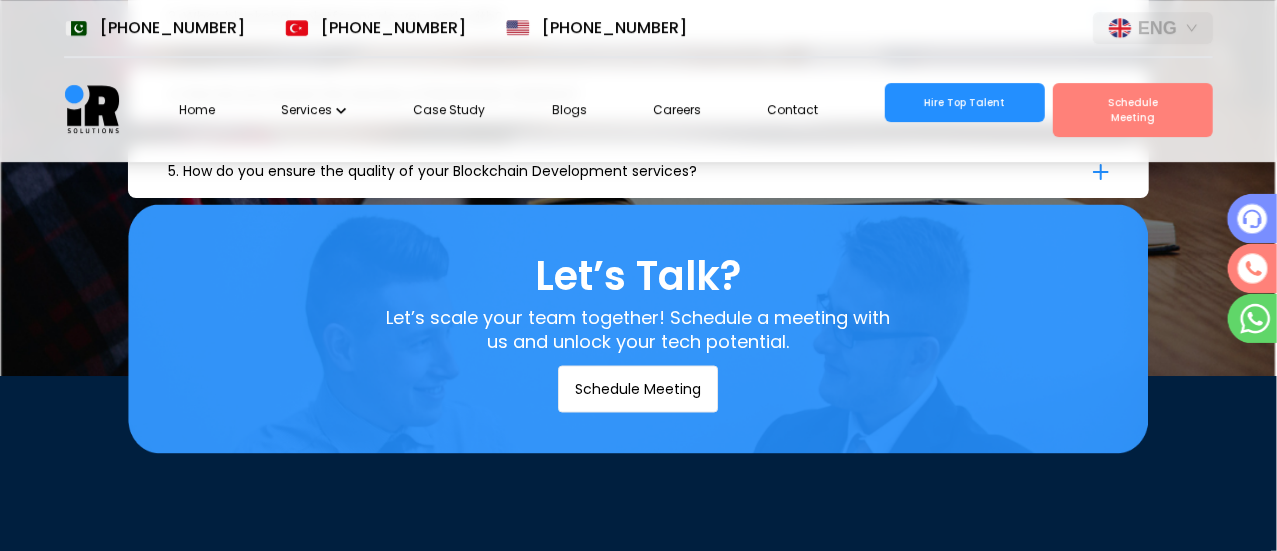 scroll, scrollTop: 7214, scrollLeft: 0, axis: vertical 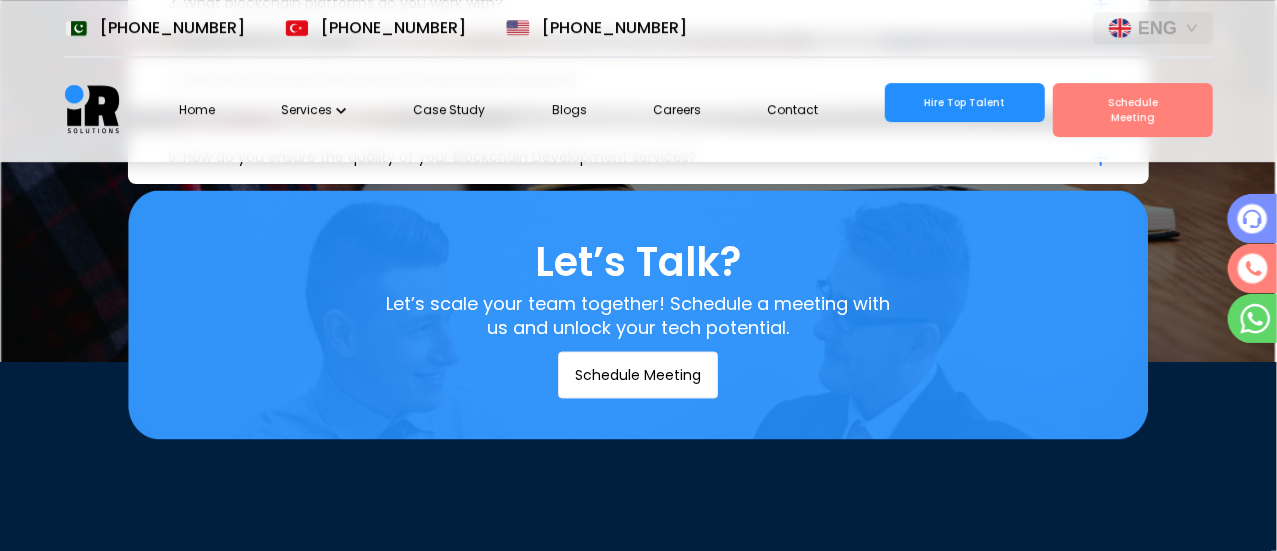 click 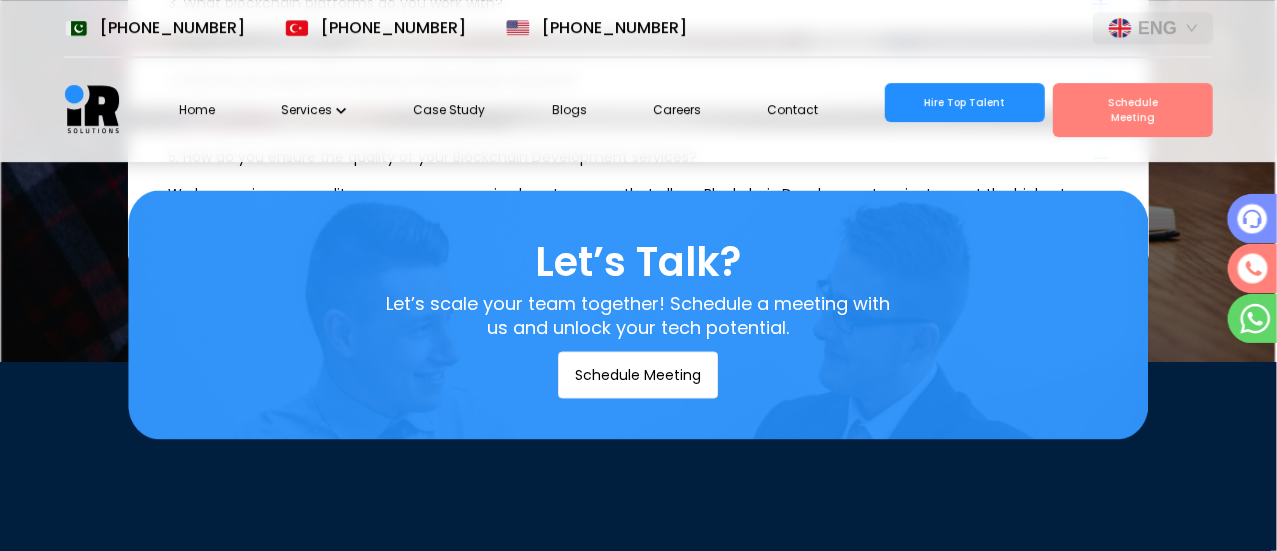 click 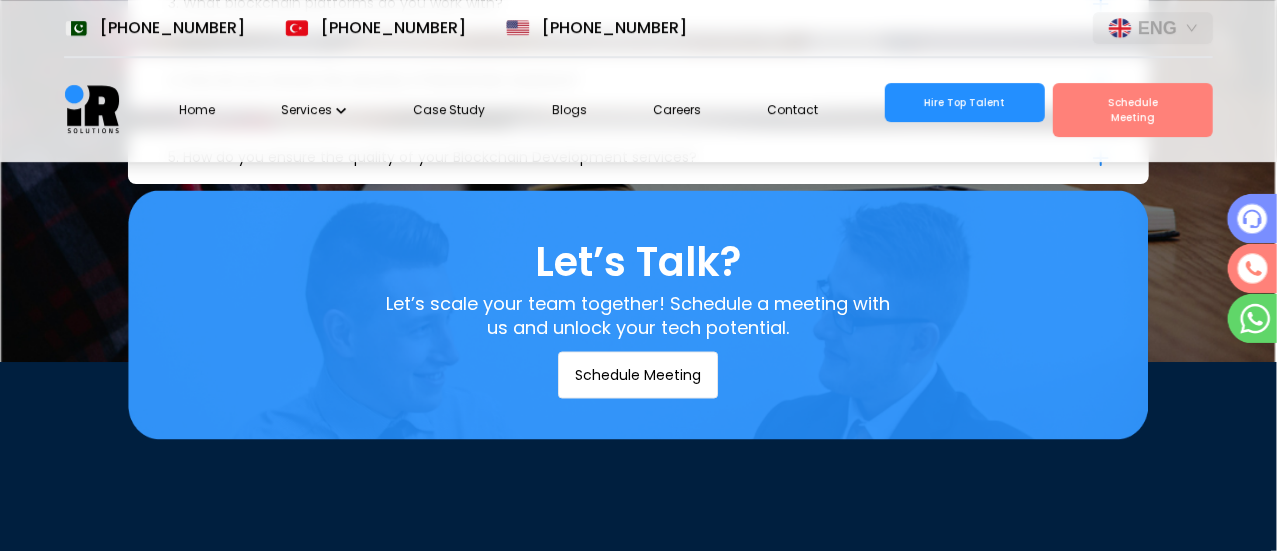 click 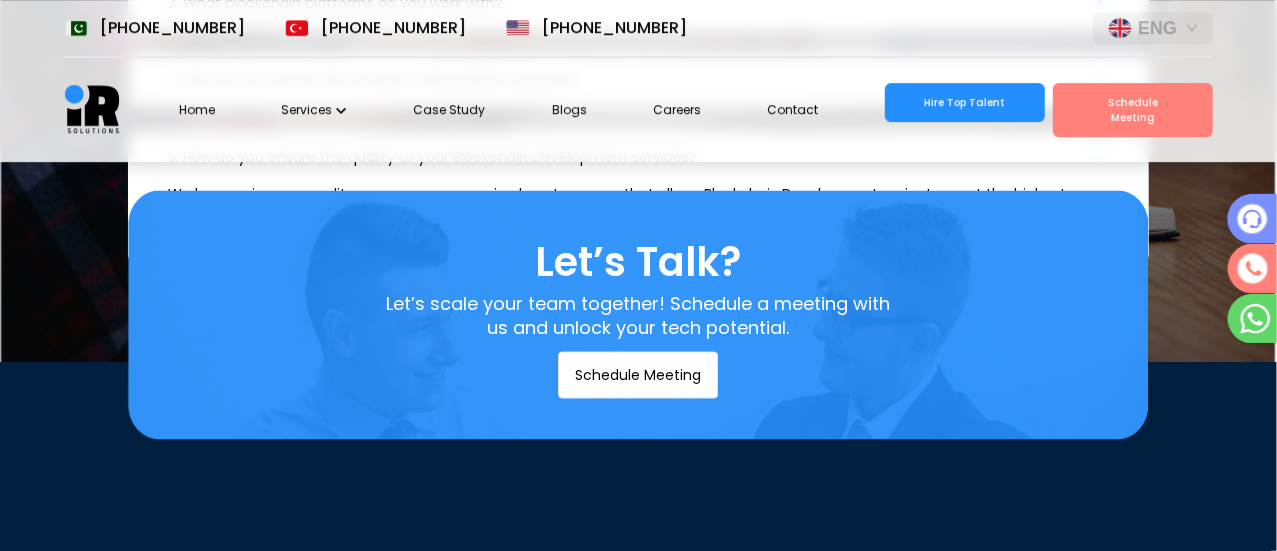 click 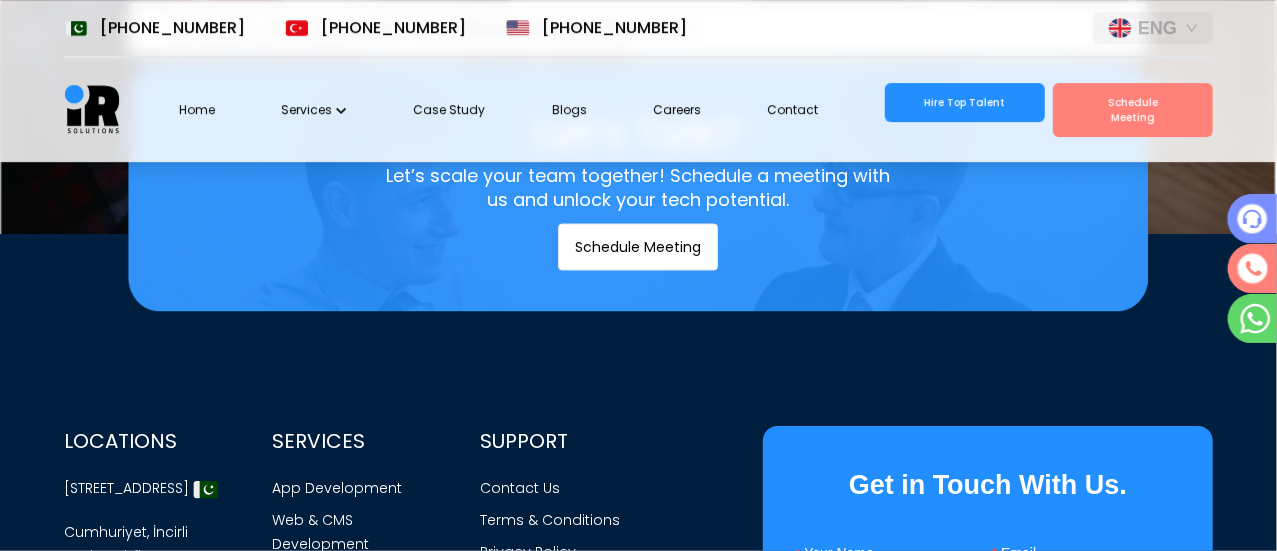 scroll, scrollTop: 7344, scrollLeft: 0, axis: vertical 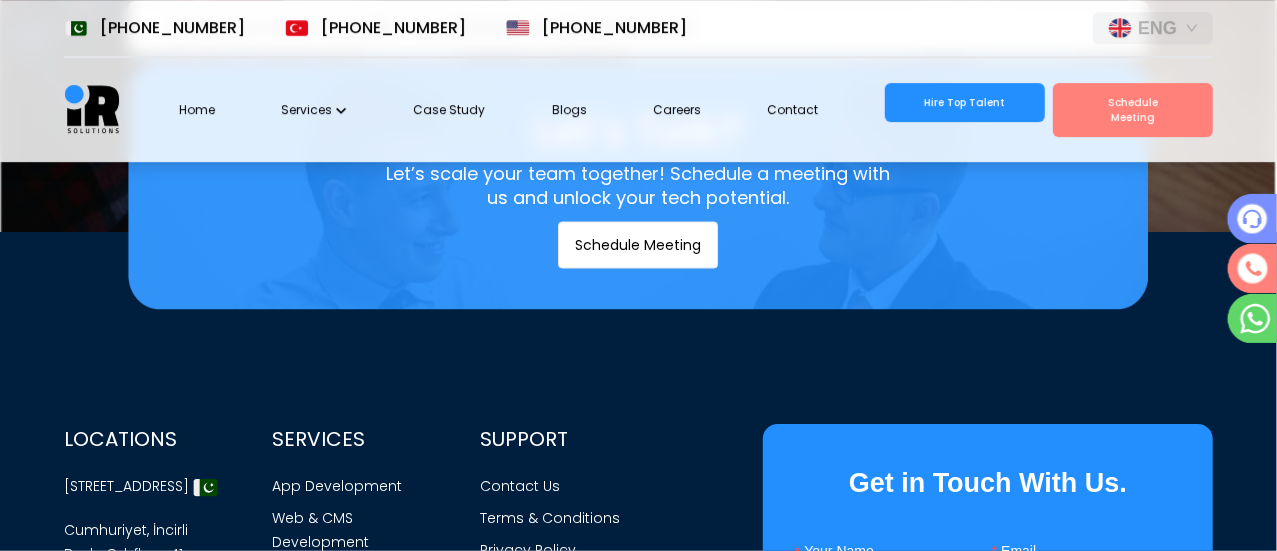 click 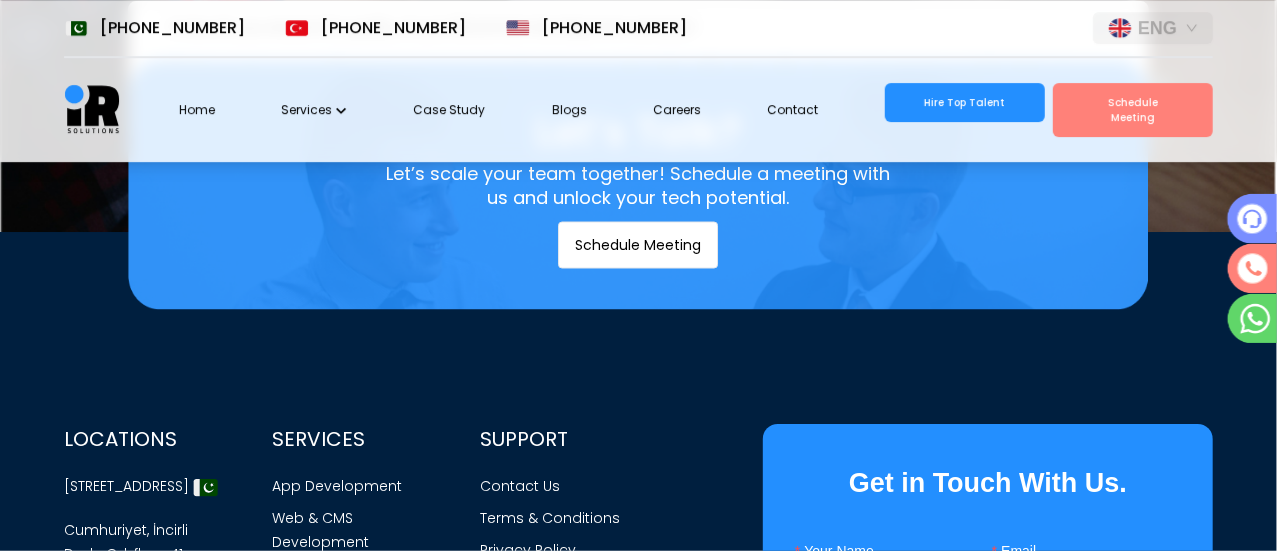 click 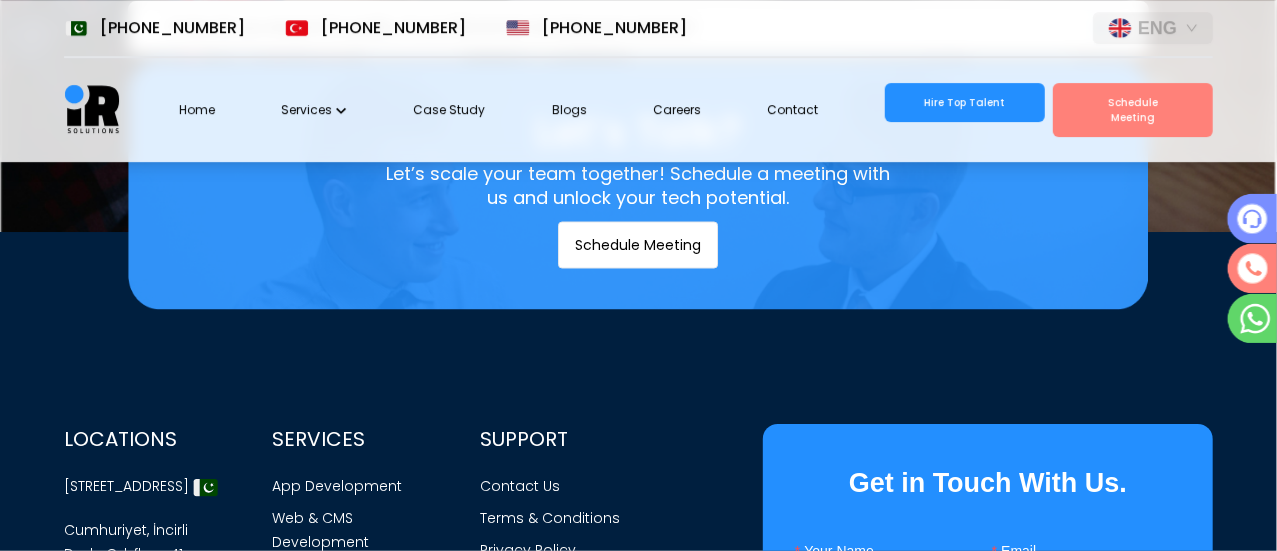 click 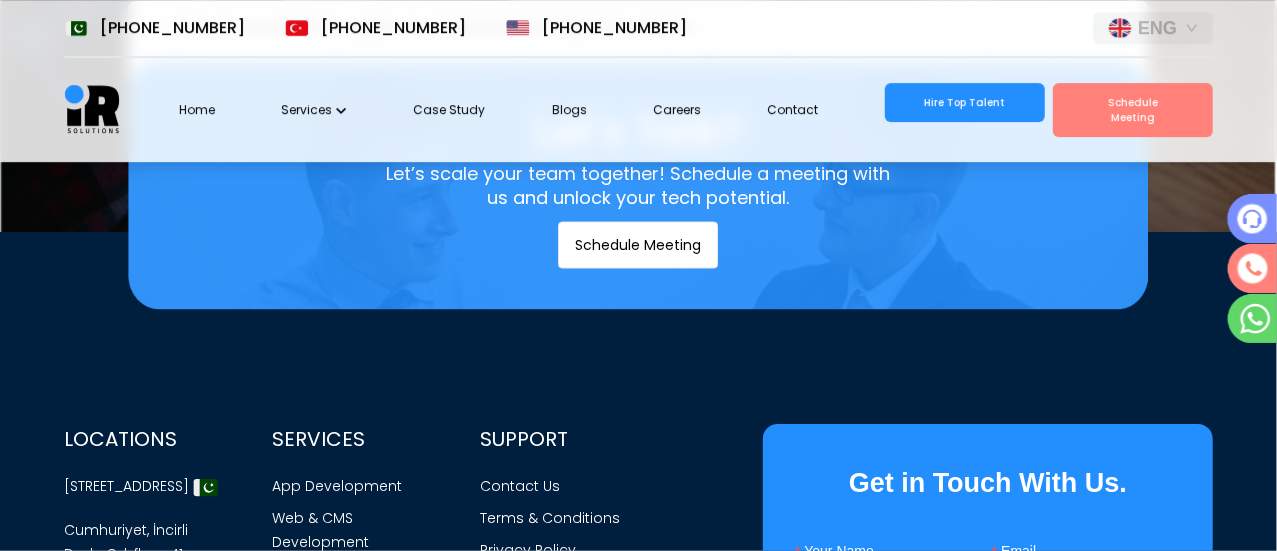 click 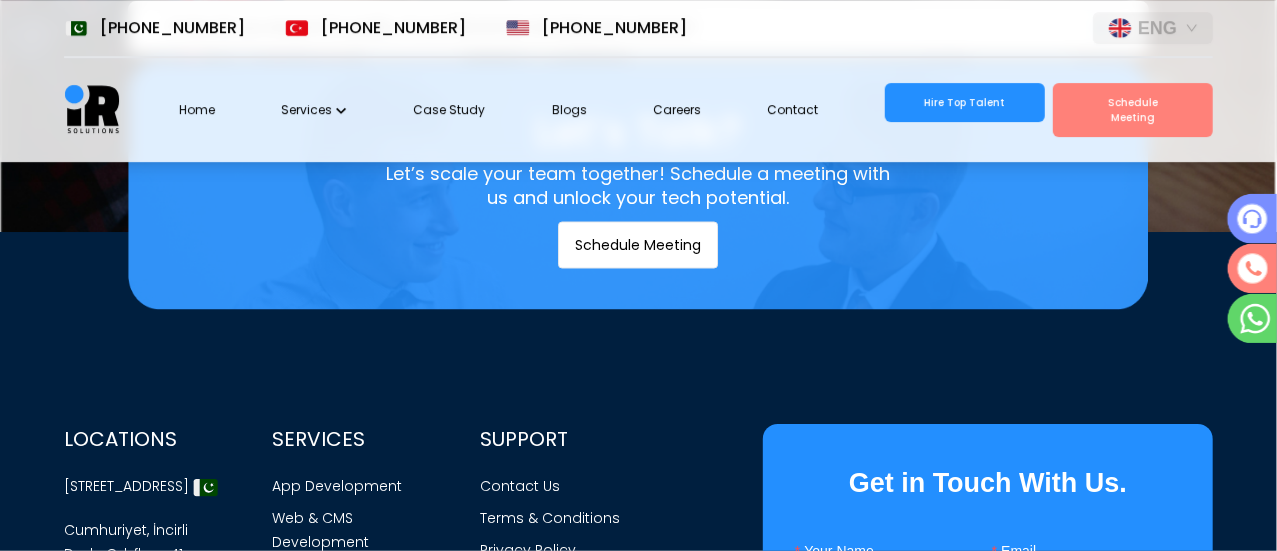 click 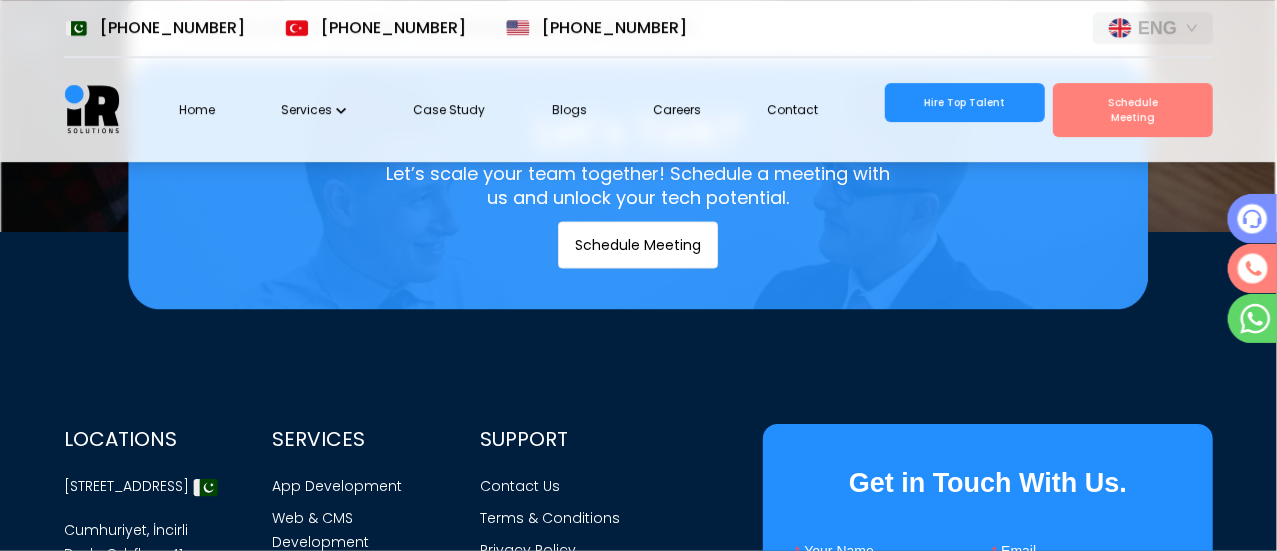 click 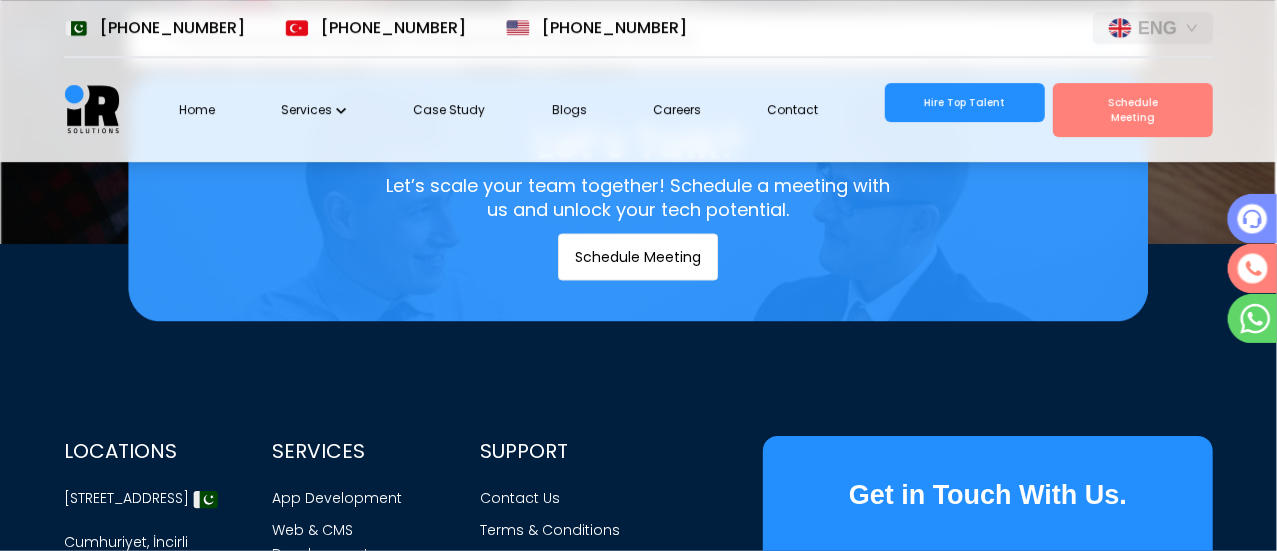 scroll, scrollTop: 7330, scrollLeft: 0, axis: vertical 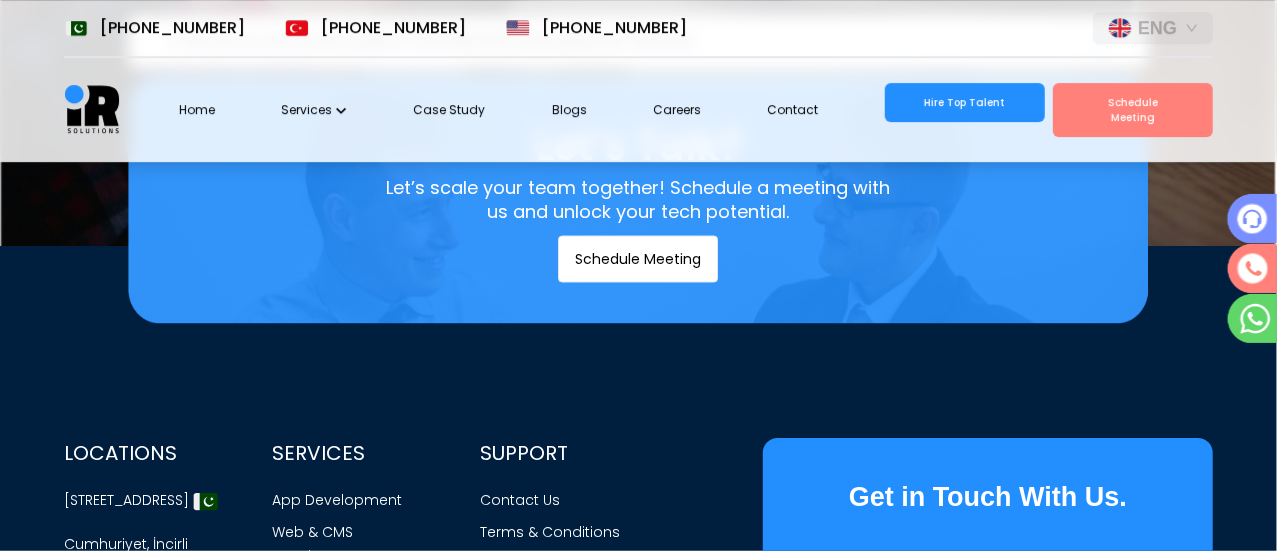 type 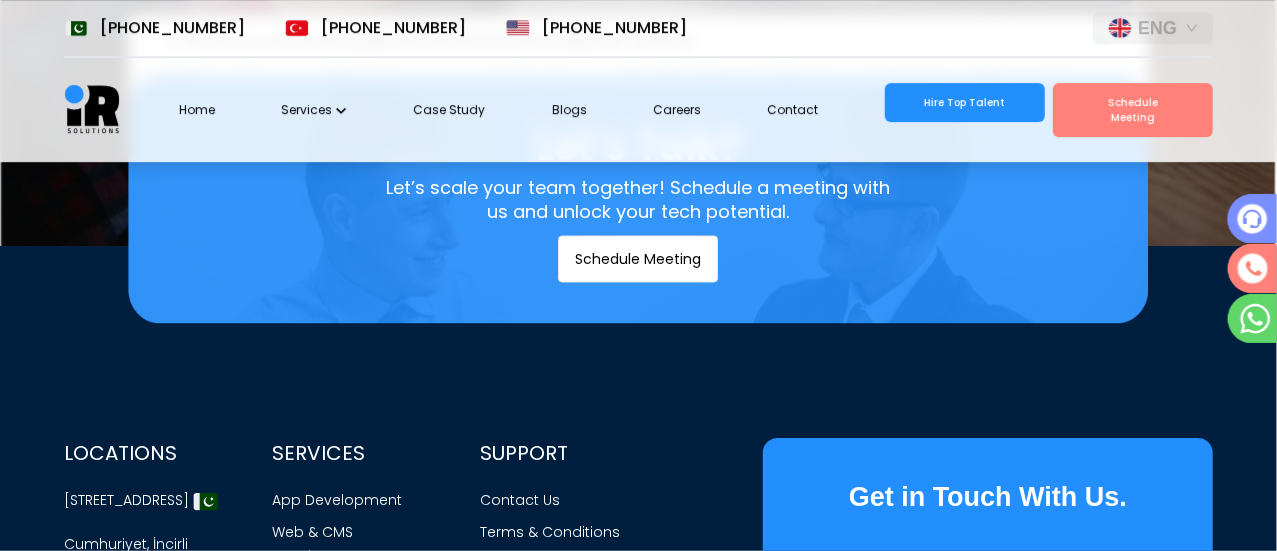click 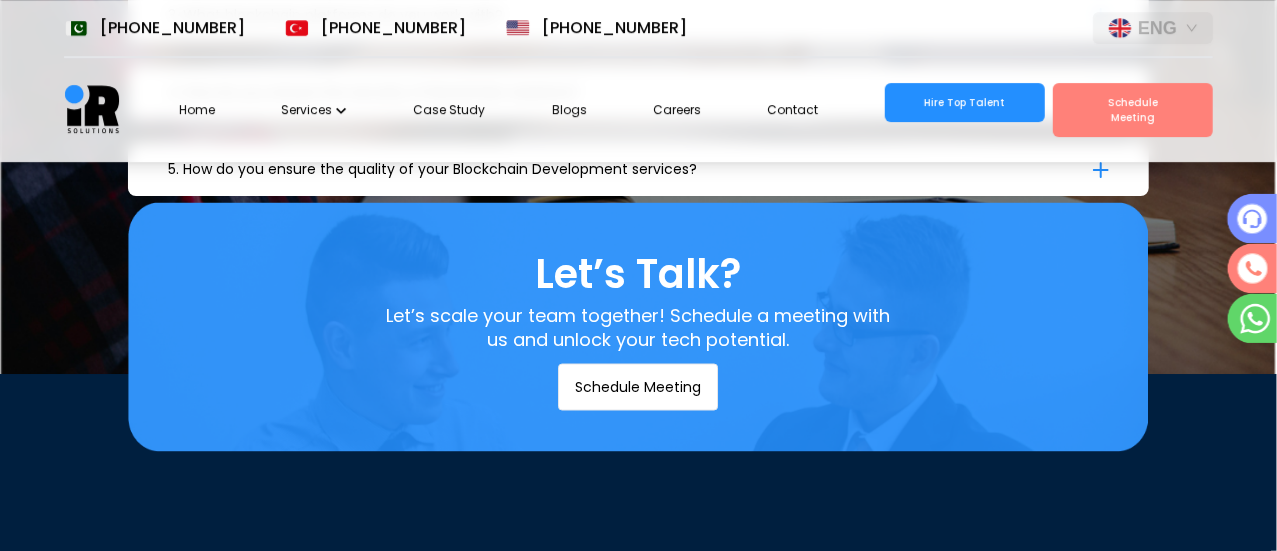 scroll, scrollTop: 7184, scrollLeft: 0, axis: vertical 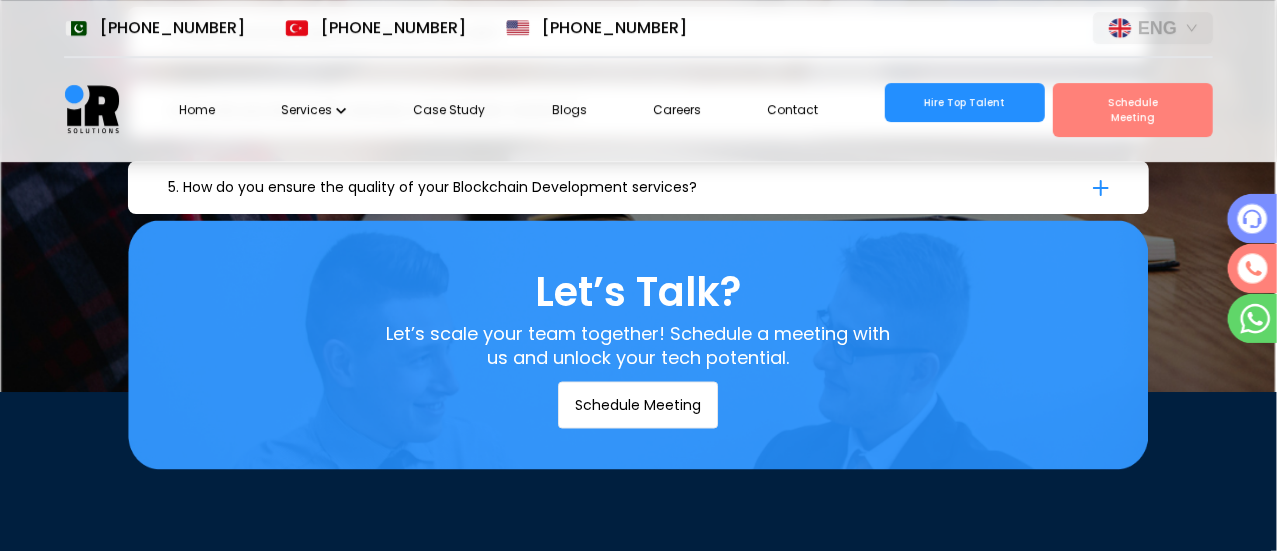 click 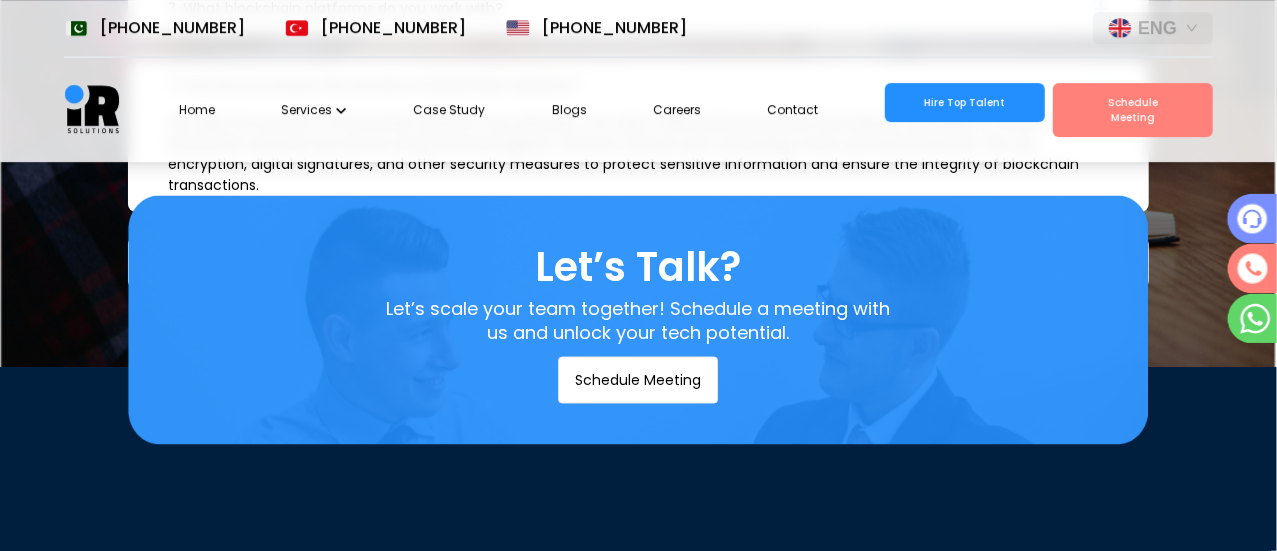 scroll, scrollTop: 7240, scrollLeft: 0, axis: vertical 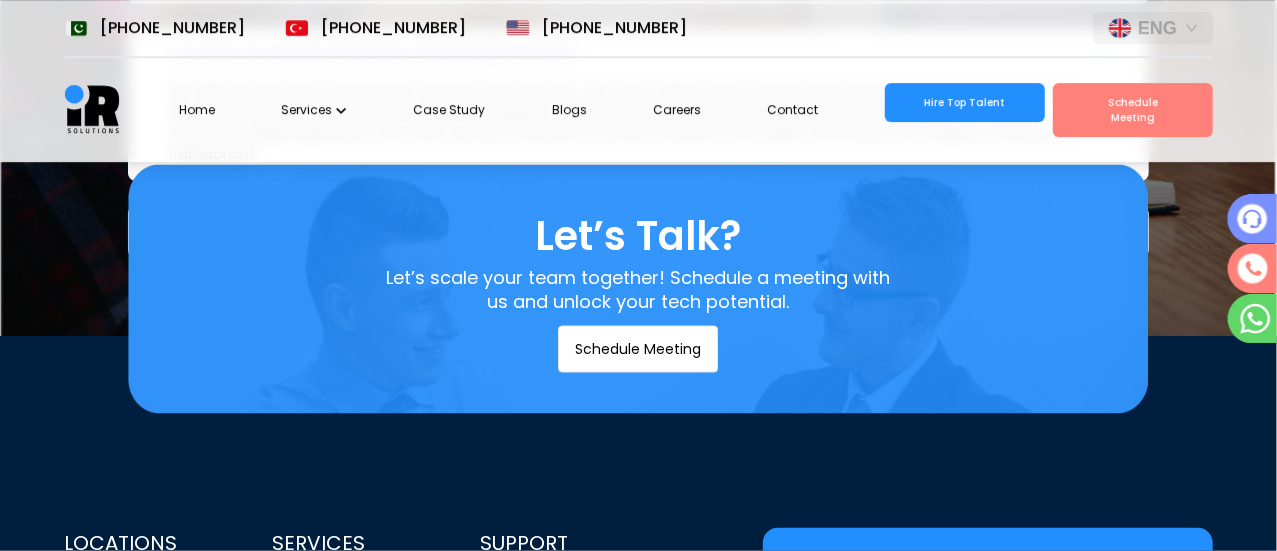 drag, startPoint x: 1036, startPoint y: 67, endPoint x: 586, endPoint y: 307, distance: 510 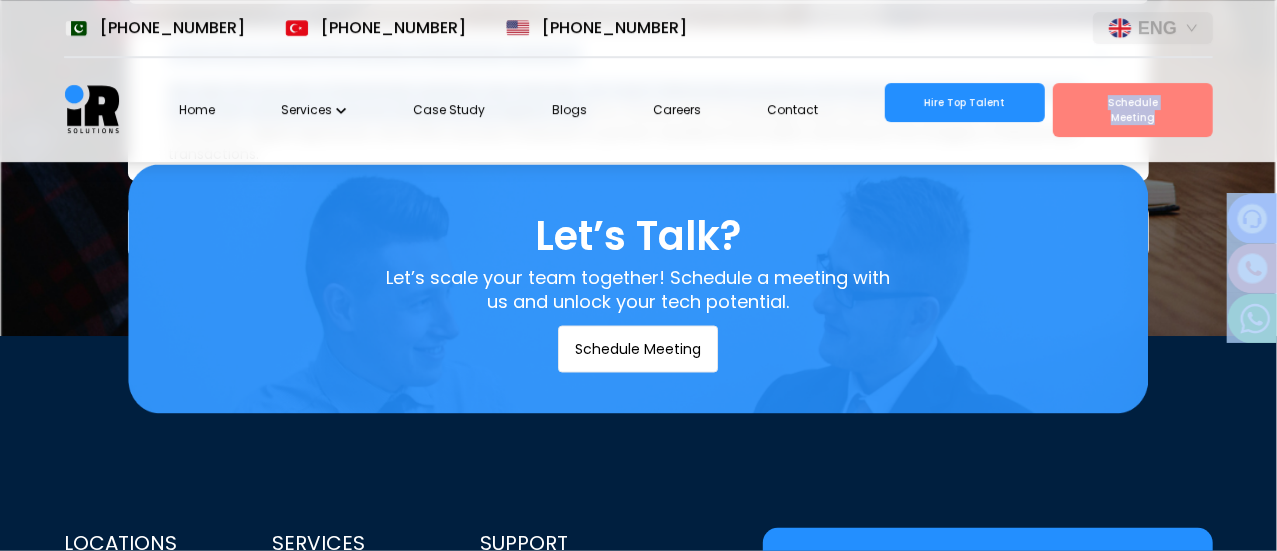 scroll, scrollTop: 7287, scrollLeft: 0, axis: vertical 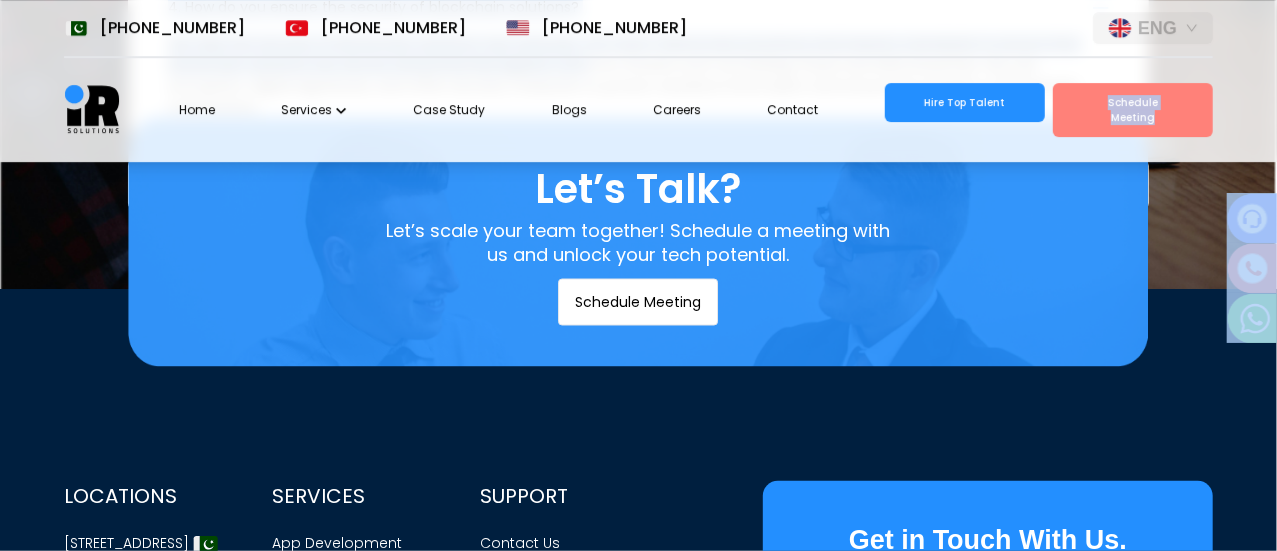 click 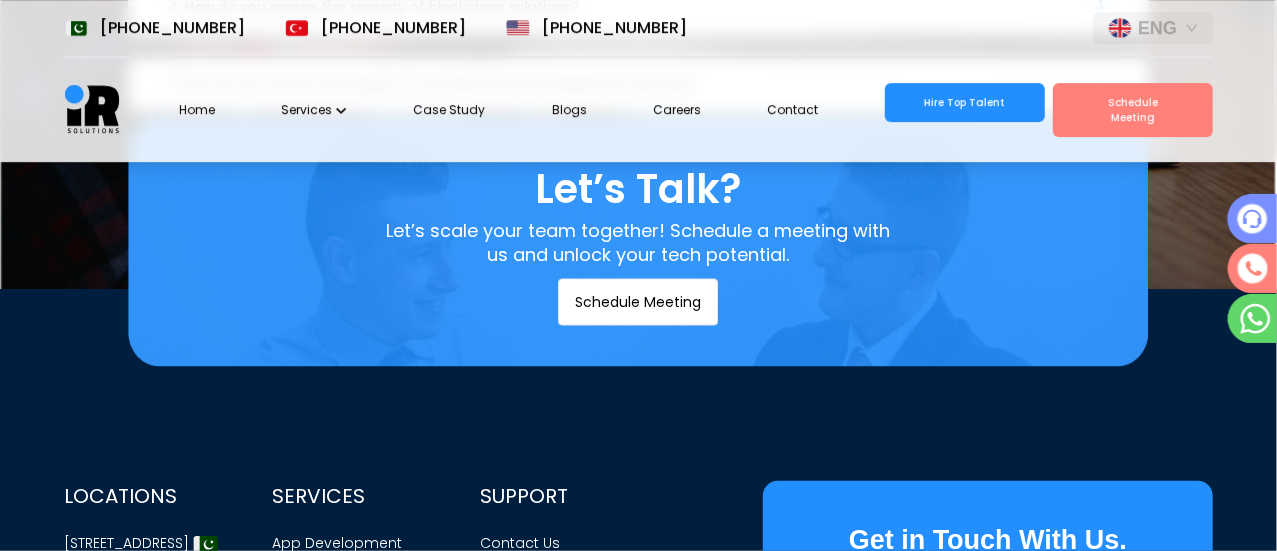 click on "5. How do you ensure the quality of your Blockchain Development services? We have a rigorous quality assurance process in place to ensure that all our Blockchain Development projects meet the highest standards of quality. Our team of experienced developers follows best practices and industry standards to deliver high-quality work that meets or exceeds client expectations." at bounding box center [639, 84] 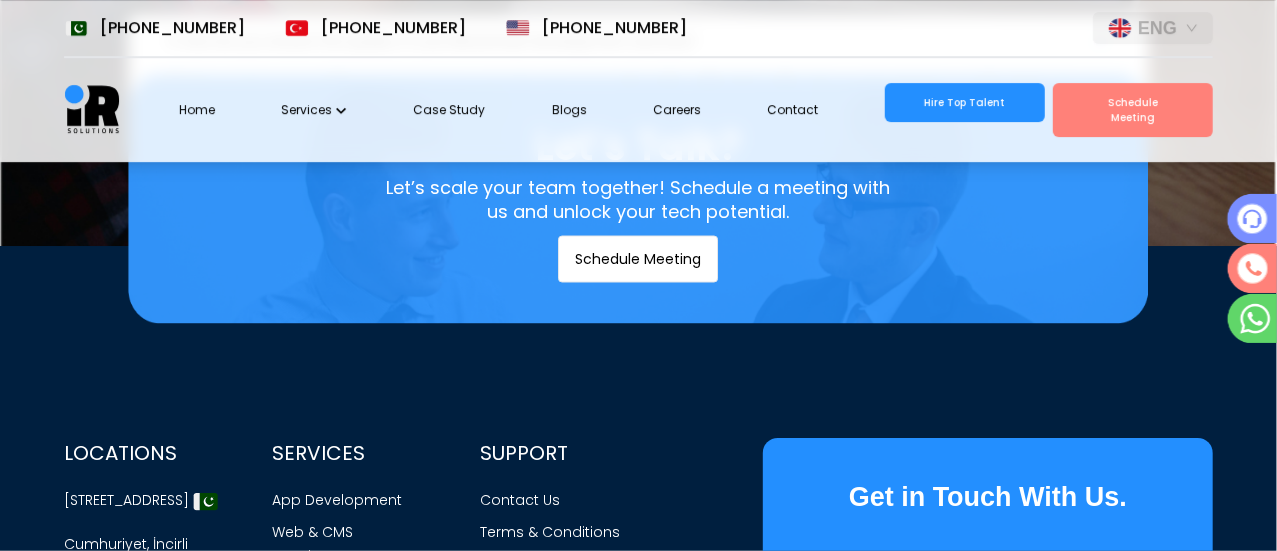 scroll, scrollTop: 7331, scrollLeft: 0, axis: vertical 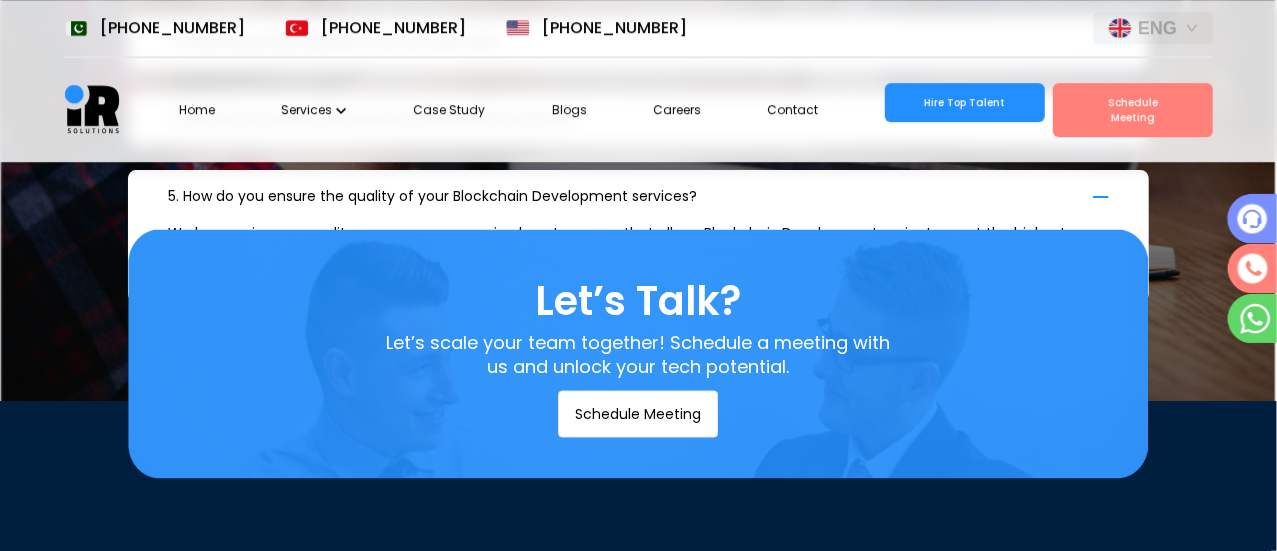 click 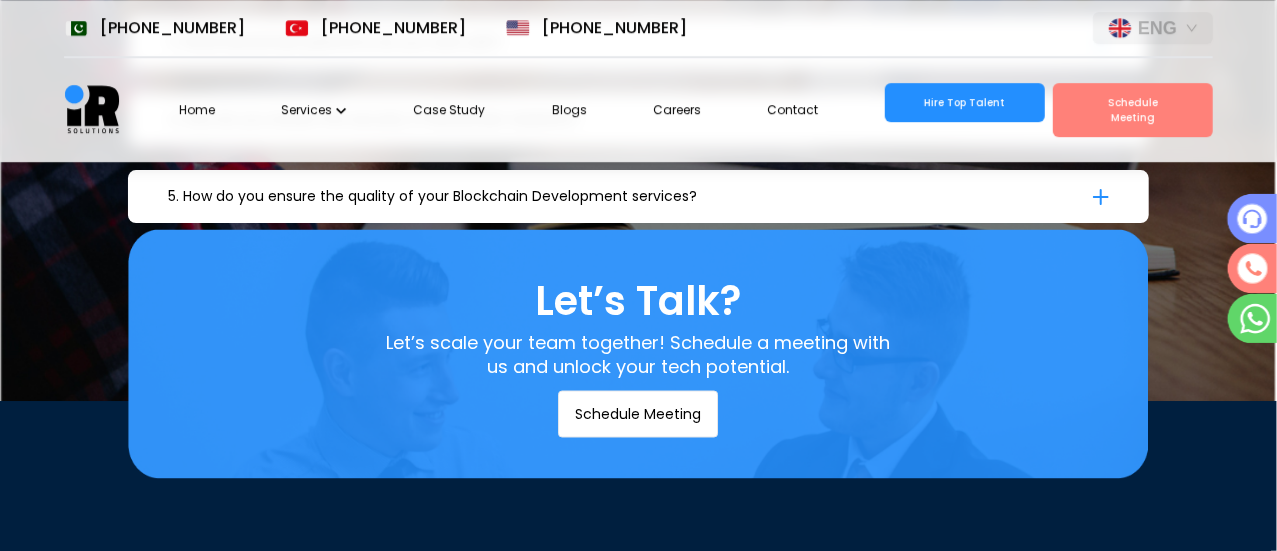click on "5. How do you ensure the quality of your Blockchain Development services? We have a rigorous quality assurance process in place to ensure that all our Blockchain Development projects meet the highest standards of quality. Our team of experienced developers follows best practices and industry standards to deliver high-quality work that meets or exceeds client expectations." at bounding box center (639, 196) 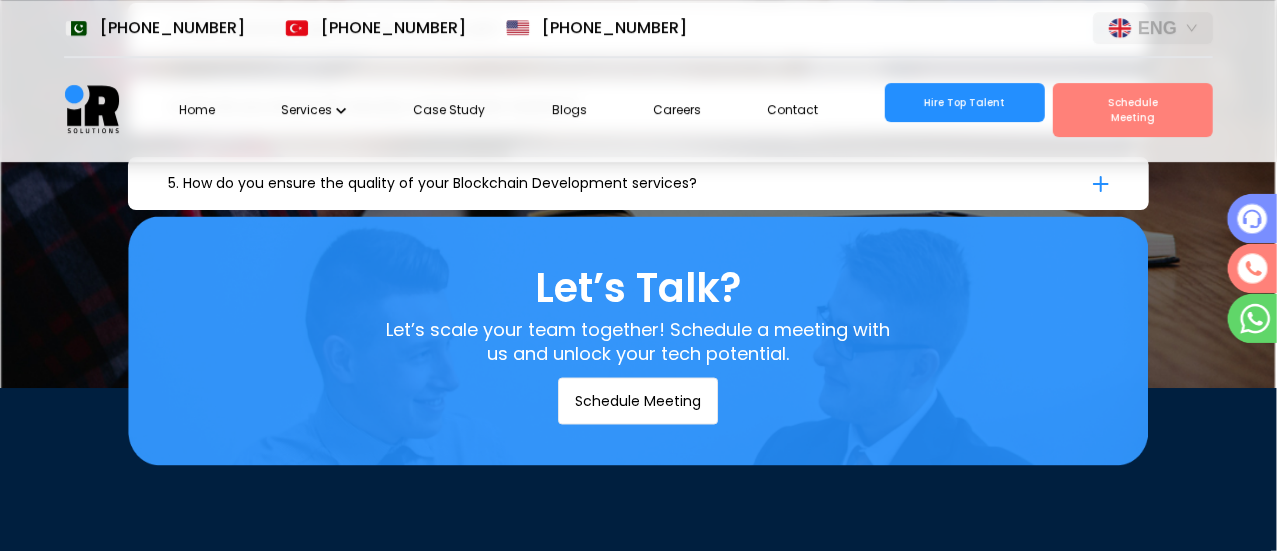 scroll, scrollTop: 7181, scrollLeft: 0, axis: vertical 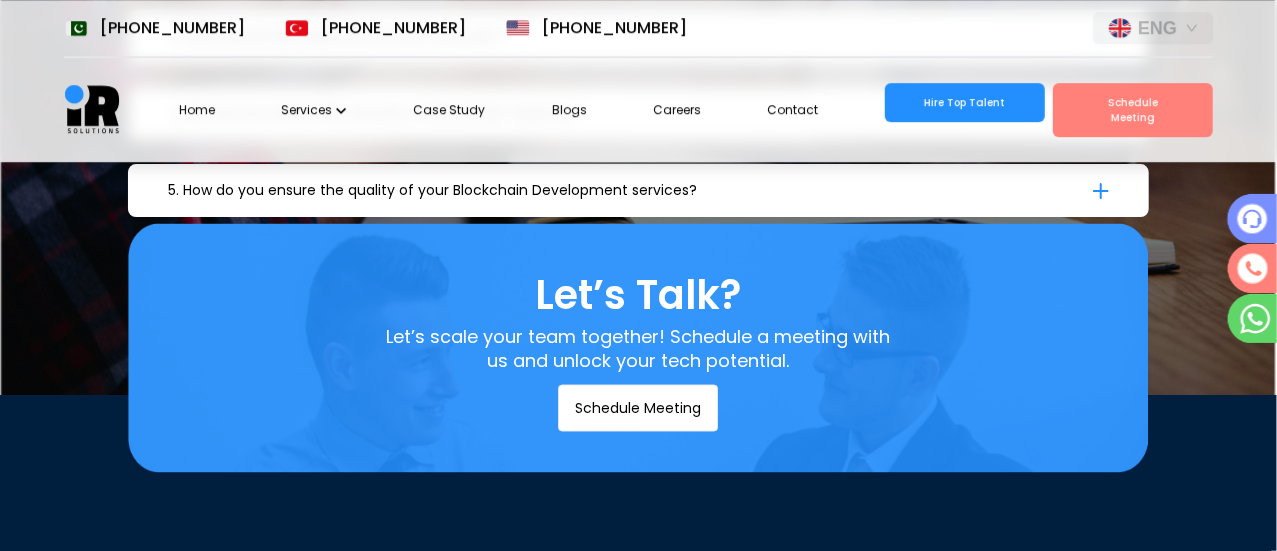 click on "5. How do you ensure the quality of your Blockchain Development services? We have a rigorous quality assurance process in place to ensure that all our Blockchain Development projects meet the highest standards of quality. Our team of experienced developers follows best practices and industry standards to deliver high-quality work that meets or exceeds client expectations." at bounding box center [639, 190] 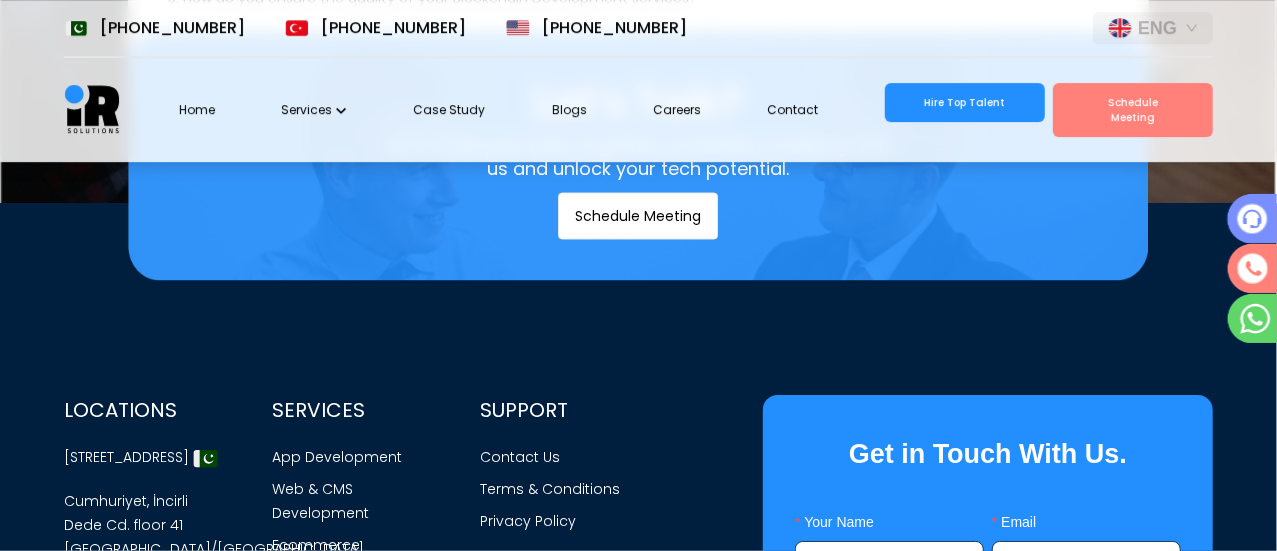 scroll, scrollTop: 7375, scrollLeft: 0, axis: vertical 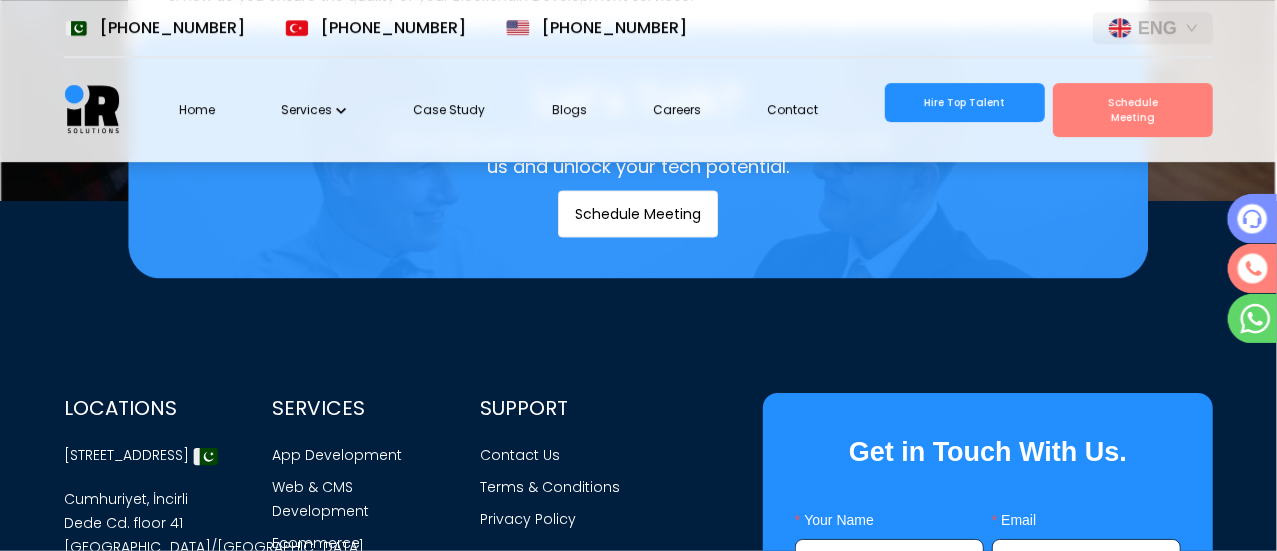 click on "Let’s Talk?" at bounding box center (639, 100) 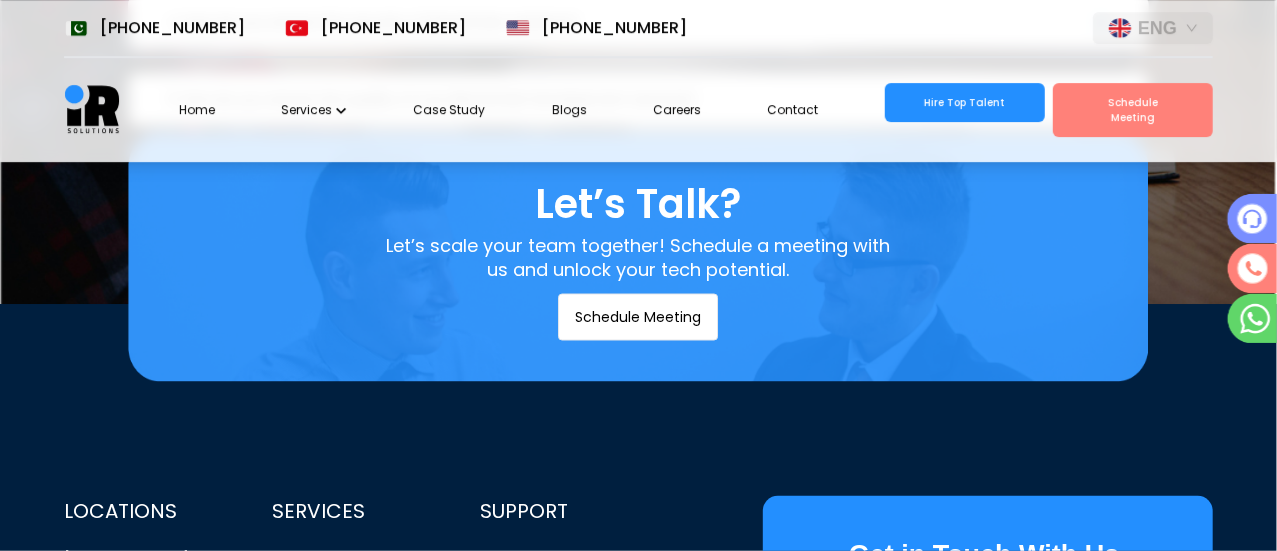 scroll, scrollTop: 7268, scrollLeft: 0, axis: vertical 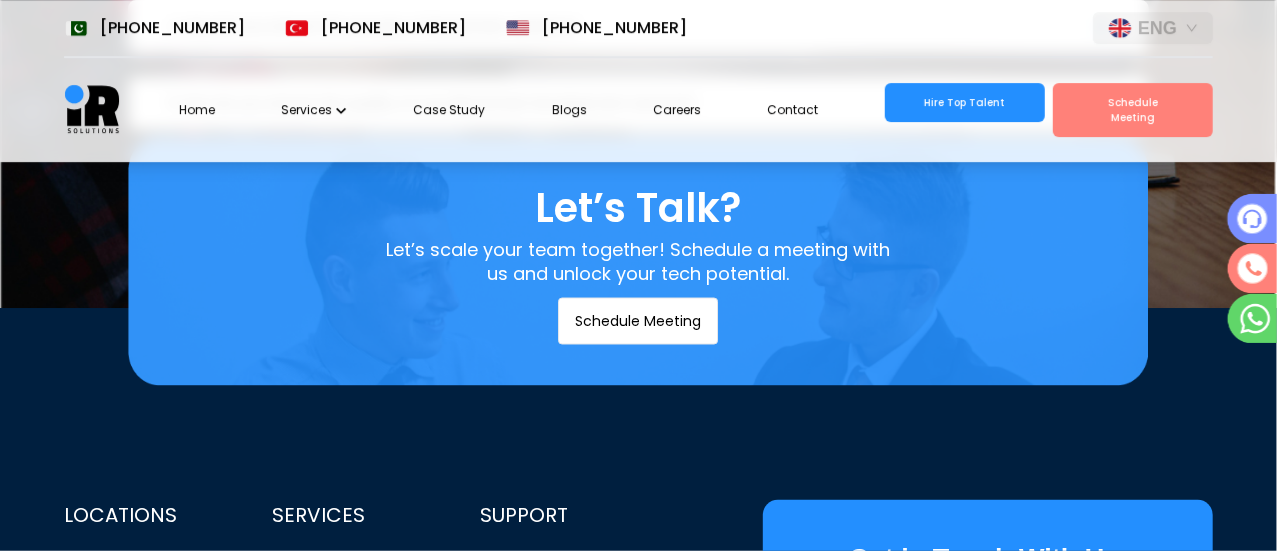 click on "Services" at bounding box center (314, 110) 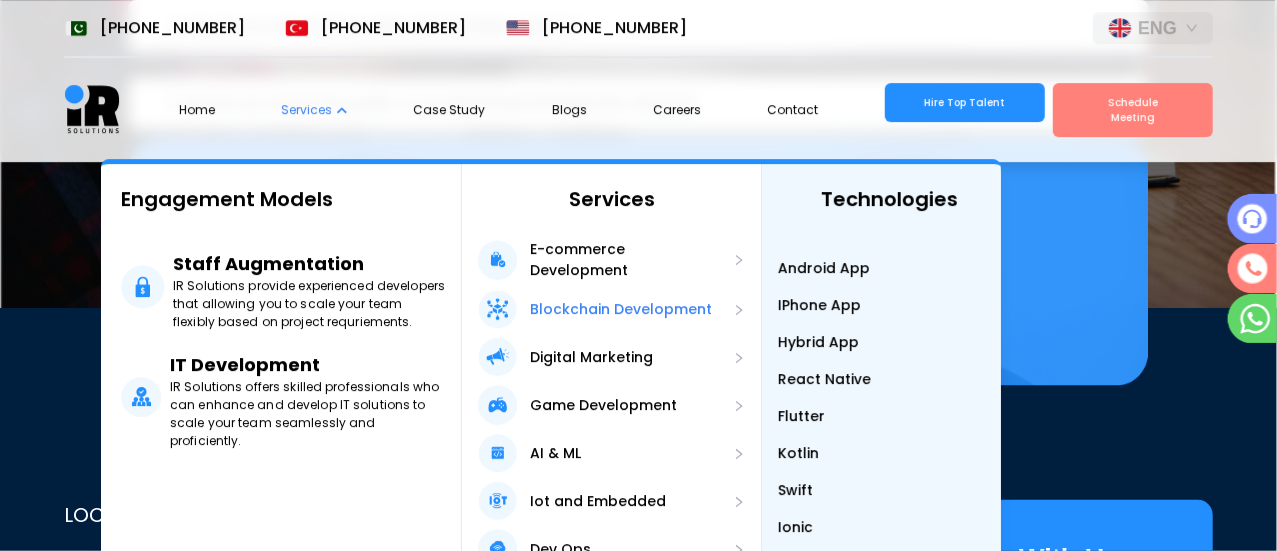 scroll, scrollTop: 151, scrollLeft: 0, axis: vertical 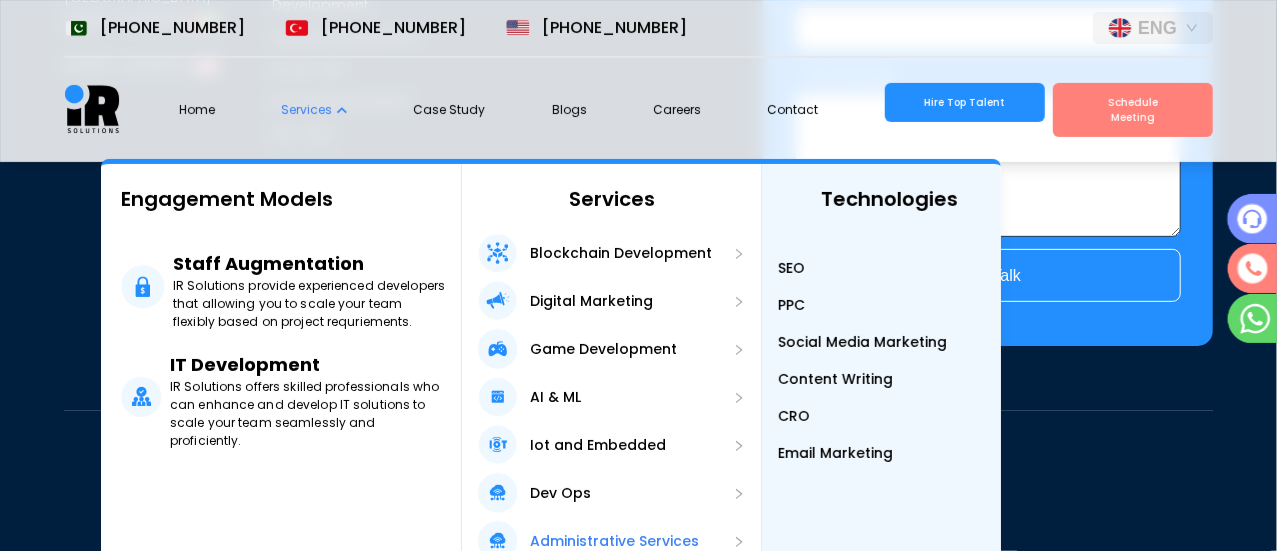 click on "Administrative Services" at bounding box center (588, 541) 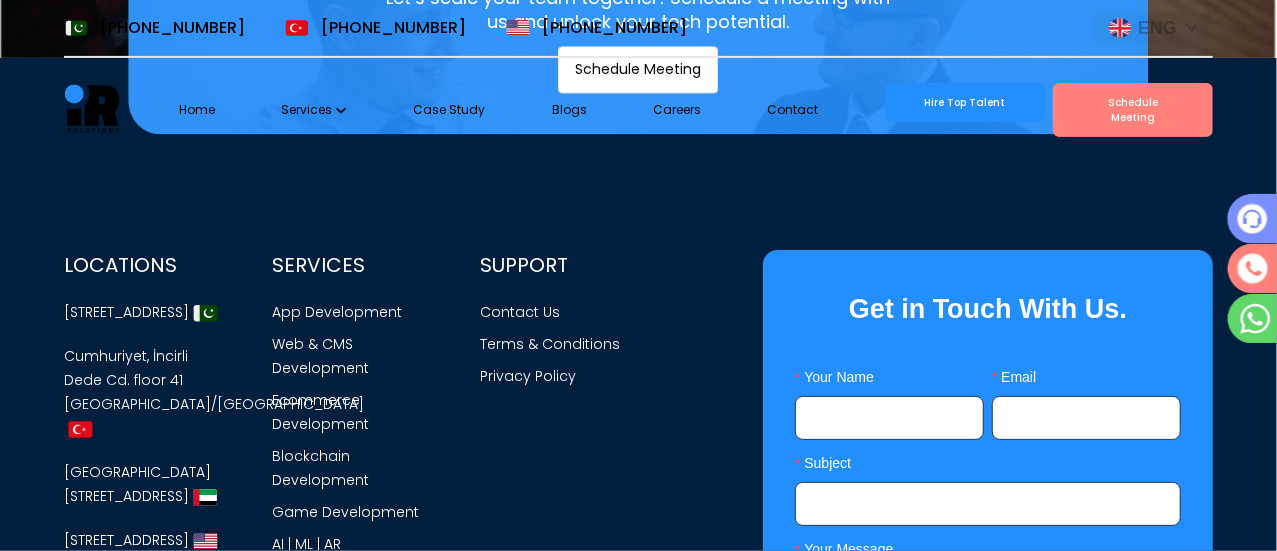 scroll, scrollTop: 0, scrollLeft: 0, axis: both 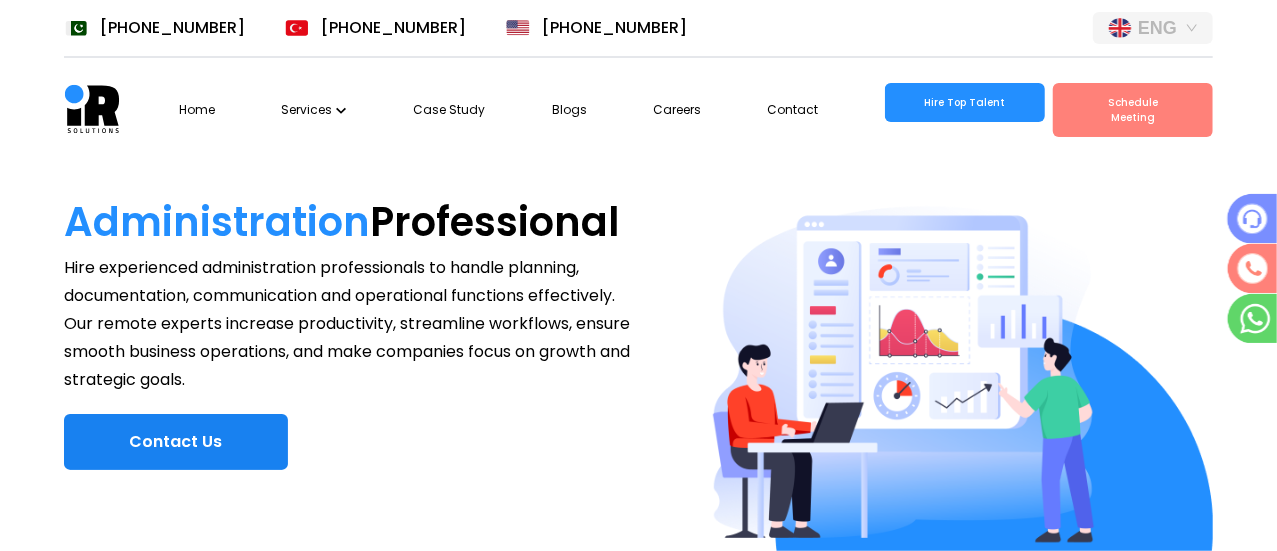 click on "Contact Us" at bounding box center (176, 442) 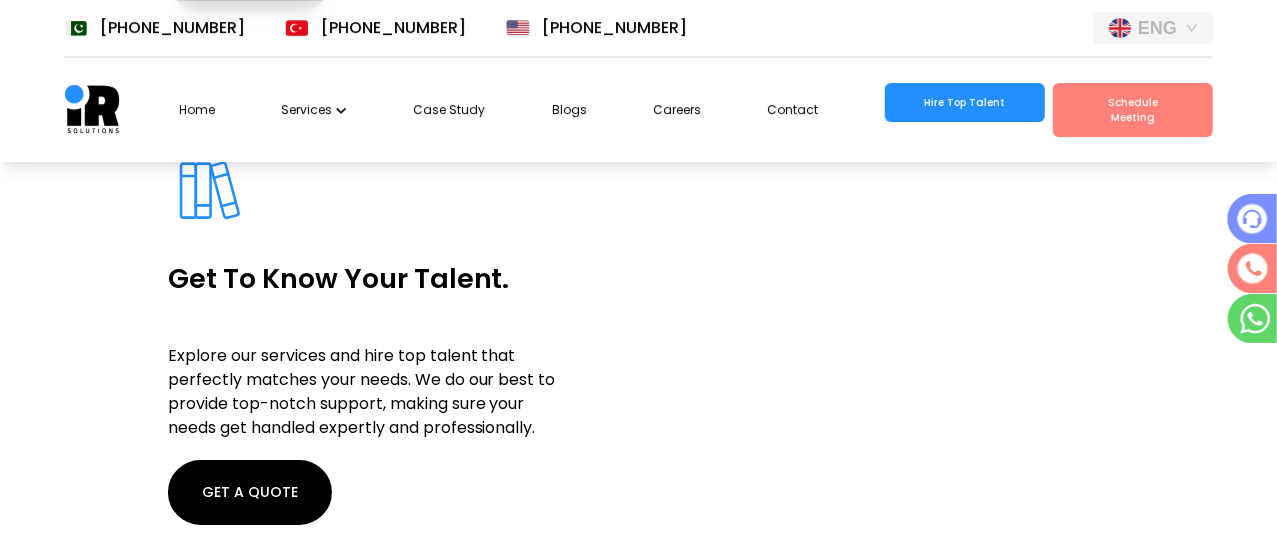 scroll, scrollTop: 4134, scrollLeft: 0, axis: vertical 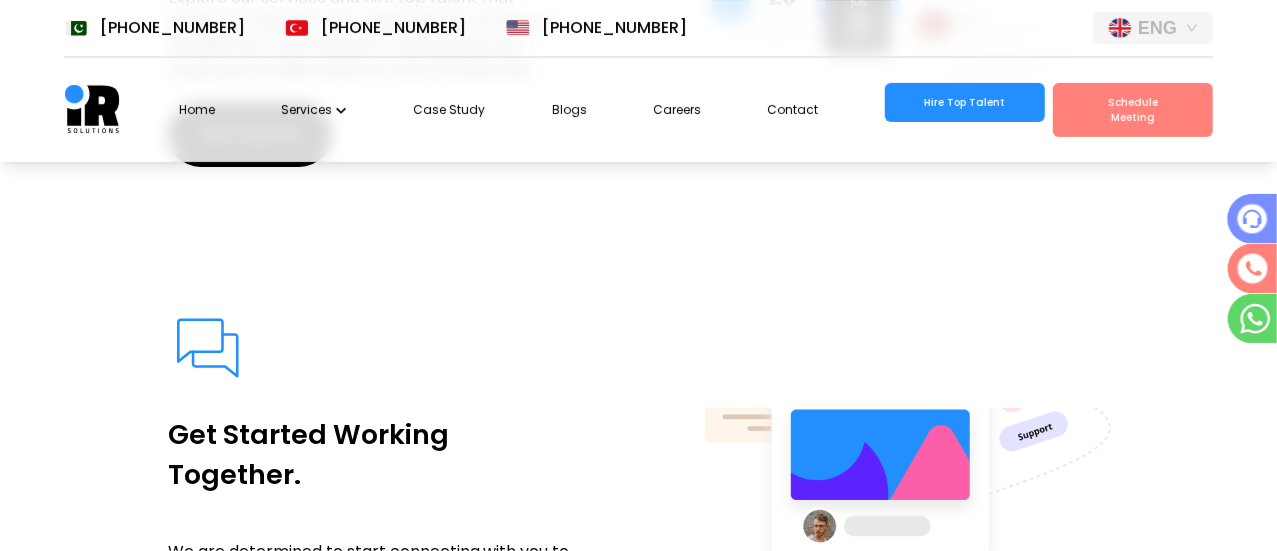 click on "Contact" at bounding box center (793, 109) 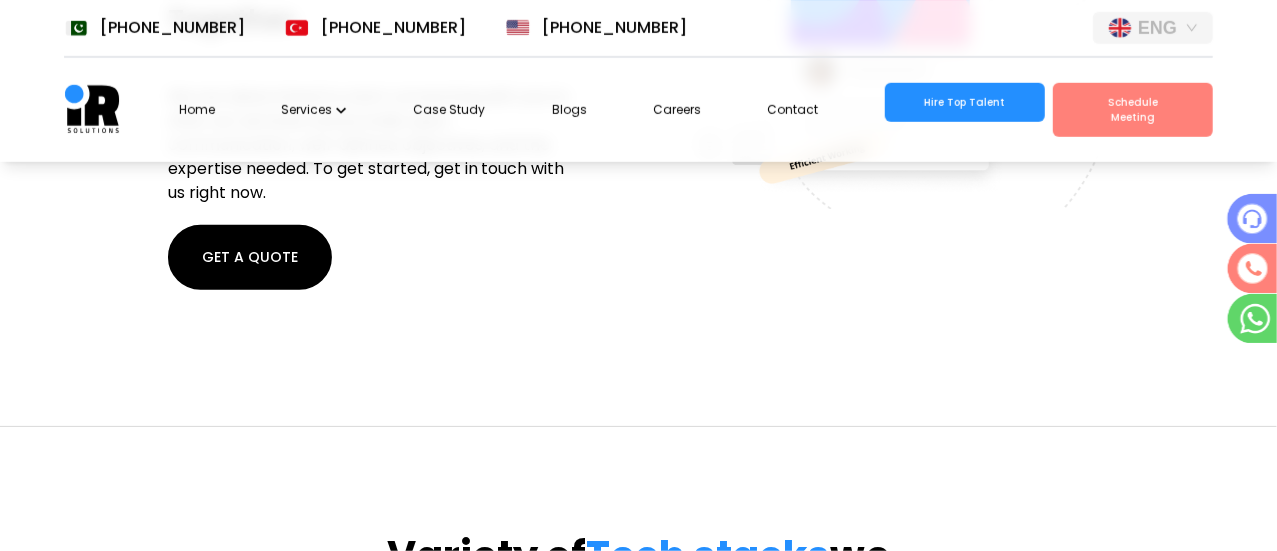 scroll, scrollTop: 4679, scrollLeft: 0, axis: vertical 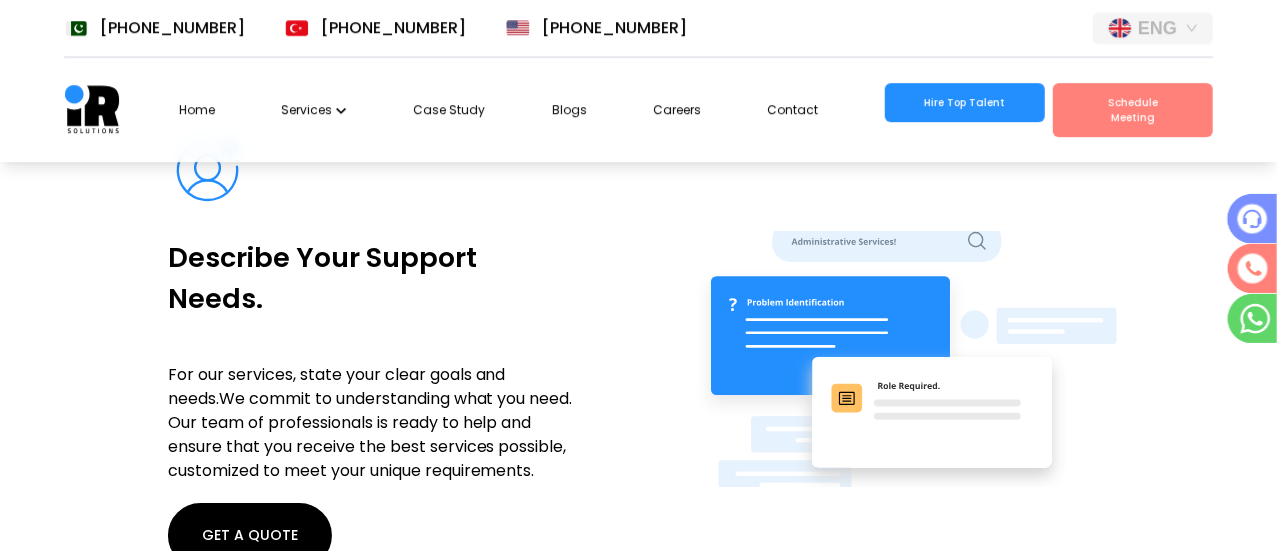click on "Contact" at bounding box center (793, 109) 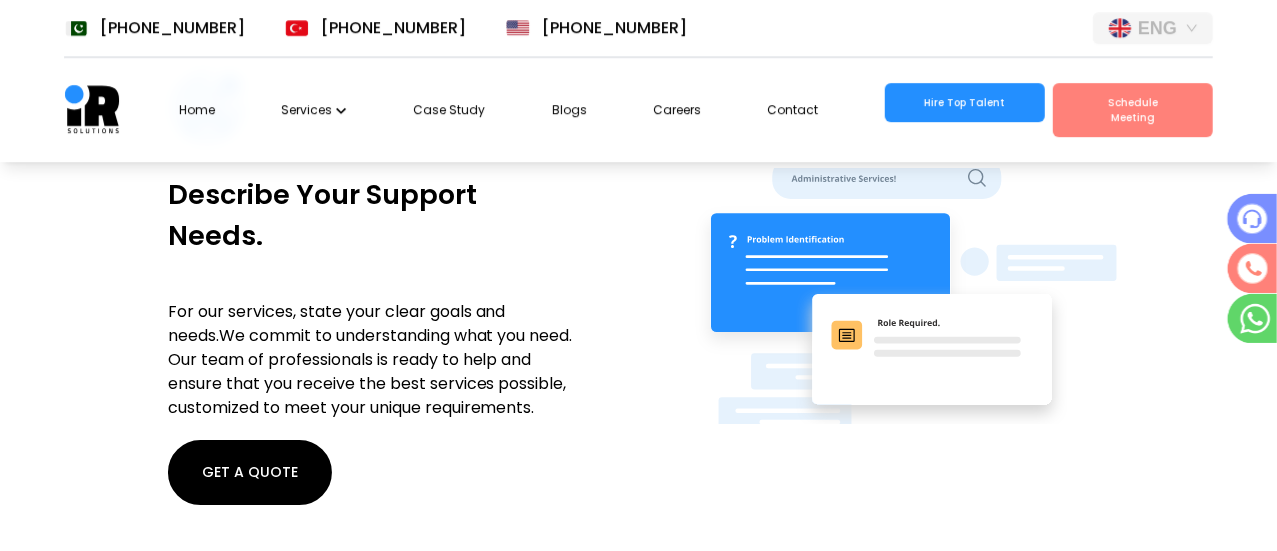 scroll, scrollTop: 3283, scrollLeft: 0, axis: vertical 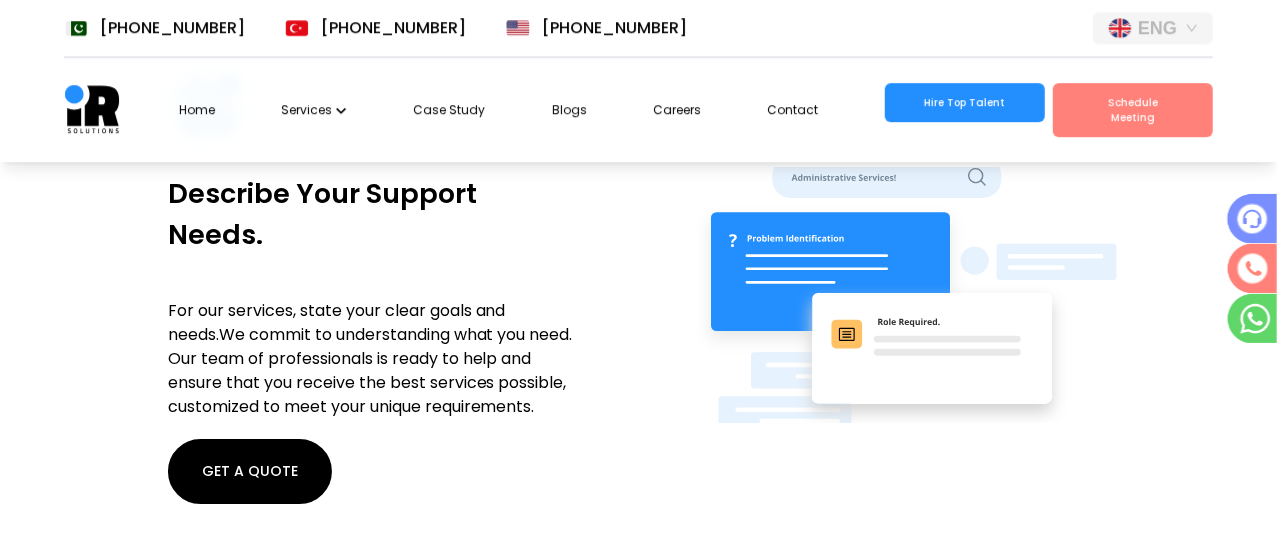 click on "Home Services Case Study Blogs Careers Contact Hire Top Talent Schedule Meeting" at bounding box center [696, 110] 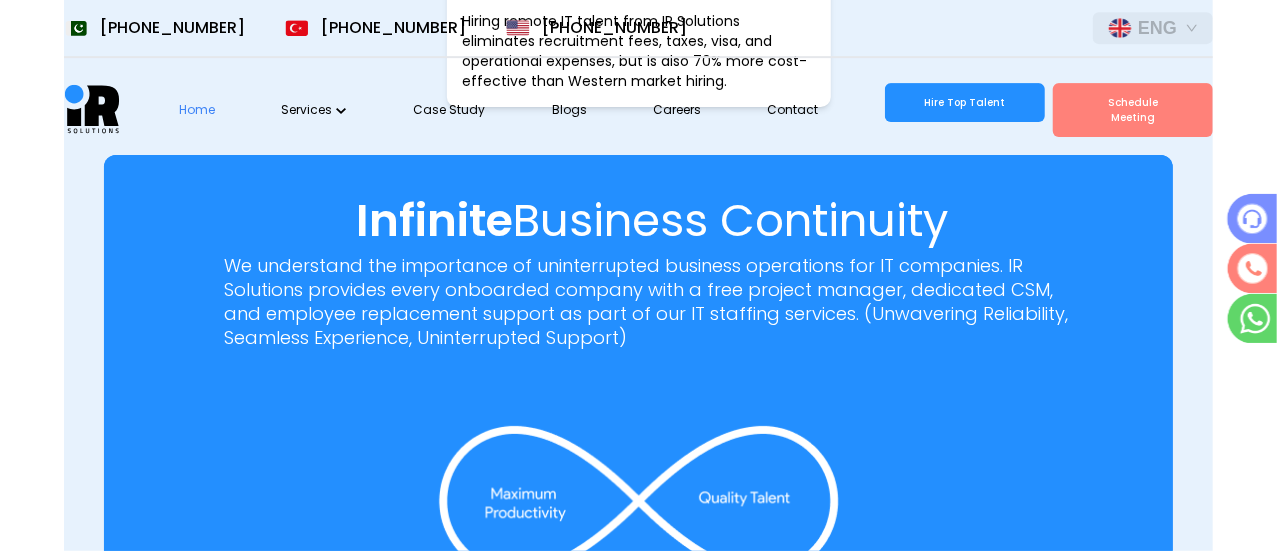 scroll, scrollTop: 0, scrollLeft: 0, axis: both 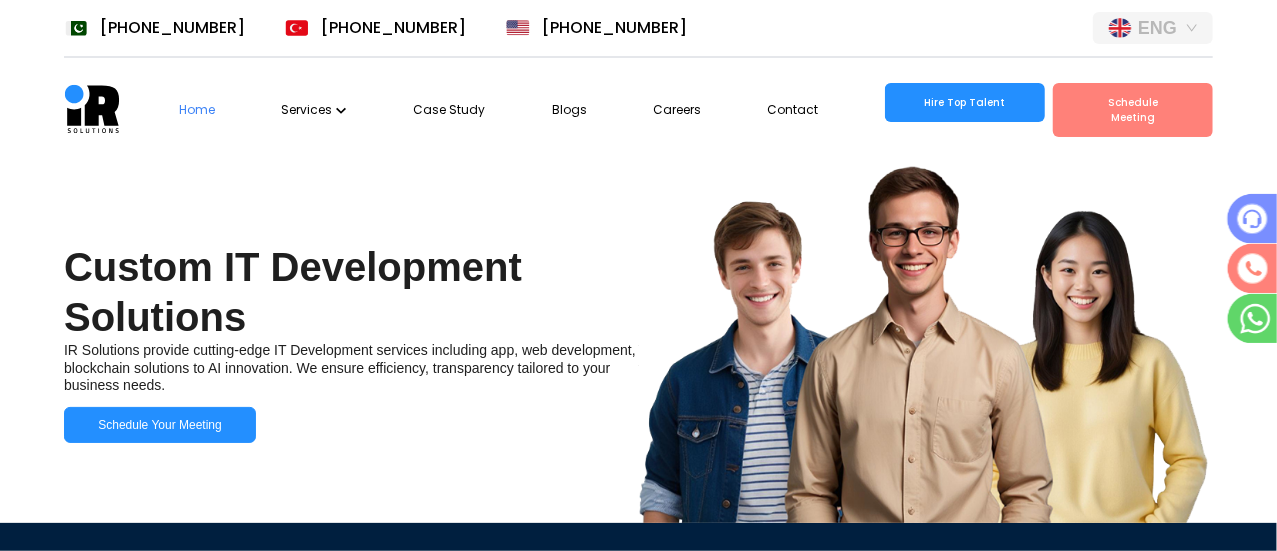 click on "Careers" at bounding box center (677, 109) 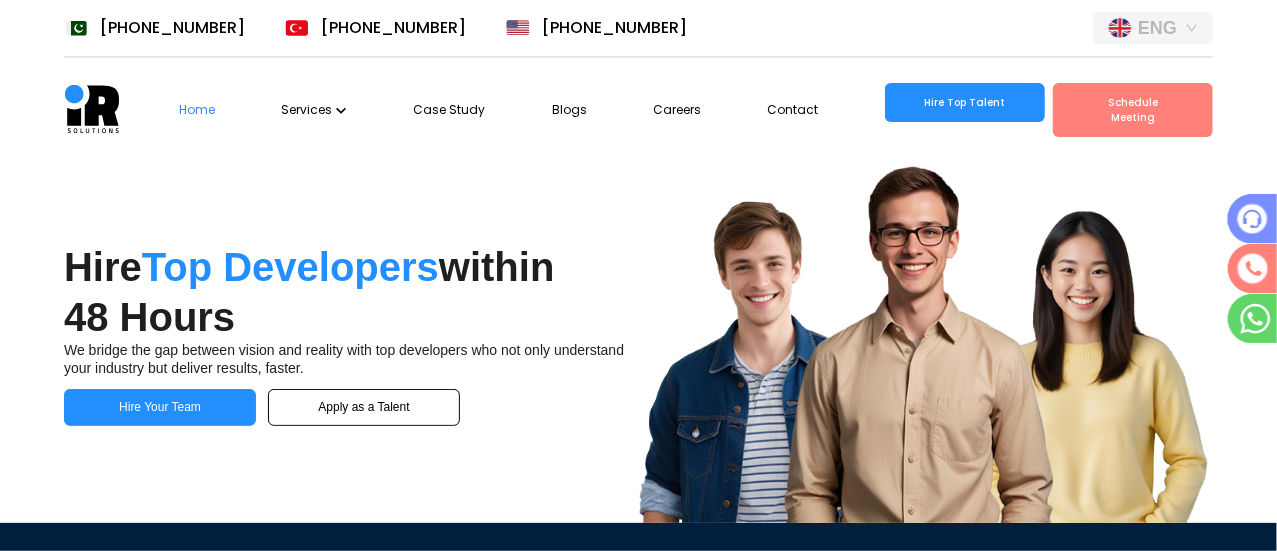 scroll, scrollTop: 0, scrollLeft: 0, axis: both 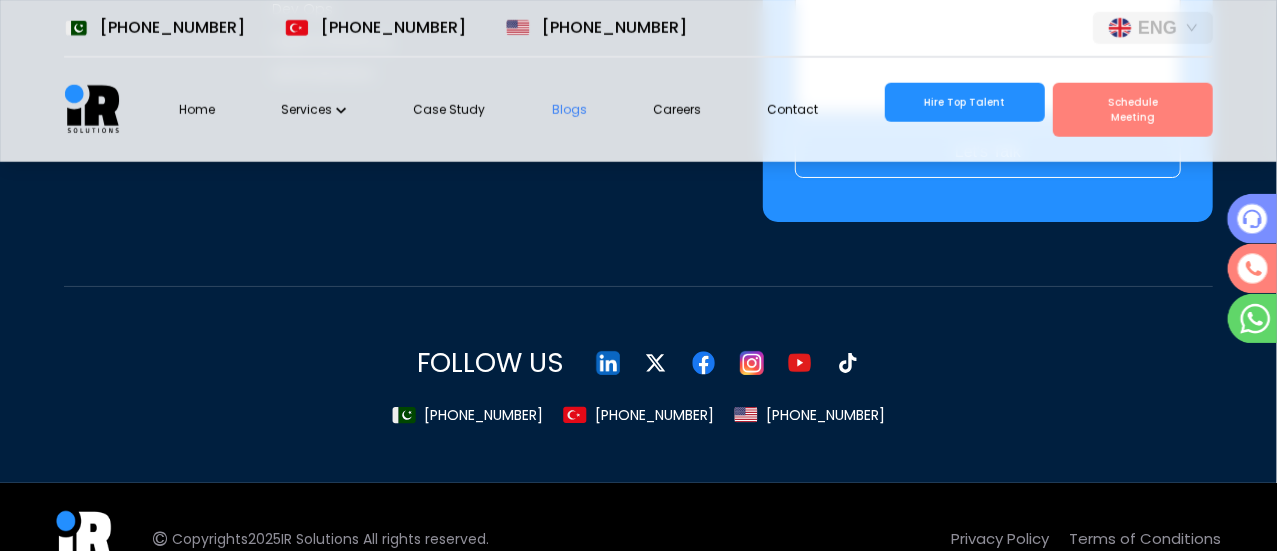 click on "Case Study" at bounding box center (450, 110) 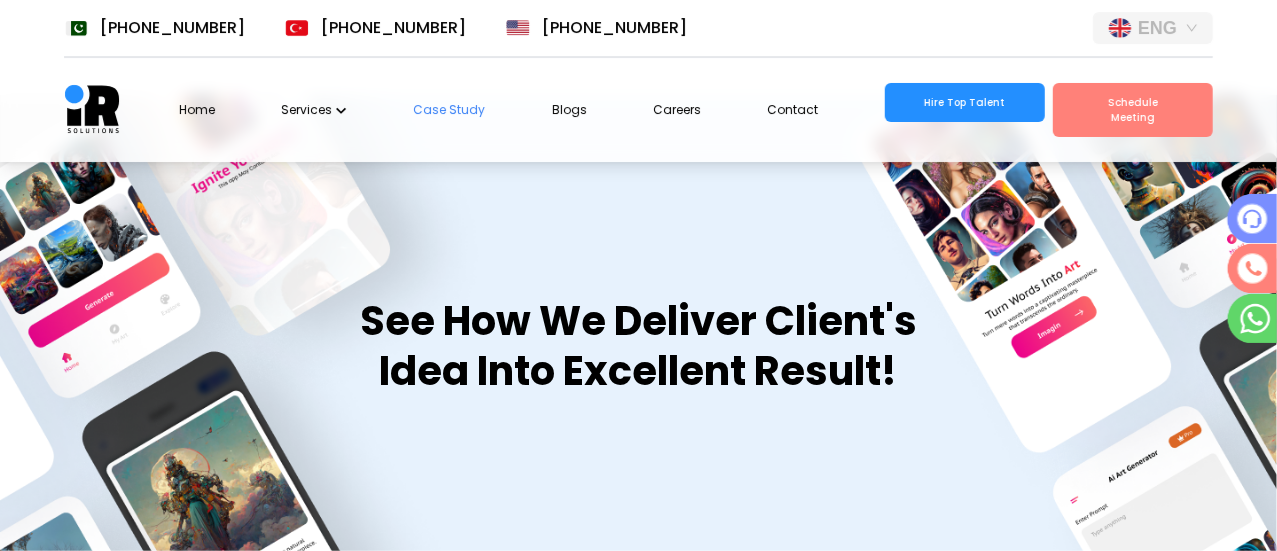 scroll, scrollTop: 540, scrollLeft: 0, axis: vertical 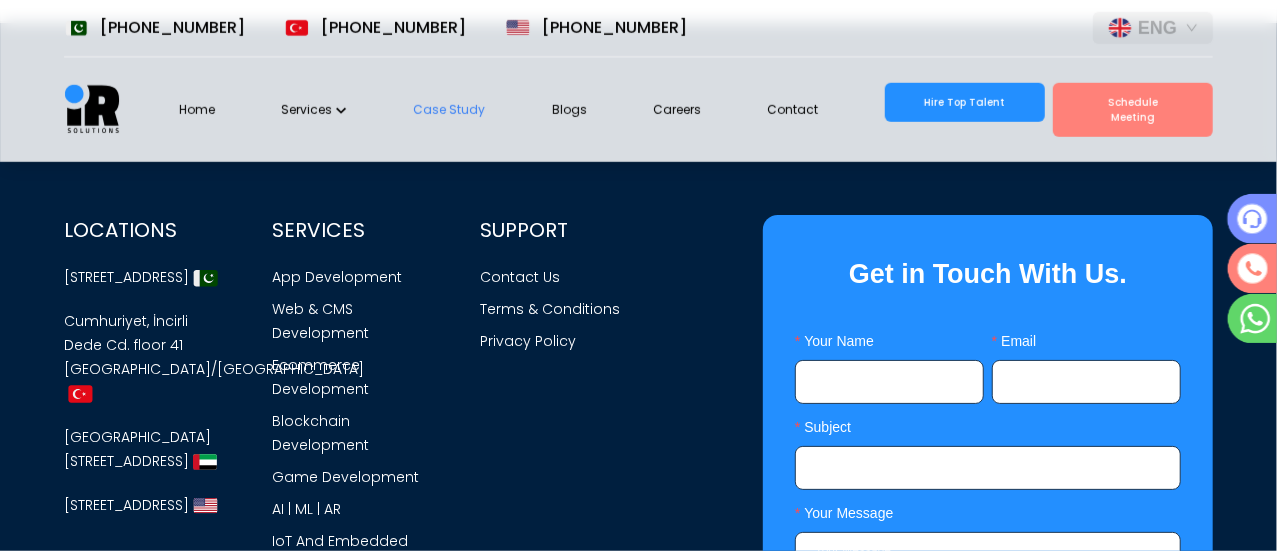 click on "Services" at bounding box center (314, 110) 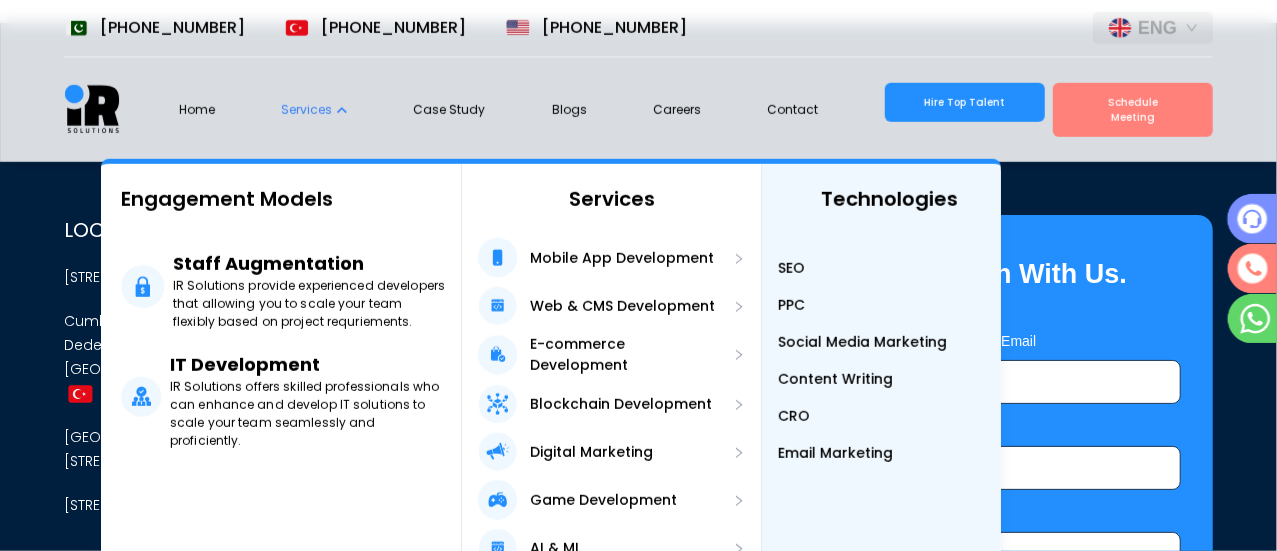 scroll, scrollTop: 0, scrollLeft: 36, axis: horizontal 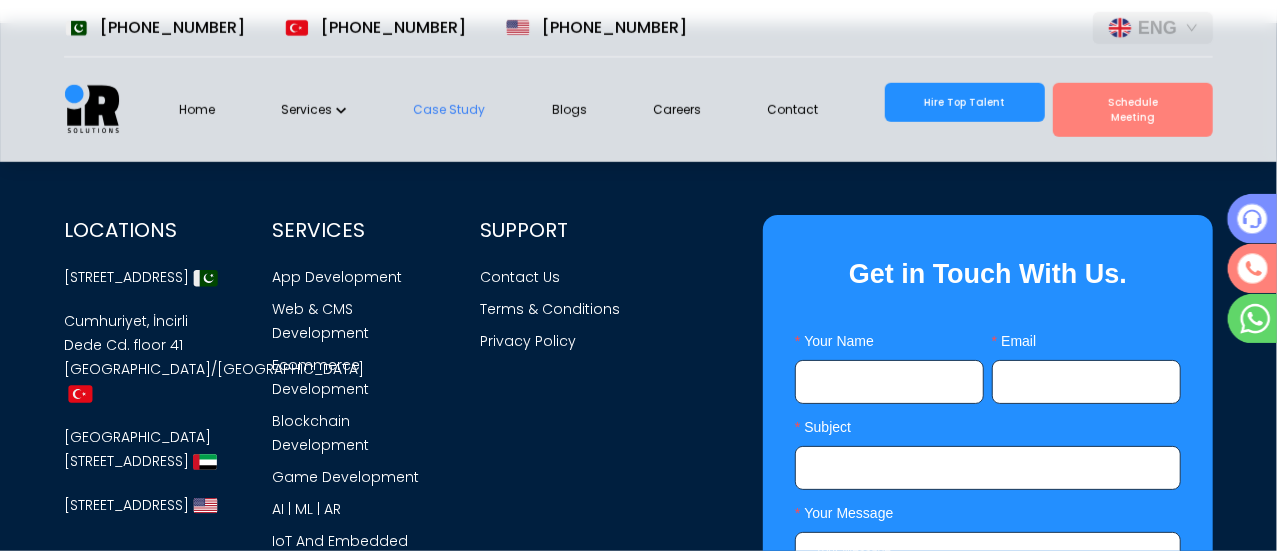 click on "FOLLOW US +92 (320) 9563775 +90 (531) 3193533 +1 (281) 399 4998" at bounding box center (638, 948) 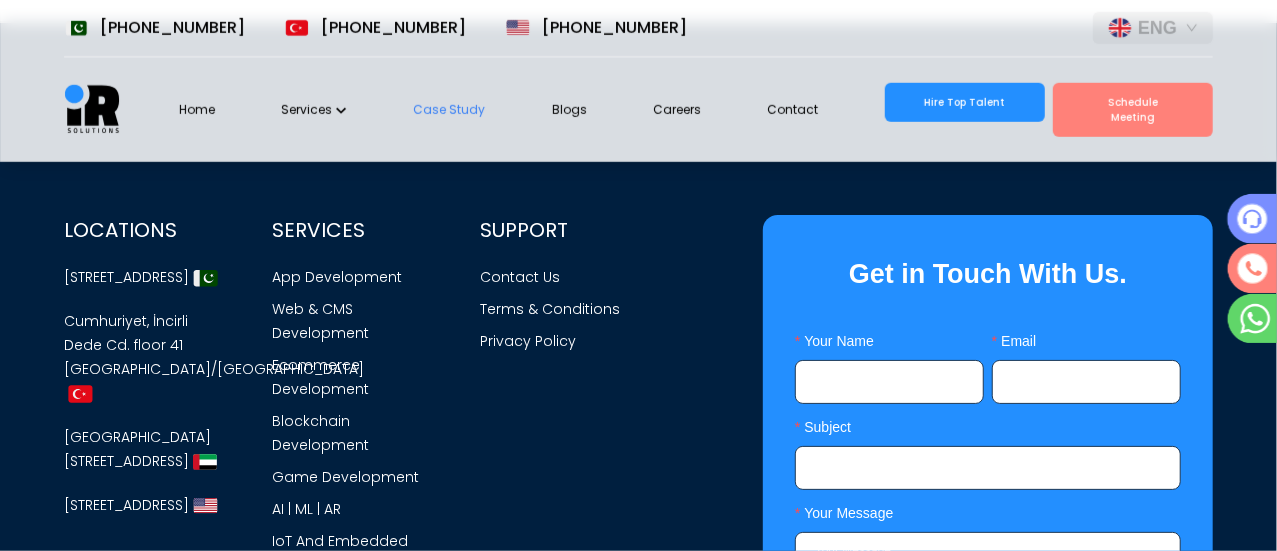 scroll, scrollTop: 0, scrollLeft: 36, axis: horizontal 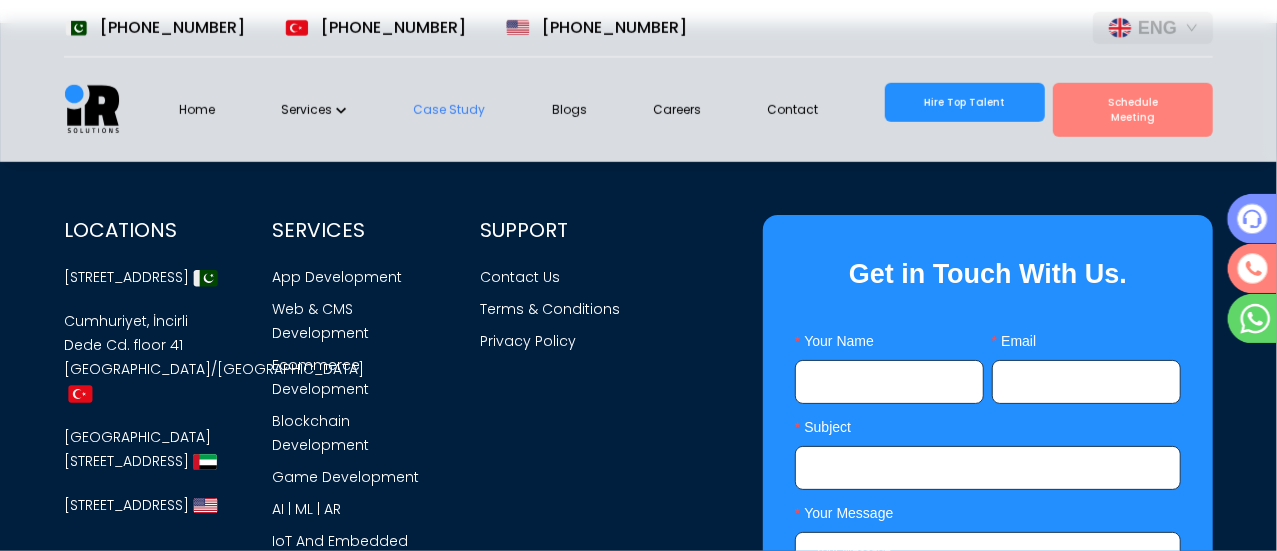 click on "Hire Top Talent" at bounding box center [965, 102] 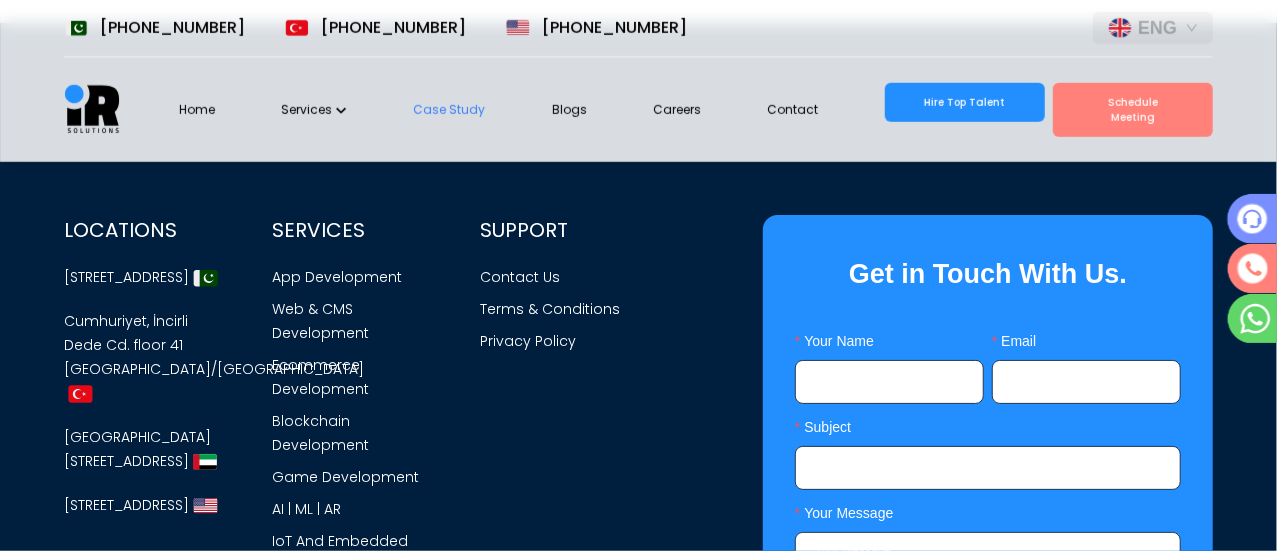 type 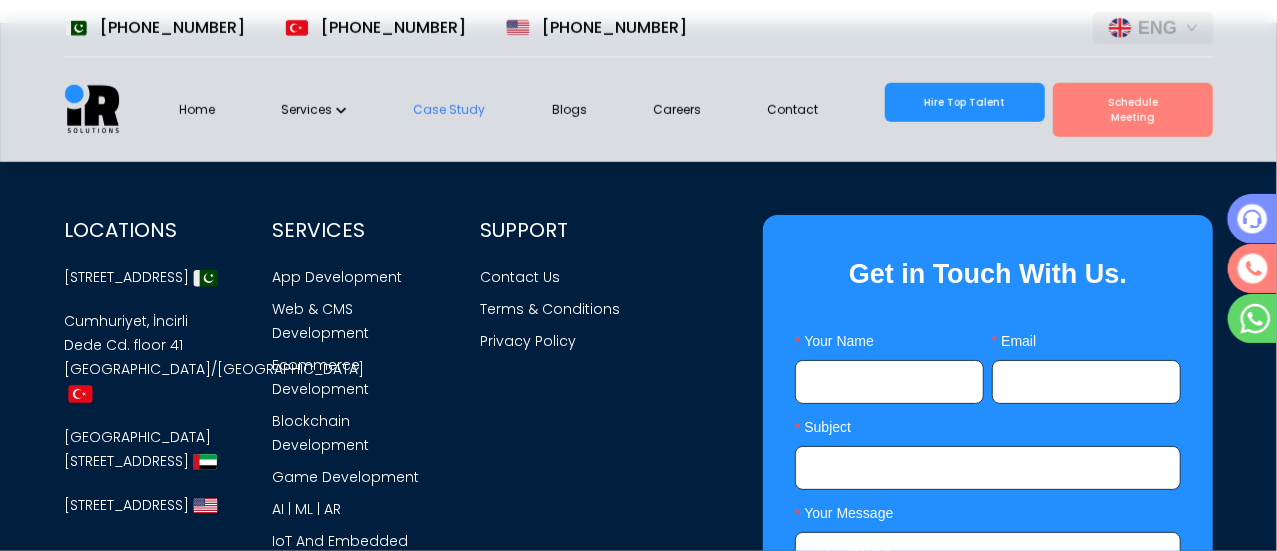 scroll, scrollTop: 0, scrollLeft: 0, axis: both 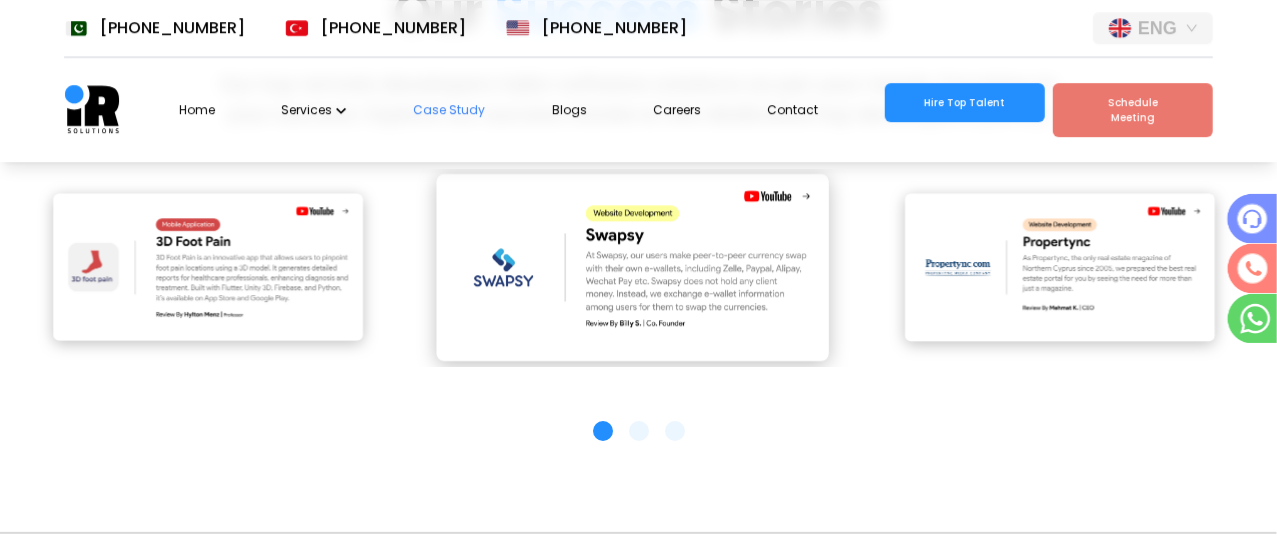 click on "Schedule Meeting" at bounding box center [1133, 110] 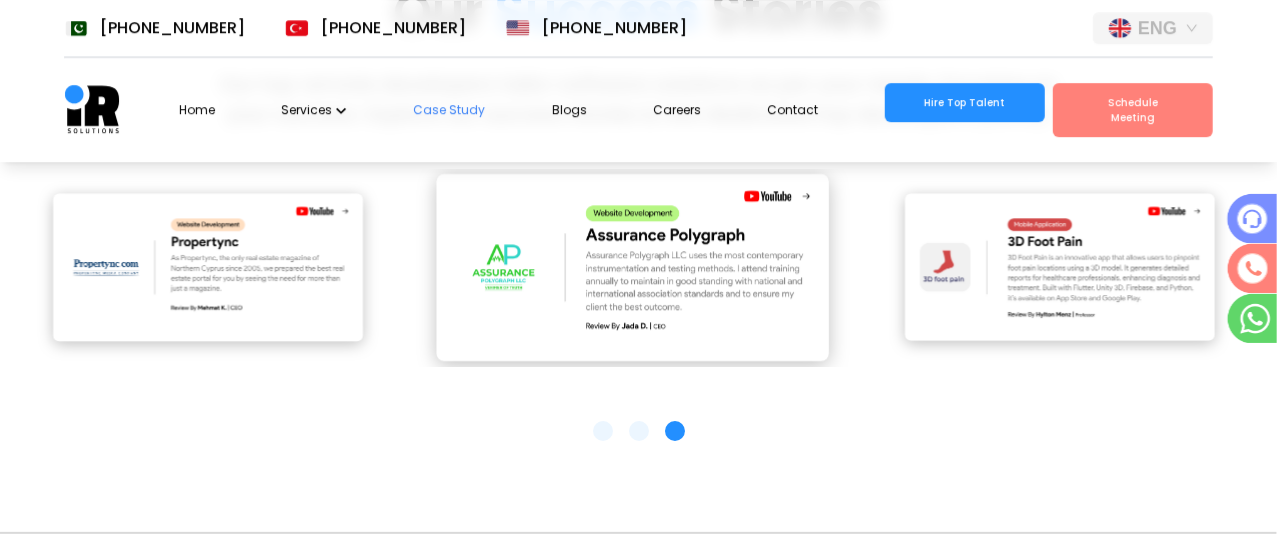 scroll, scrollTop: 3374, scrollLeft: 0, axis: vertical 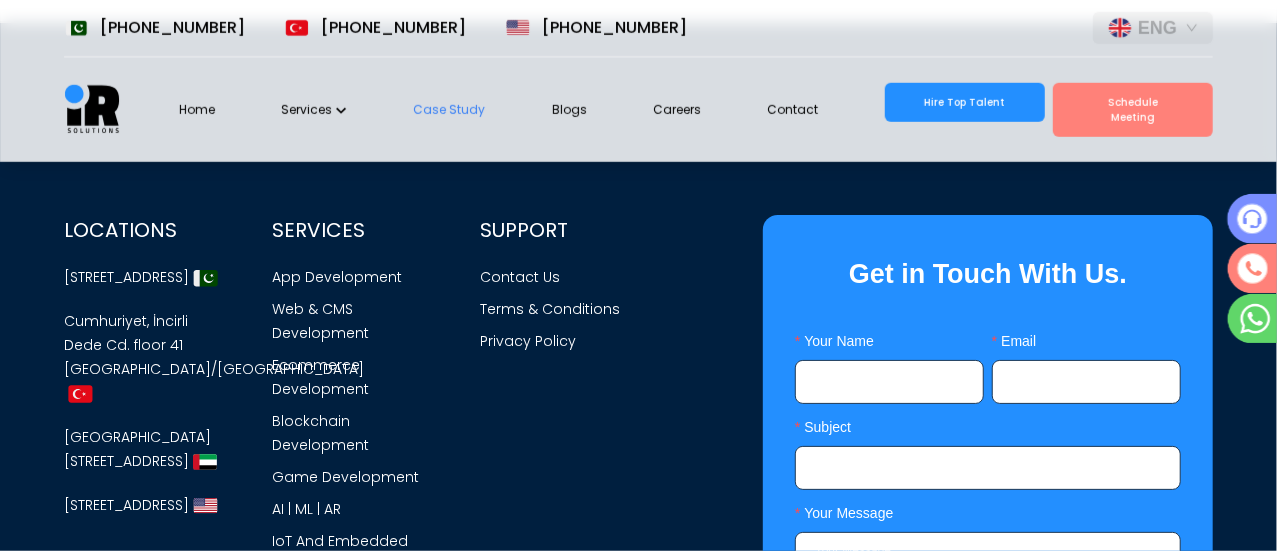 click at bounding box center [608, 926] 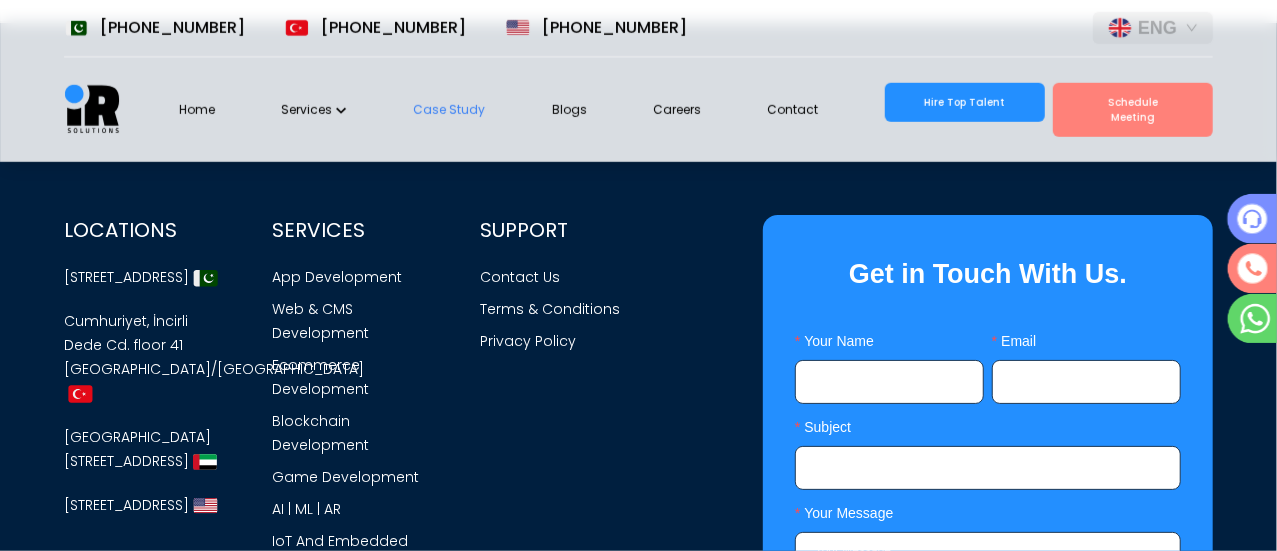 scroll, scrollTop: 0, scrollLeft: 36, axis: horizontal 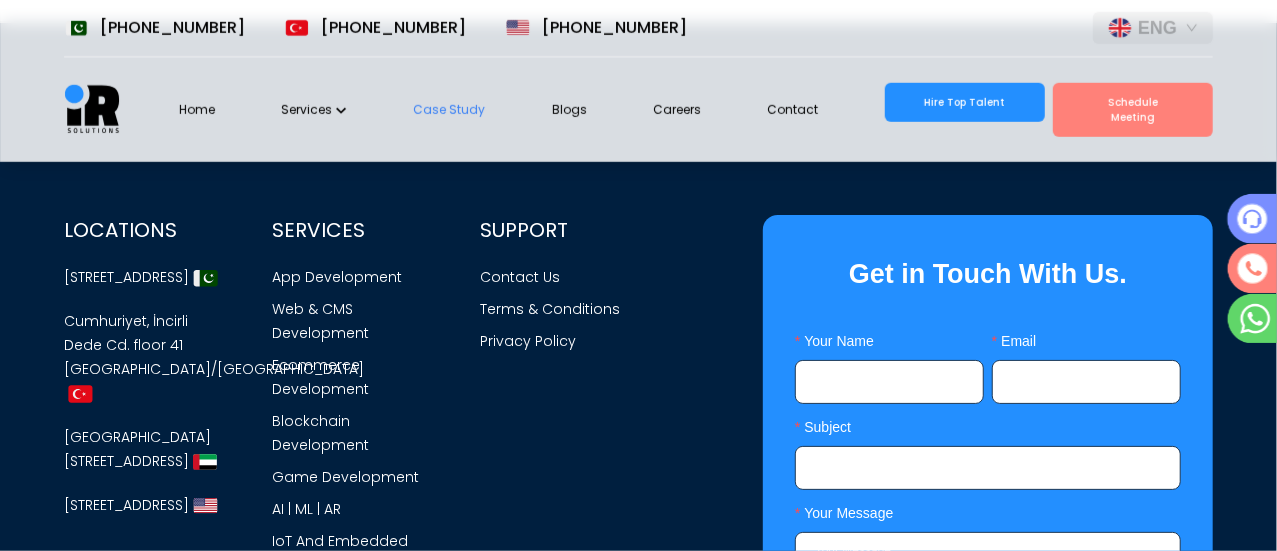 click on "[PHONE_NUMBER]" at bounding box center [483, 978] 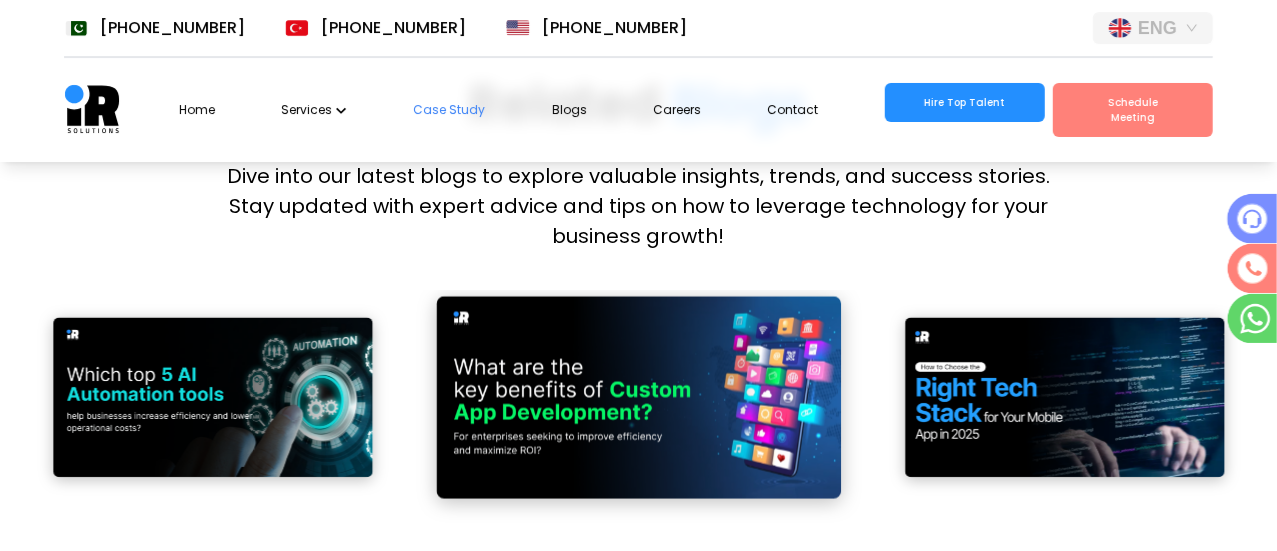scroll, scrollTop: 3359, scrollLeft: 0, axis: vertical 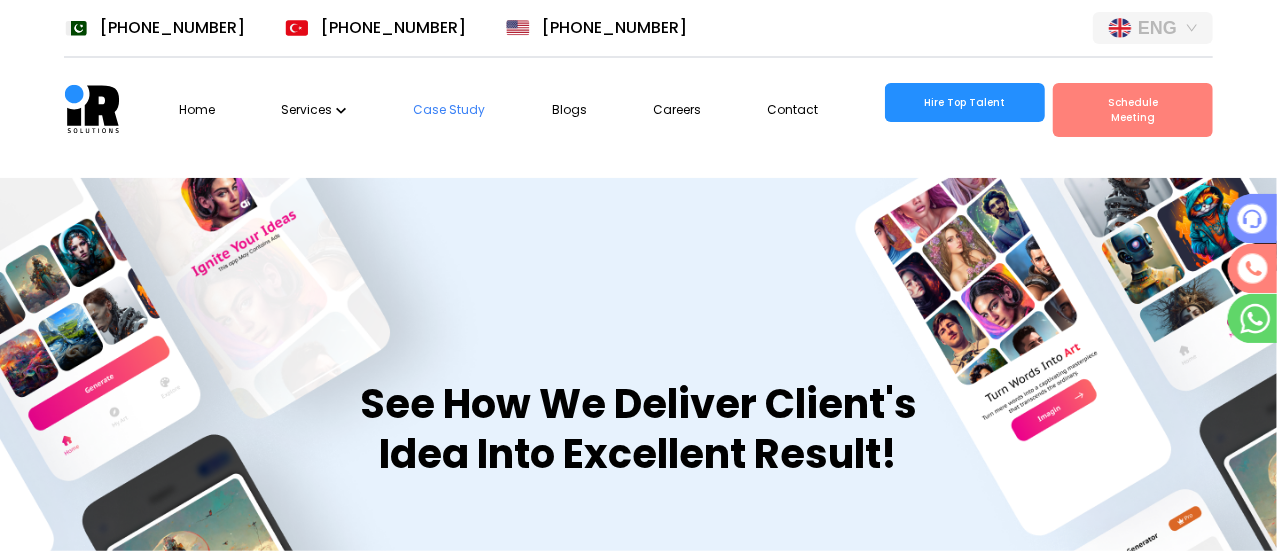 click on "Careers" at bounding box center (677, 109) 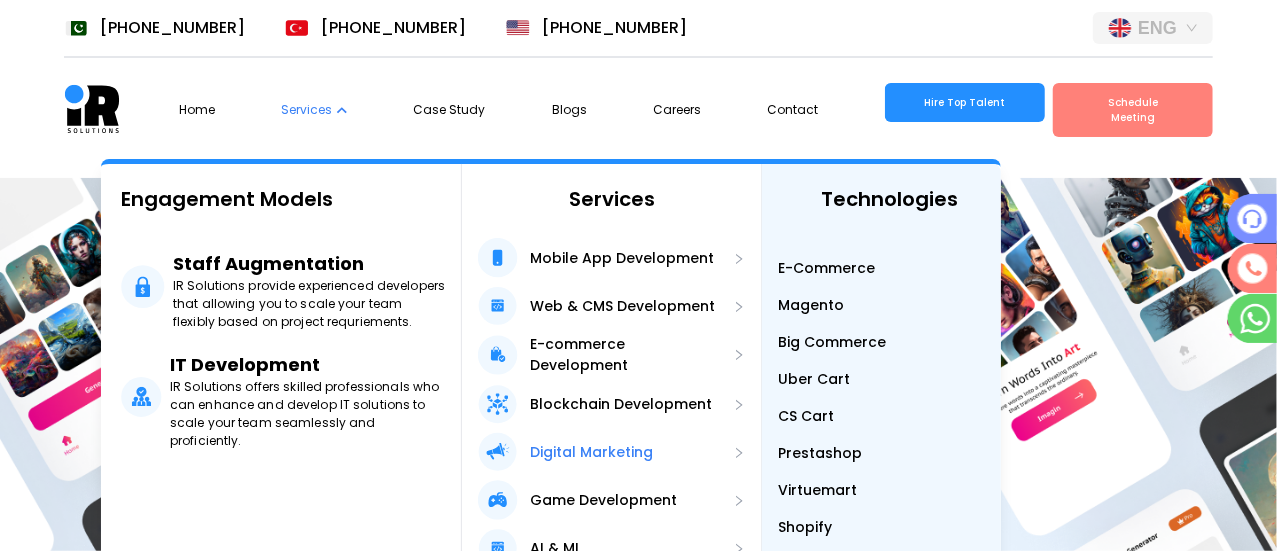 scroll, scrollTop: 151, scrollLeft: 0, axis: vertical 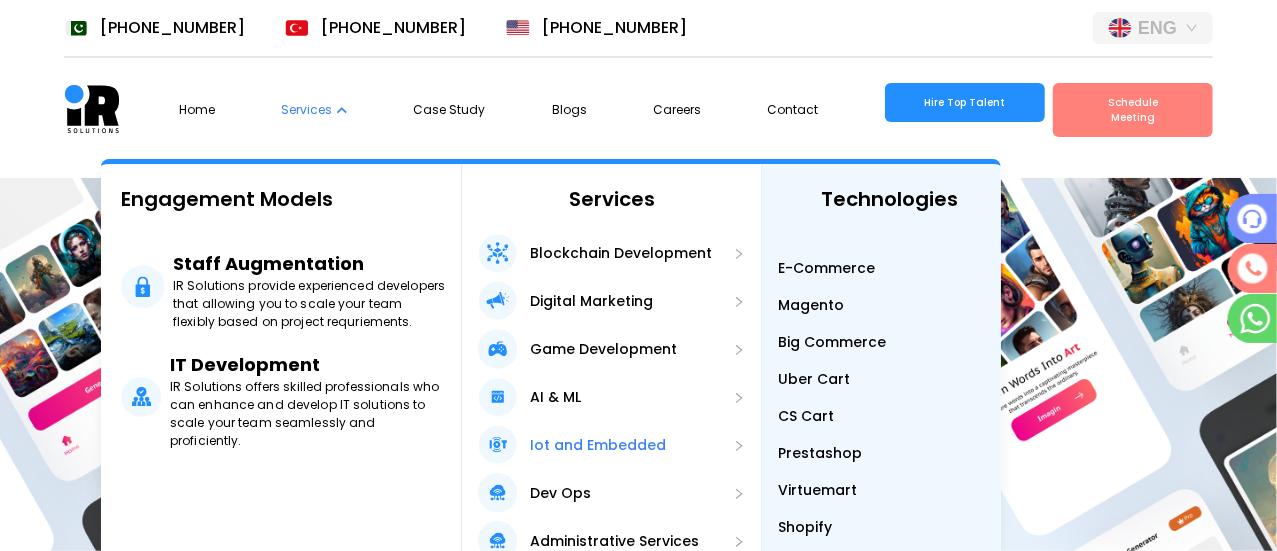 click on "Iot and Embedded" at bounding box center (598, 445) 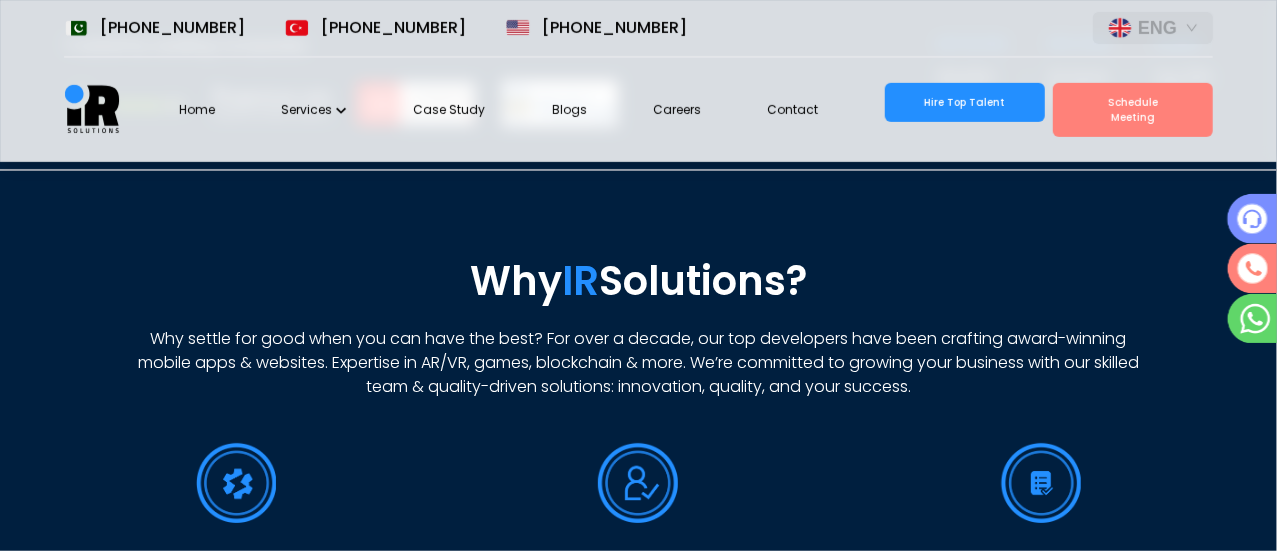 scroll, scrollTop: 536, scrollLeft: 0, axis: vertical 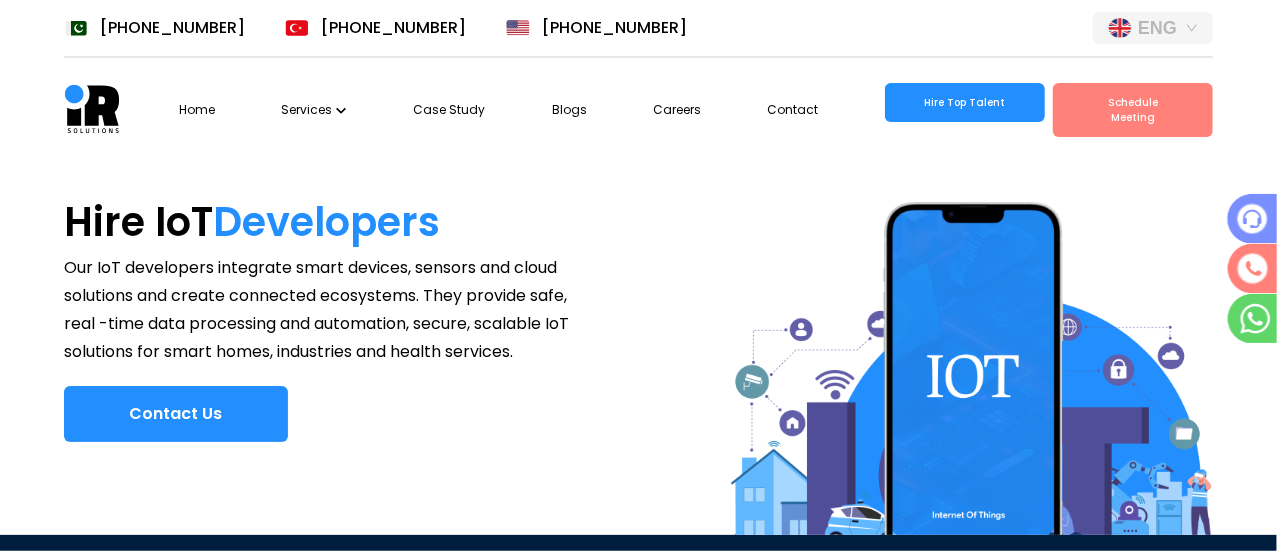click on "Home Services Case Study Blogs Careers Contact Hire Top Talent Schedule Meeting" at bounding box center (696, 110) 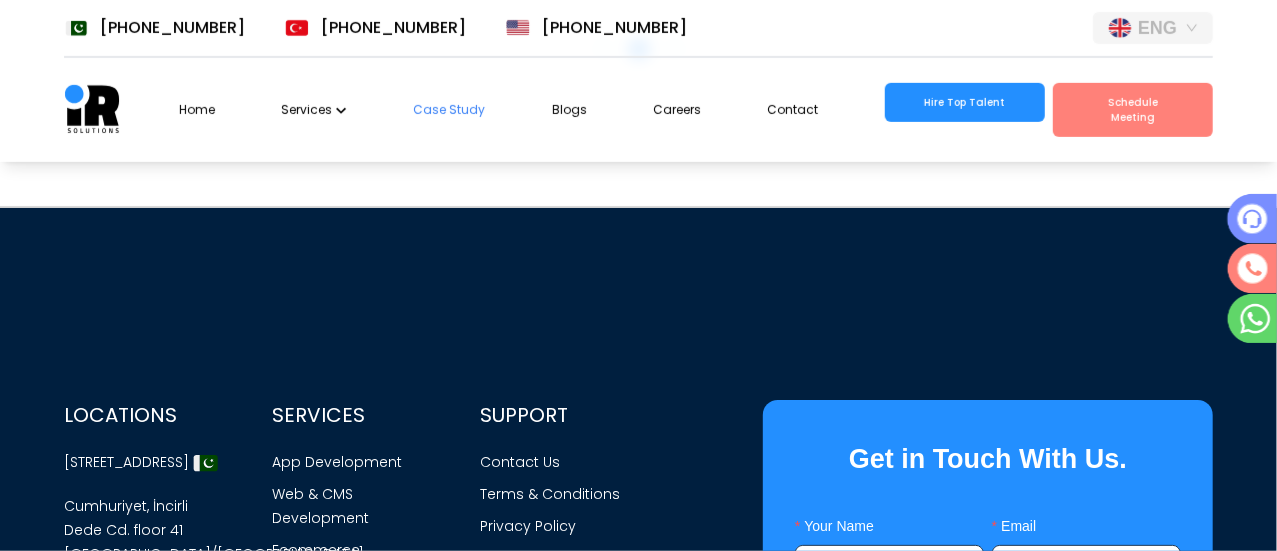 scroll, scrollTop: 4604, scrollLeft: 0, axis: vertical 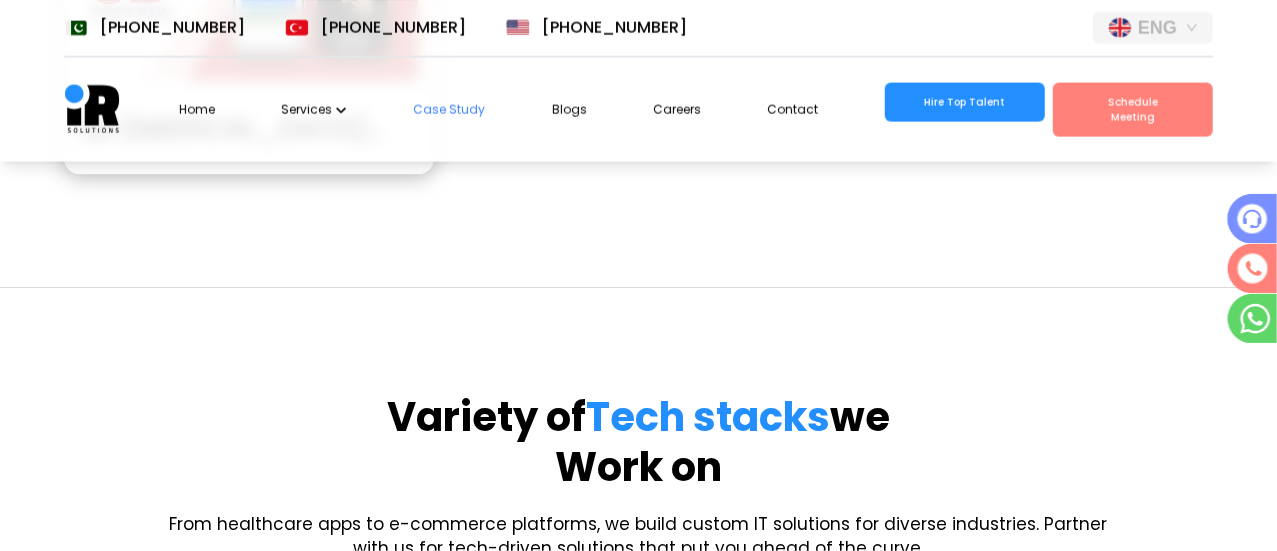 click on "Frontend" at bounding box center (558, 642) 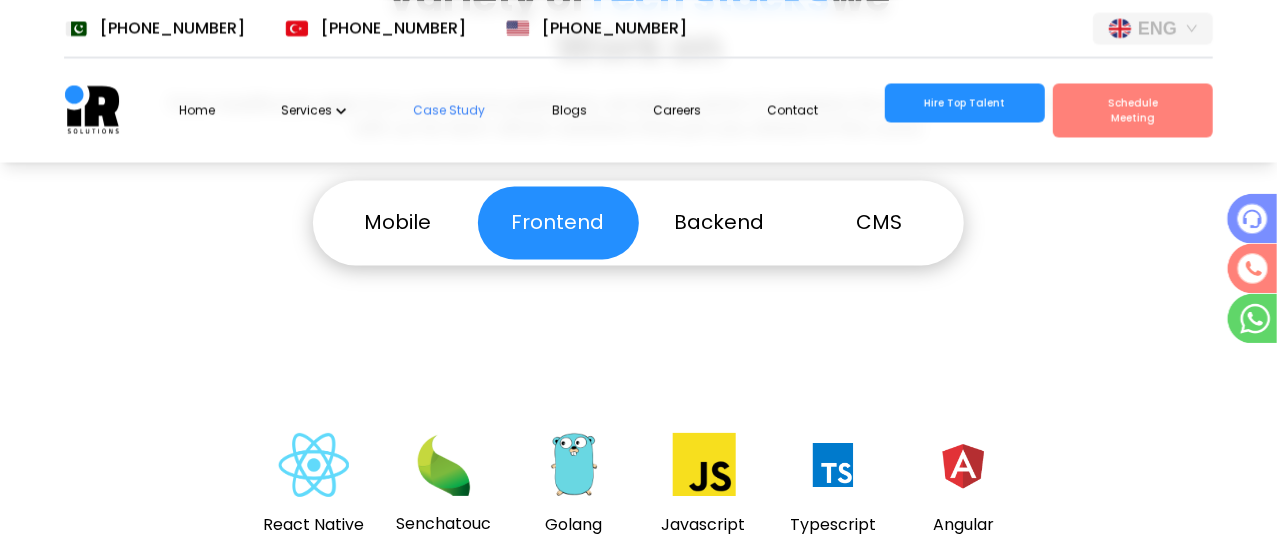 scroll, scrollTop: 2089, scrollLeft: 0, axis: vertical 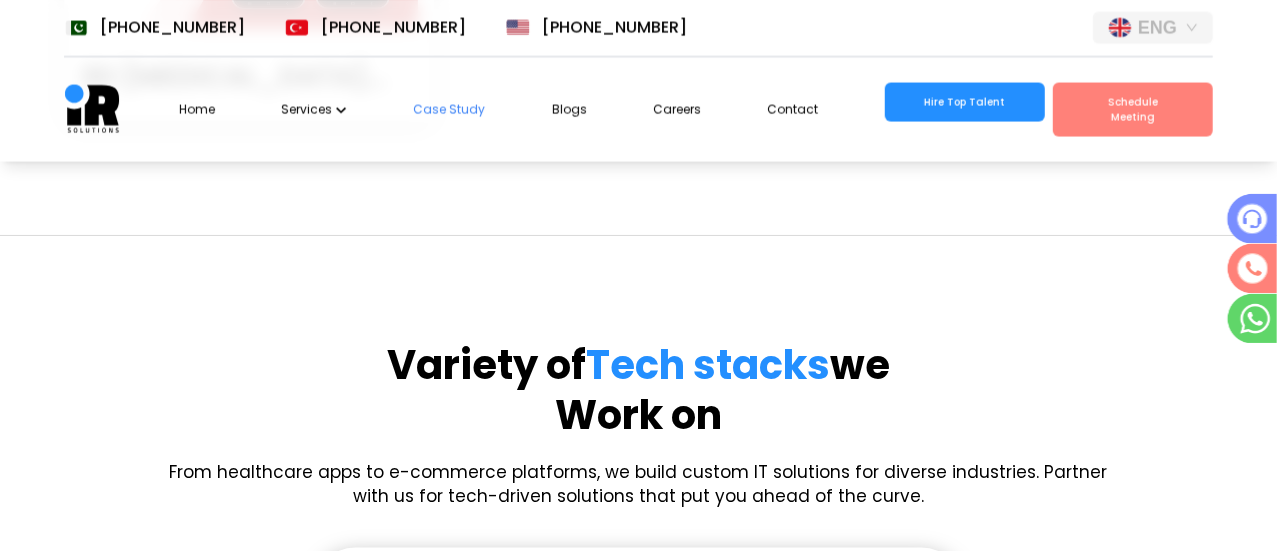 click on "Backend" at bounding box center [719, 590] 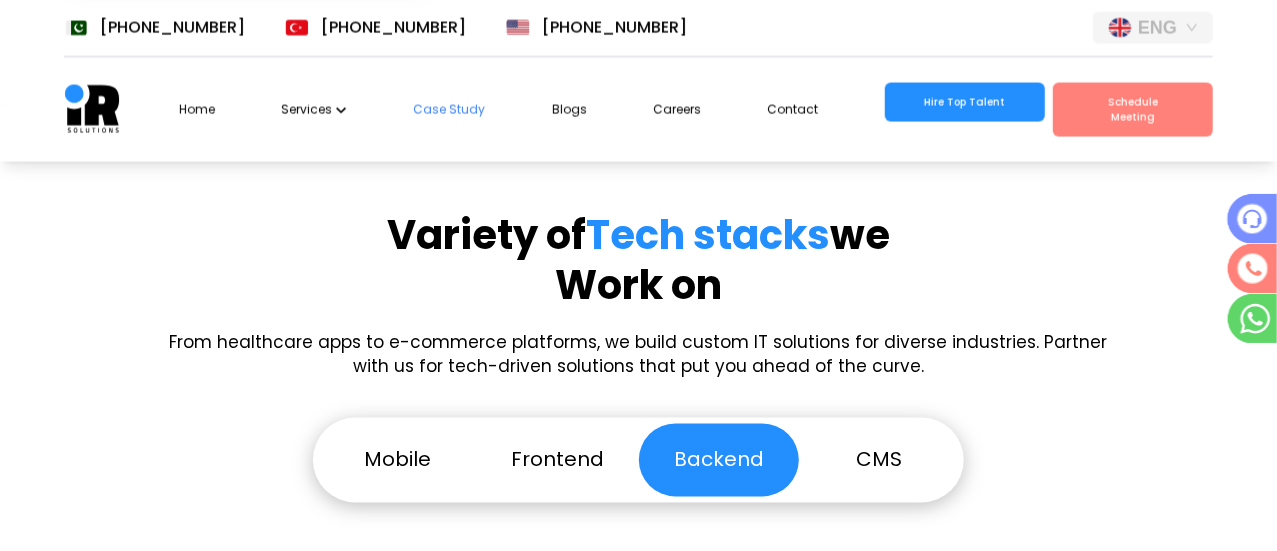 scroll, scrollTop: 1772, scrollLeft: 0, axis: vertical 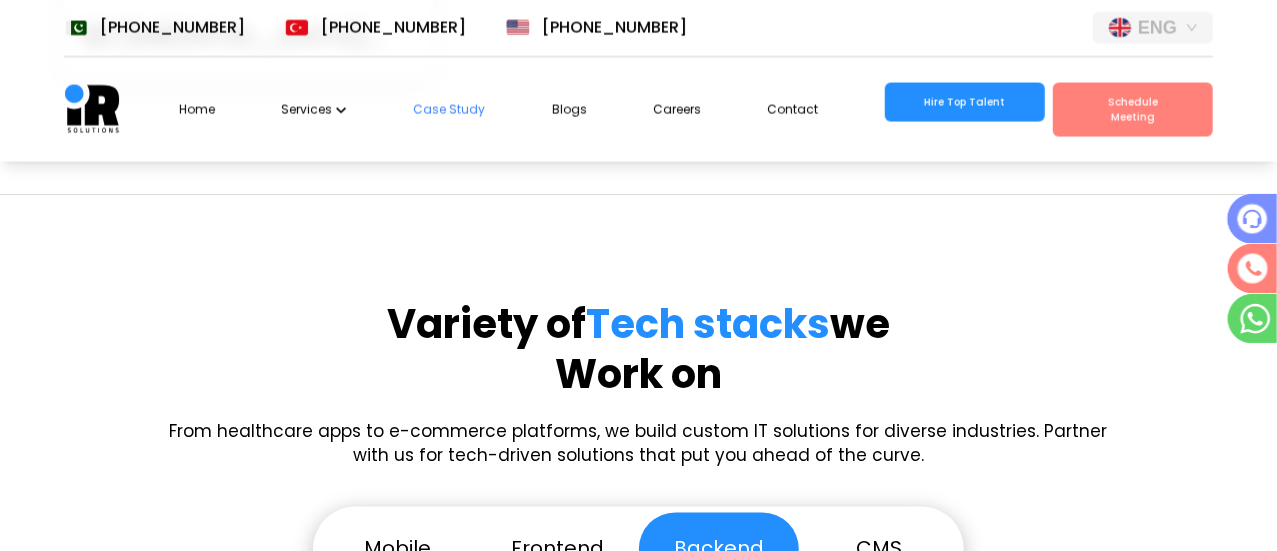 click on "CMS" at bounding box center [879, 549] 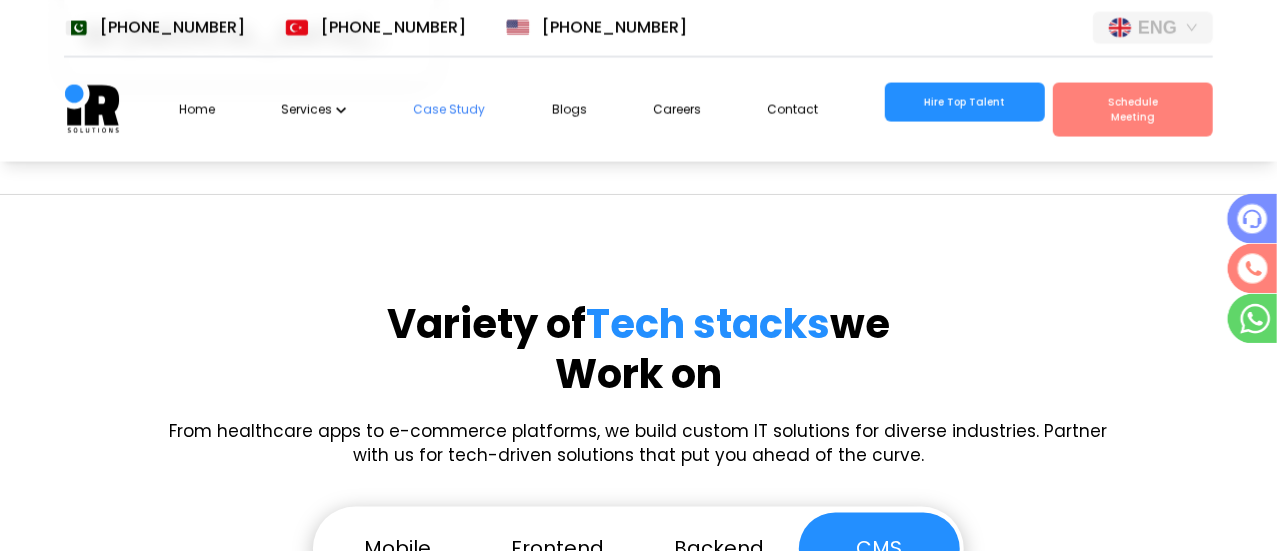 scroll, scrollTop: 0, scrollLeft: 0, axis: both 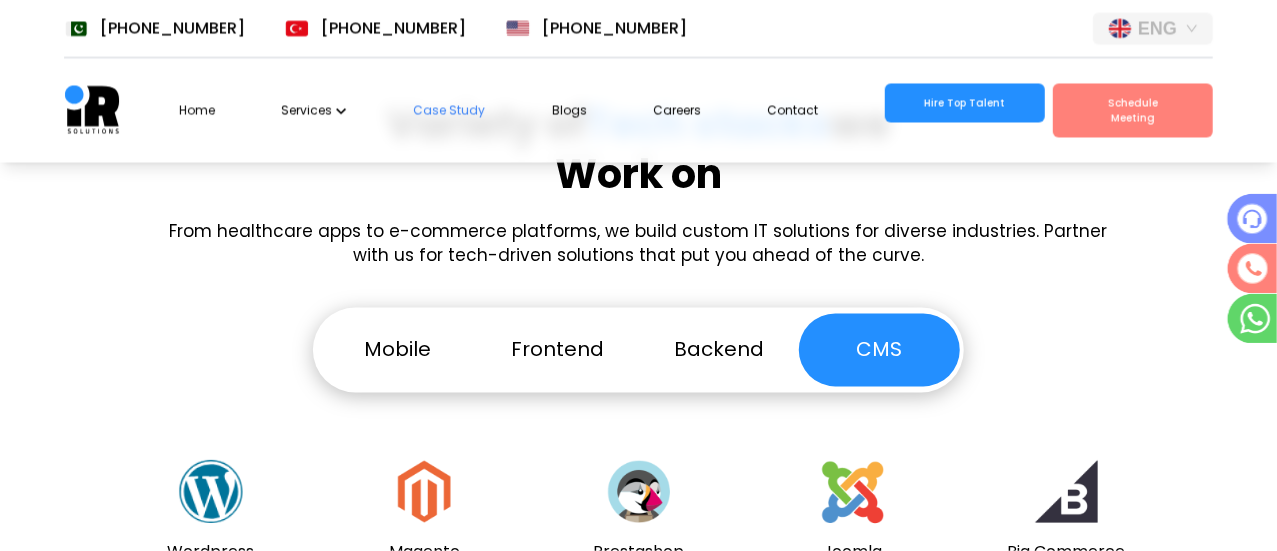 click on "Wordpress" at bounding box center (210, 552) 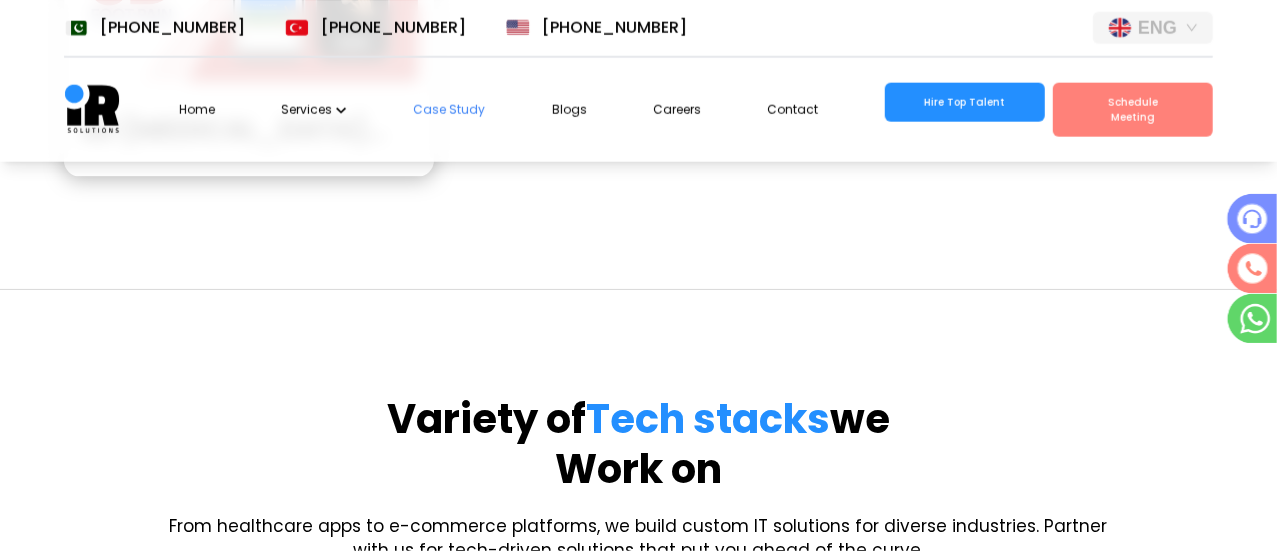 scroll, scrollTop: 1098, scrollLeft: 0, axis: vertical 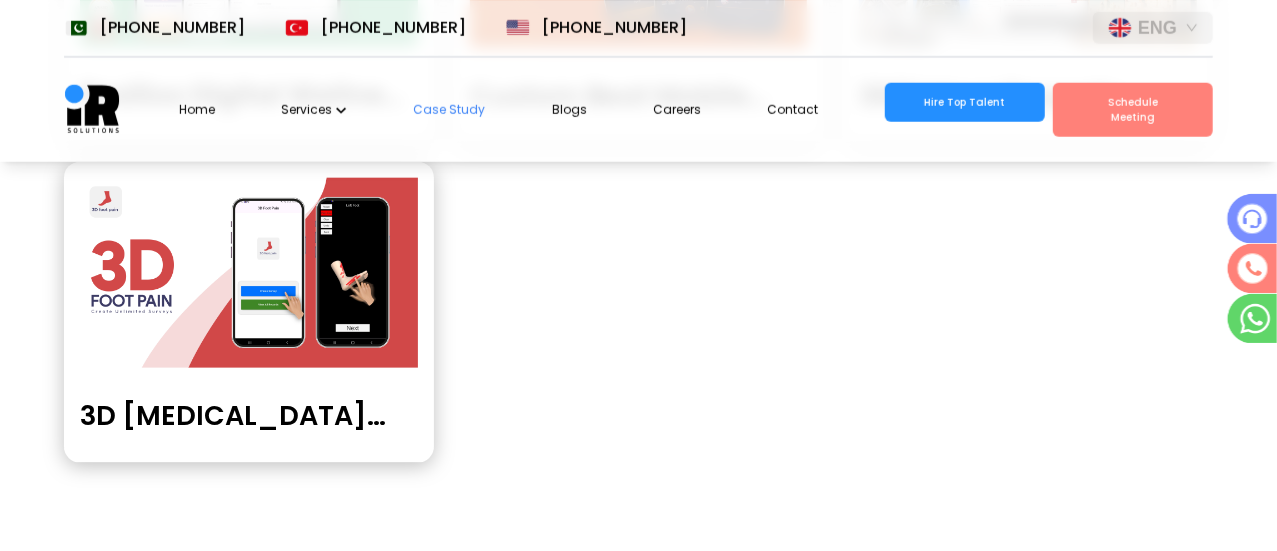 click at bounding box center (1252, 218) 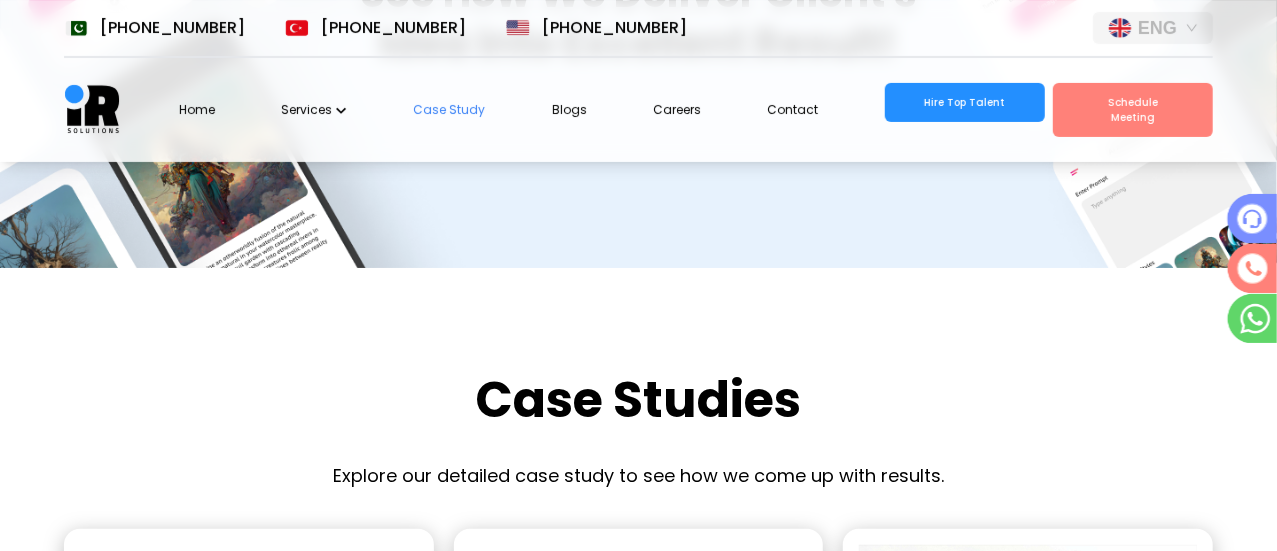 scroll, scrollTop: 385, scrollLeft: 0, axis: vertical 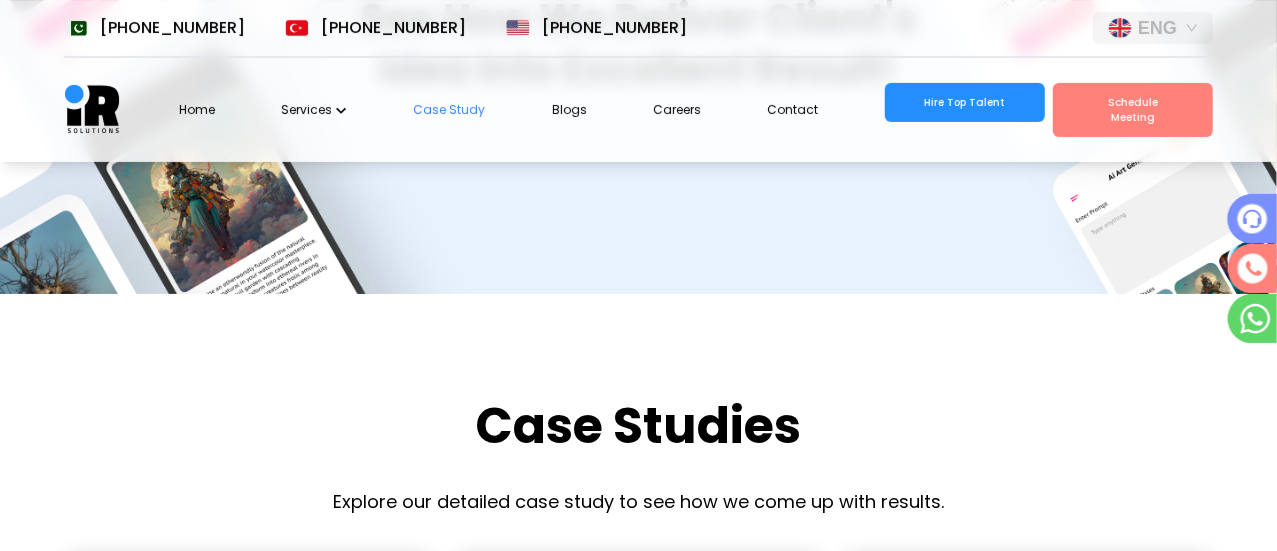 click on "Careers" at bounding box center (677, 109) 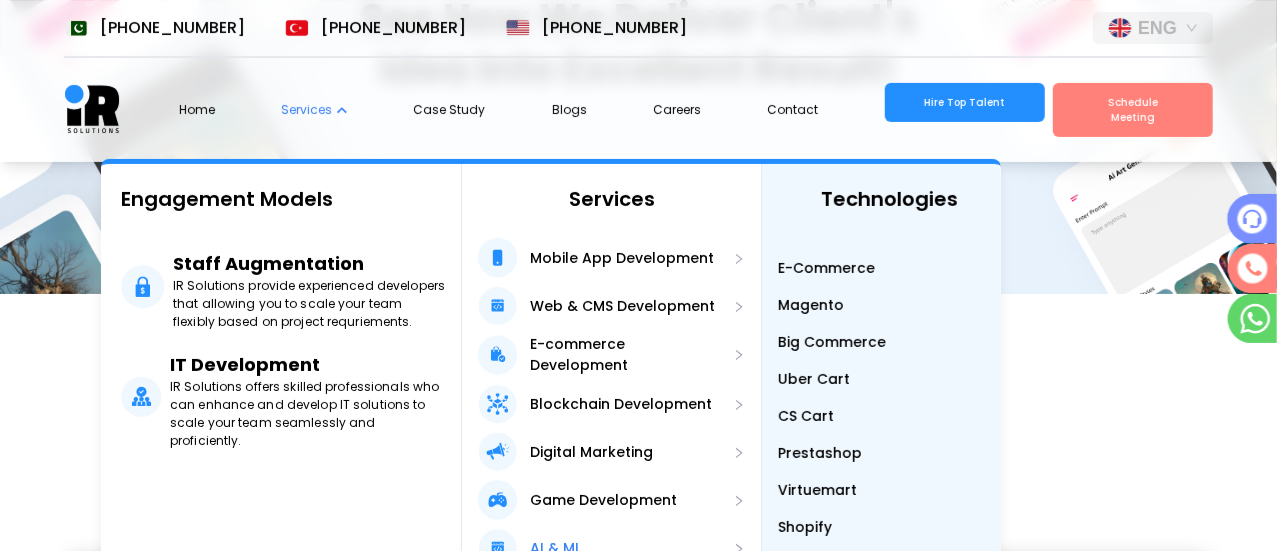 scroll, scrollTop: 0, scrollLeft: 36, axis: horizontal 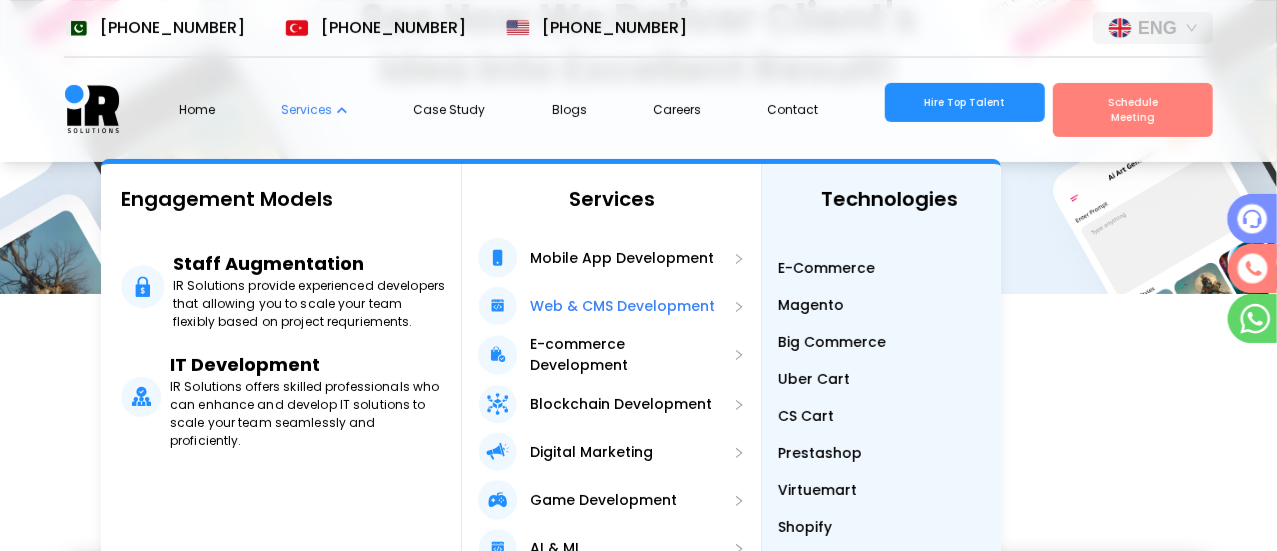 click on "Web & CMS Development" at bounding box center [622, 306] 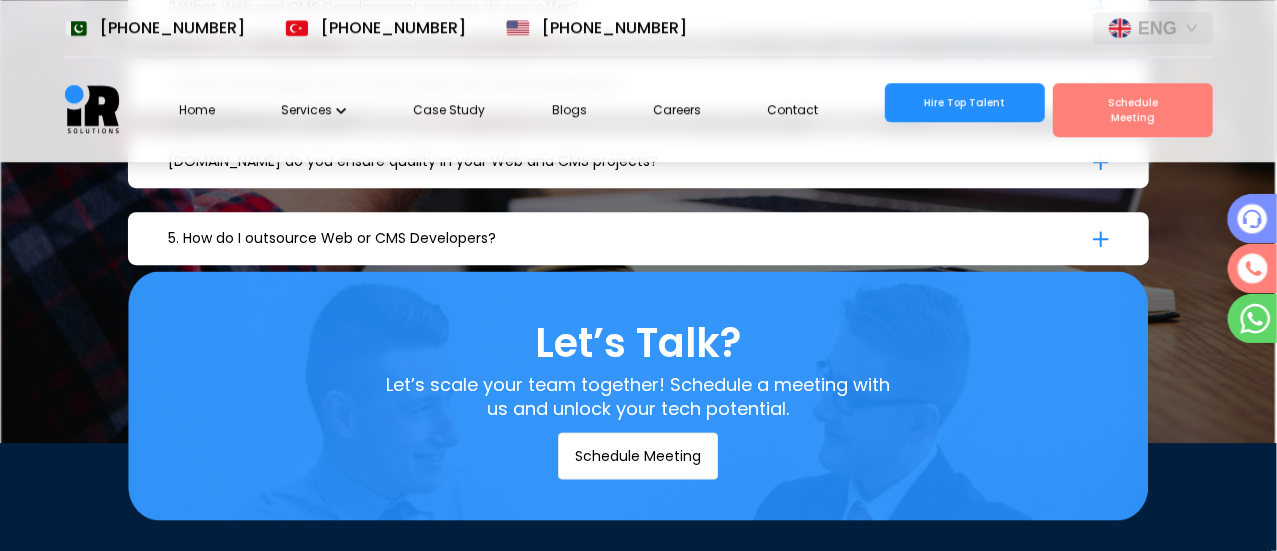 scroll, scrollTop: 6831, scrollLeft: 0, axis: vertical 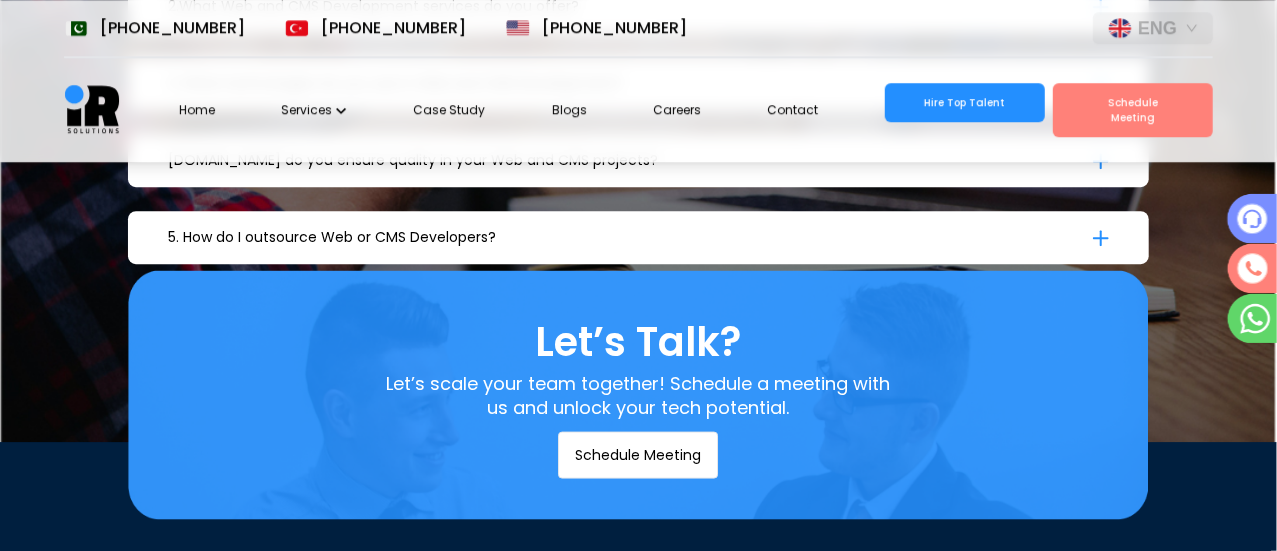 click on "5. How do I outsource Web or CMS Developers?" at bounding box center [639, 237] 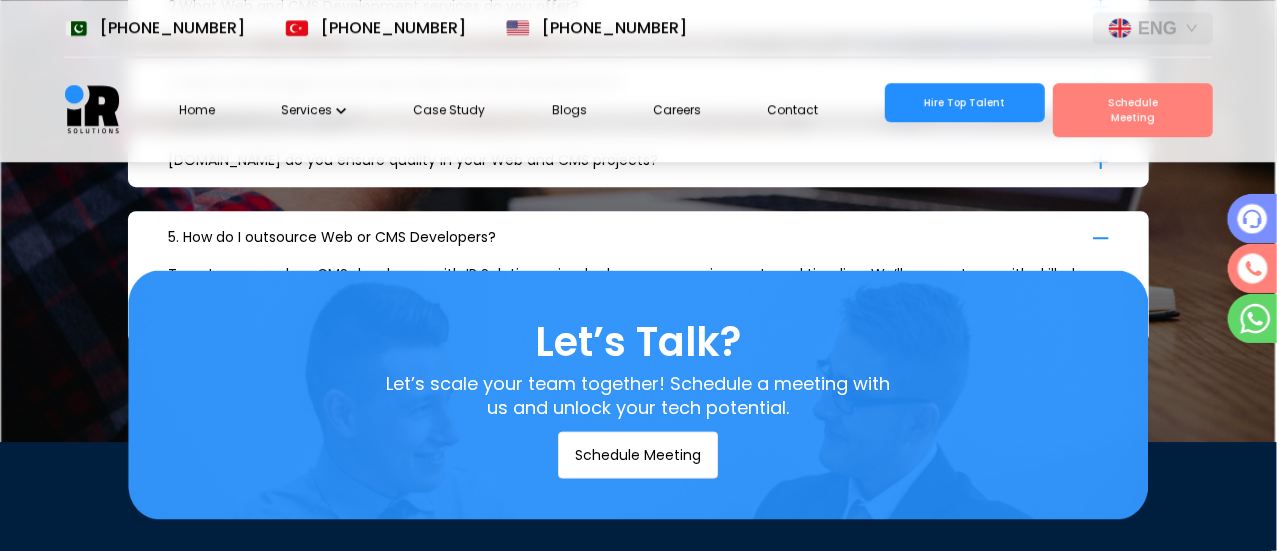 click on "Let’s Talk? Let’s scale your team together! Schedule a meeting with us and unlock your tech potential. Schedule Meeting" at bounding box center (638, 395) 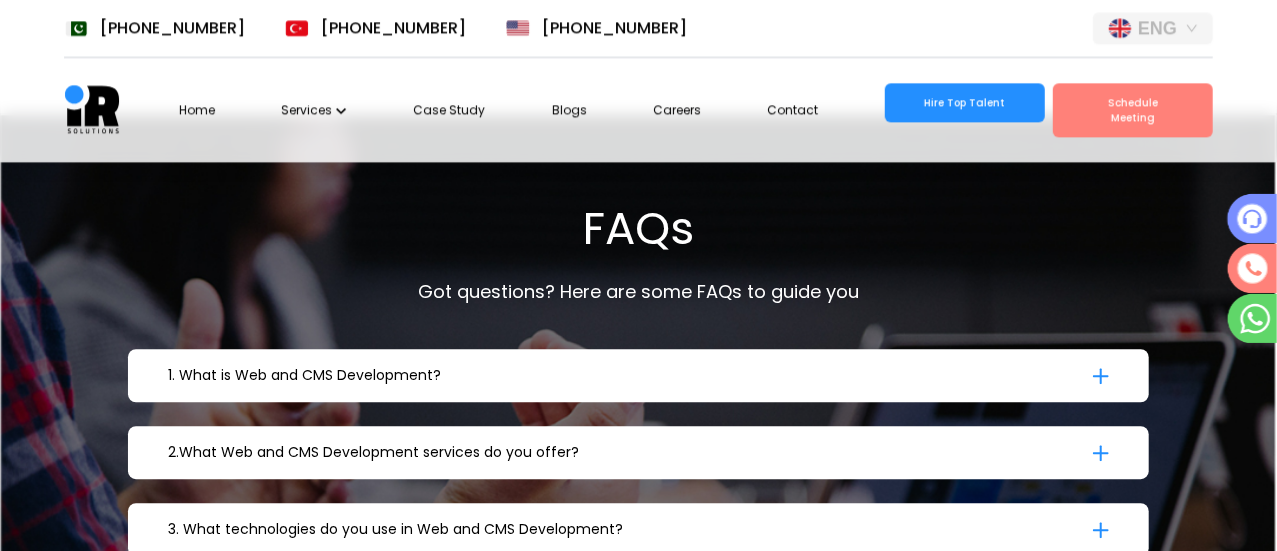 scroll, scrollTop: 6343, scrollLeft: 0, axis: vertical 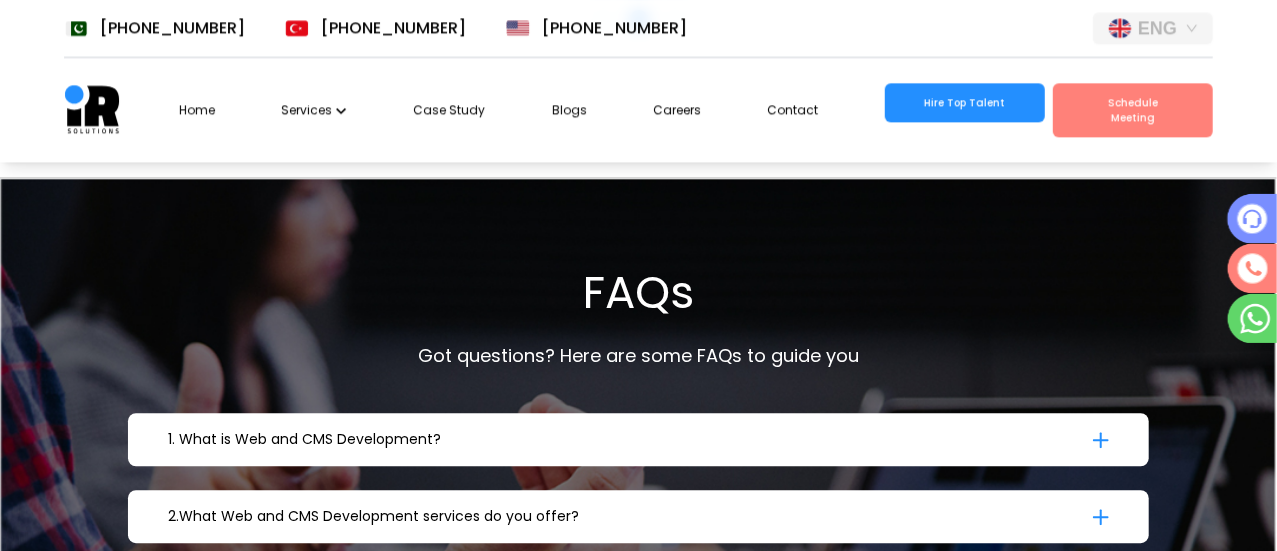 type 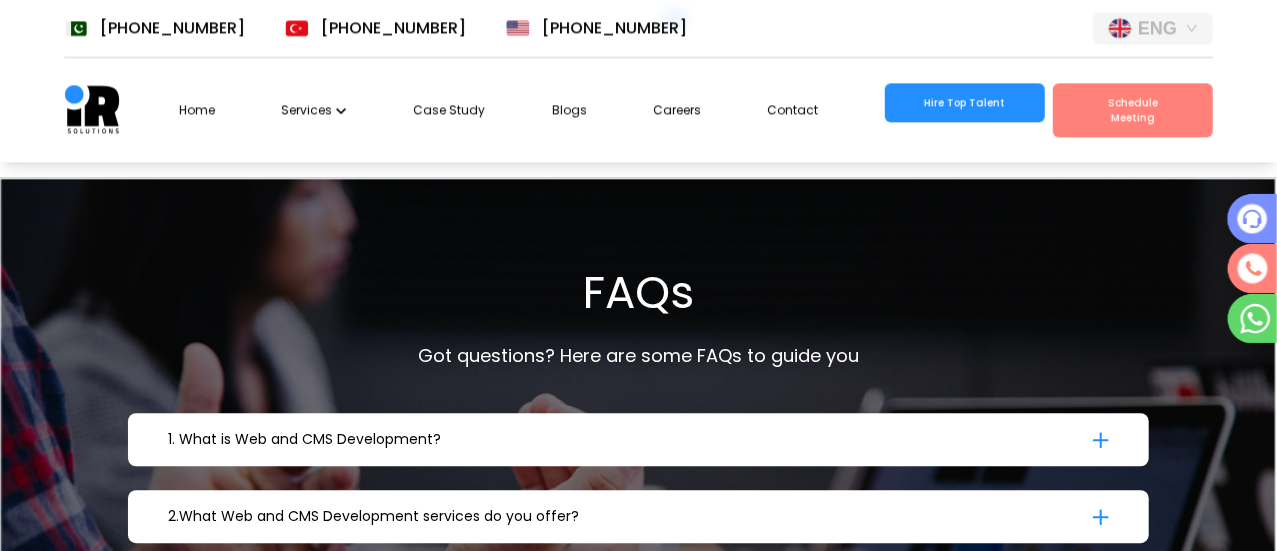 scroll, scrollTop: 0, scrollLeft: 36, axis: horizontal 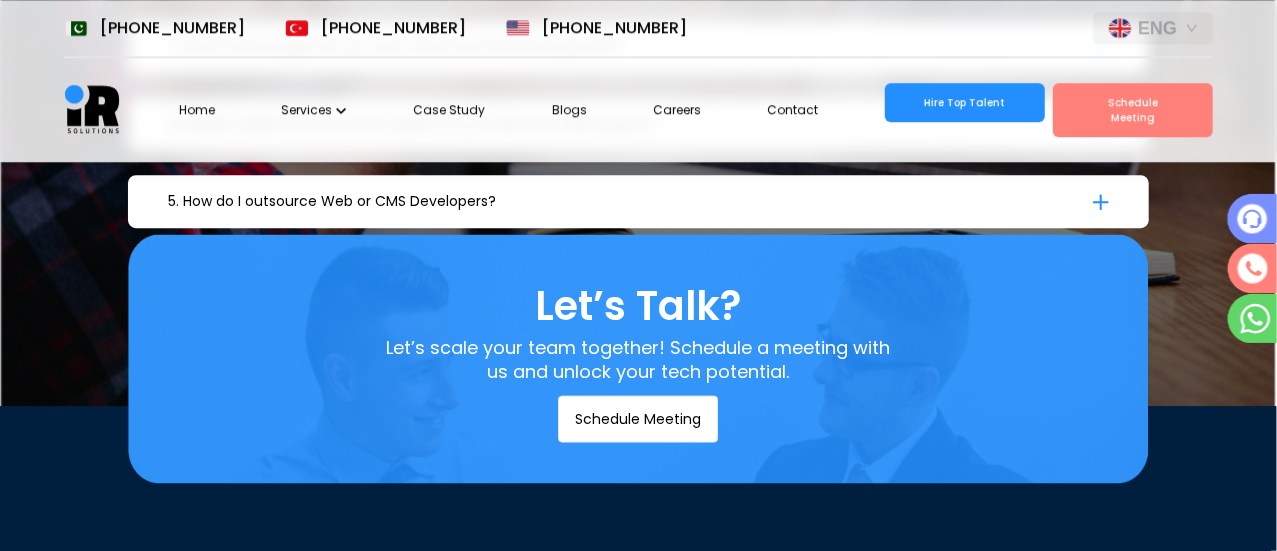 click 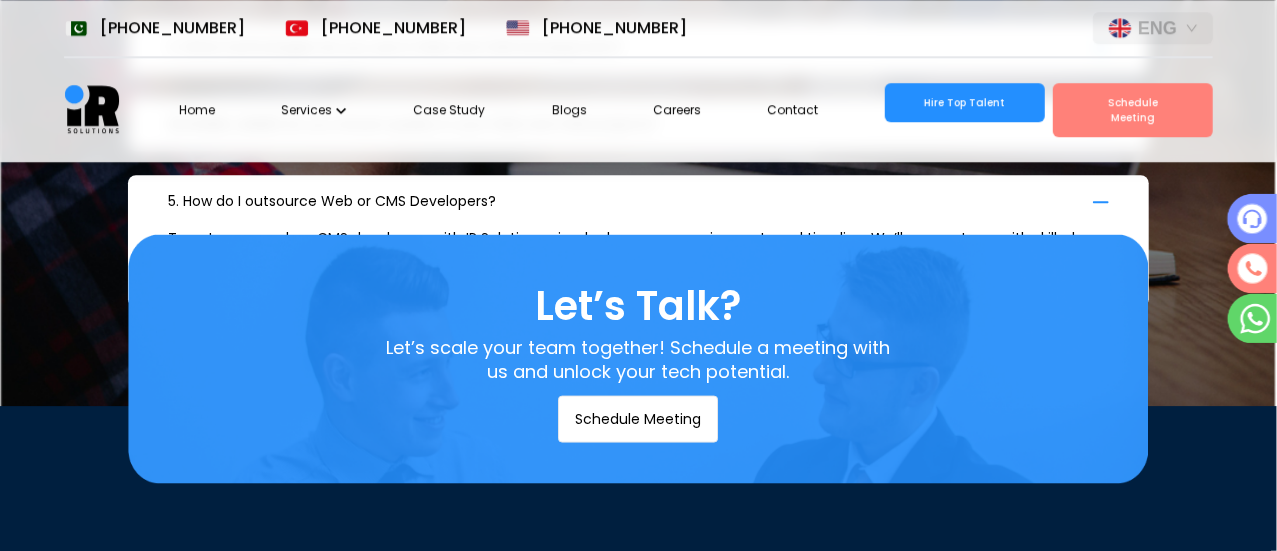 click 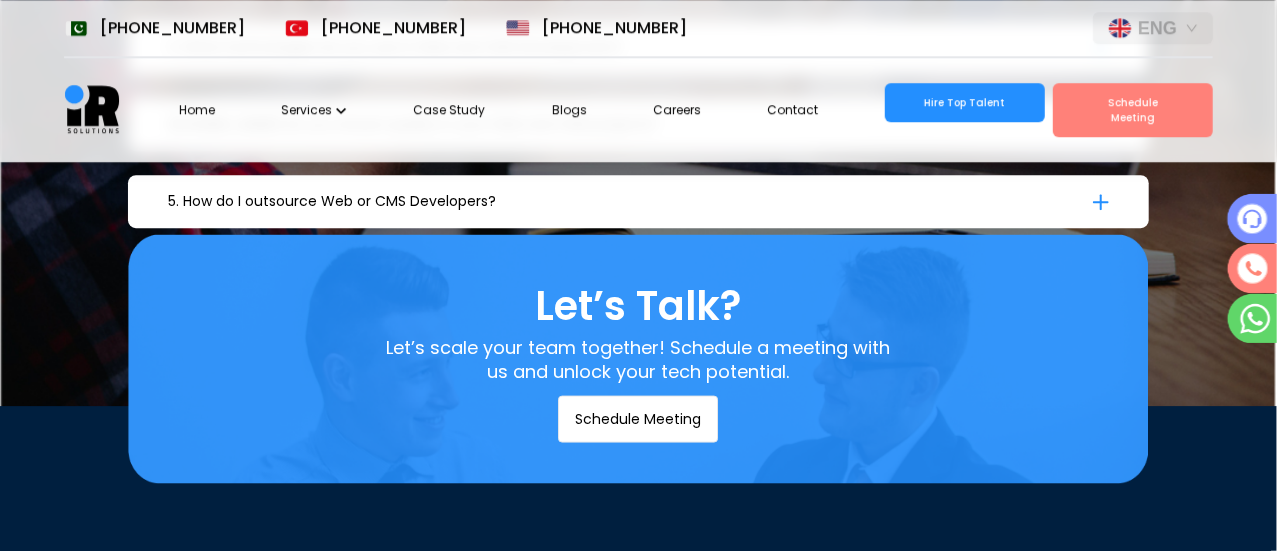 scroll, scrollTop: 0, scrollLeft: 0, axis: both 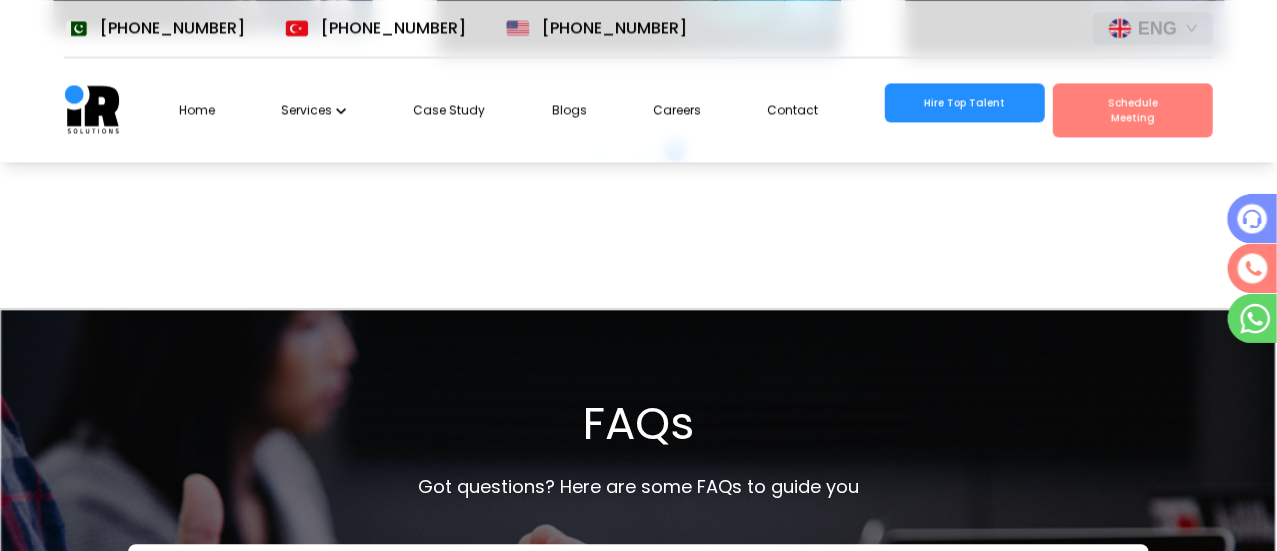 click on "Blogs" at bounding box center [569, 110] 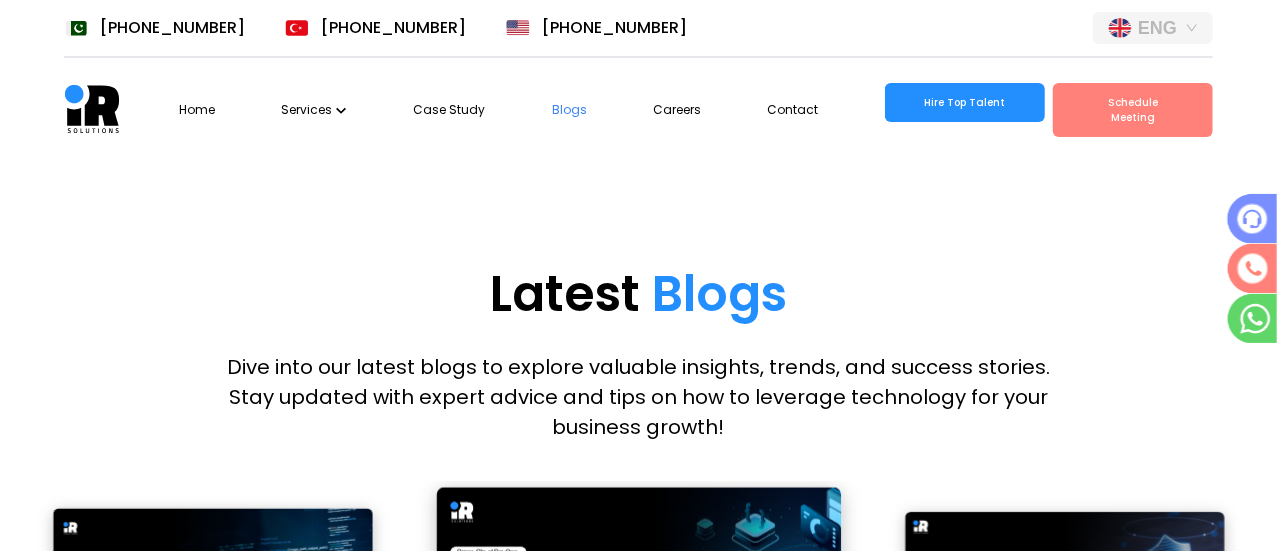 scroll, scrollTop: 819, scrollLeft: 0, axis: vertical 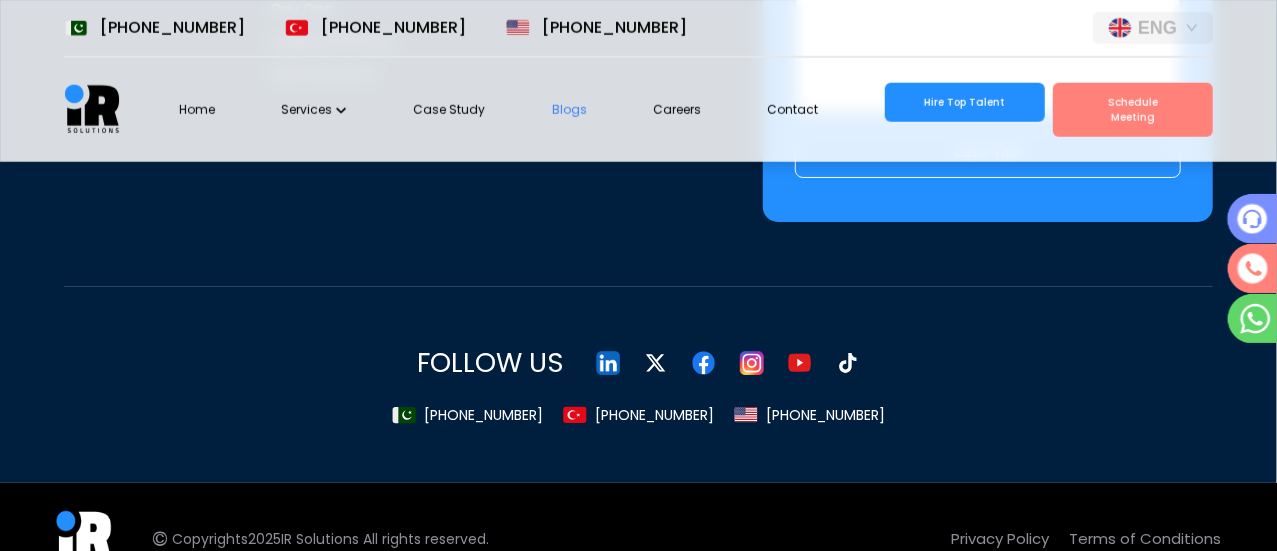 click on "Case Study" at bounding box center [450, 110] 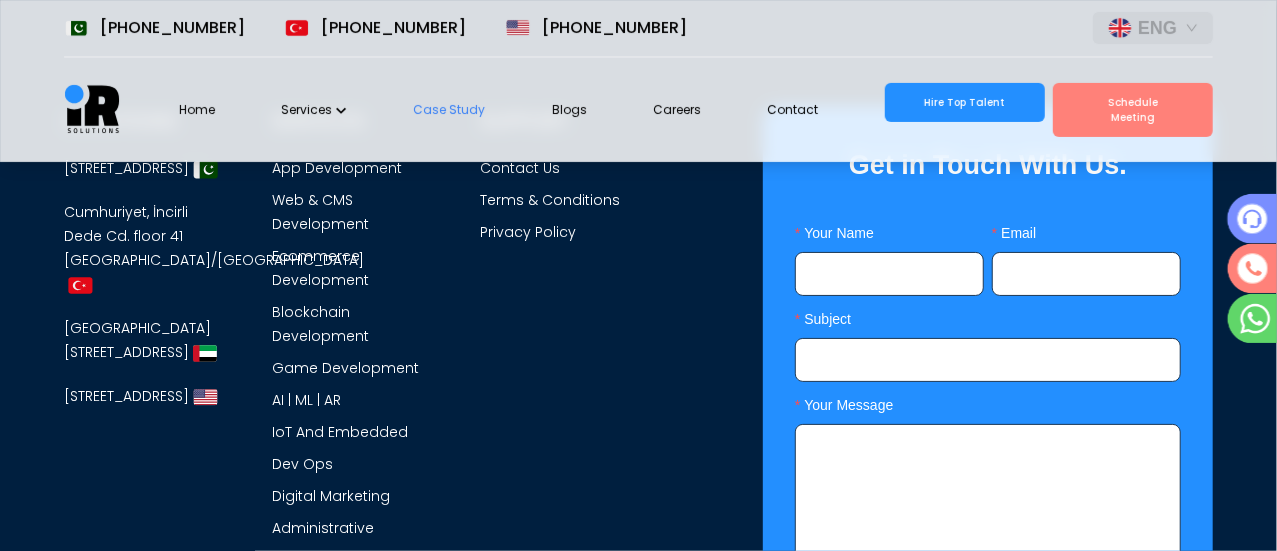 scroll, scrollTop: 4131, scrollLeft: 0, axis: vertical 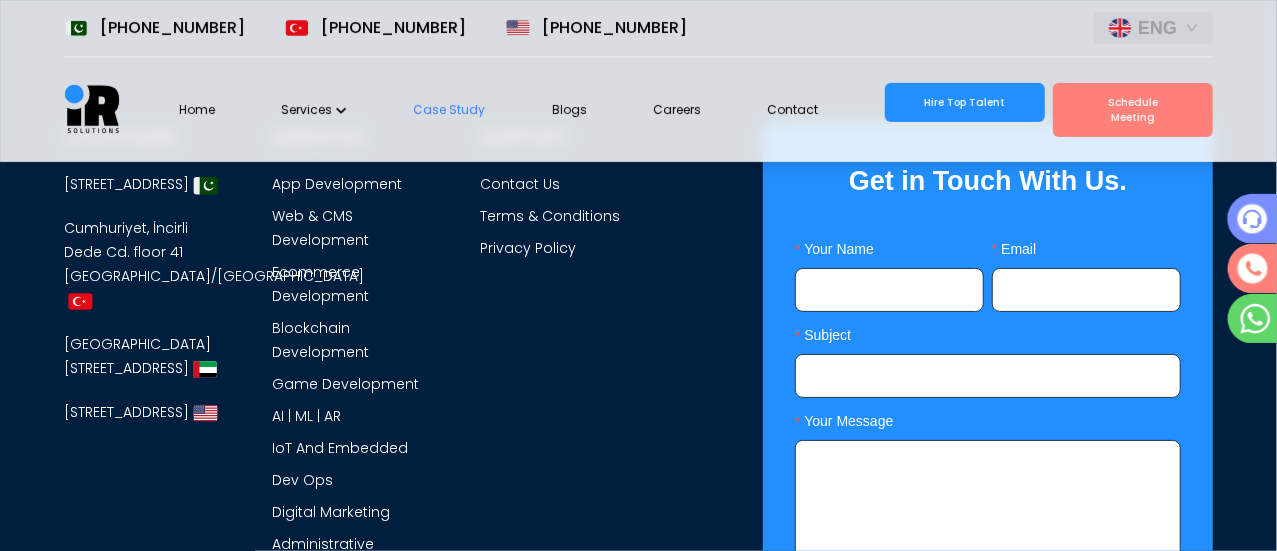 click on "Home Services Case Study Blogs Careers Contact Hire Top Talent Schedule Meeting" at bounding box center [696, 110] 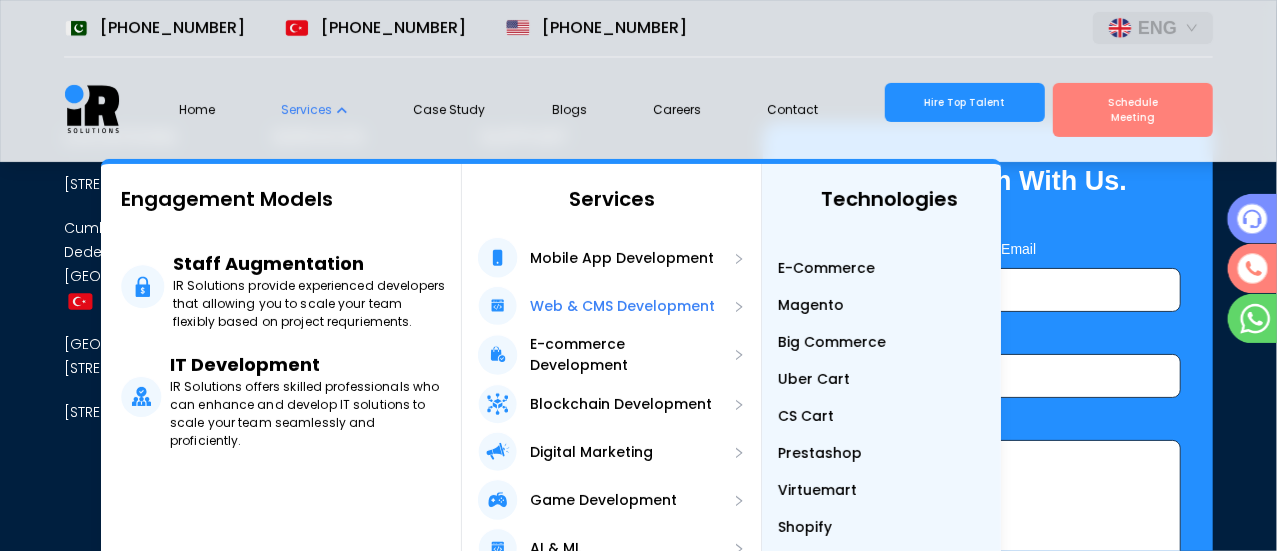 scroll, scrollTop: 0, scrollLeft: 36, axis: horizontal 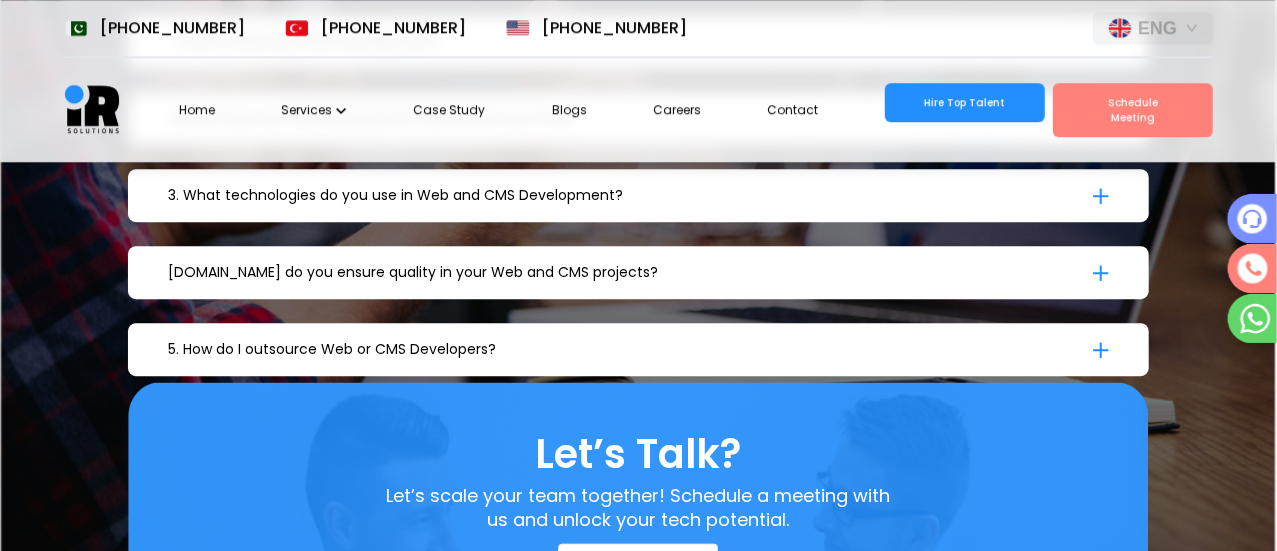 click on "3.  What technologies do you use in Web and CMS Development? Our tech stack includes HTML5, CSS3, JavaScript (React, Vue.js), PHP, Laravel, and frameworks like Next.js. For CMS, we work with WordPress, Shopify, Webflow, and headless CMS options like Strapi and Contentful, depending on your project scope." at bounding box center (639, 195) 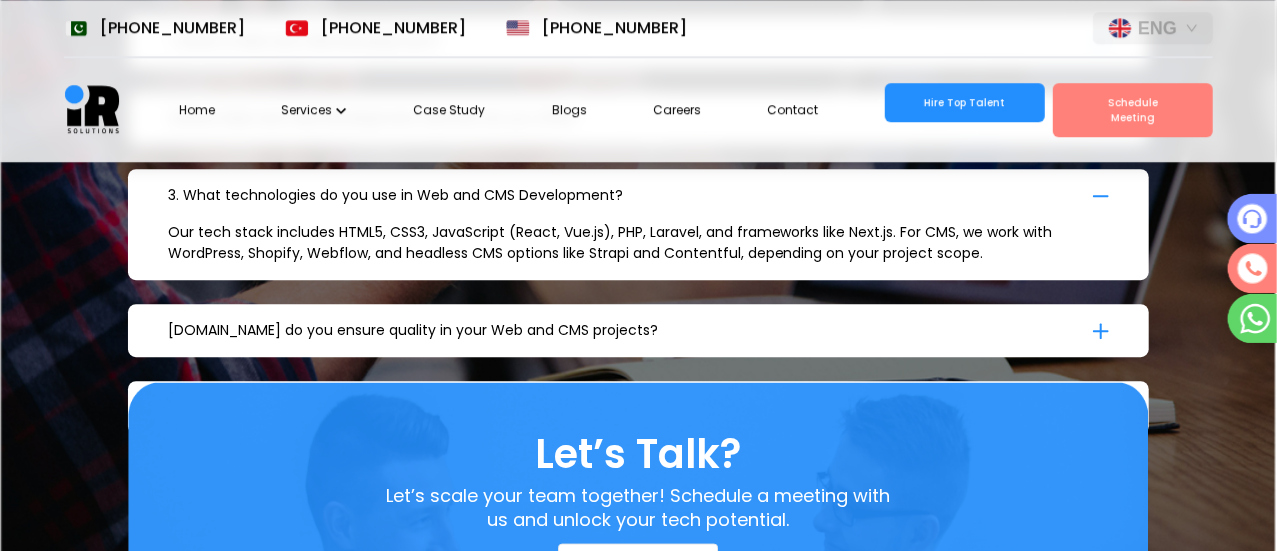 click 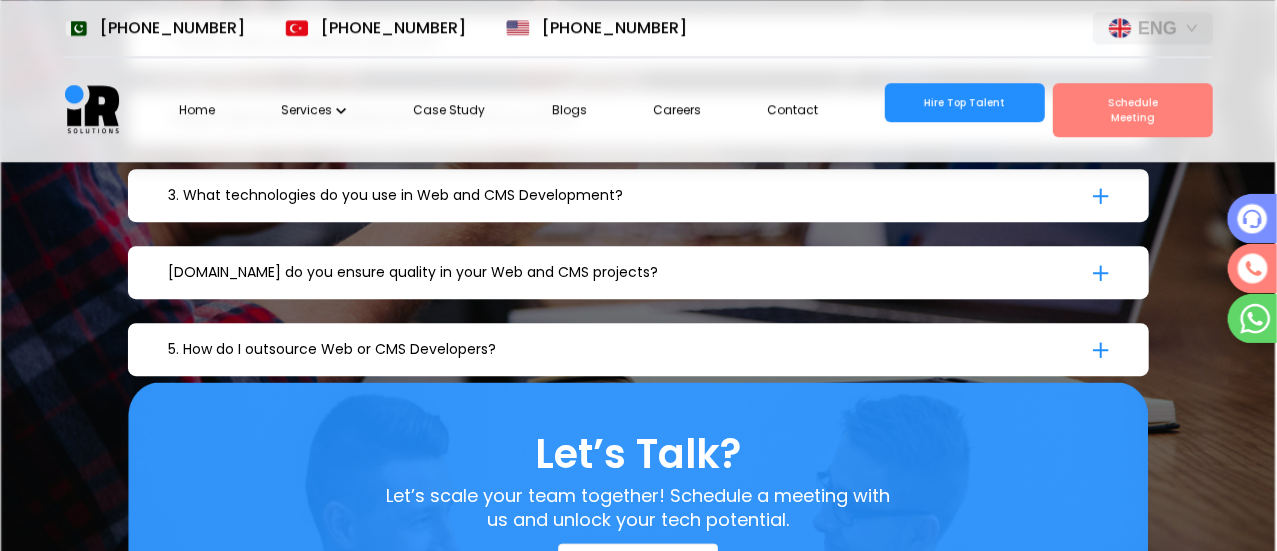 click on "5. How do I outsource Web or CMS Developers?" at bounding box center (639, 349) 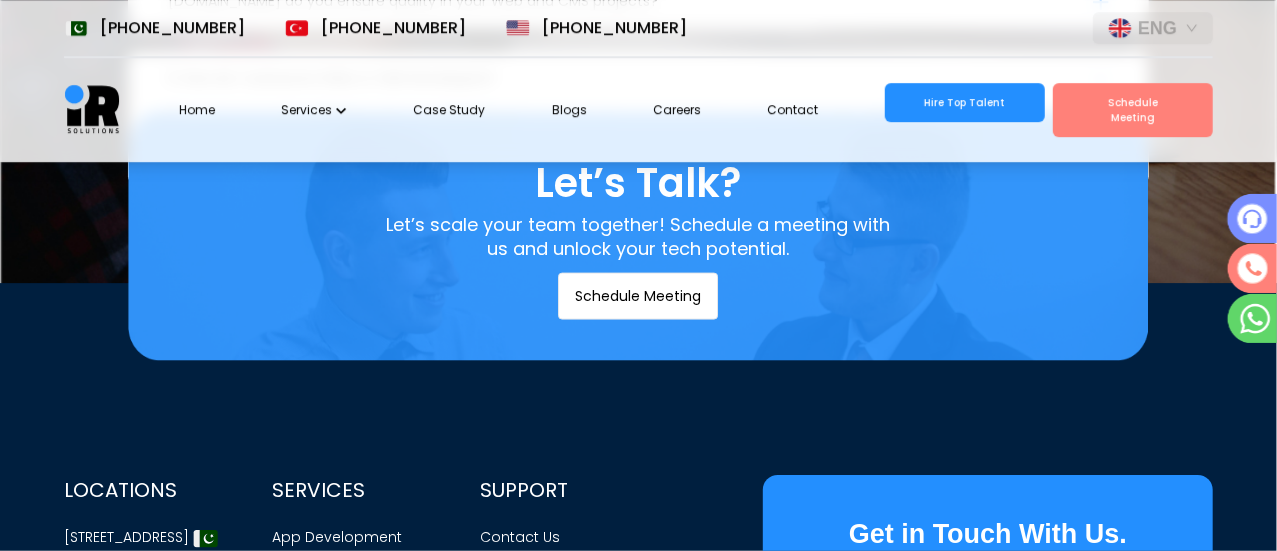 scroll, scrollTop: 6996, scrollLeft: 0, axis: vertical 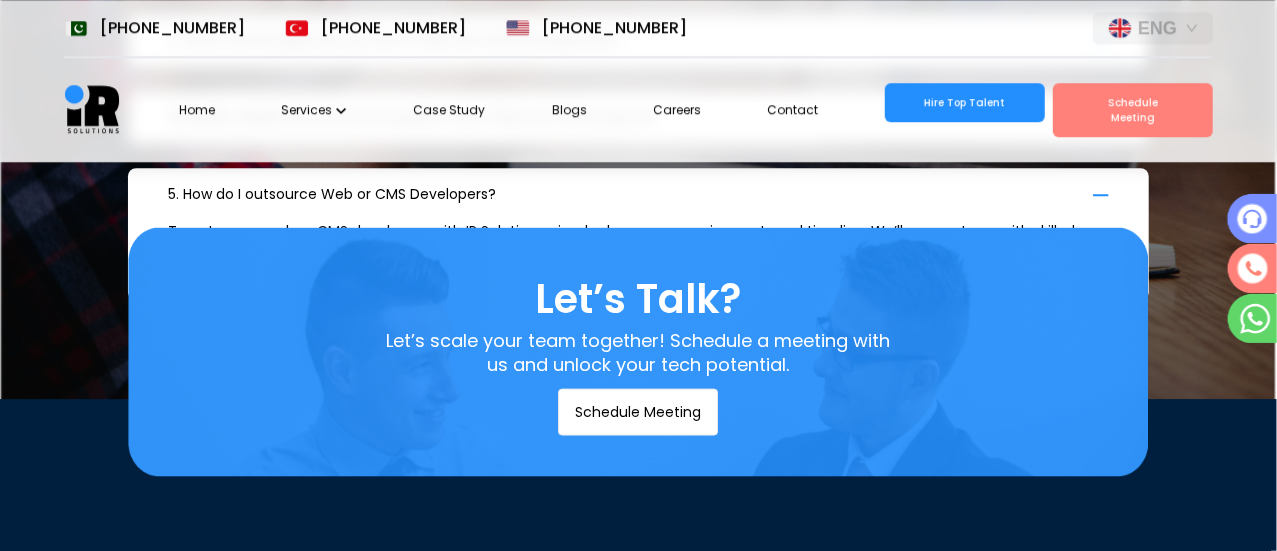 click 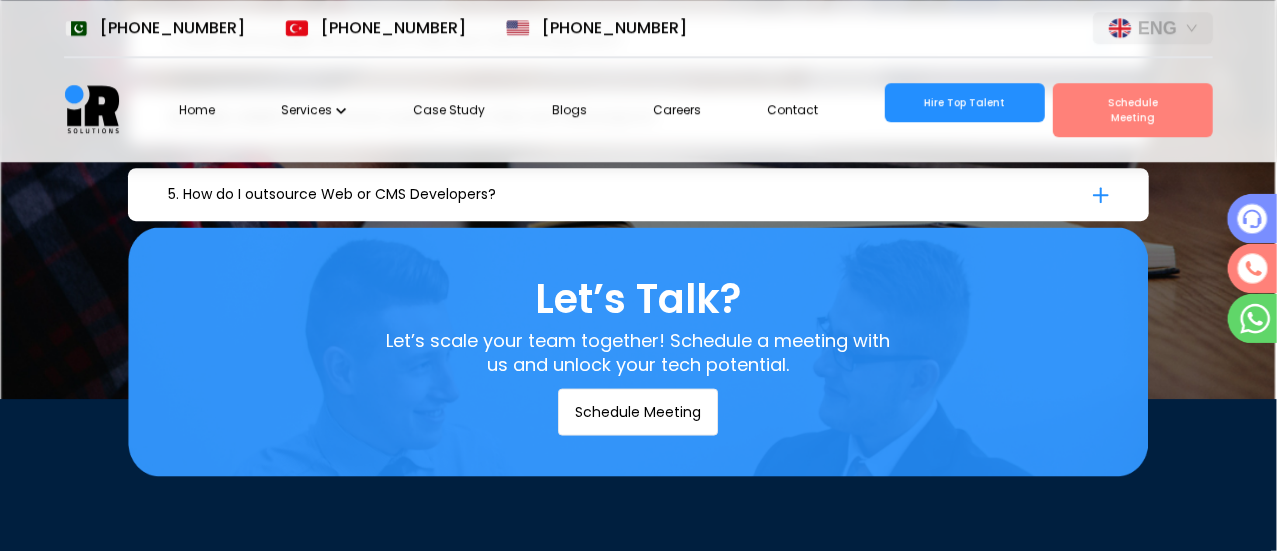 click 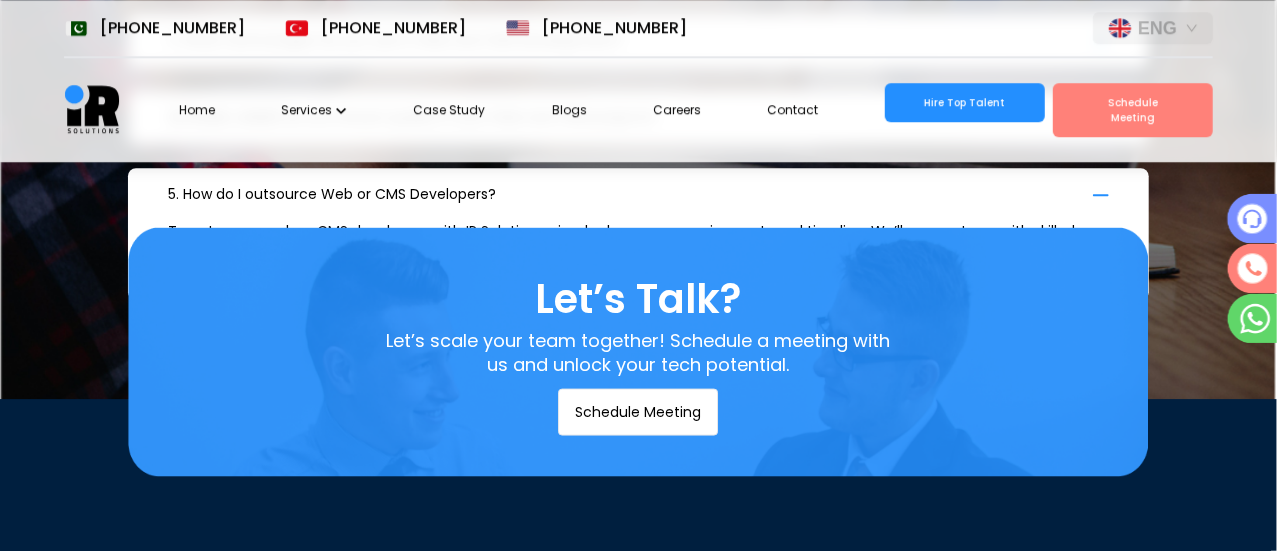 click 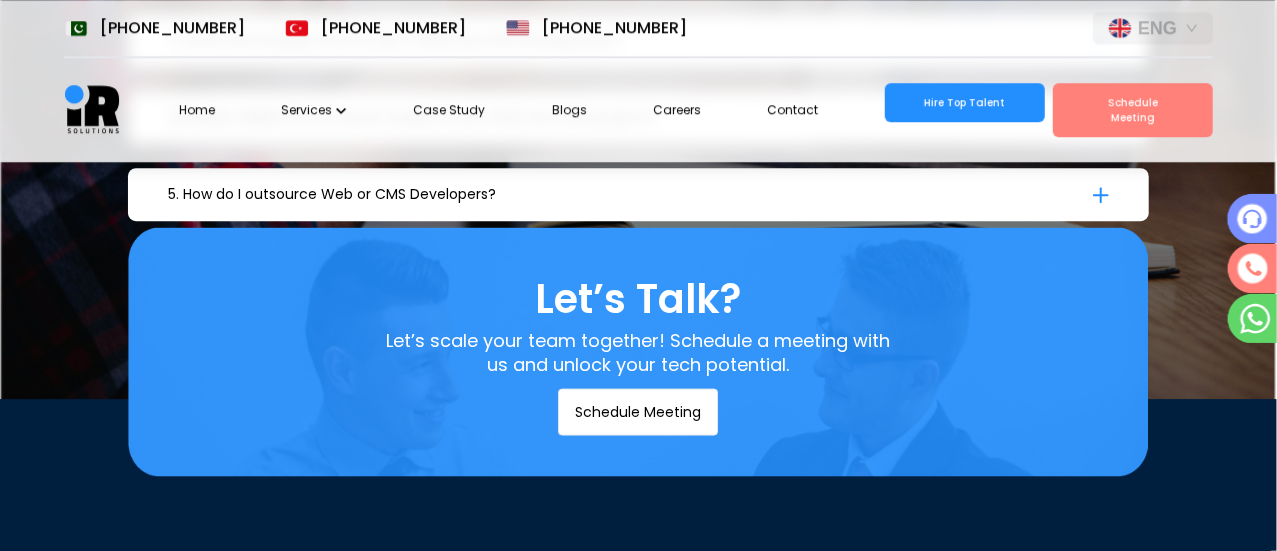 click 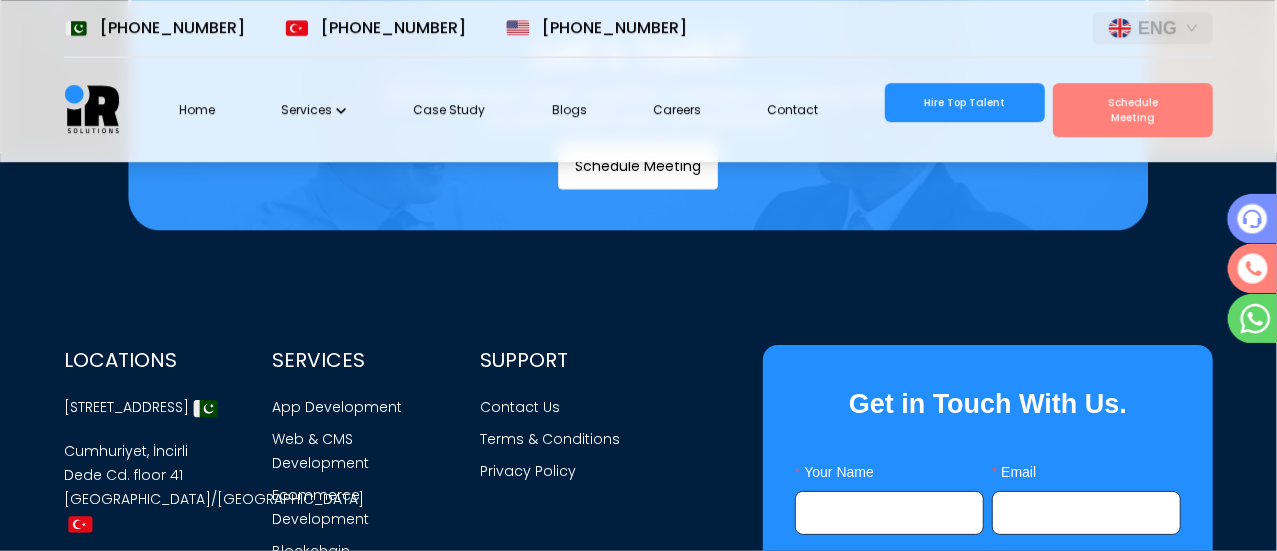 scroll, scrollTop: 7124, scrollLeft: 0, axis: vertical 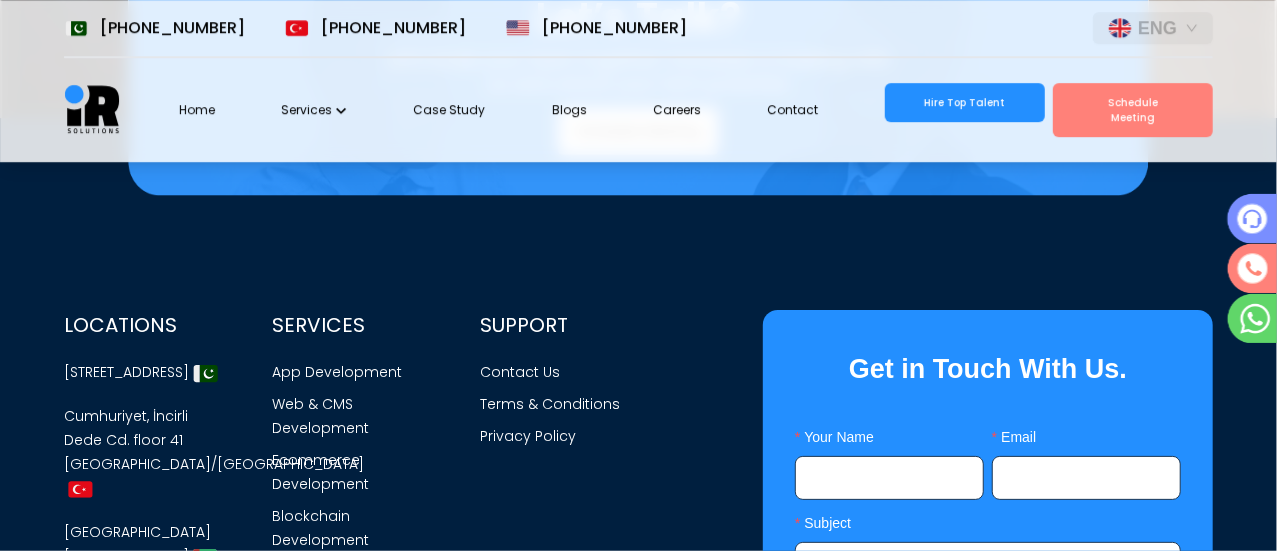 click on "Services" at bounding box center (314, 110) 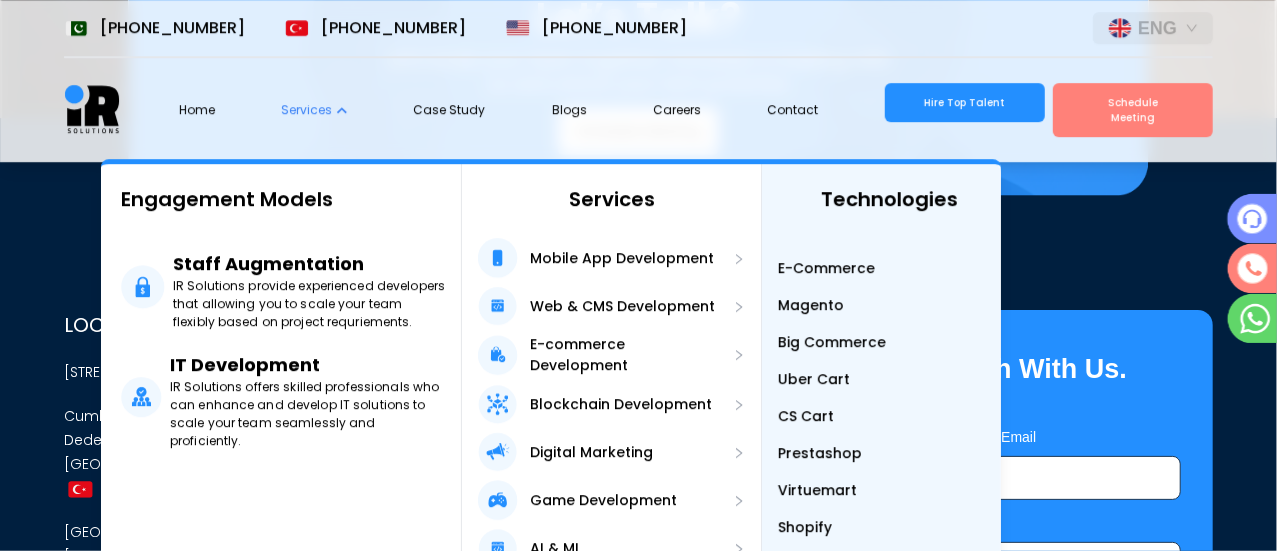 click on "Services" at bounding box center [314, 110] 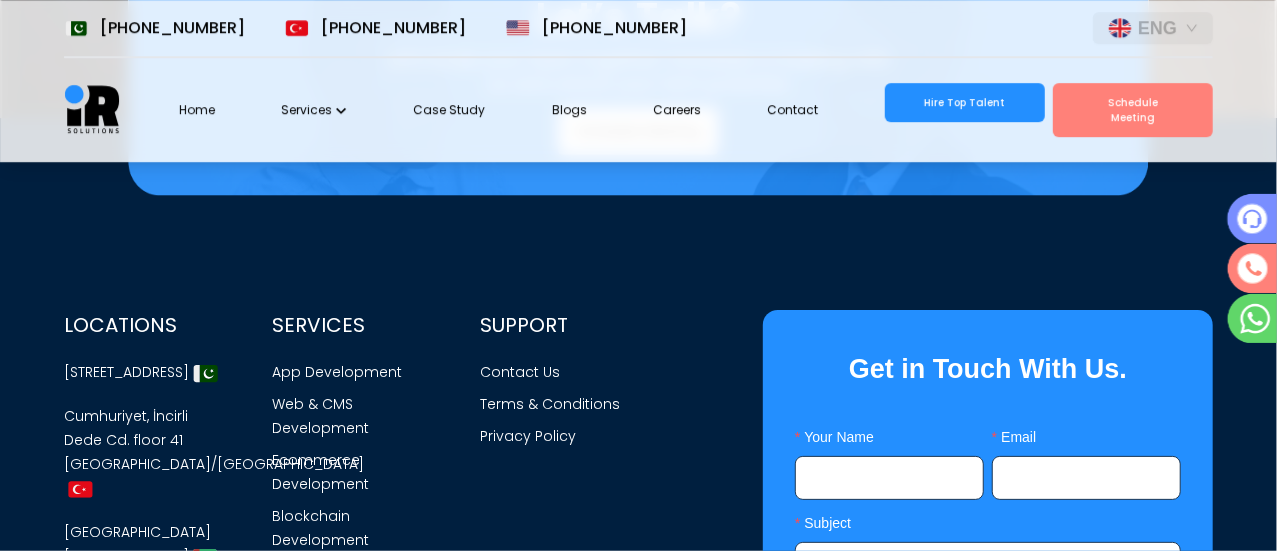 scroll, scrollTop: 0, scrollLeft: 36, axis: horizontal 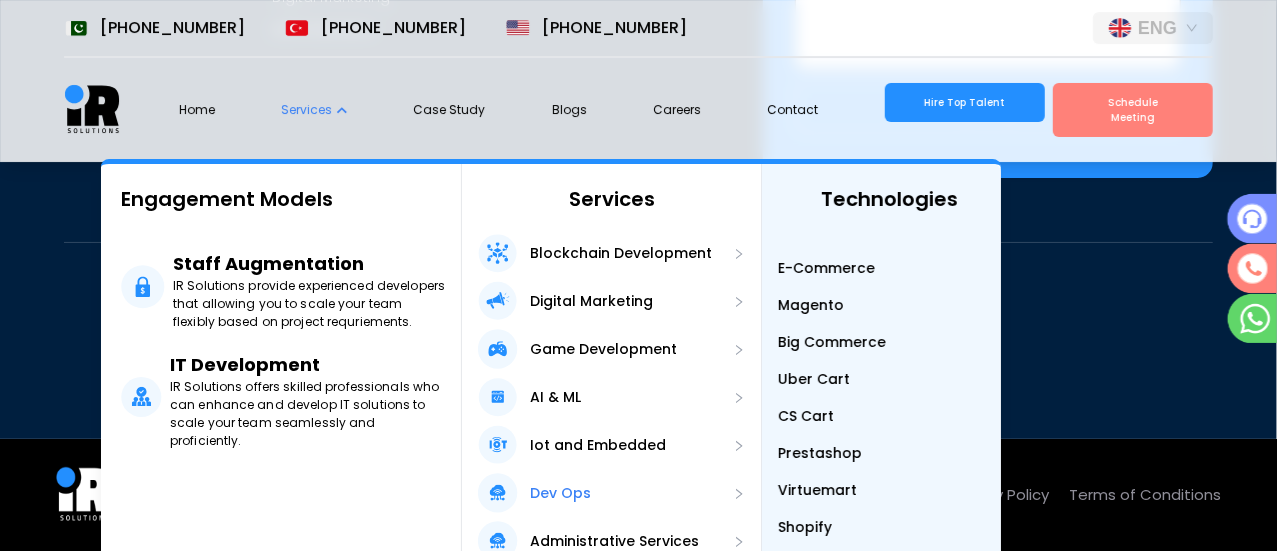 click on "Dev Ops" at bounding box center (560, 493) 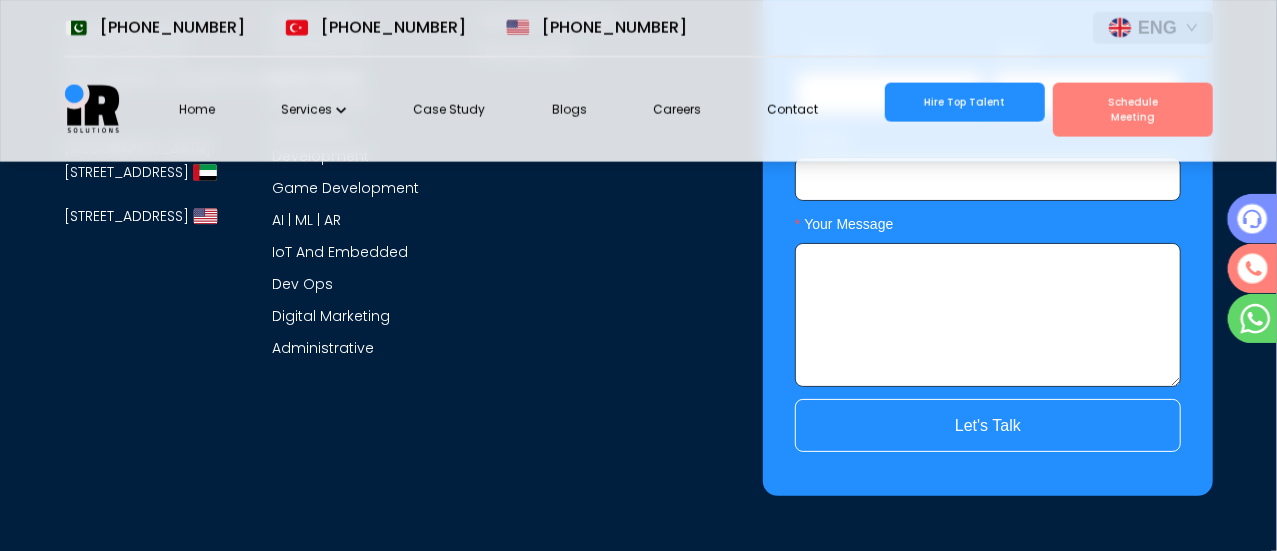 scroll, scrollTop: 9135, scrollLeft: 0, axis: vertical 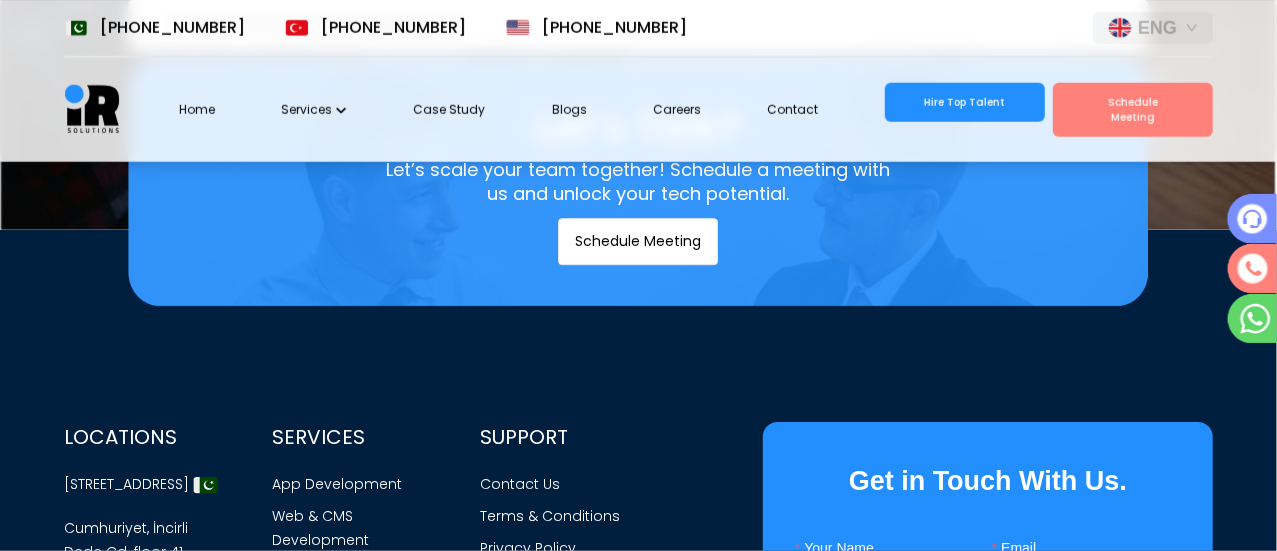 click on "5. How do I outsource my DevOps Project? Outsourcing your DevOps Project to IR Solutions is a straightforward process. Simply reach out to our team and discuss your project requirements. We’ll work with you to understand your goals, budget, and timeline. Our experienced DevOps engineers will then create a detailed project plan, including the scope of work, milestones, and deliverables. Throughout the project, you’ll have access to regular updates and progress reports. Once the project is completed, we’ll assist you with deploying the DevOps solution to your infrastructure. Our goal is to provide you with a seamless and hassle-free experience, ensuring that your DevOps Project meets your expectations and delivers value to your organization." at bounding box center (639, 25) 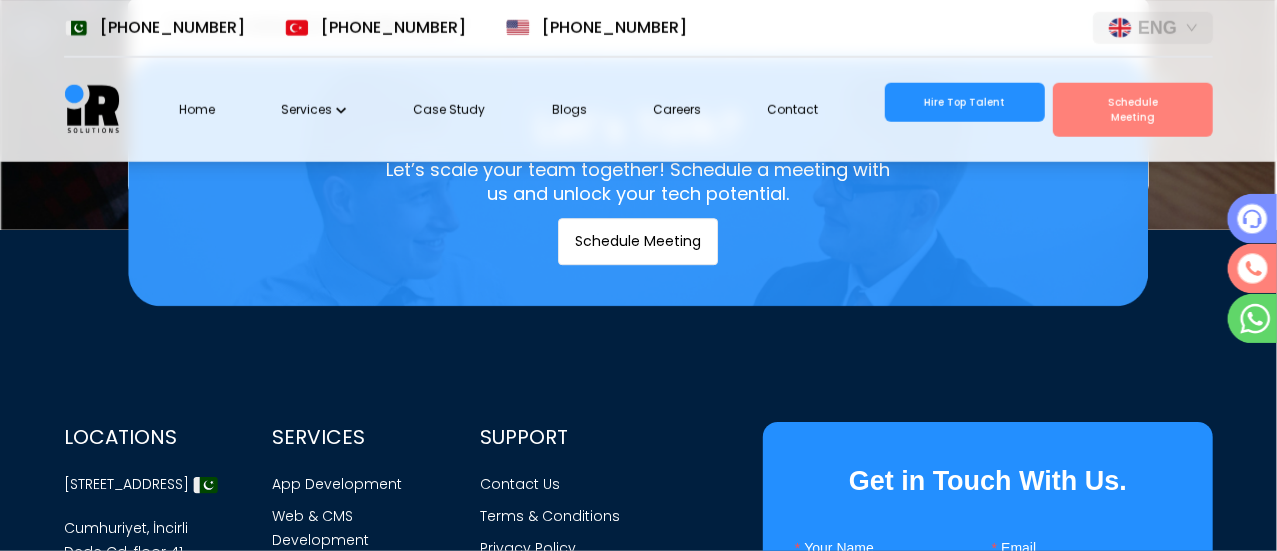 scroll, scrollTop: 0, scrollLeft: 0, axis: both 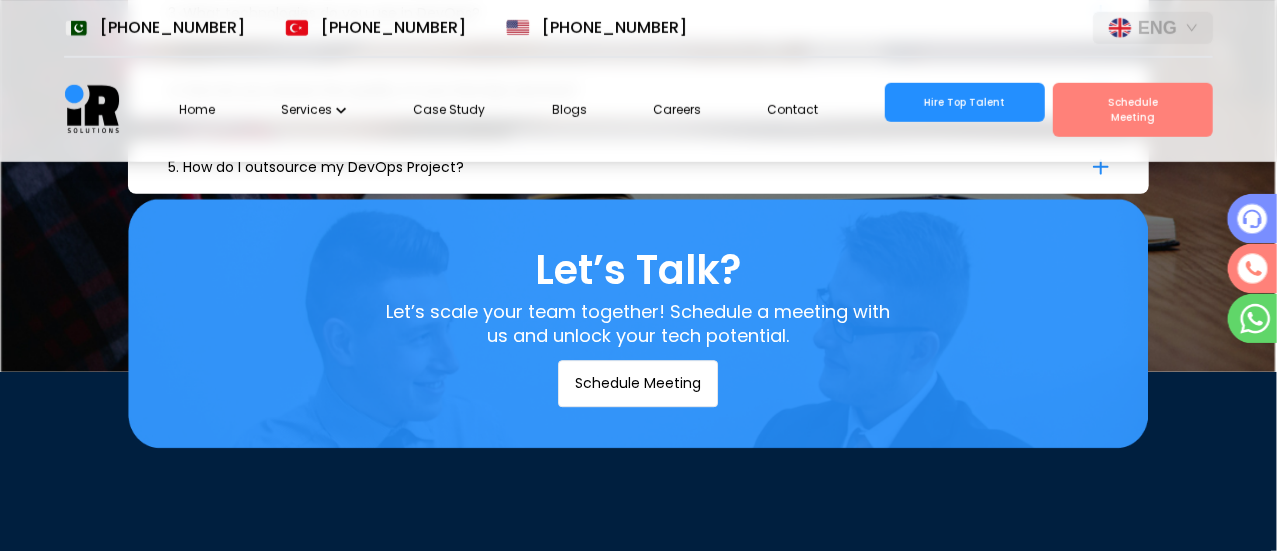 click 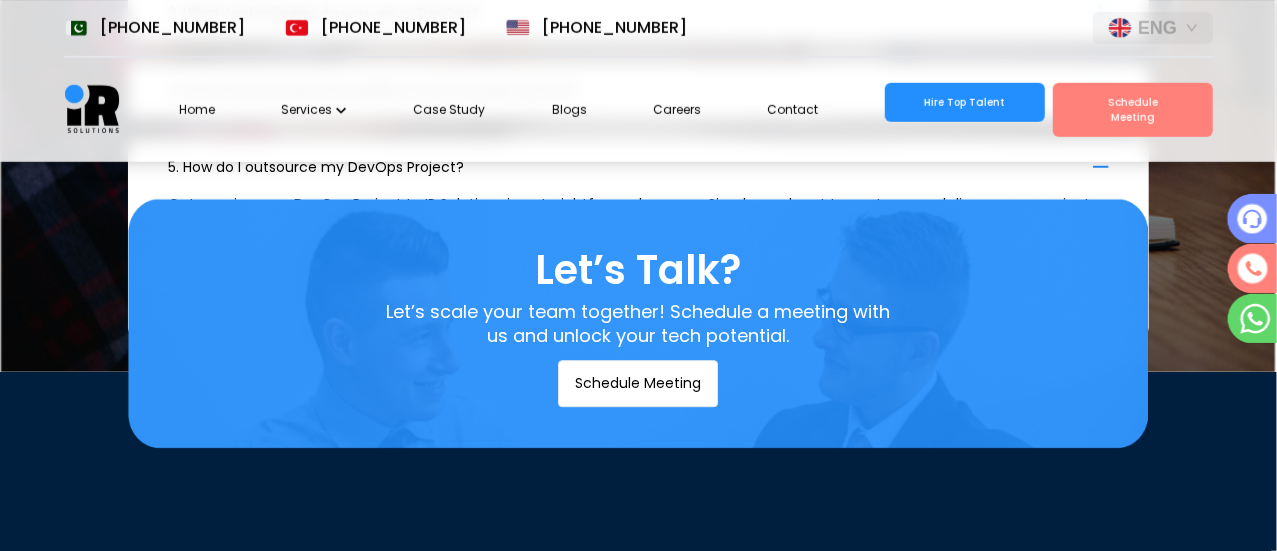 scroll, scrollTop: 0, scrollLeft: 36, axis: horizontal 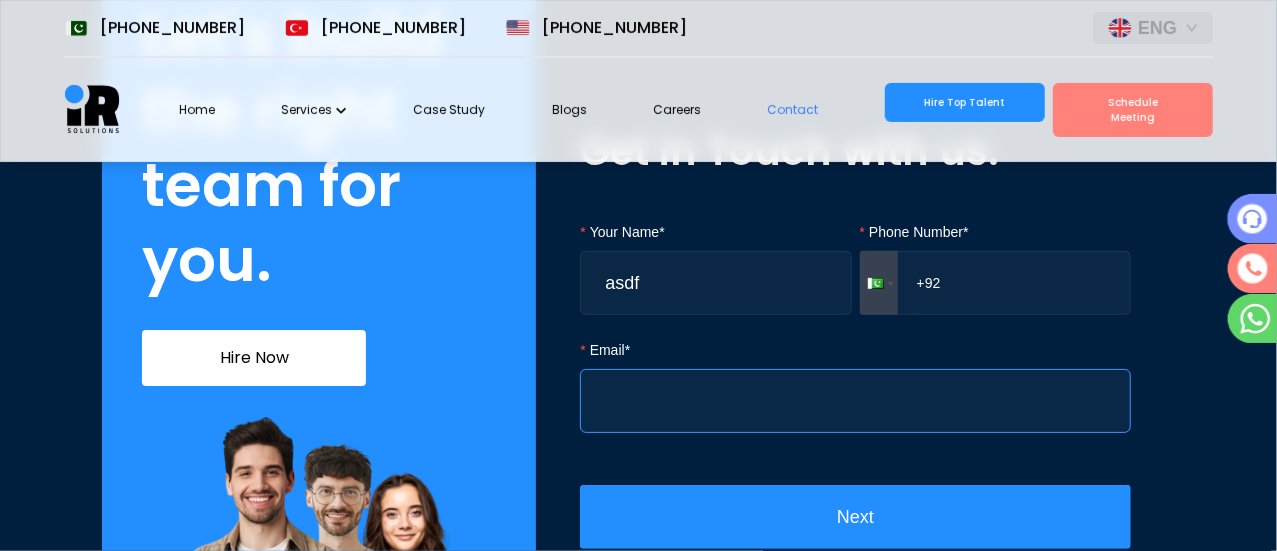 type on "asdf" 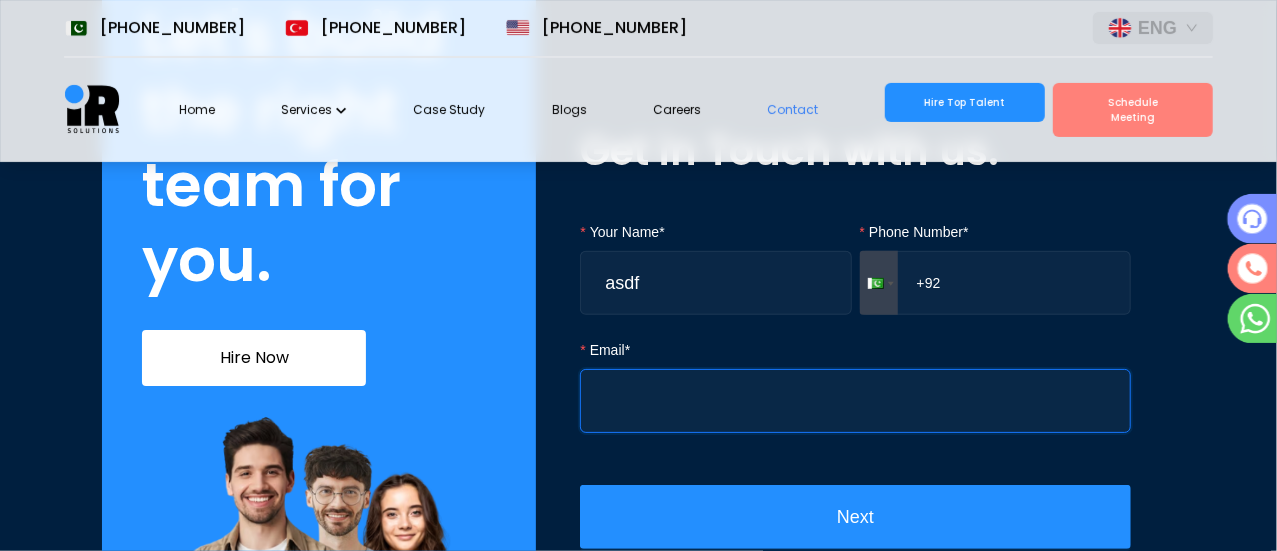 click on "Email*" at bounding box center (855, 401) 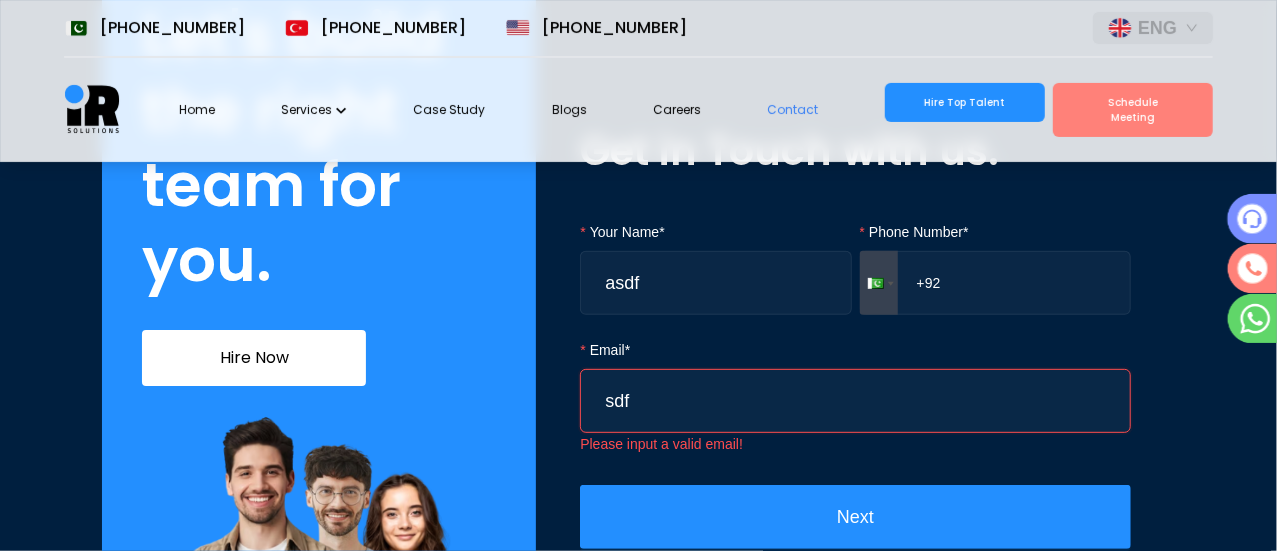 type on "sdf" 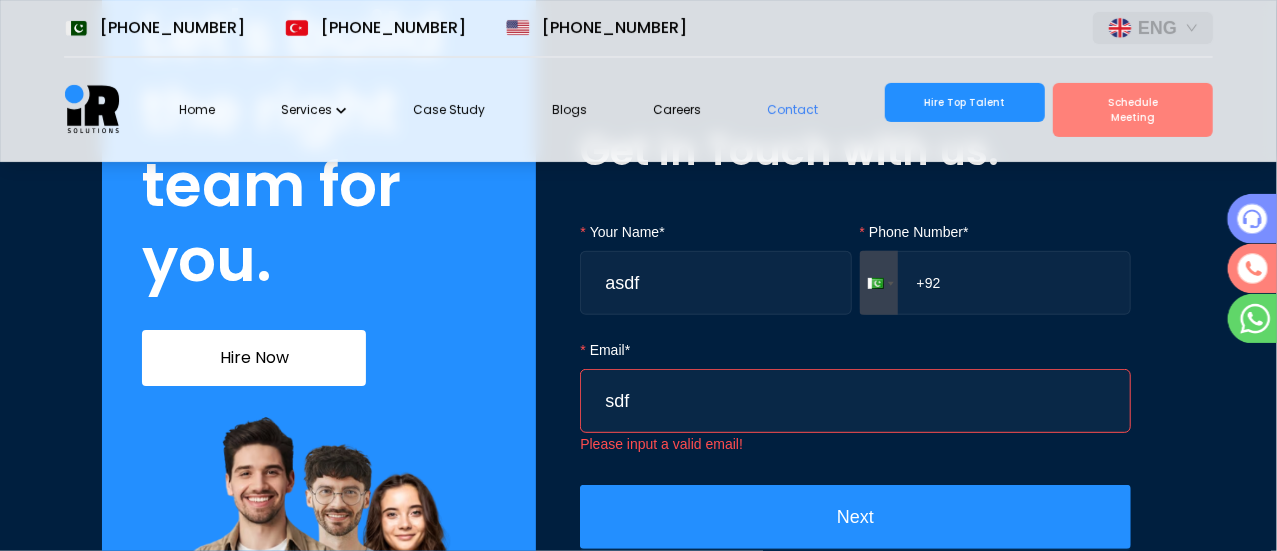 click on "+92" at bounding box center (995, 283) 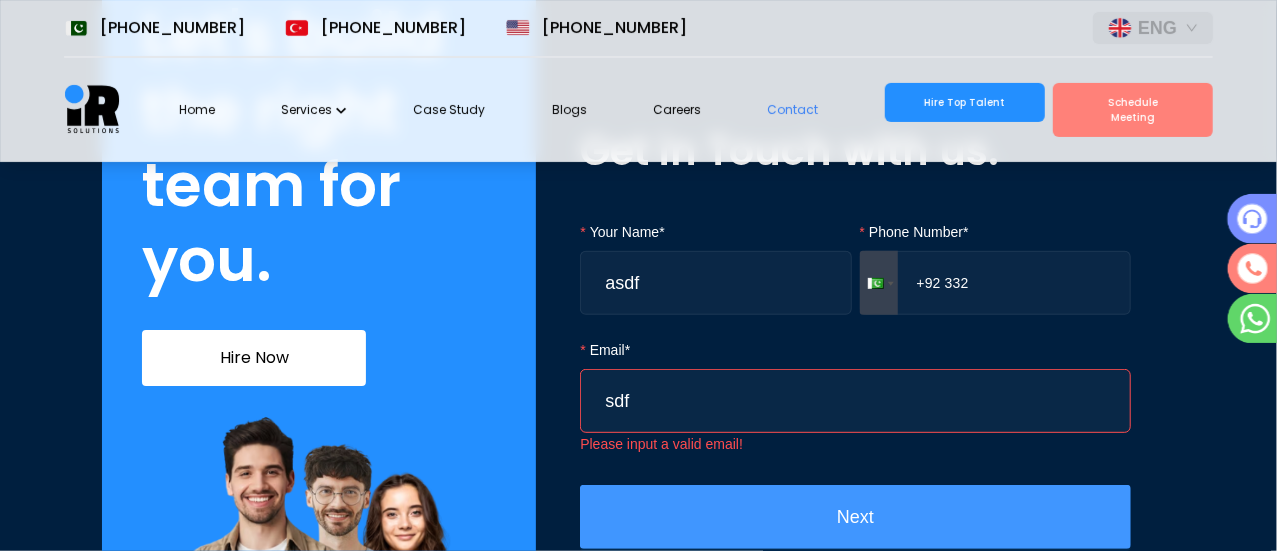 type on "+92 332" 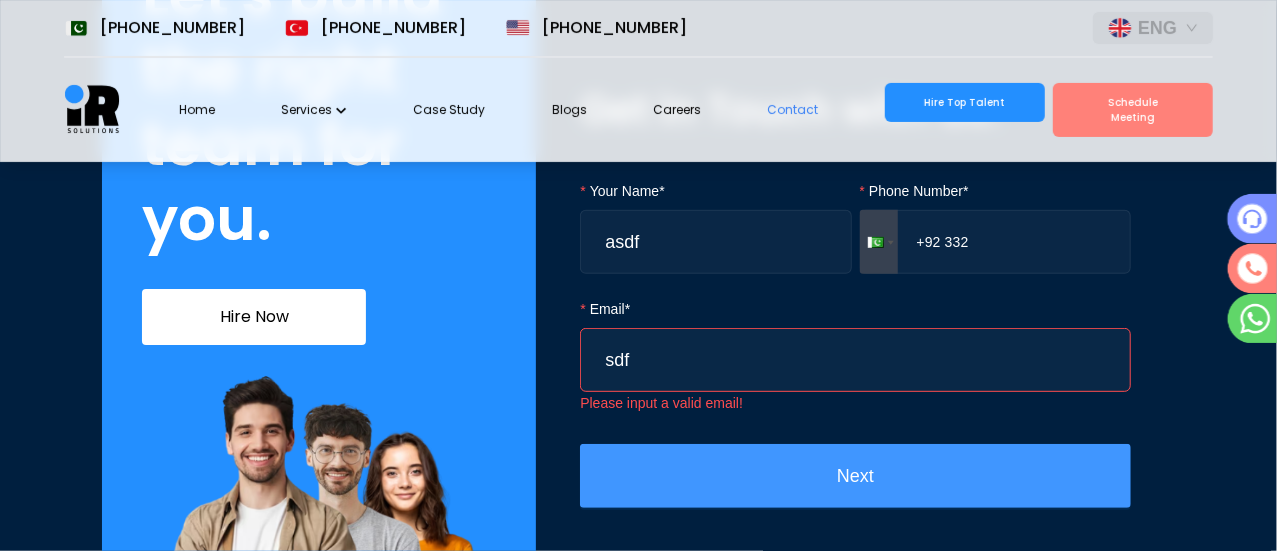 scroll, scrollTop: 312, scrollLeft: 0, axis: vertical 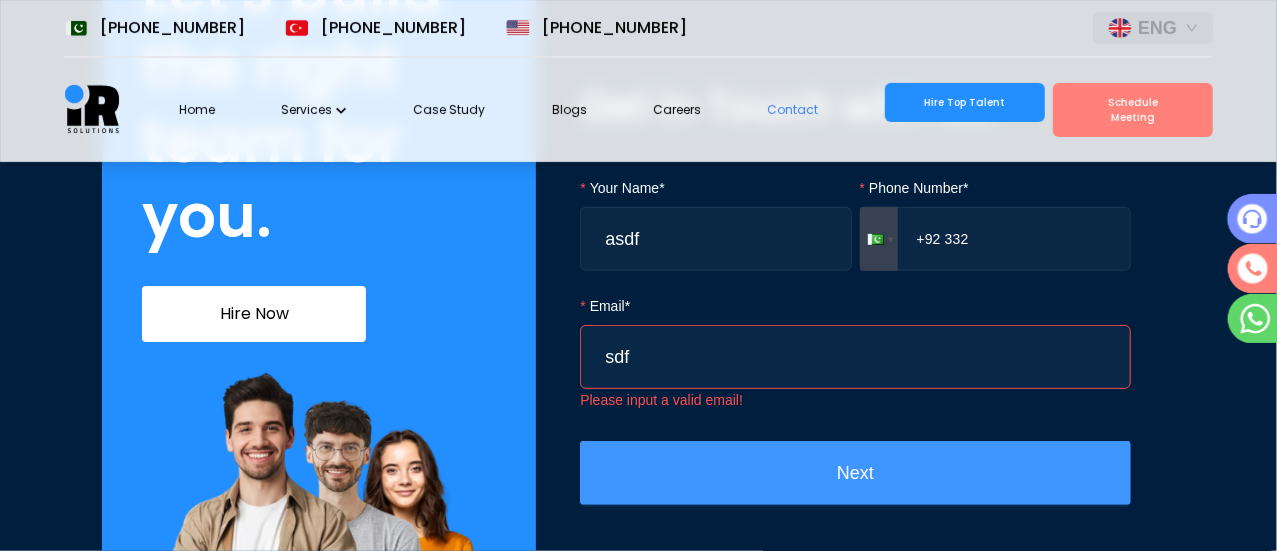 click on "Next" at bounding box center [855, 473] 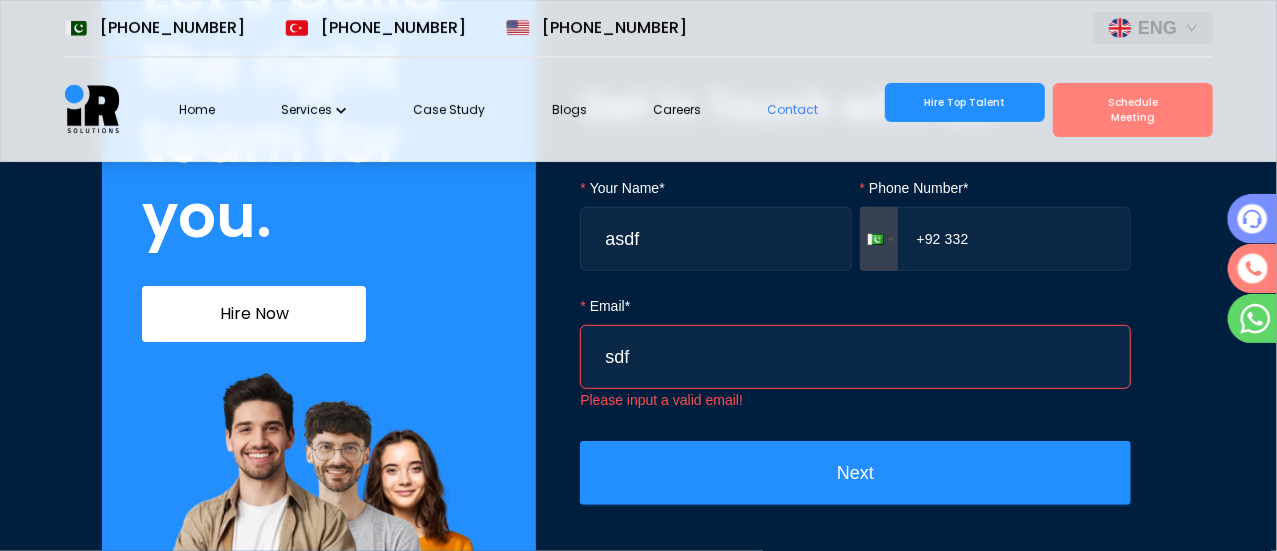 click on "sdf" at bounding box center (855, 357) 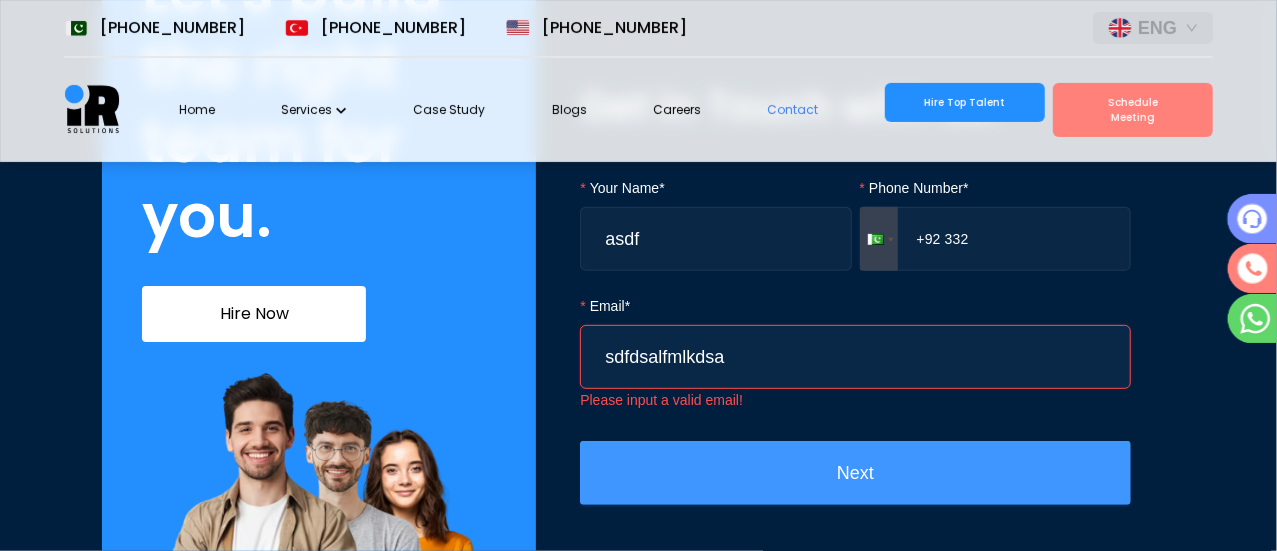 type on "sdfdsalfmlkdsa" 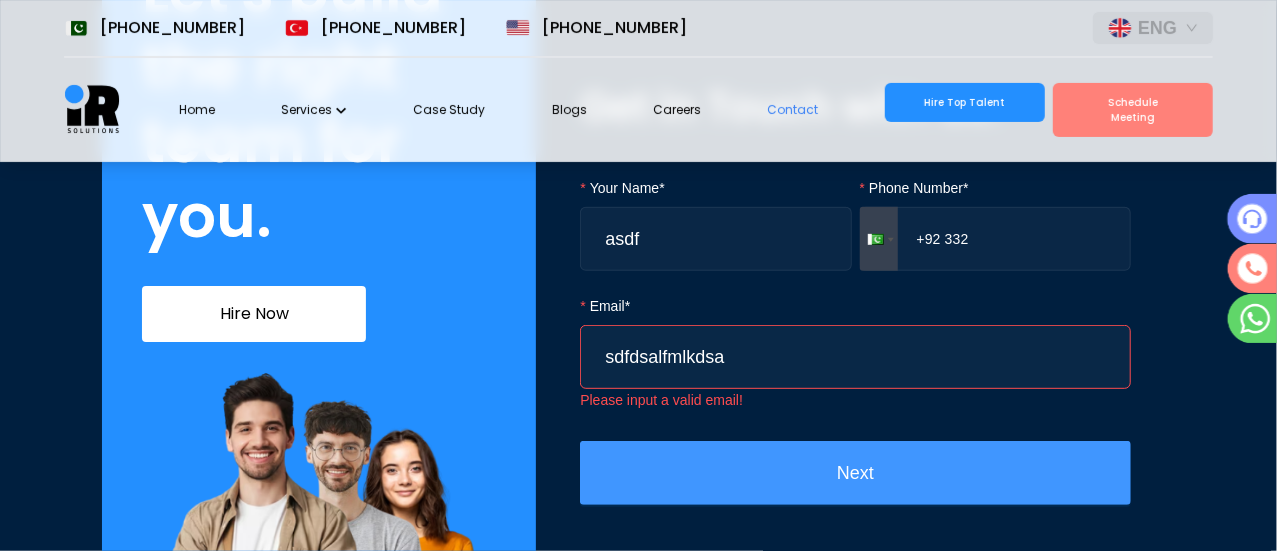 click on "Next" at bounding box center [855, 473] 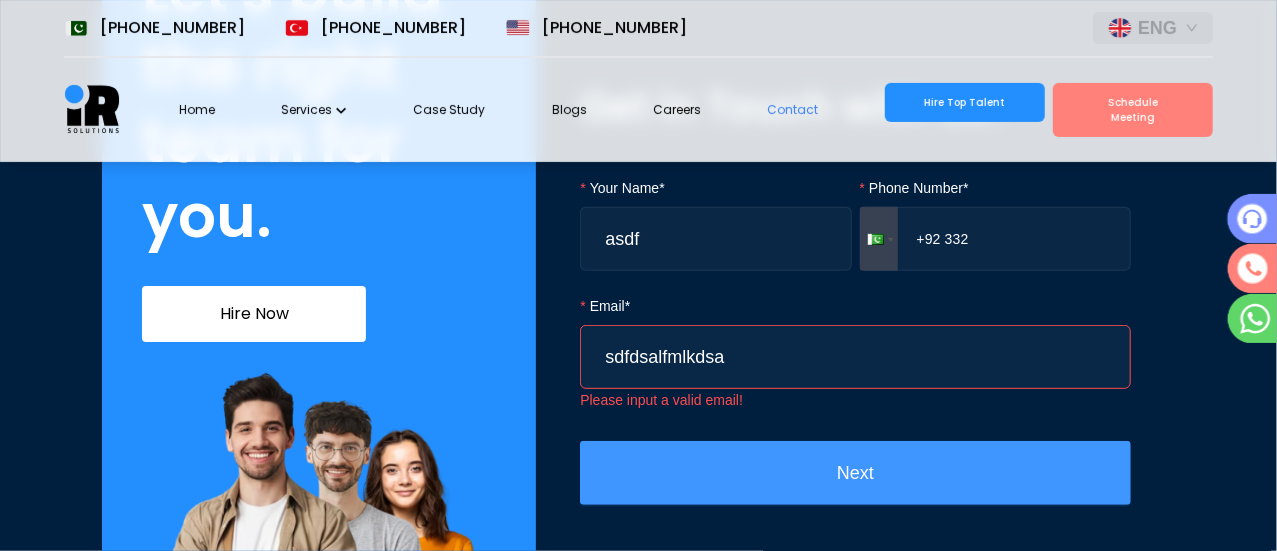 type 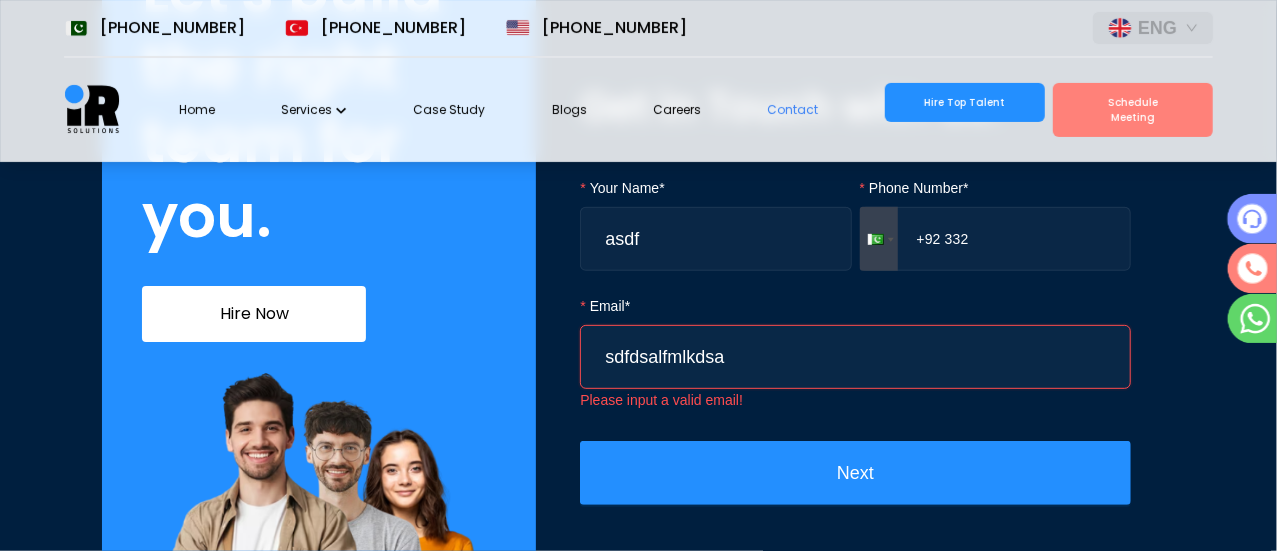 click on "sdfdsalfmlkdsa" at bounding box center [855, 357] 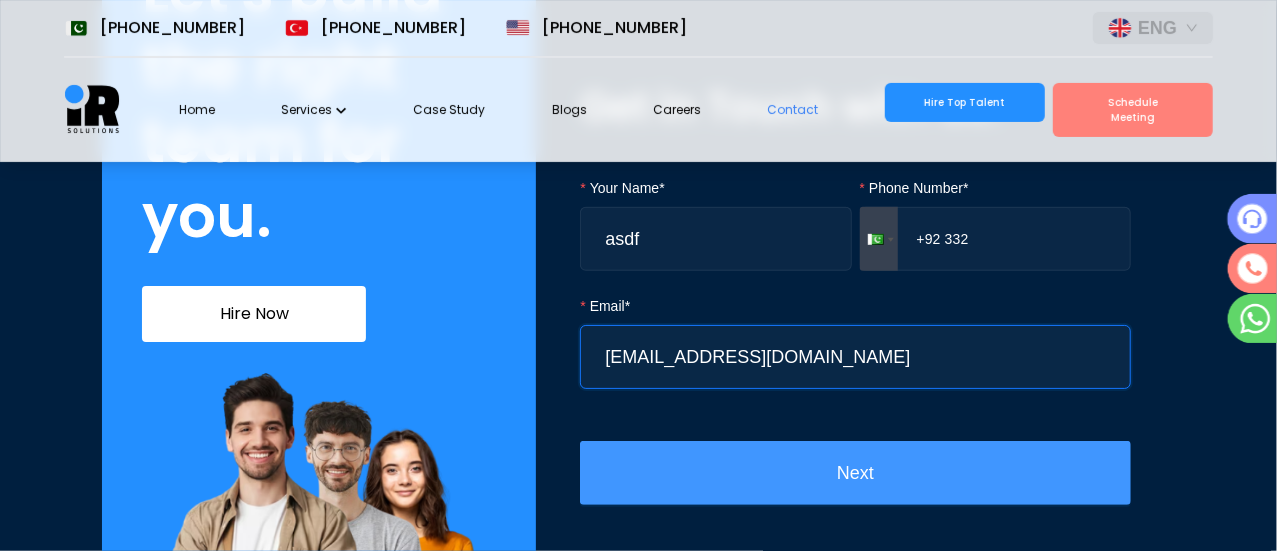 type on "sdfdsalfmlkdsa@gmail.com" 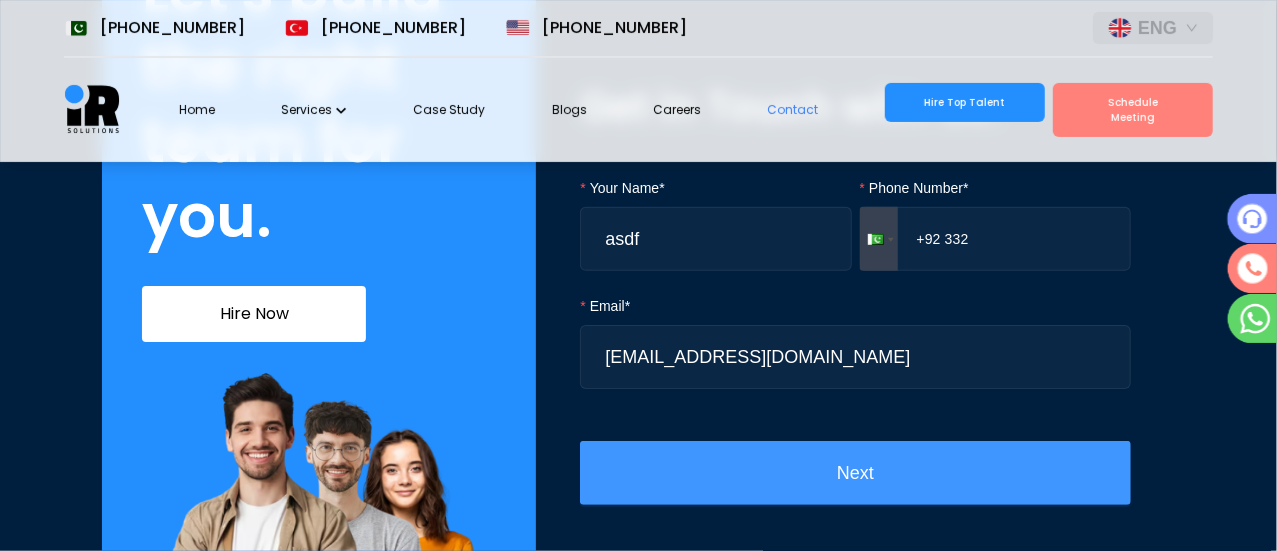 click on "Next" at bounding box center [855, 473] 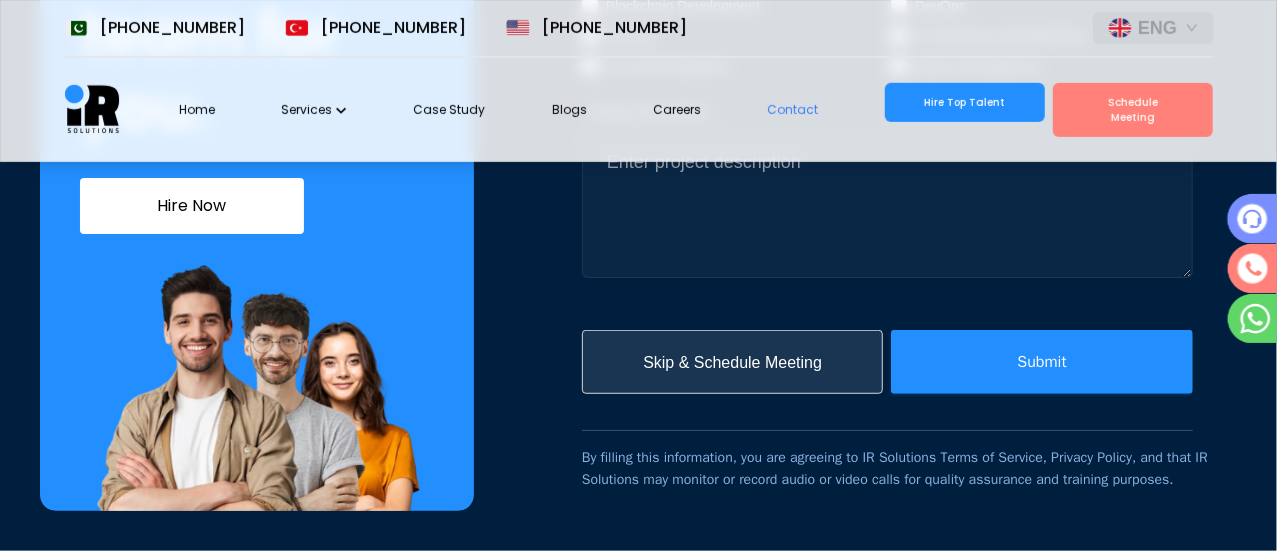 scroll, scrollTop: 572, scrollLeft: 0, axis: vertical 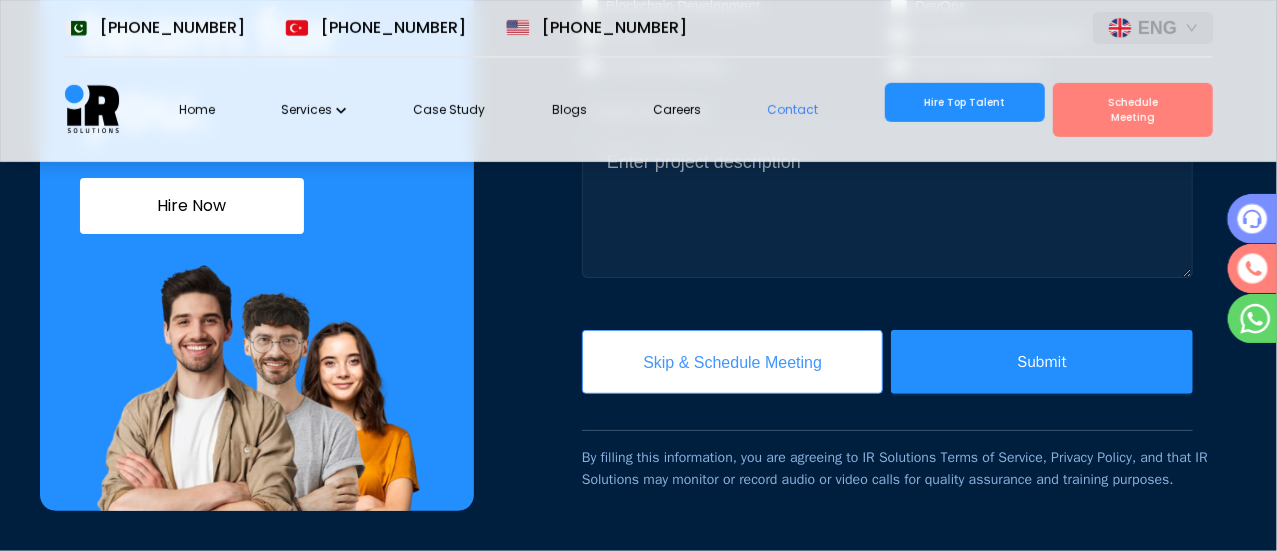 click on "Skip & Schedule Meeting" at bounding box center [732, 362] 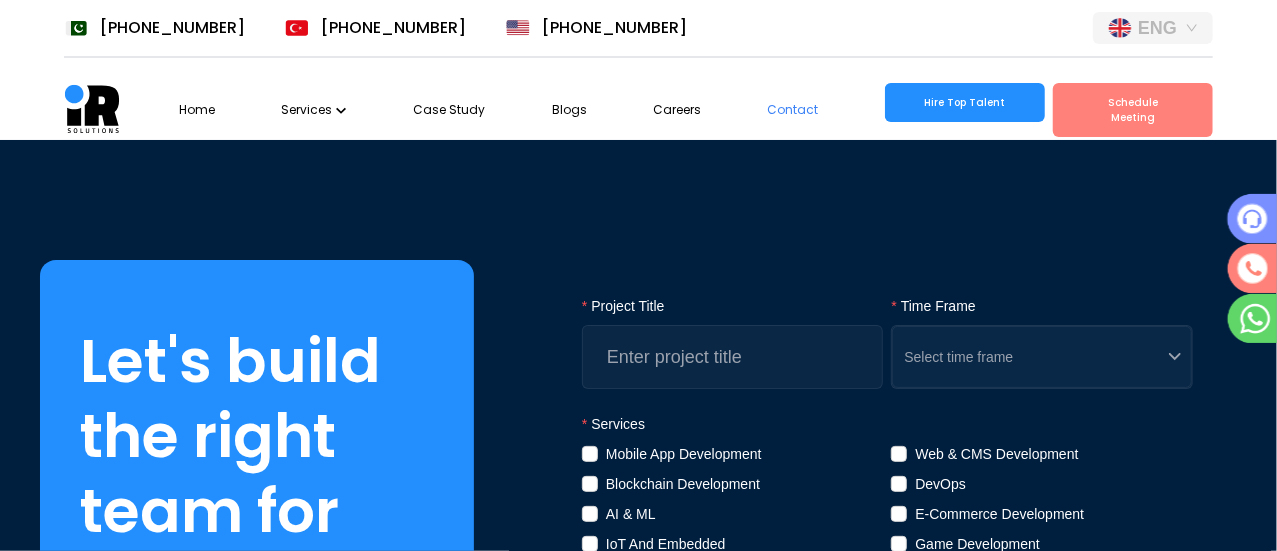 scroll, scrollTop: 0, scrollLeft: 0, axis: both 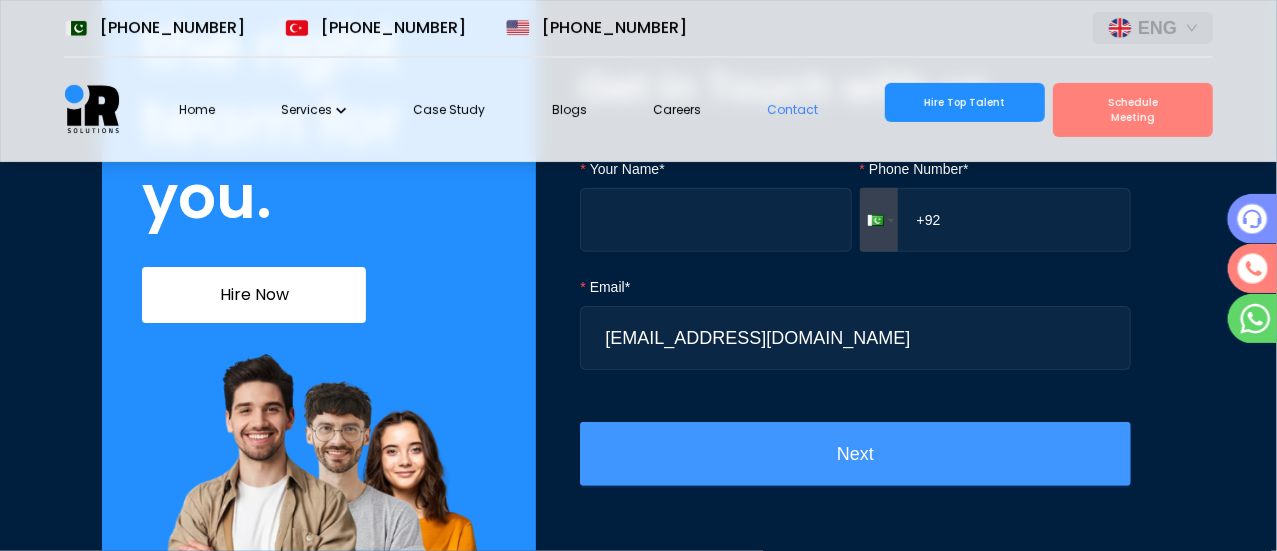 type on "mudasirkhattak410@gmail.com" 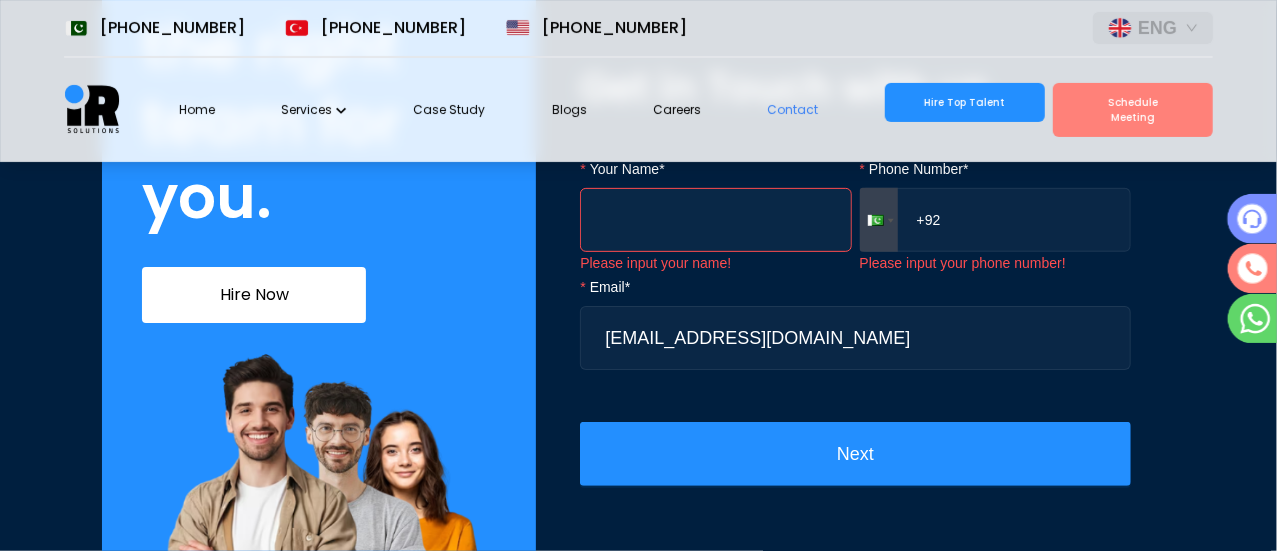 click on "+92" at bounding box center [995, 220] 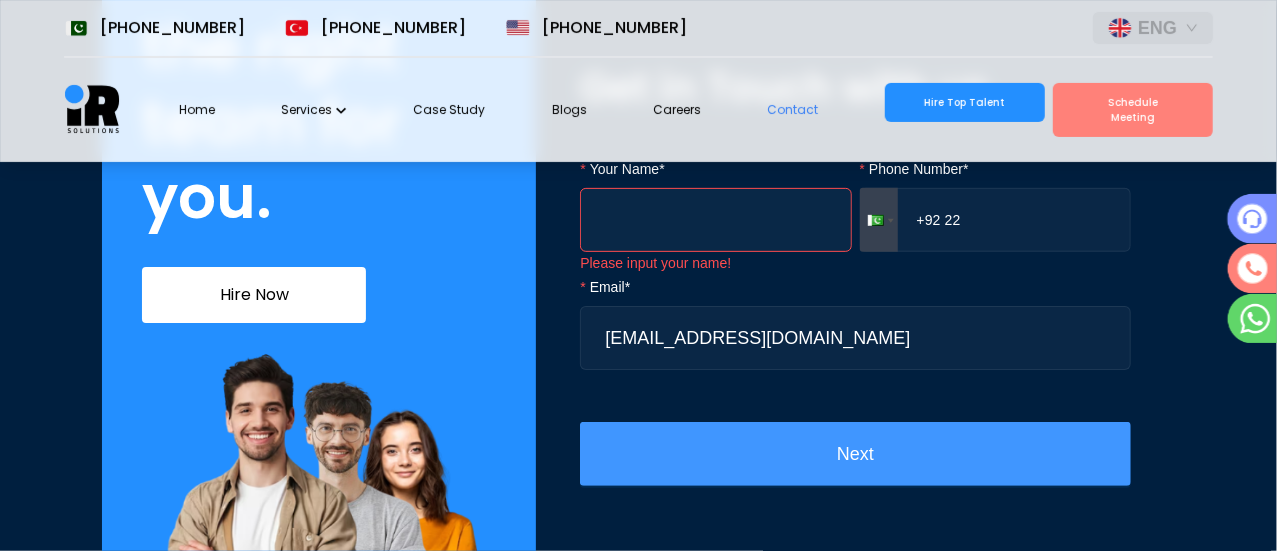 type on "+92 22" 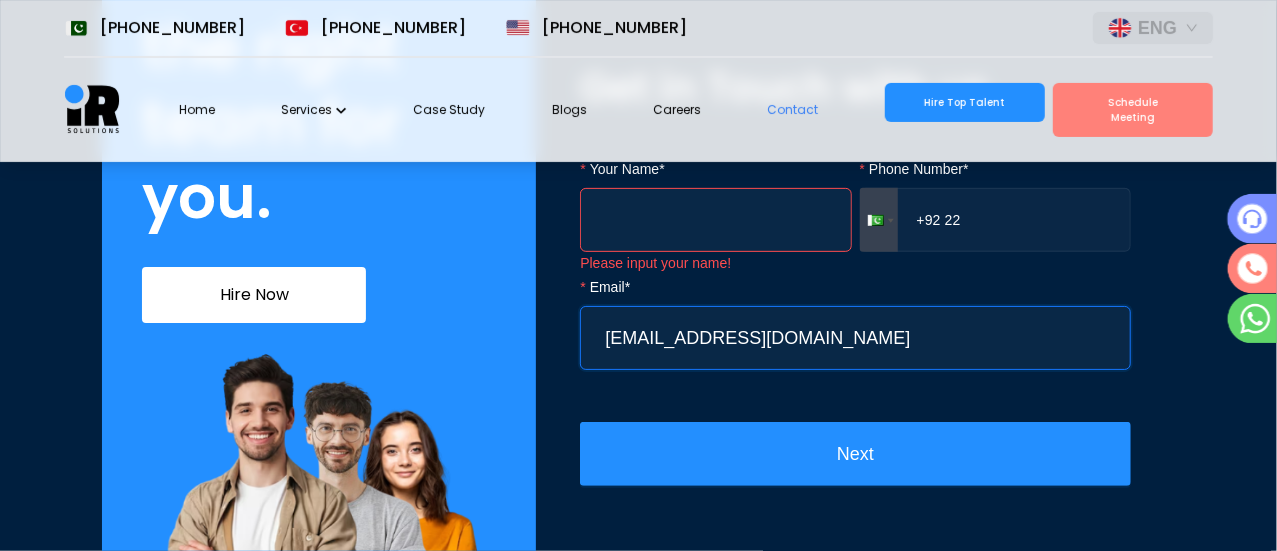 drag, startPoint x: 896, startPoint y: 349, endPoint x: 527, endPoint y: 387, distance: 370.95148 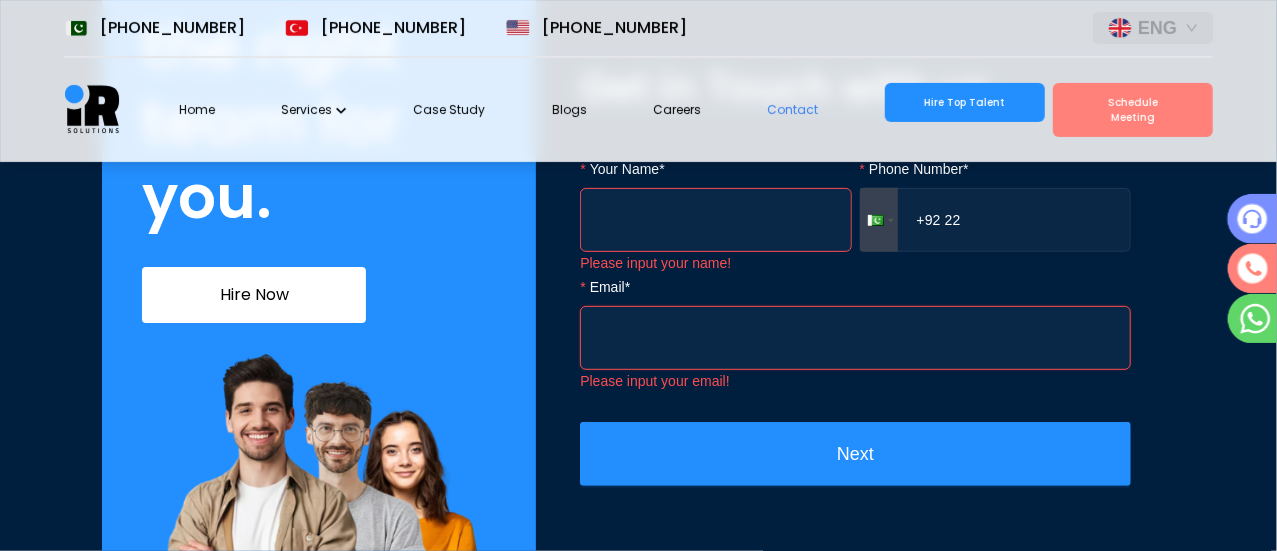 type 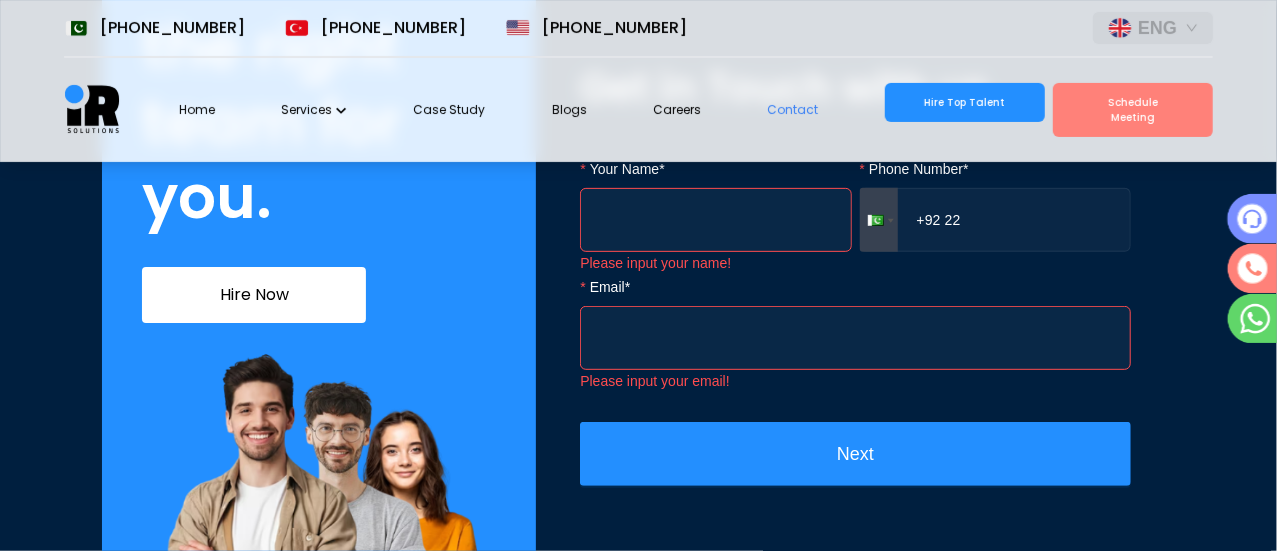 drag, startPoint x: 983, startPoint y: 211, endPoint x: 924, endPoint y: 200, distance: 60.016663 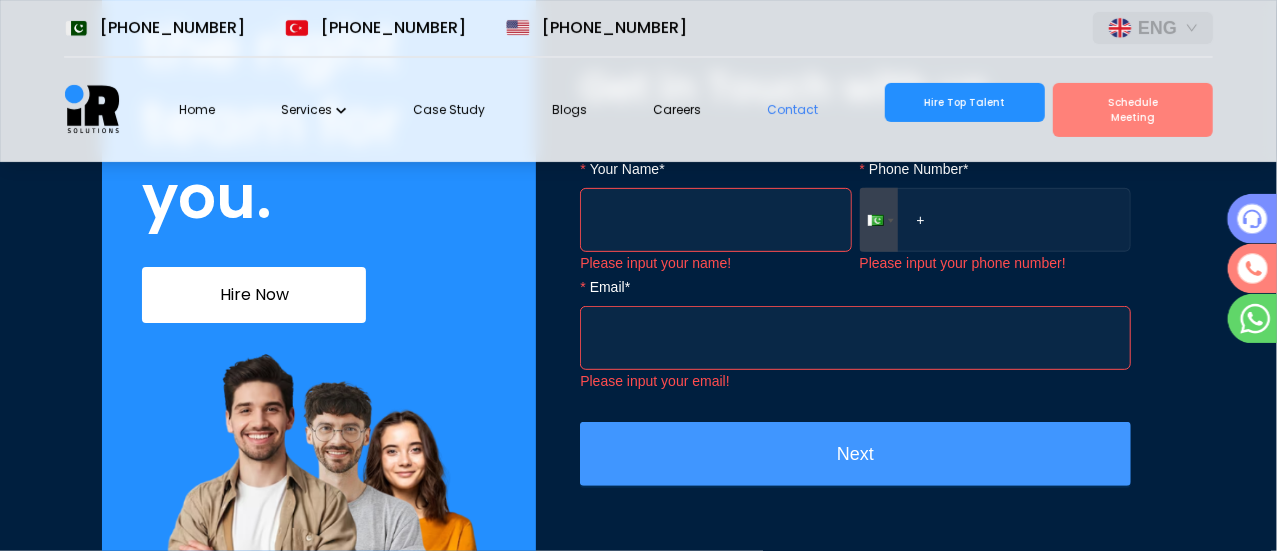 type on "+" 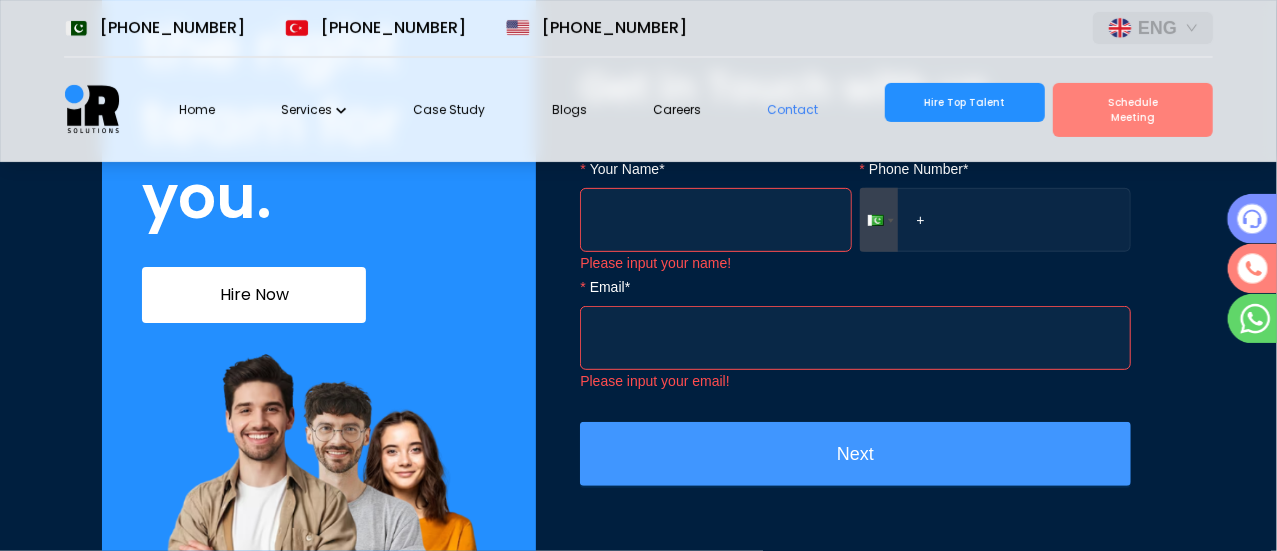 click on "Next" at bounding box center (855, 454) 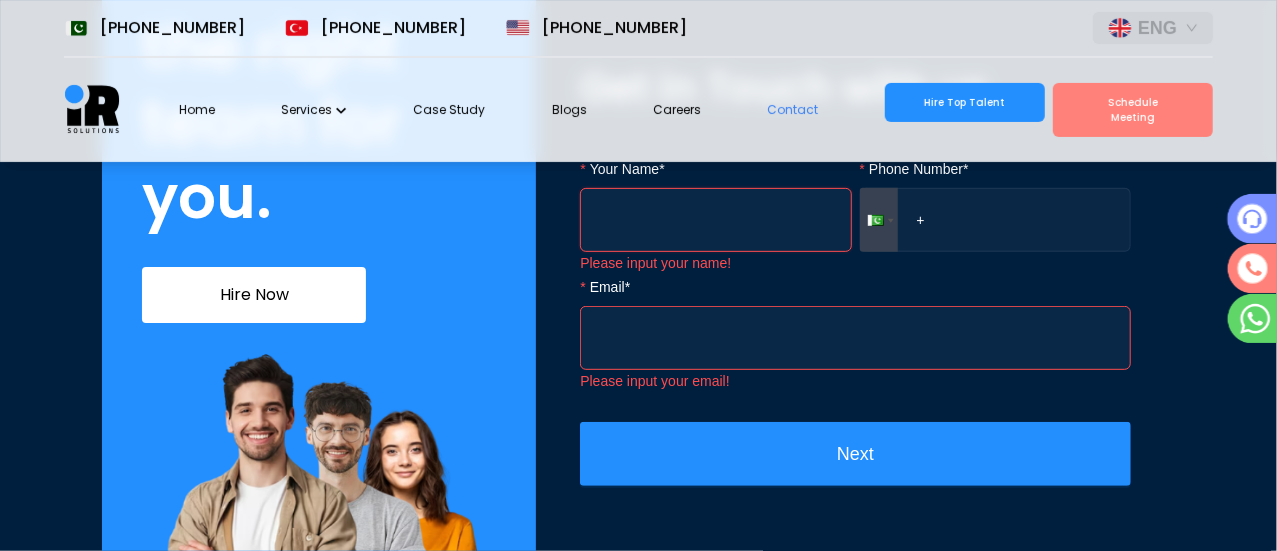 click on "Your Name*" at bounding box center (715, 220) 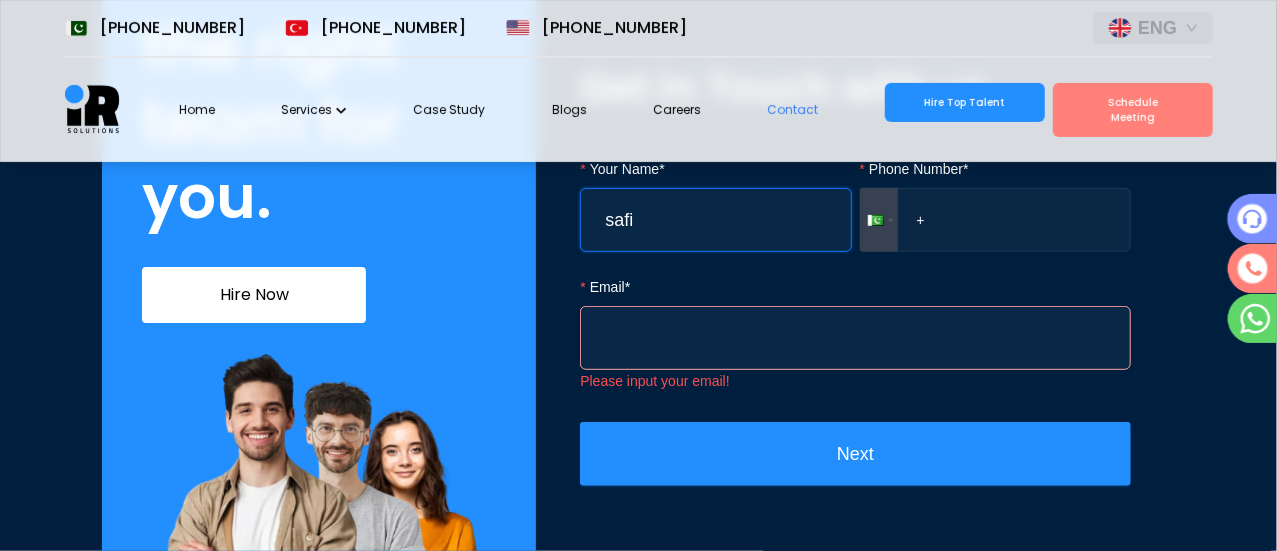 type on "safi" 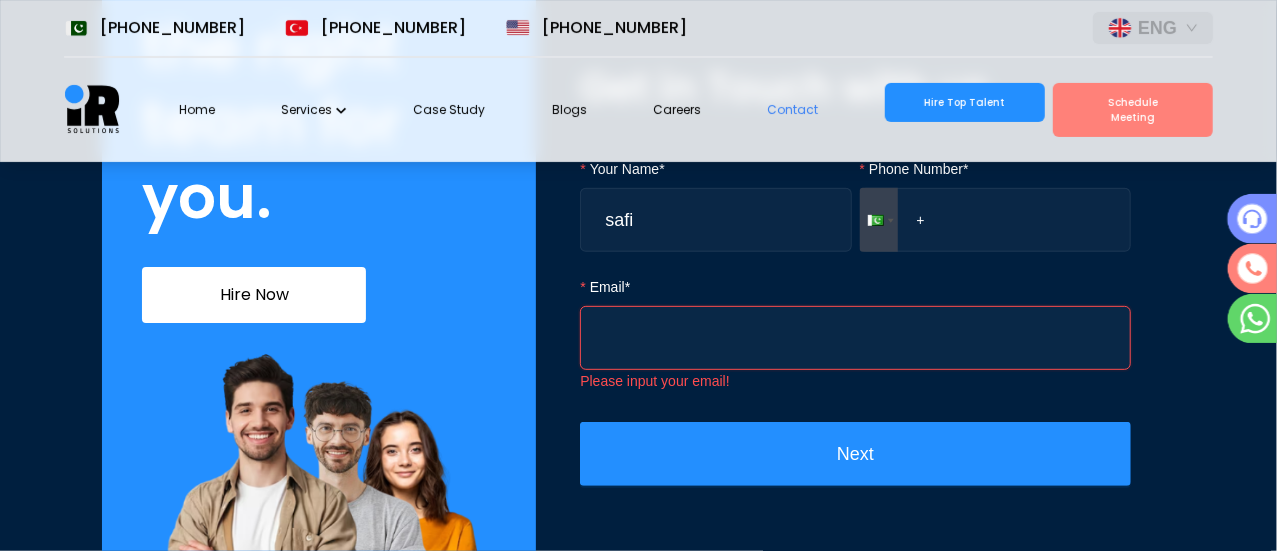 click on "Email*" at bounding box center (855, 338) 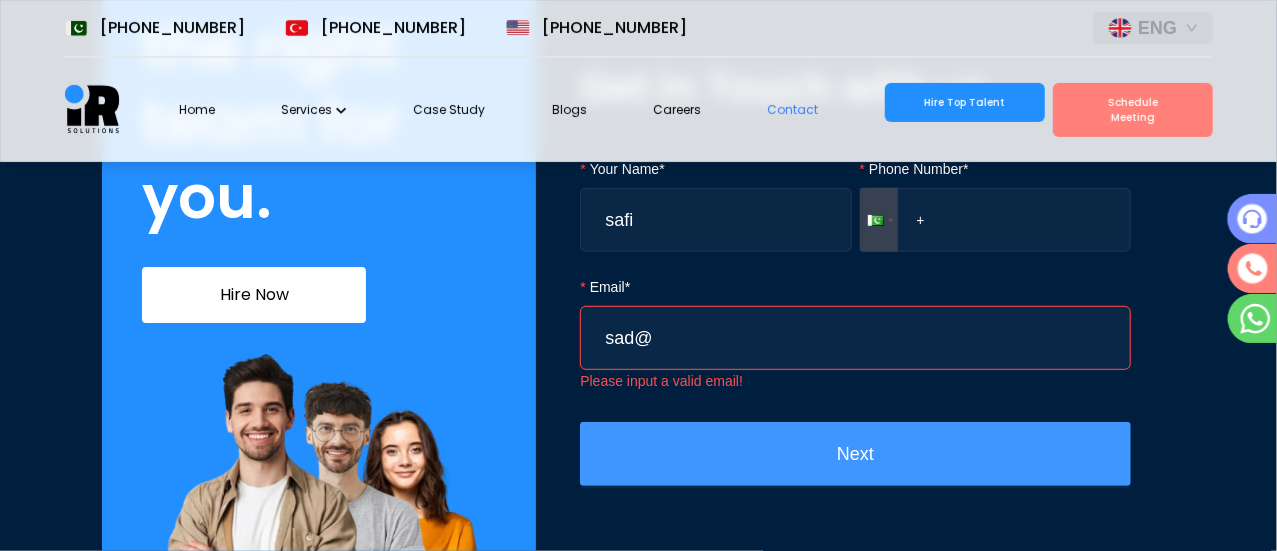 type on "sad@" 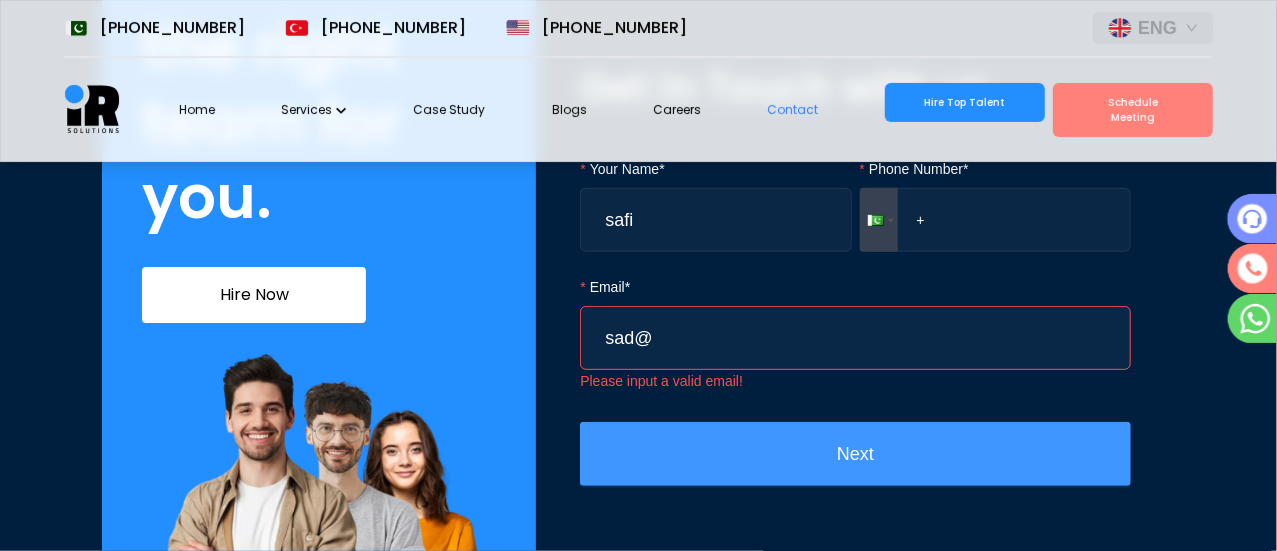 click on "Next" at bounding box center (855, 454) 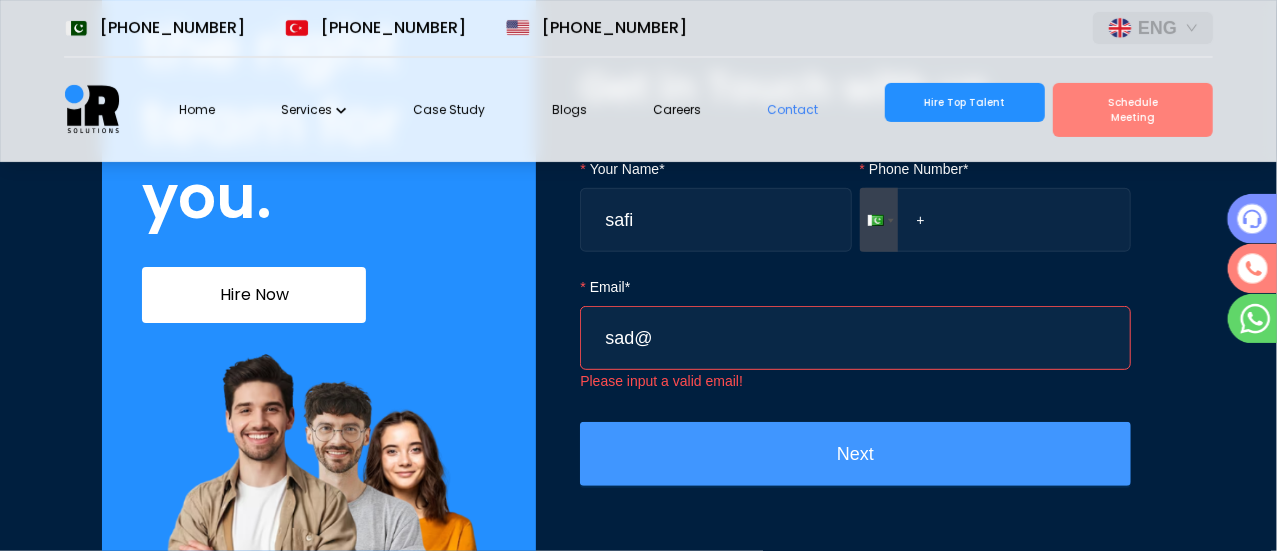 click on "Next" at bounding box center (855, 454) 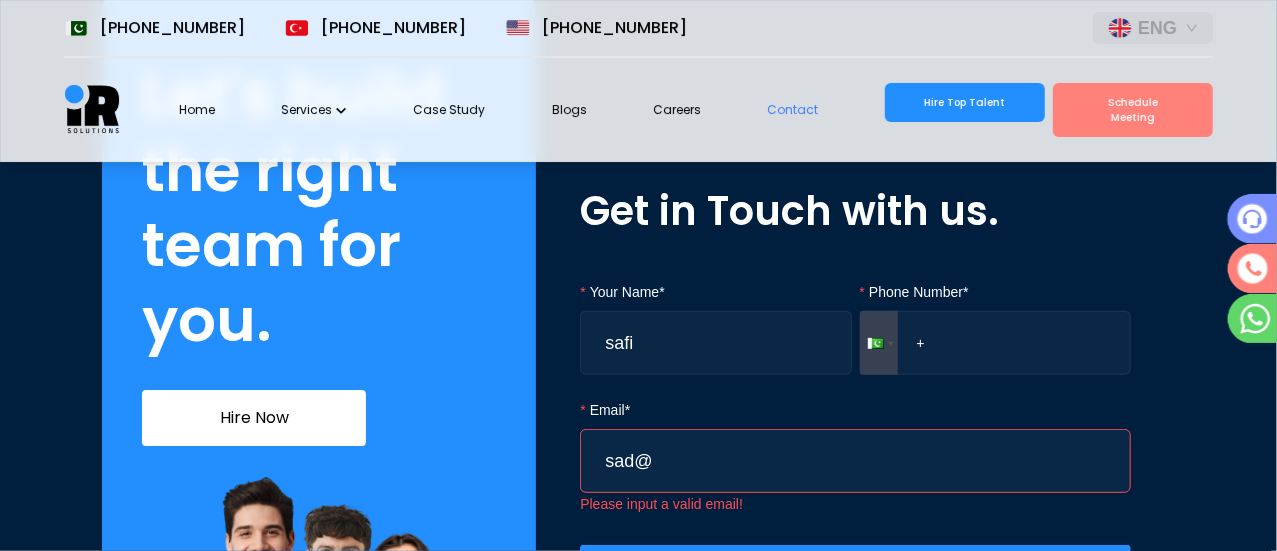 scroll, scrollTop: 209, scrollLeft: 0, axis: vertical 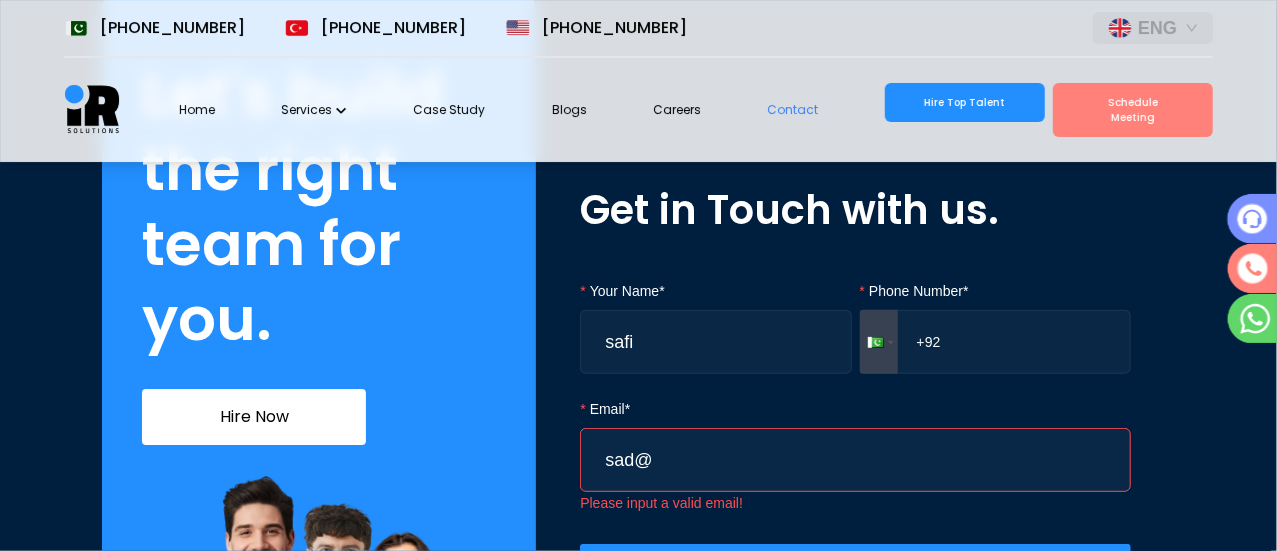 click on "+92" at bounding box center [995, 342] 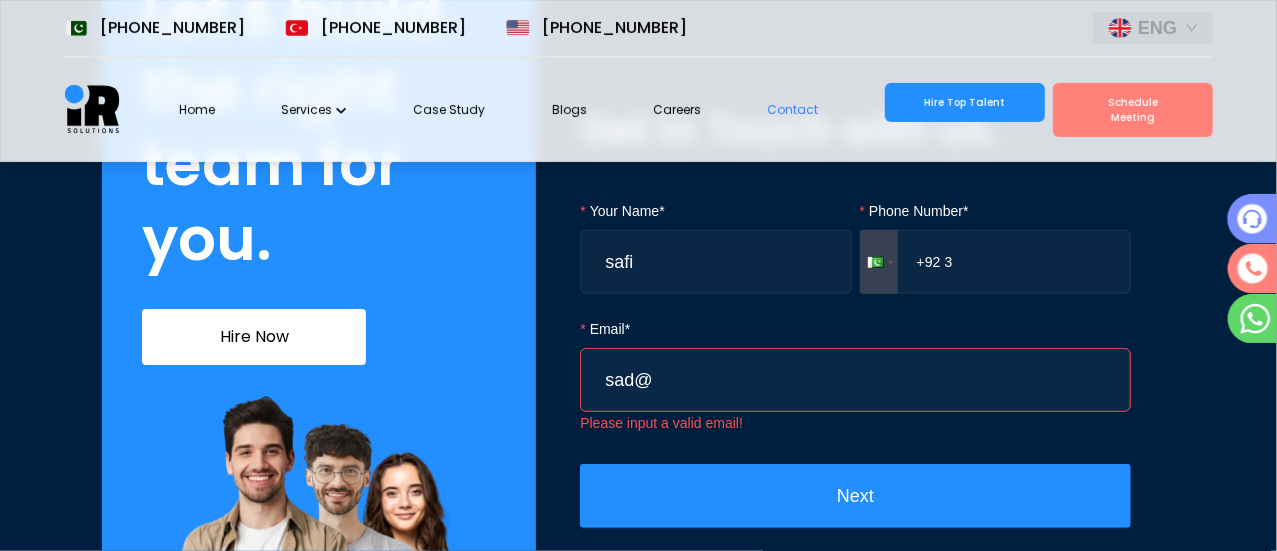 scroll, scrollTop: 300, scrollLeft: 0, axis: vertical 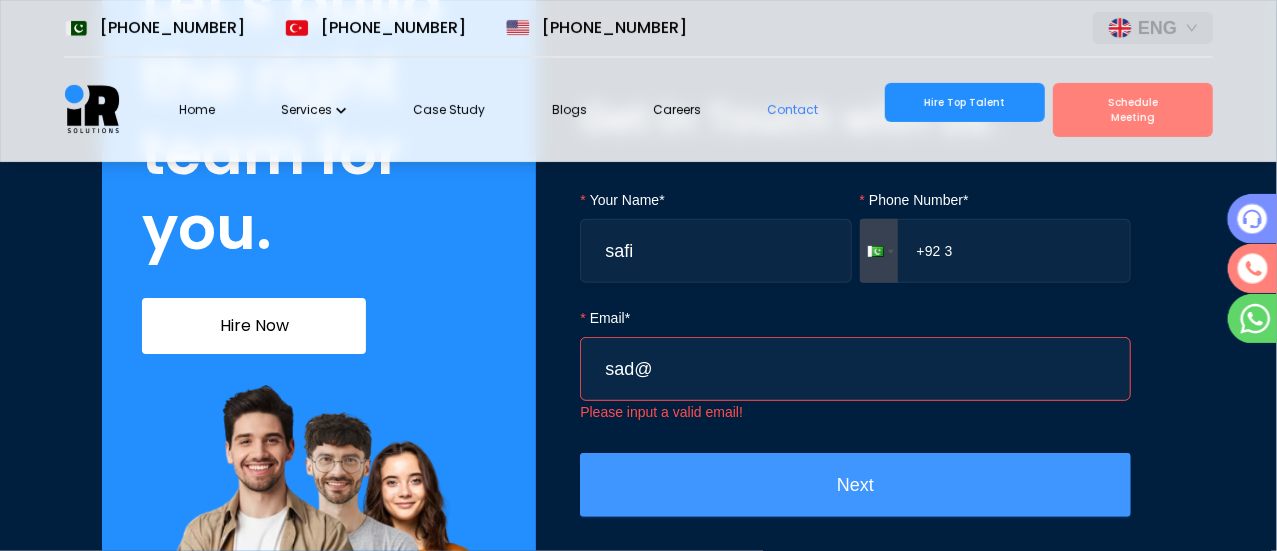 type on "+92 3" 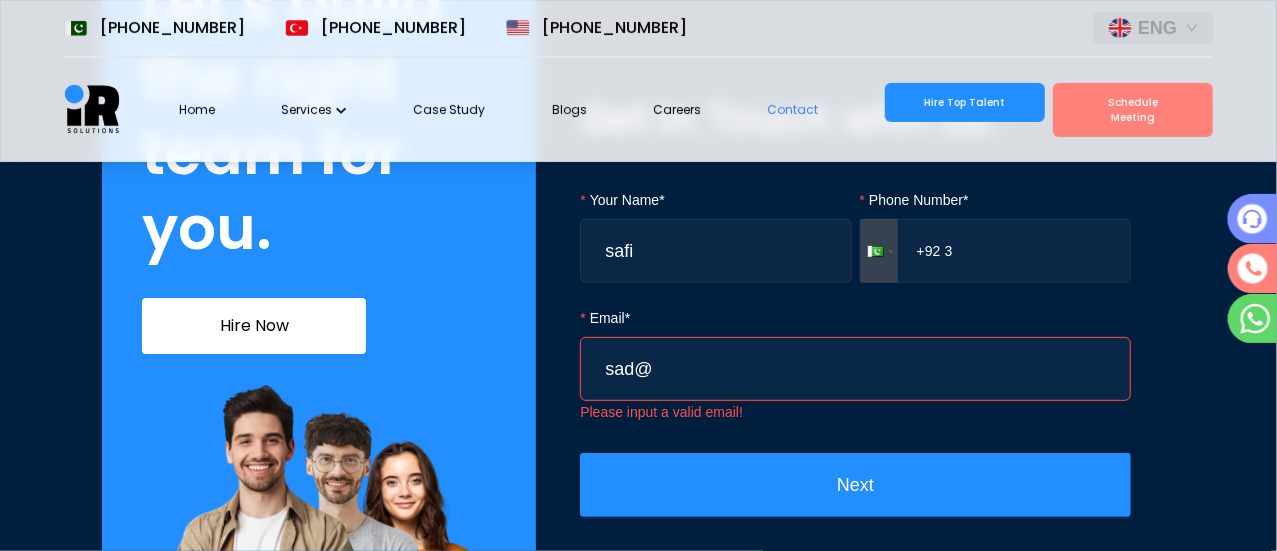 click on "sad@" at bounding box center [855, 369] 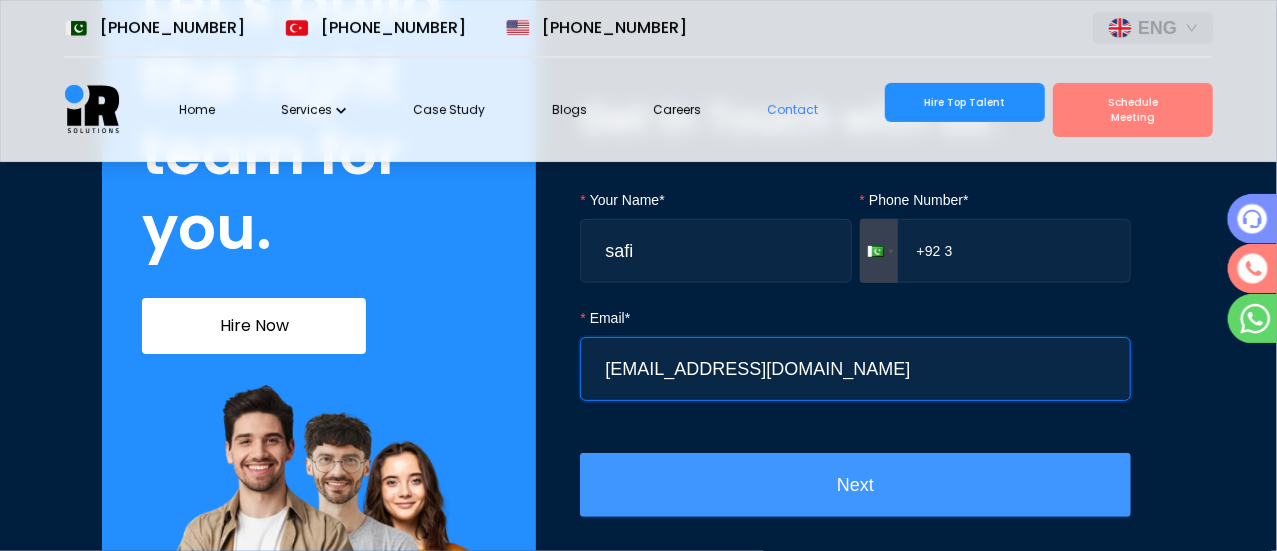 type on "sad@gmail.com" 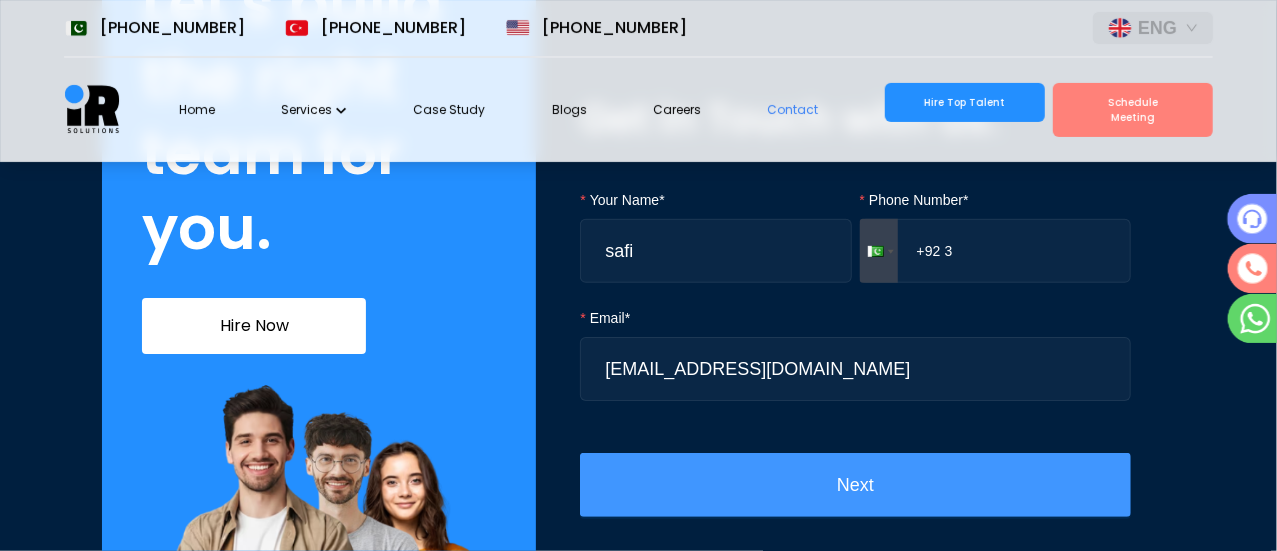 click on "Next" at bounding box center (855, 485) 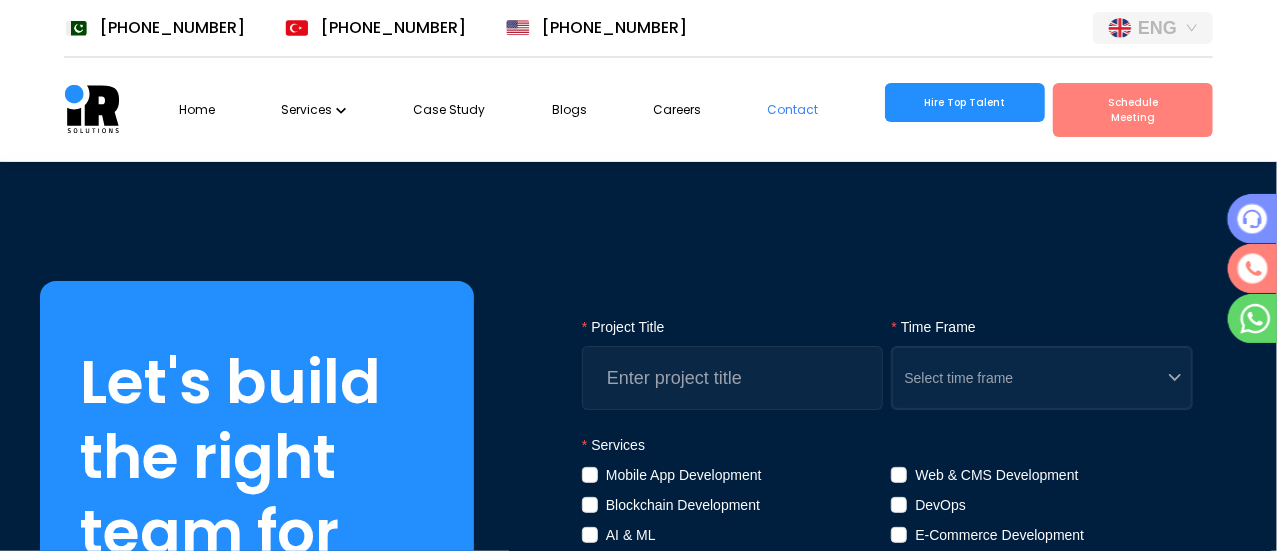 scroll, scrollTop: 0, scrollLeft: 0, axis: both 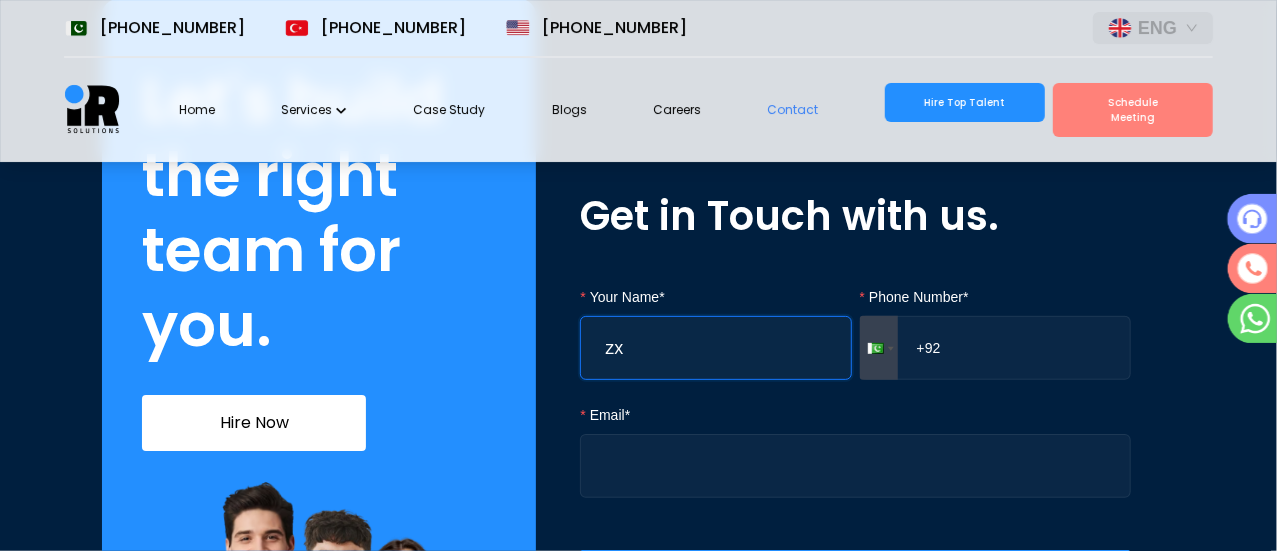 click on "zx" at bounding box center (715, 348) 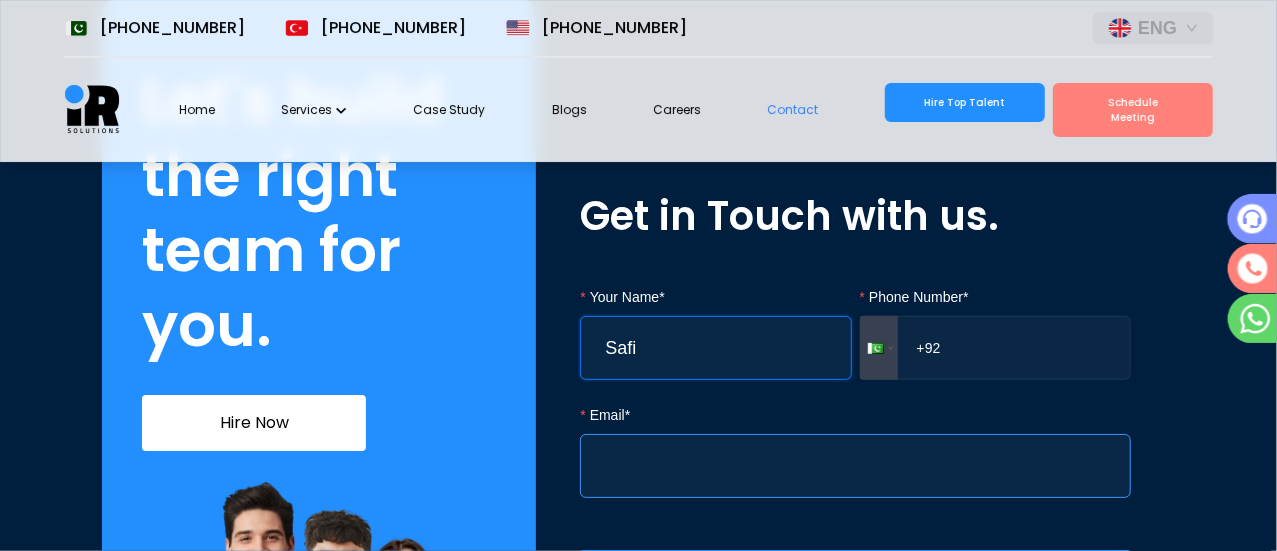 type on "Safi" 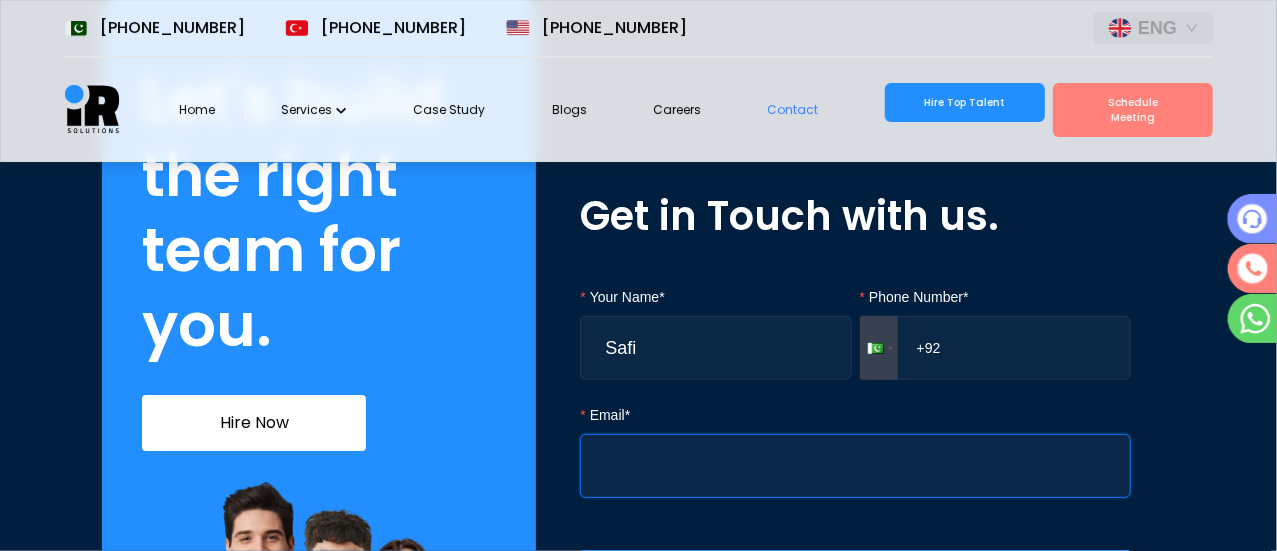click on "Email*" at bounding box center [855, 466] 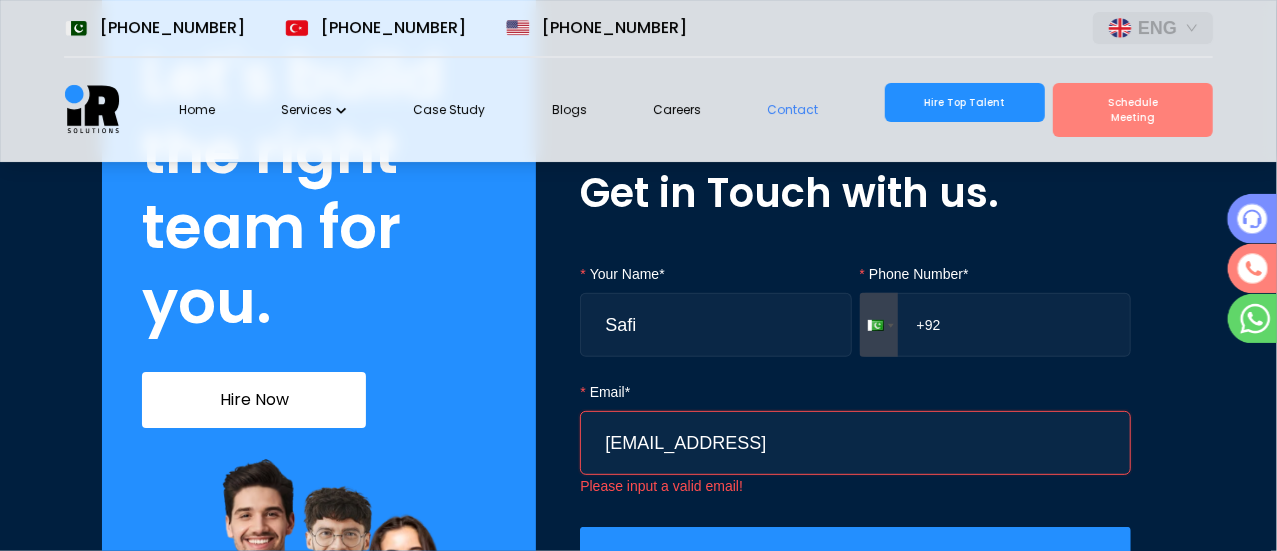 scroll, scrollTop: 246, scrollLeft: 0, axis: vertical 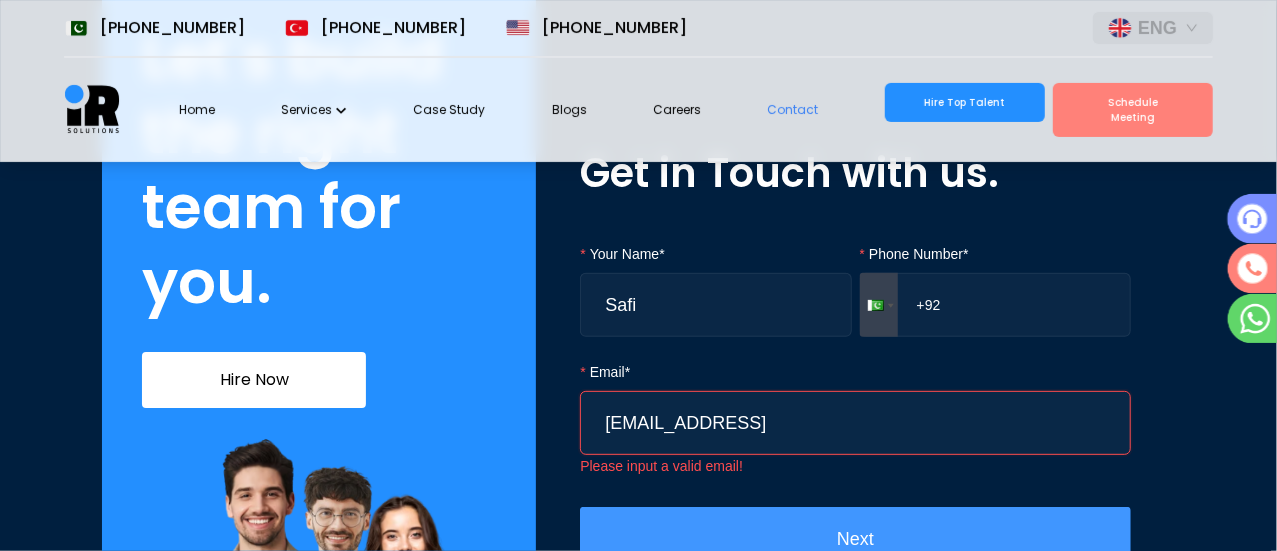 type on "mudsai@gmail" 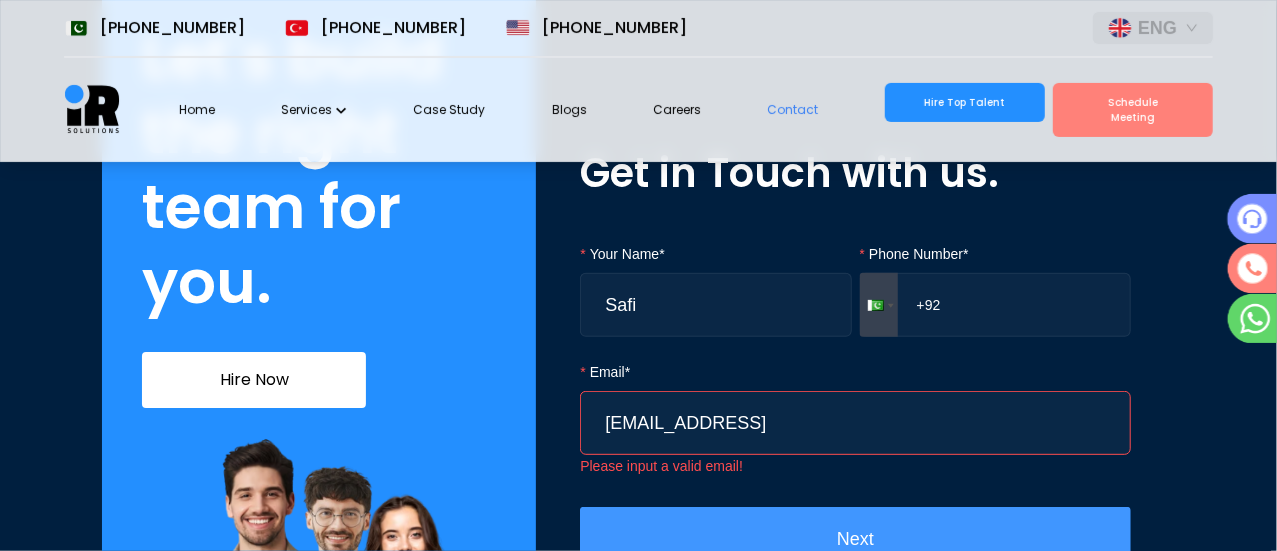 click on "Next" at bounding box center (855, 539) 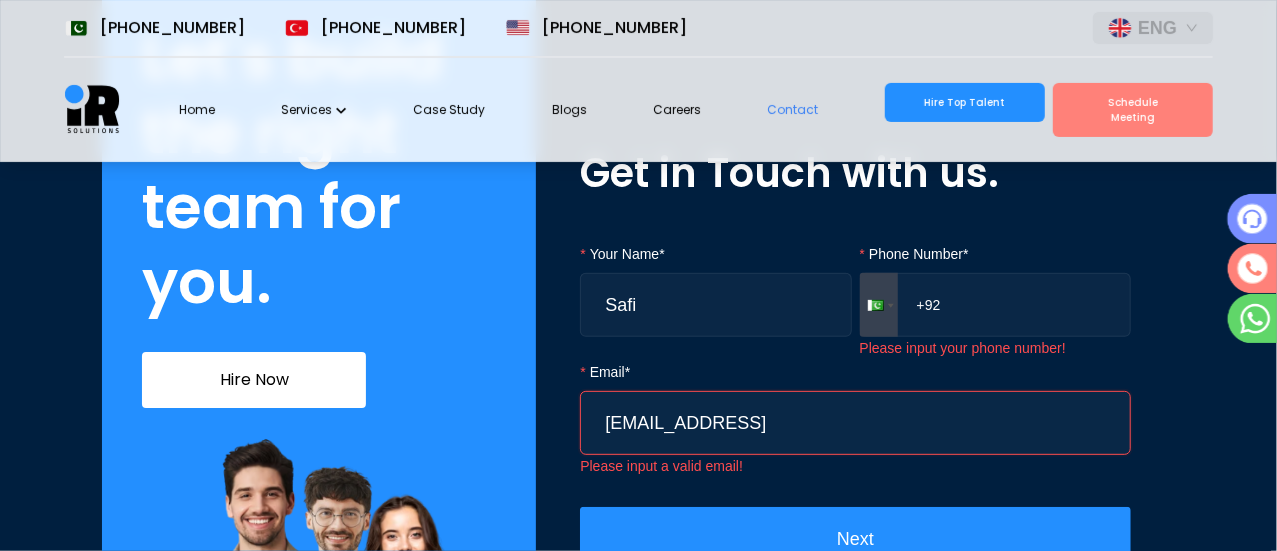 click on "mudsai@gmail" at bounding box center [855, 423] 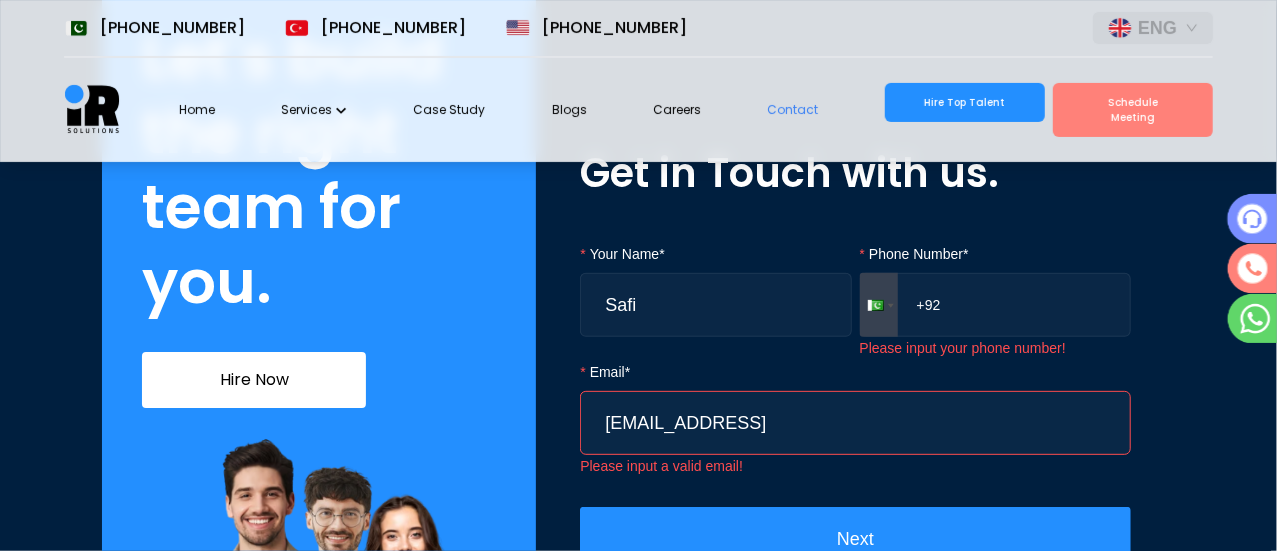 click on "+92" at bounding box center [995, 305] 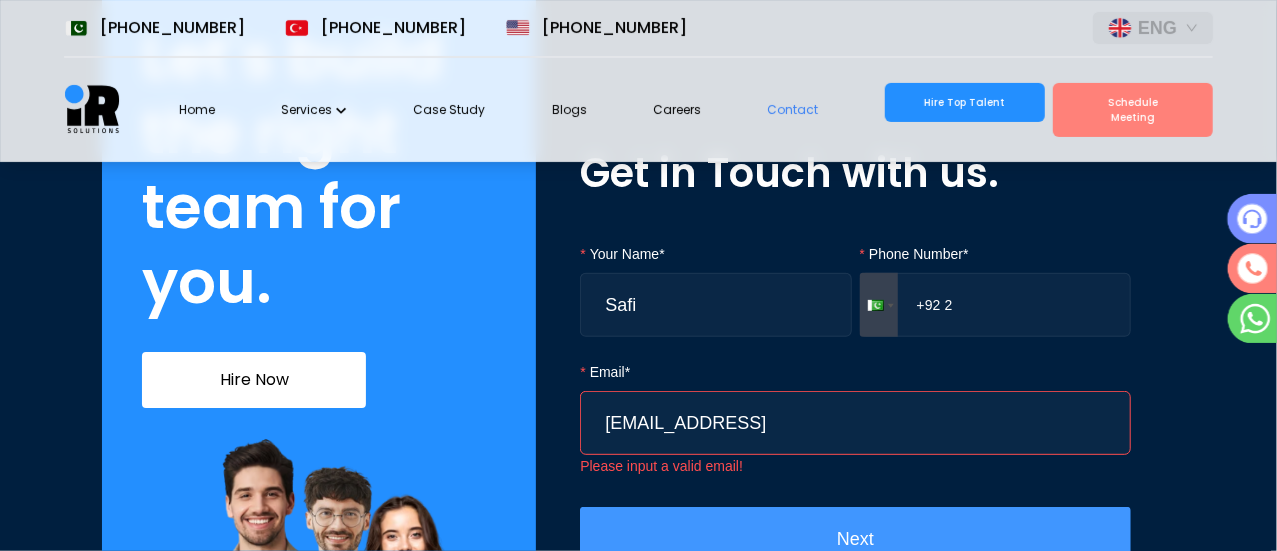 type on "+92 2" 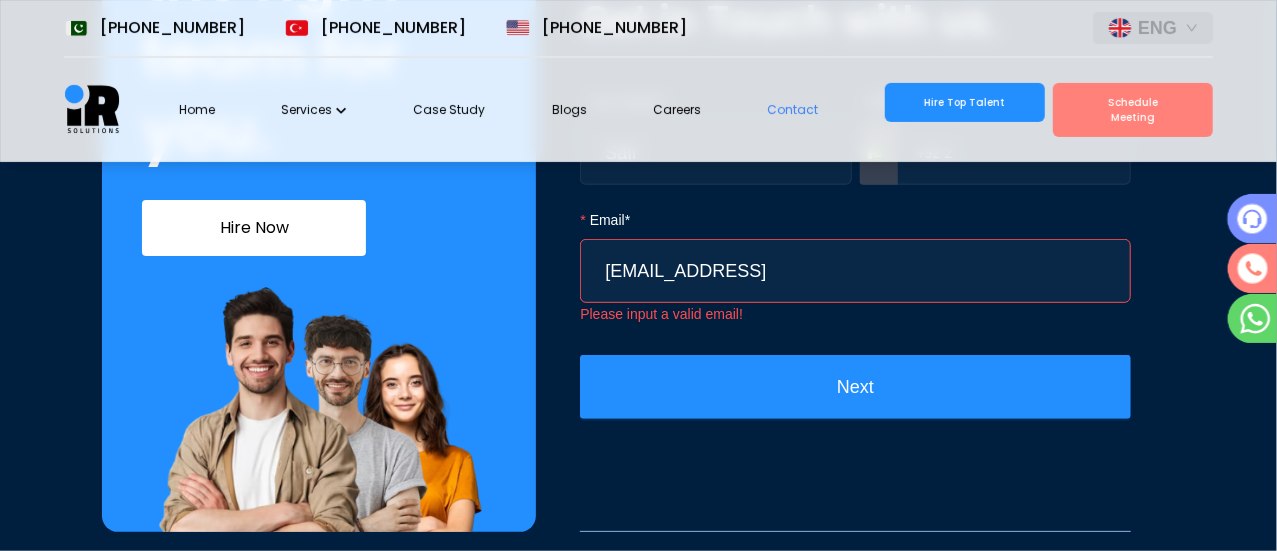scroll, scrollTop: 419, scrollLeft: 0, axis: vertical 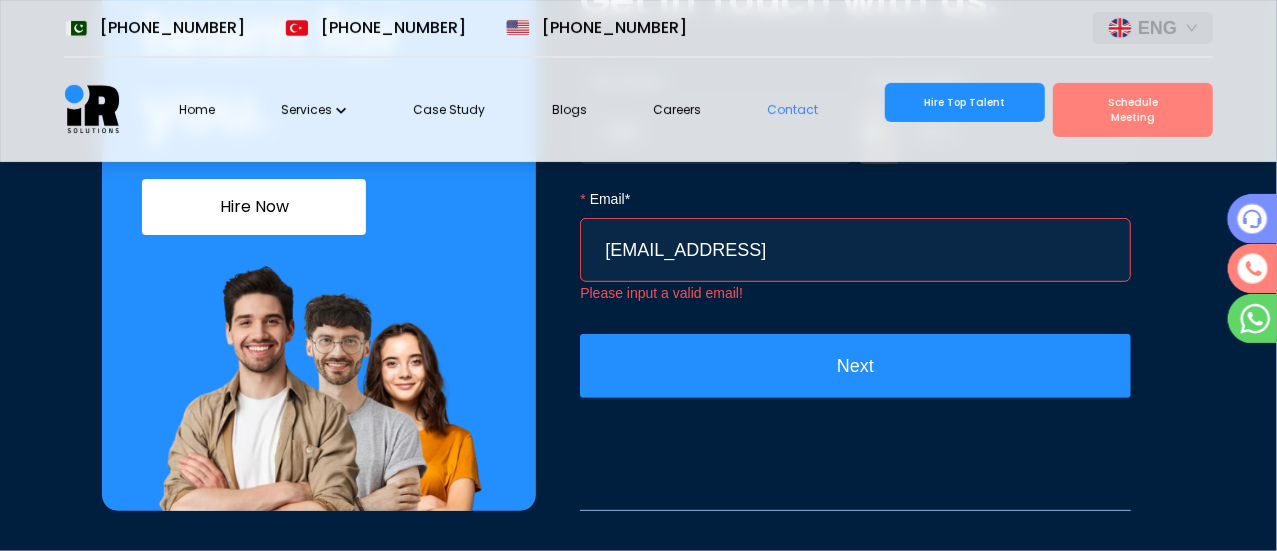 click on "Careers" at bounding box center (677, 109) 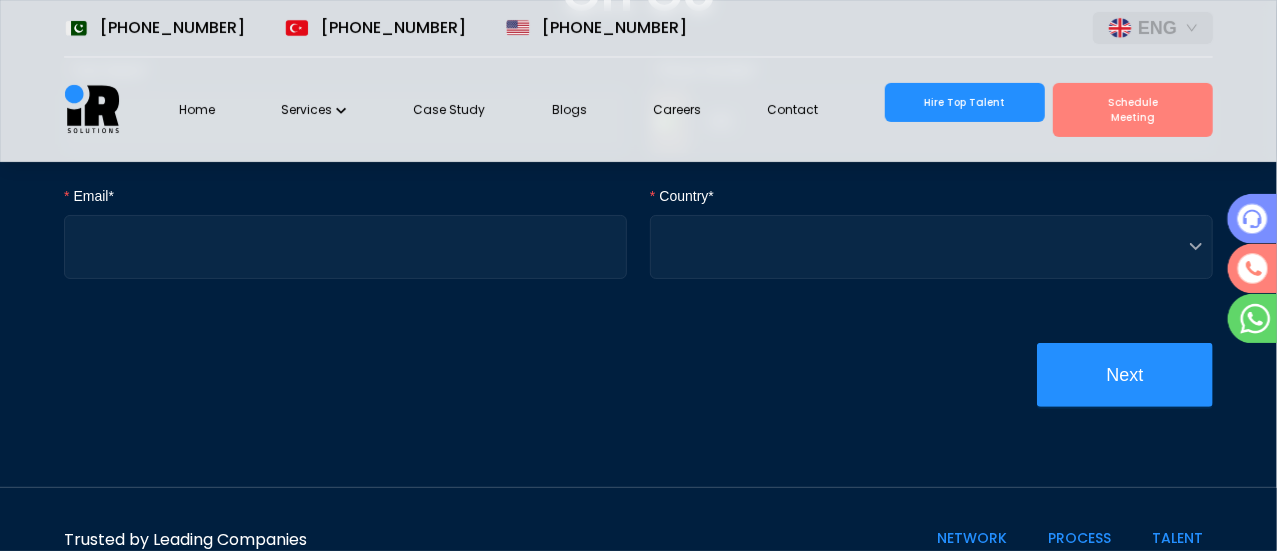 scroll, scrollTop: 313, scrollLeft: 0, axis: vertical 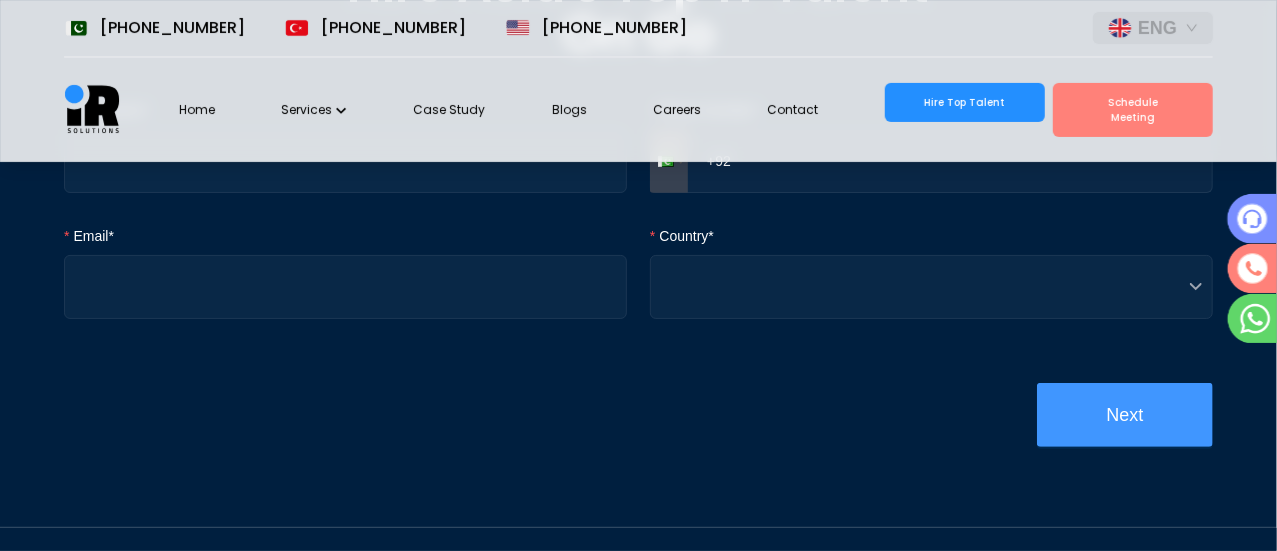 click on "Next" at bounding box center (1125, 415) 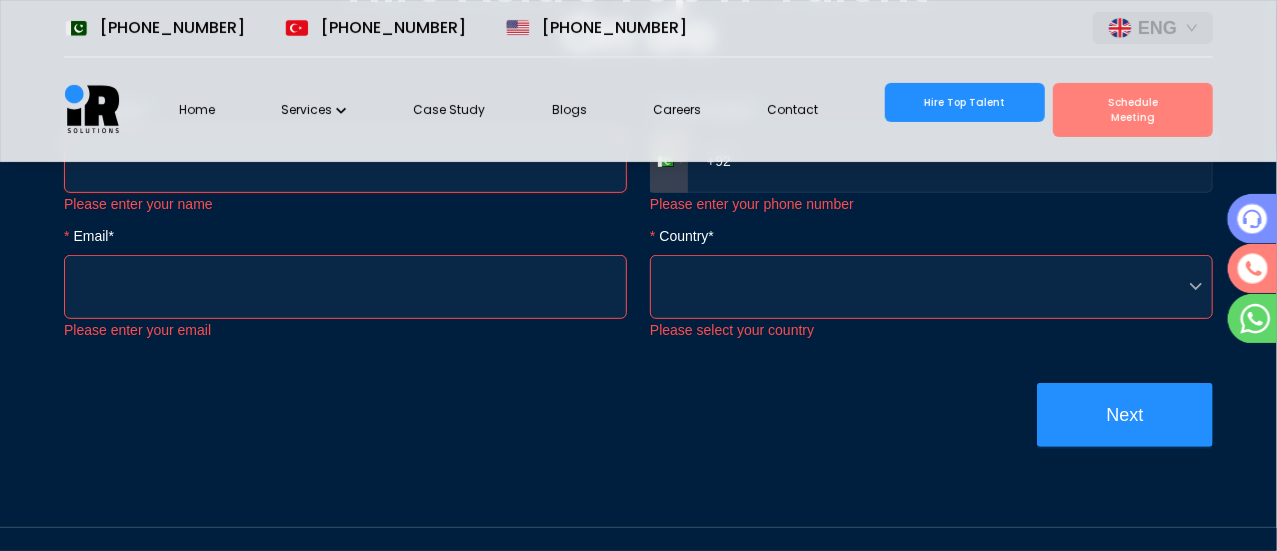 click on "Your Name*" at bounding box center [345, 161] 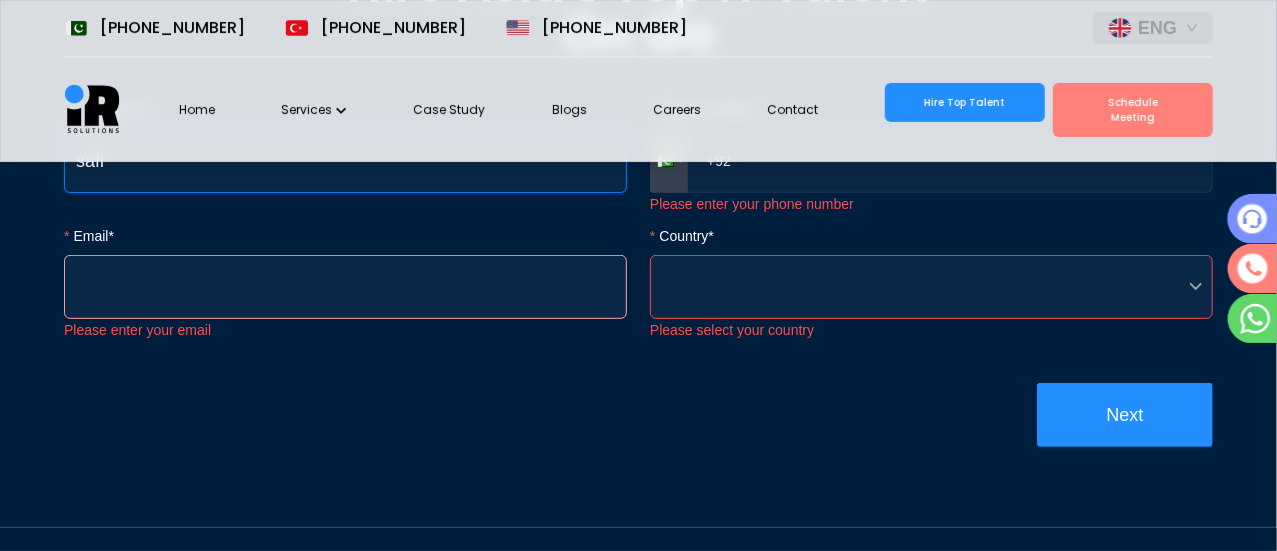 type on "safi" 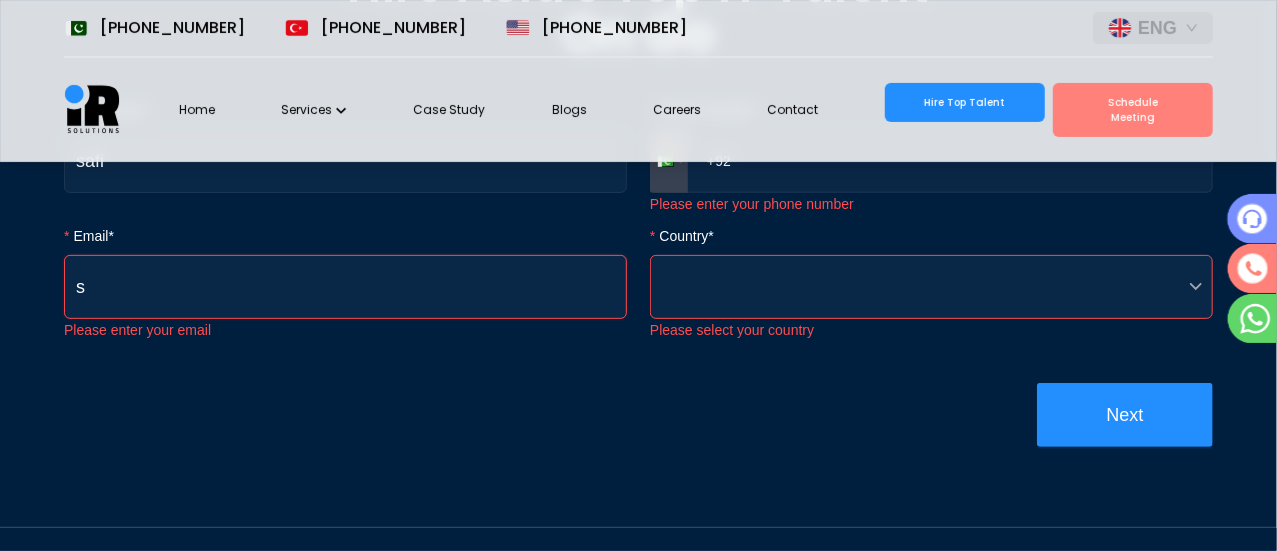 click on "s" at bounding box center [345, 287] 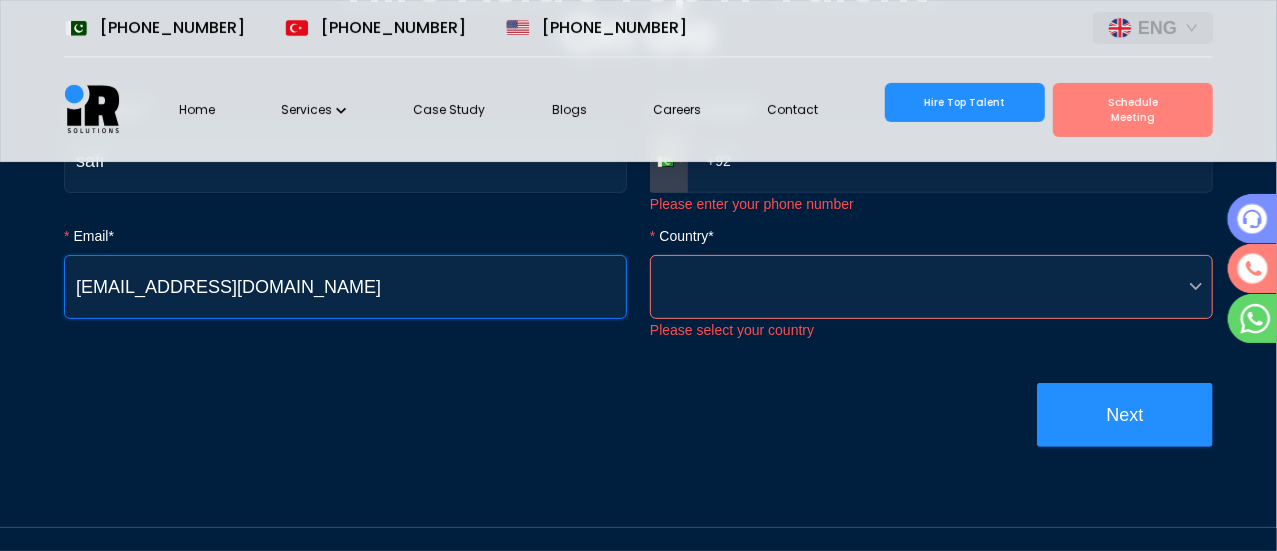 type on "[EMAIL_ADDRESS][DOMAIN_NAME]" 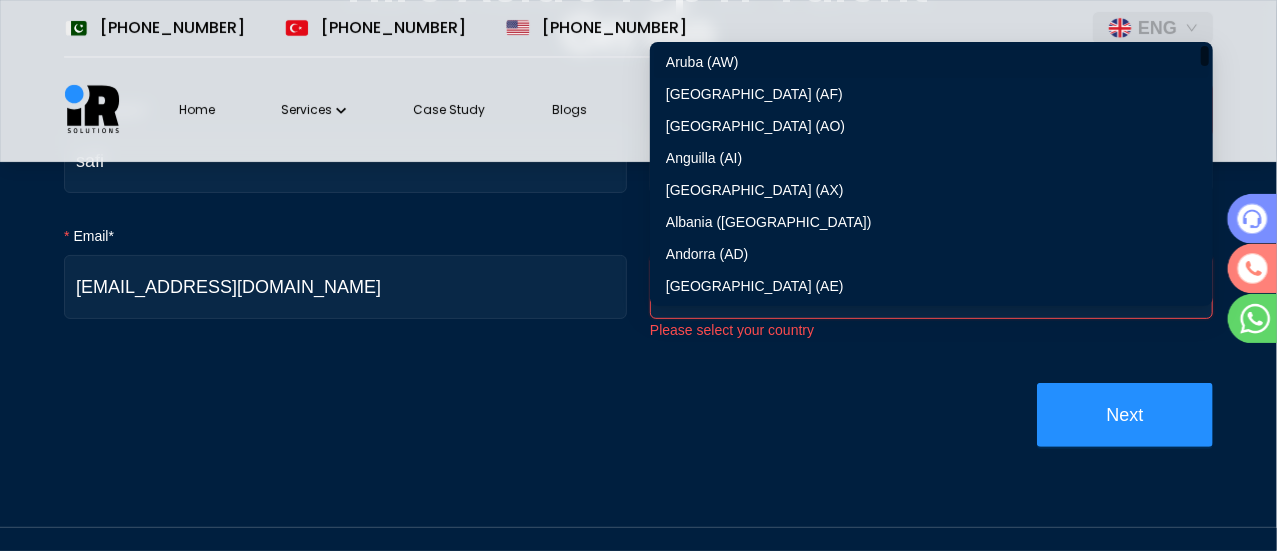 click on "Country*" at bounding box center [925, 287] 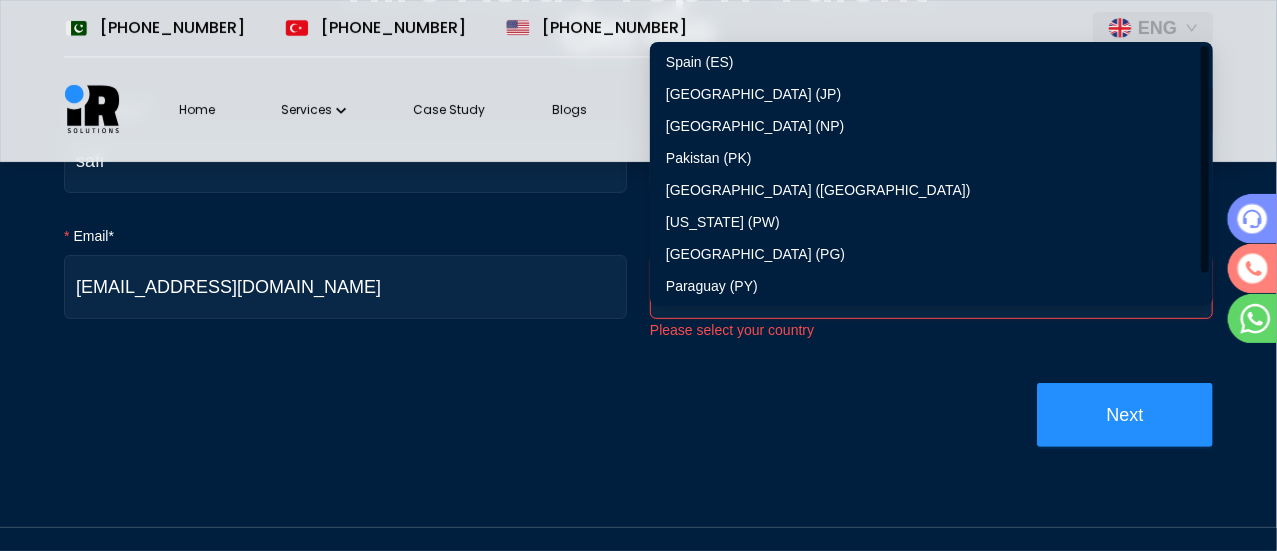 type on "P" 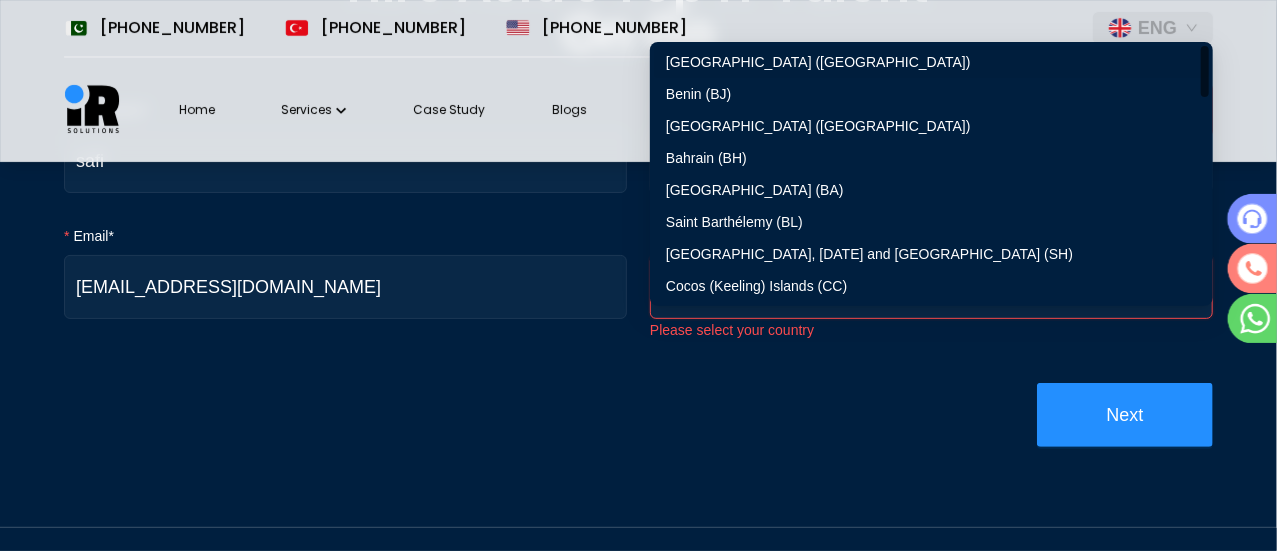 type on "i" 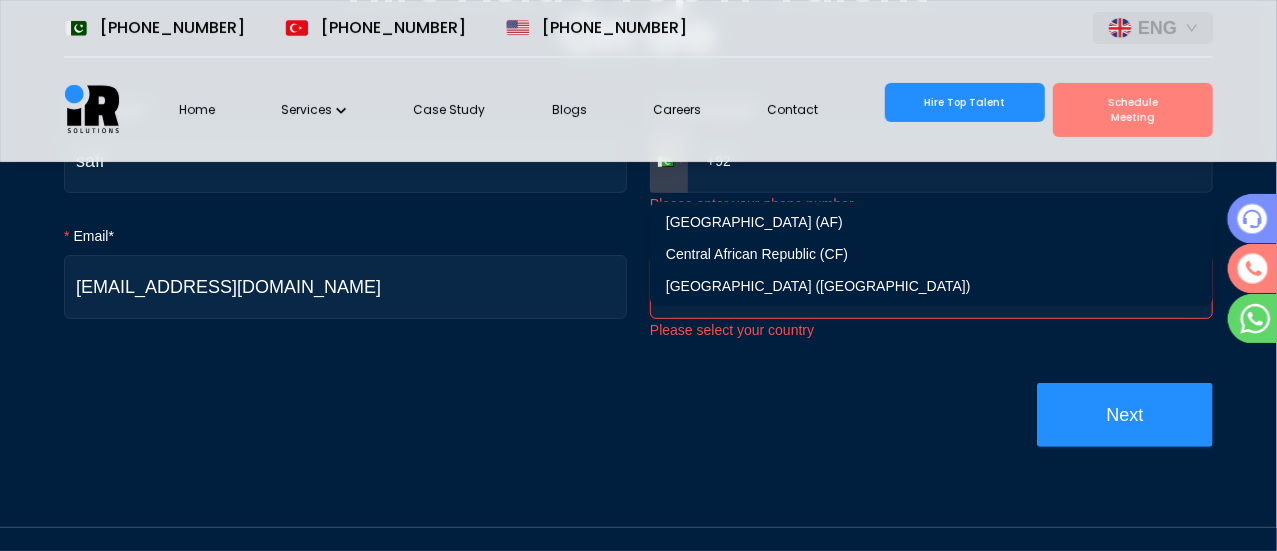 type on "a" 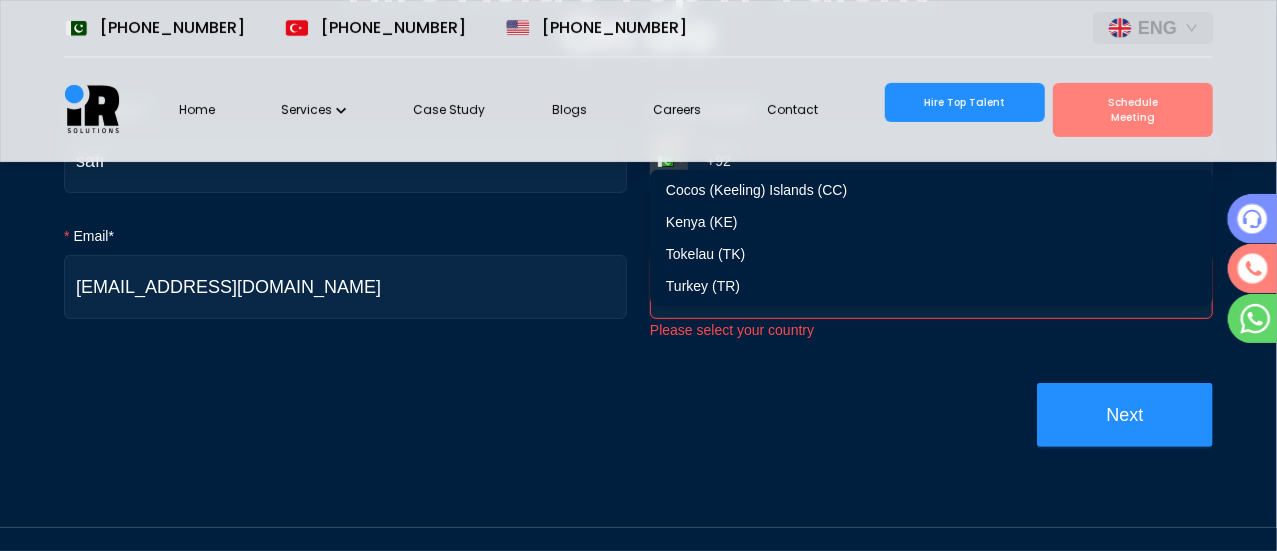 type on "k" 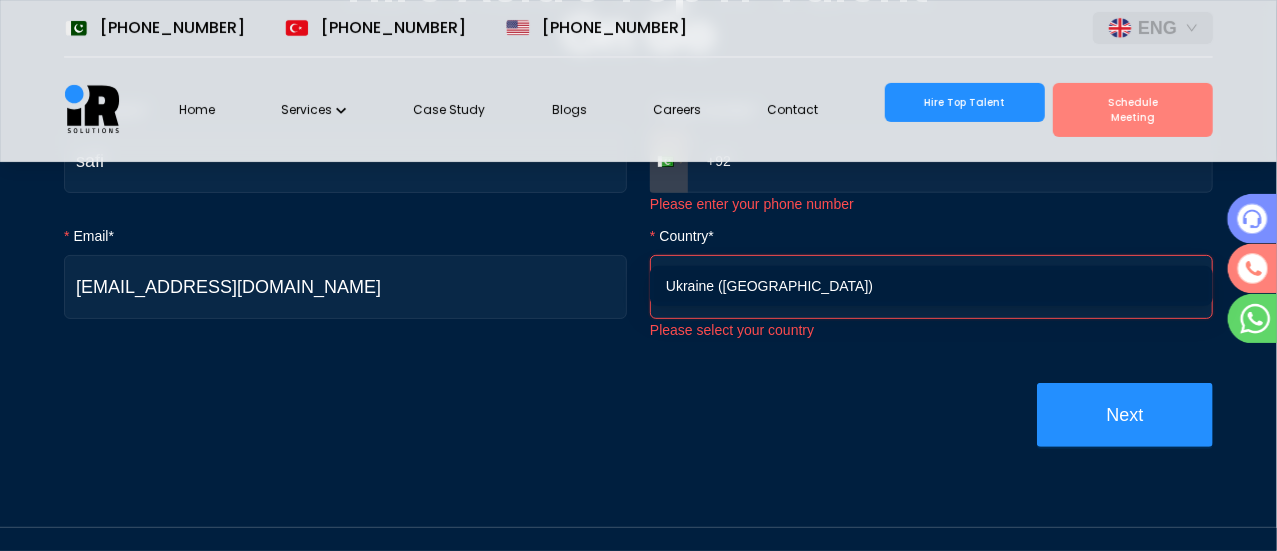 type on "u" 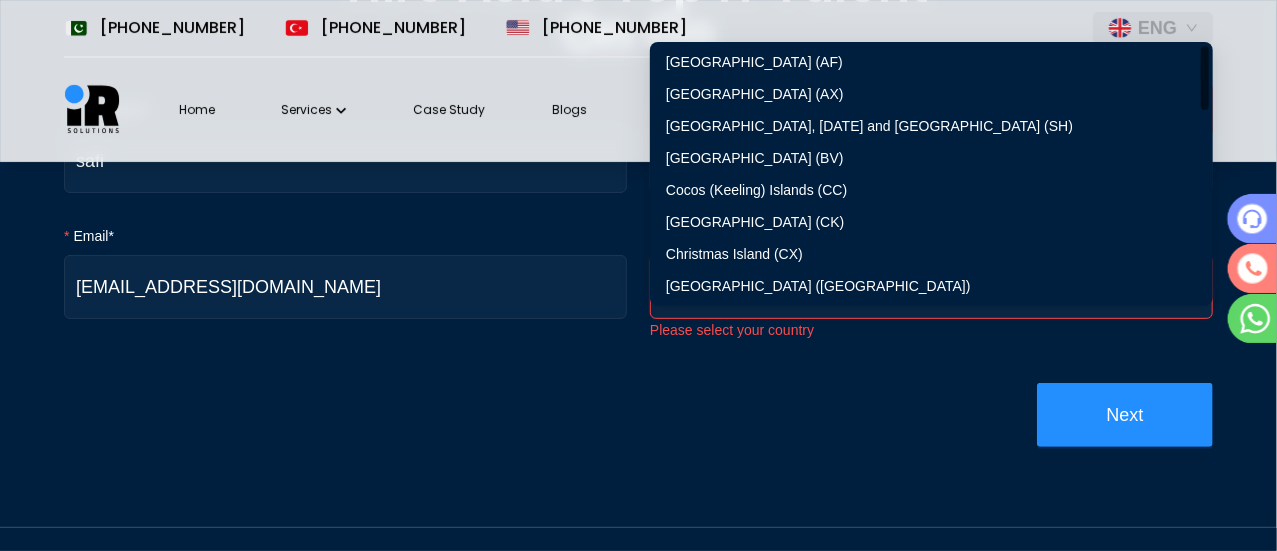 click on "ist" at bounding box center [925, 287] 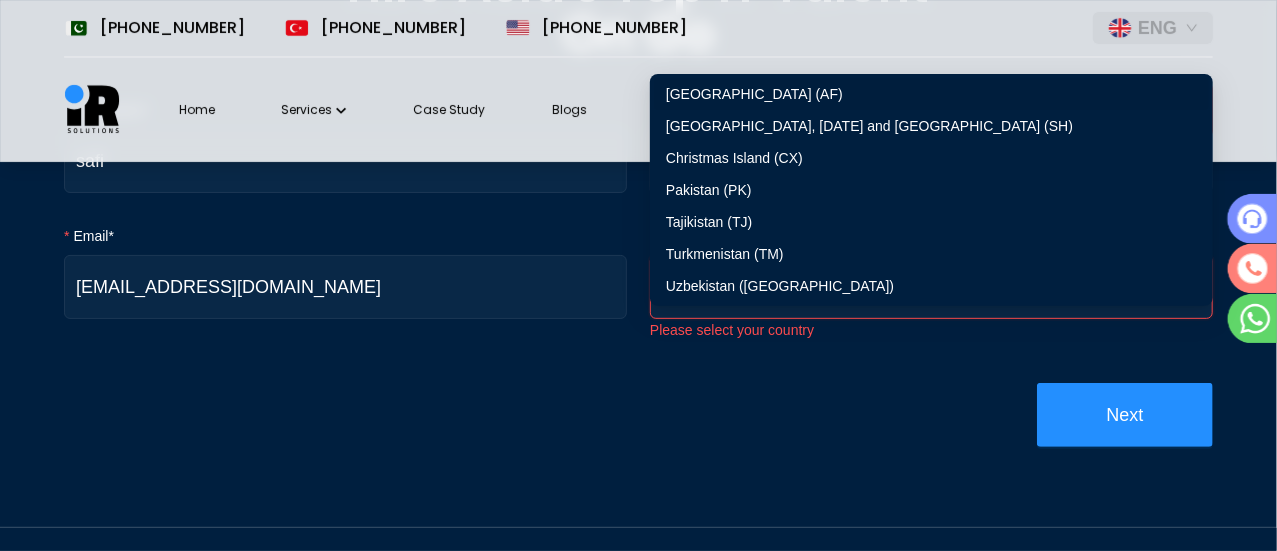 type on "I" 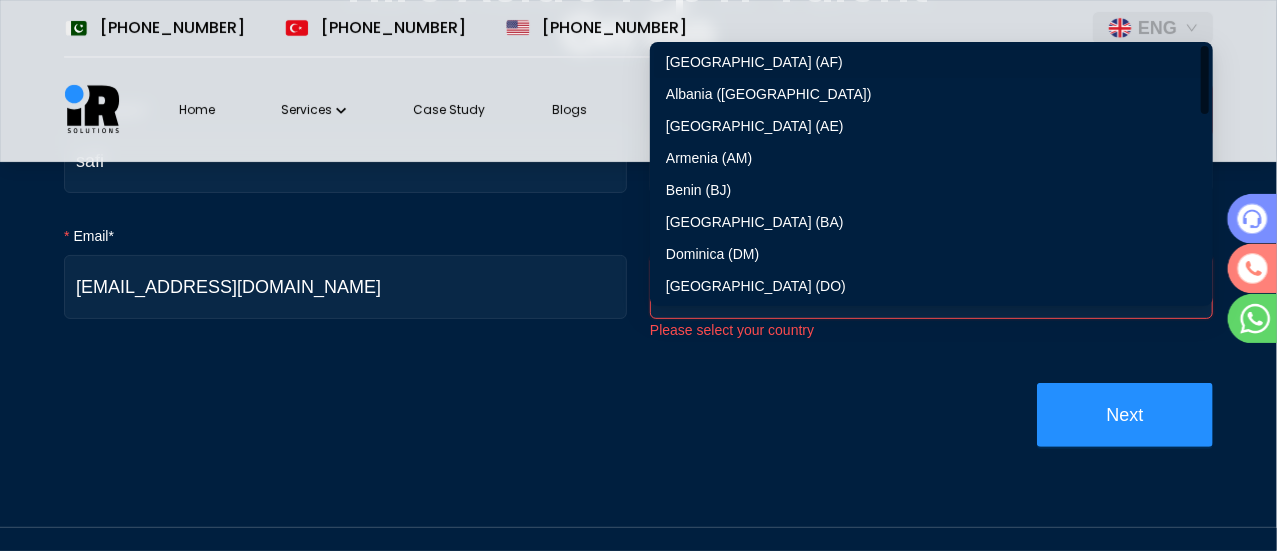 type on "N" 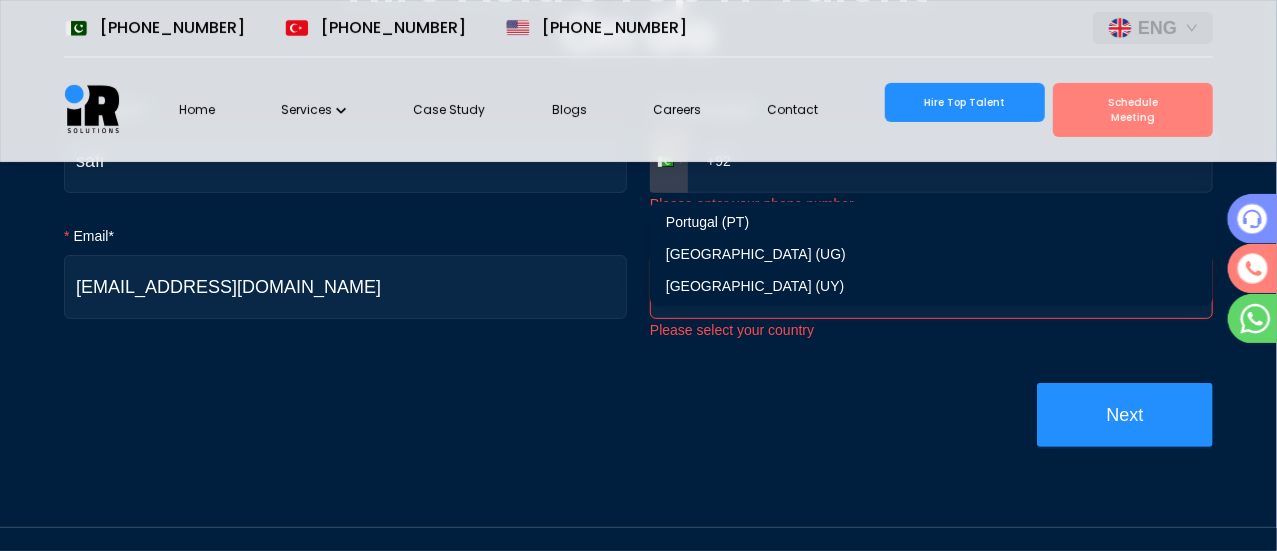 type on "u" 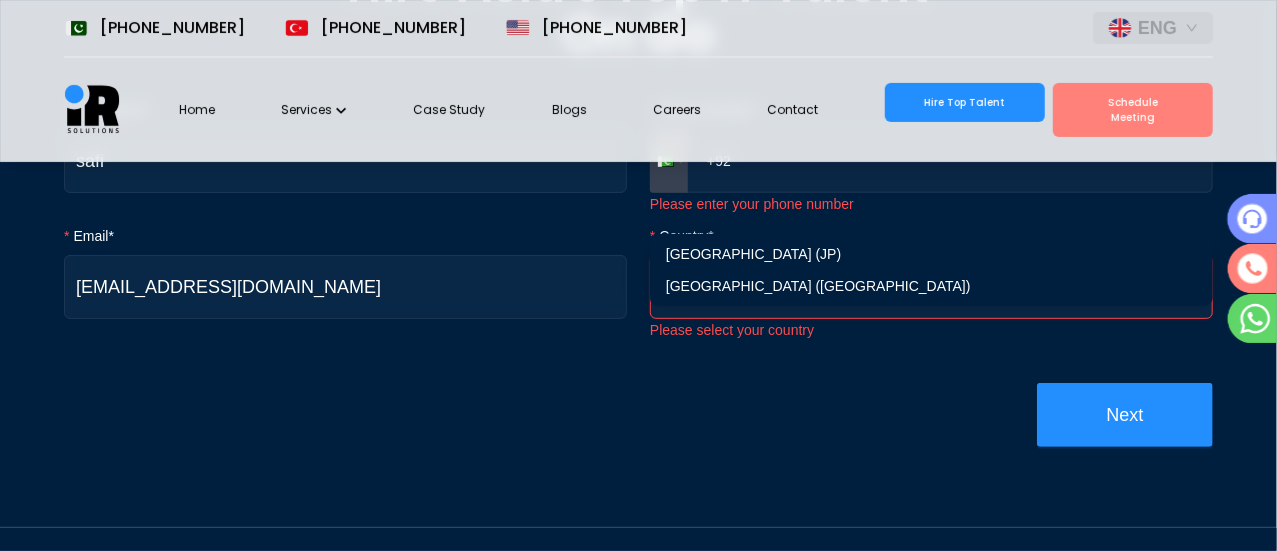 type on "p" 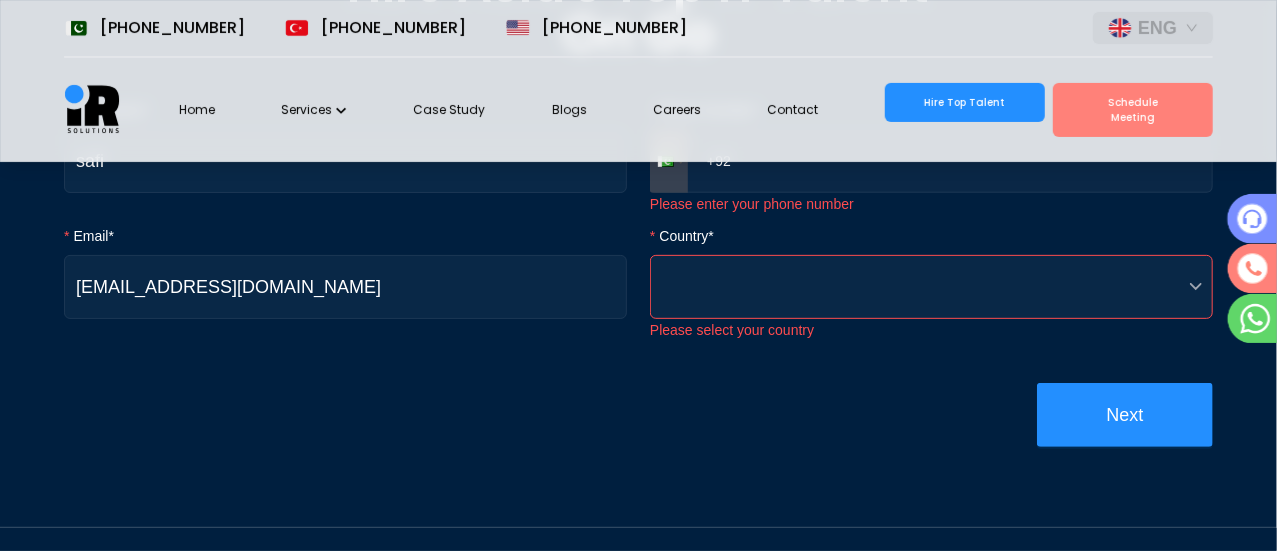 click on "Next" at bounding box center (638, 415) 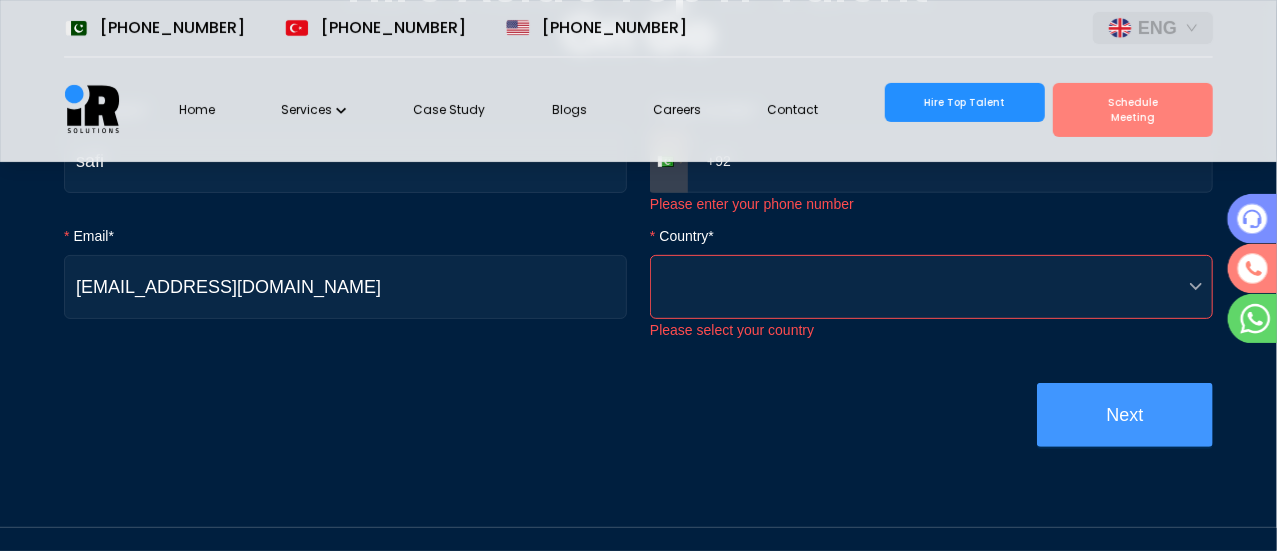 click on "Next" at bounding box center [1125, 415] 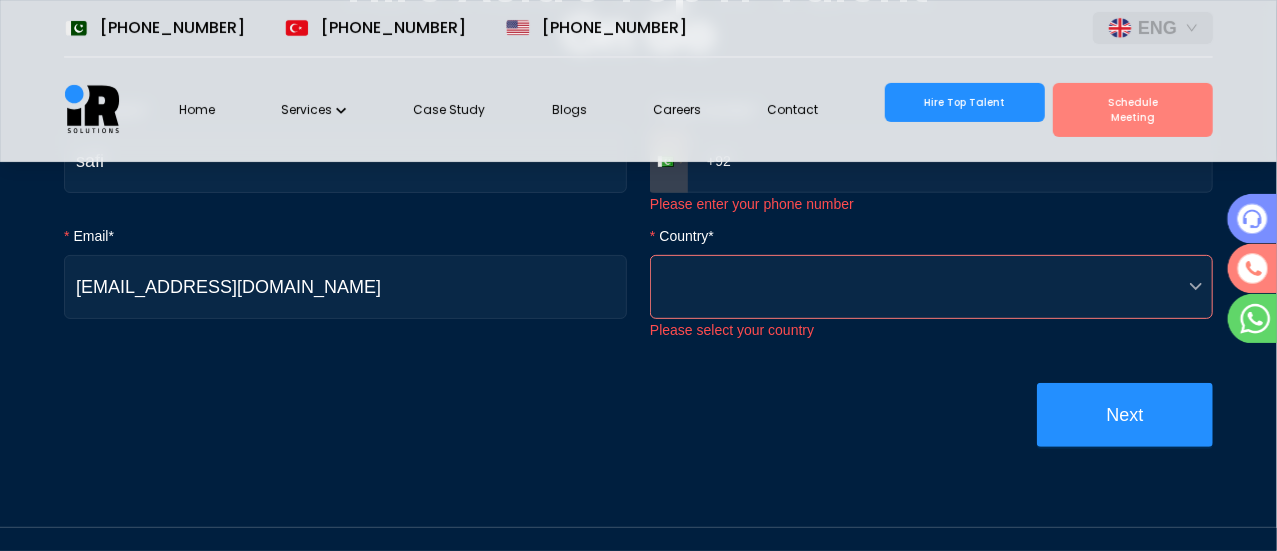 click at bounding box center (931, 287) 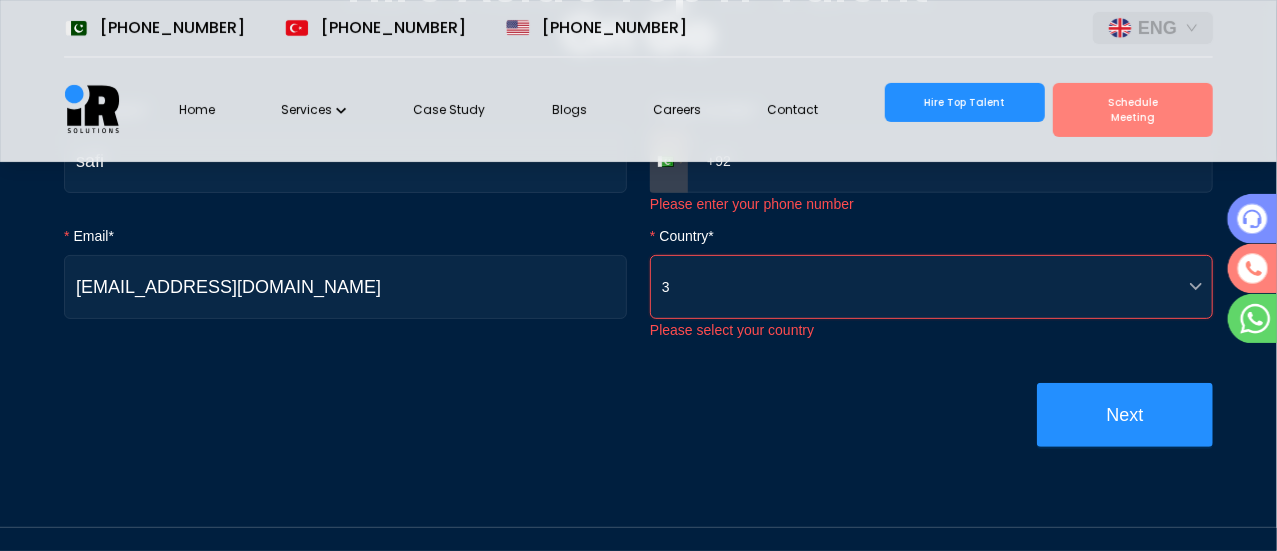click on "3" at bounding box center (931, 287) 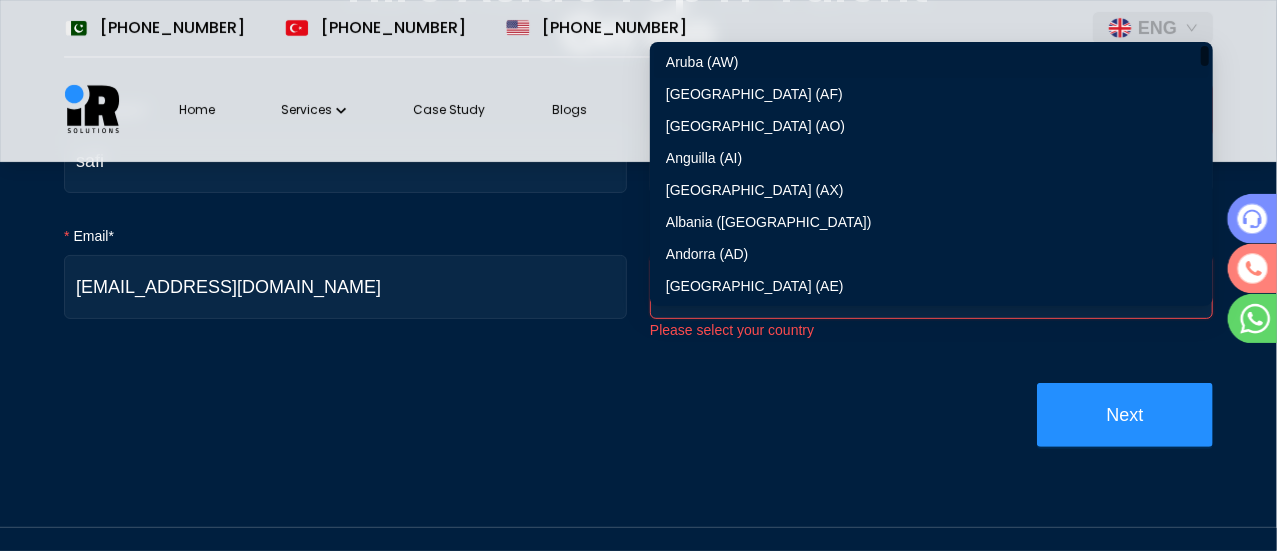 type on "i" 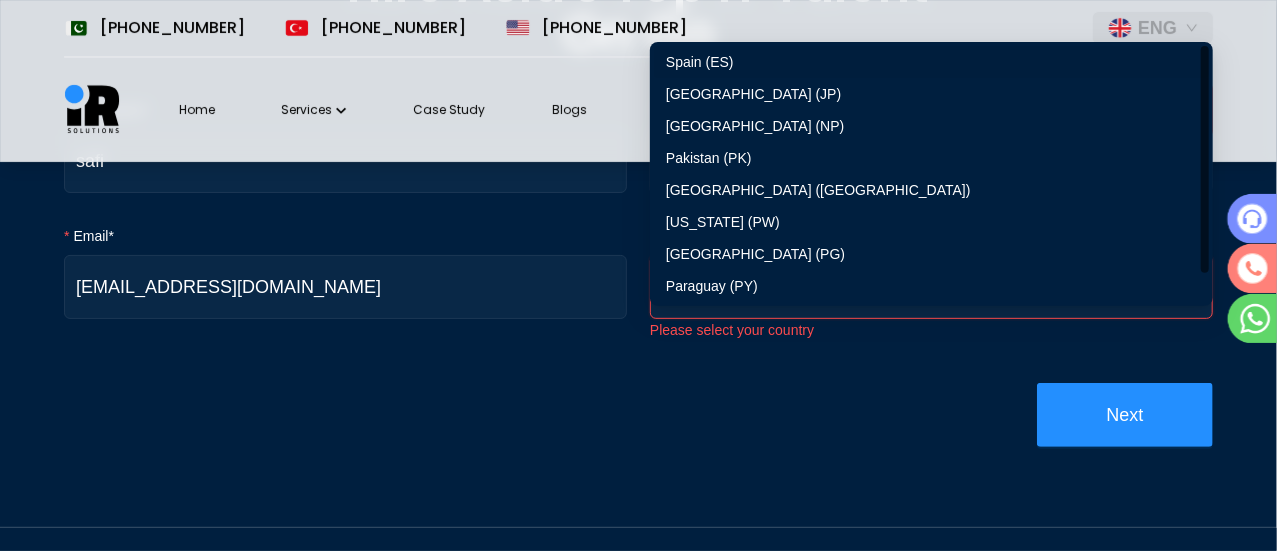 type on "p" 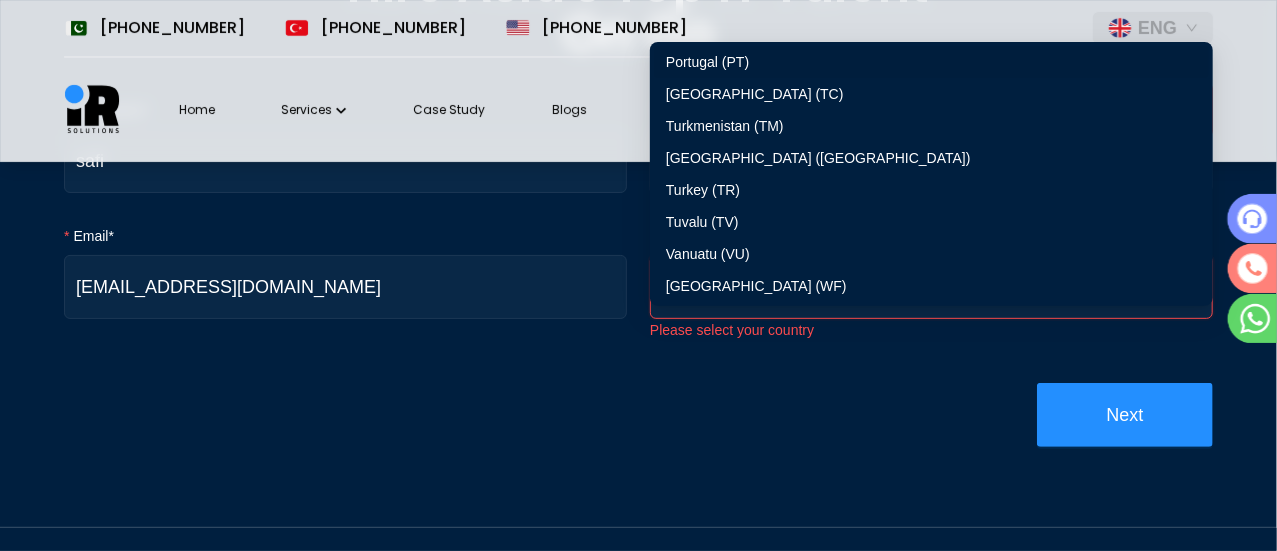 type on "t" 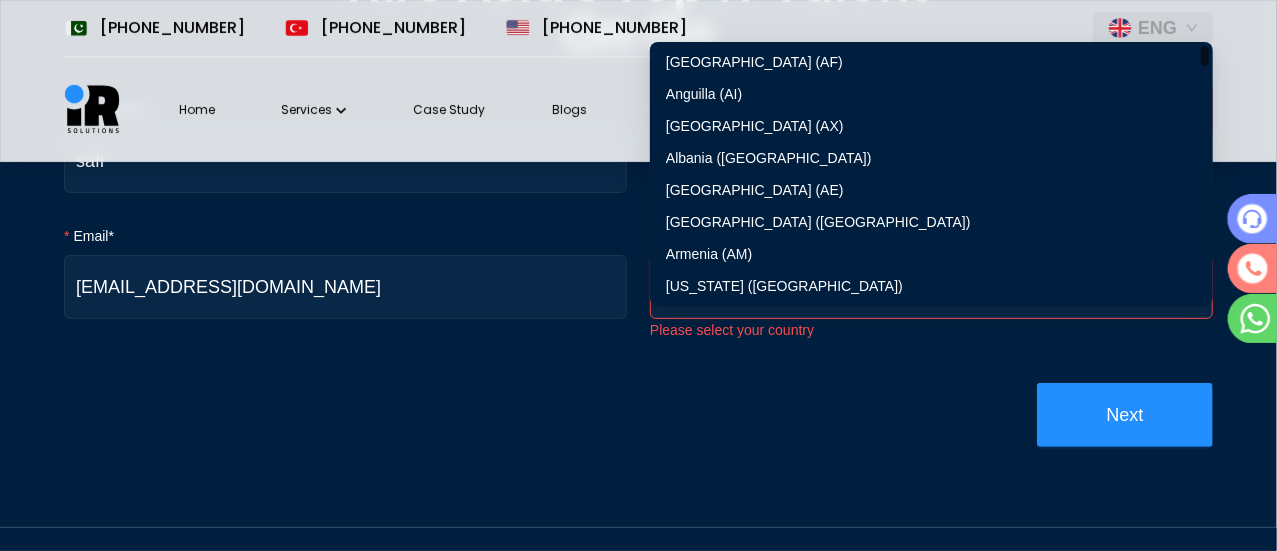 type on "ir" 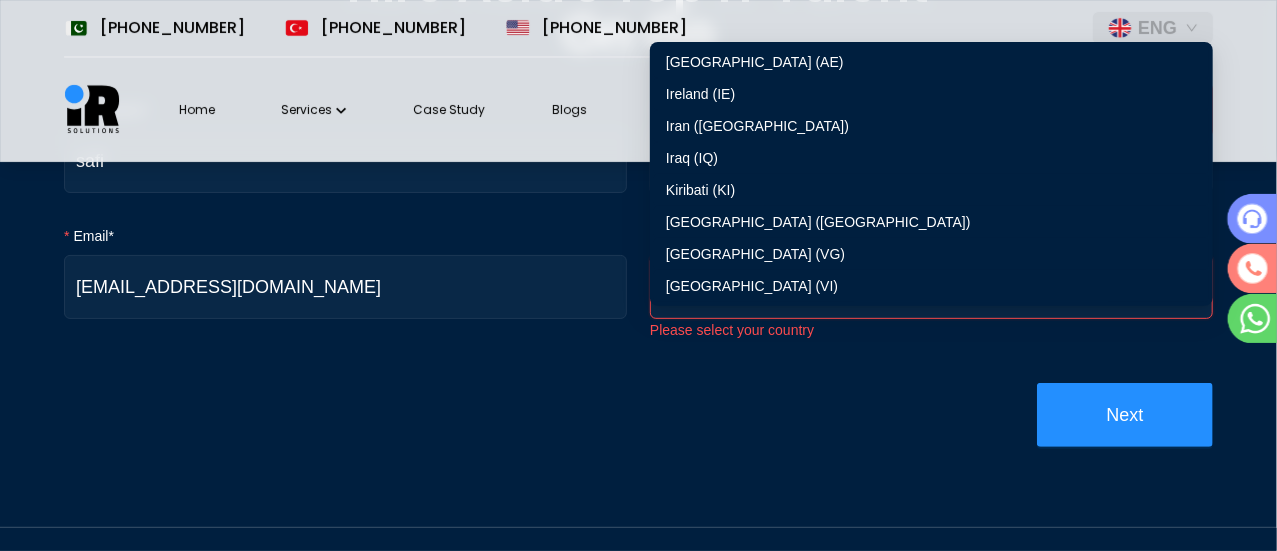 click on "Iran (IR)" at bounding box center (931, 126) 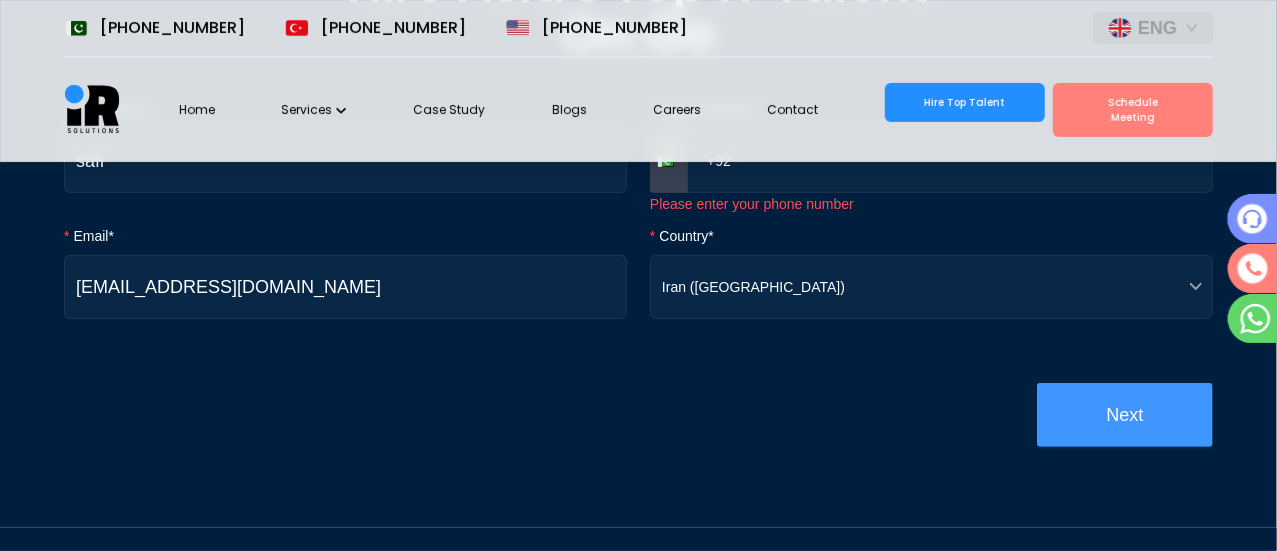 click on "Next" at bounding box center [1125, 415] 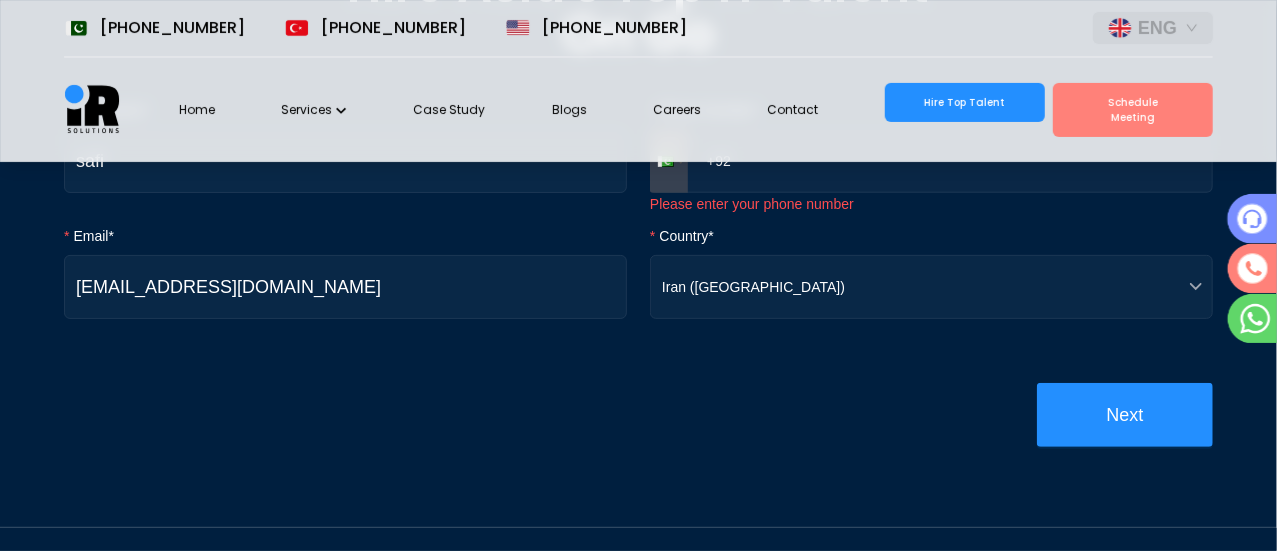 click on "+92" at bounding box center [931, 161] 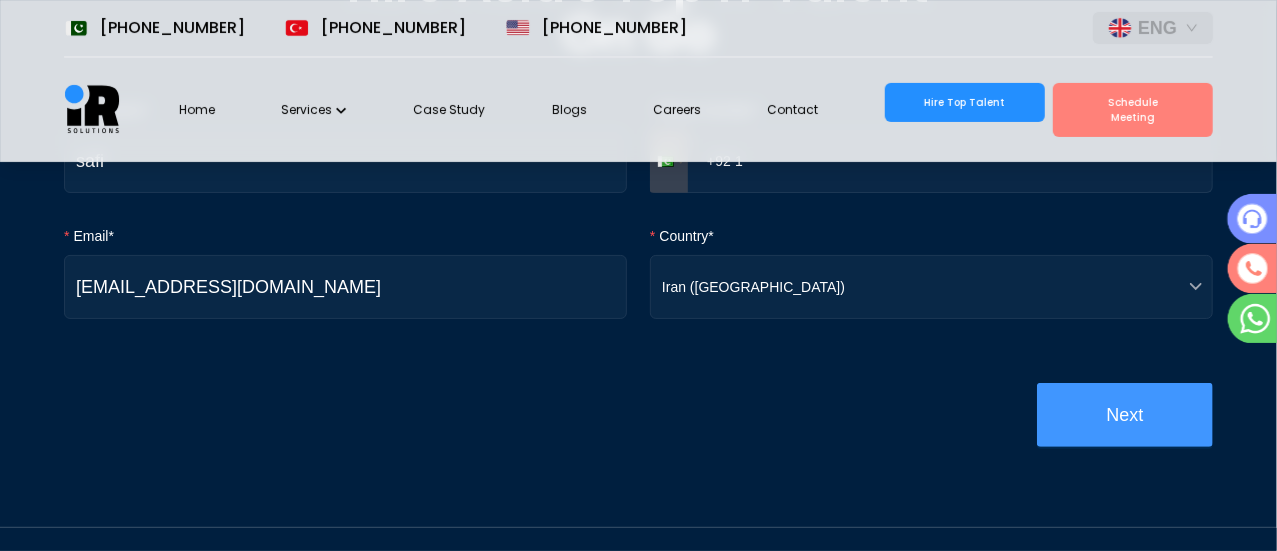 type on "+92 1" 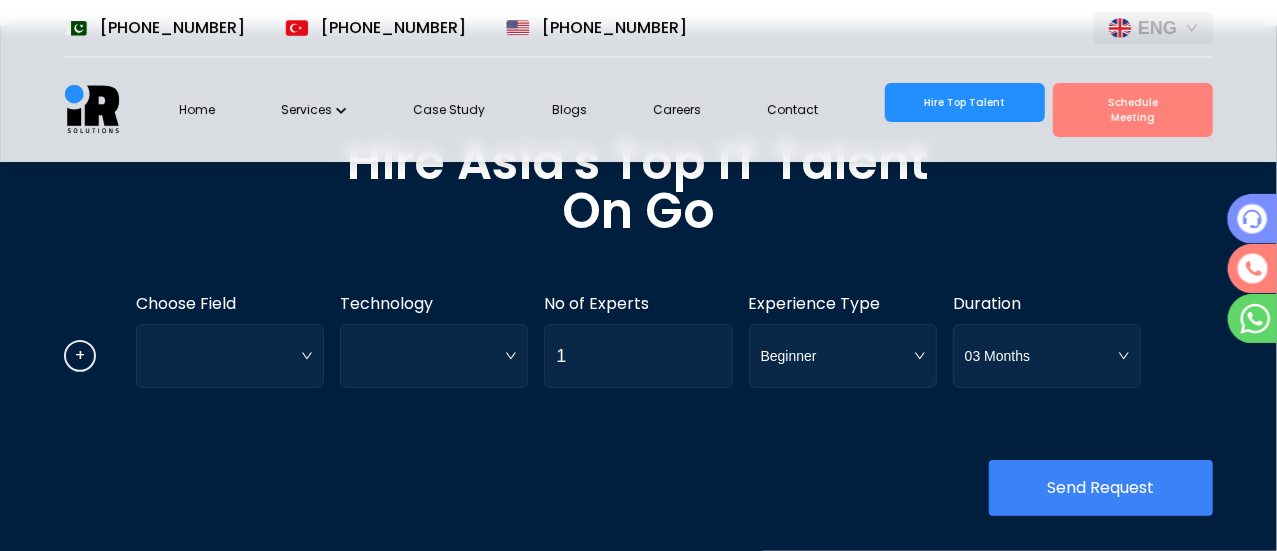 scroll, scrollTop: 86, scrollLeft: 0, axis: vertical 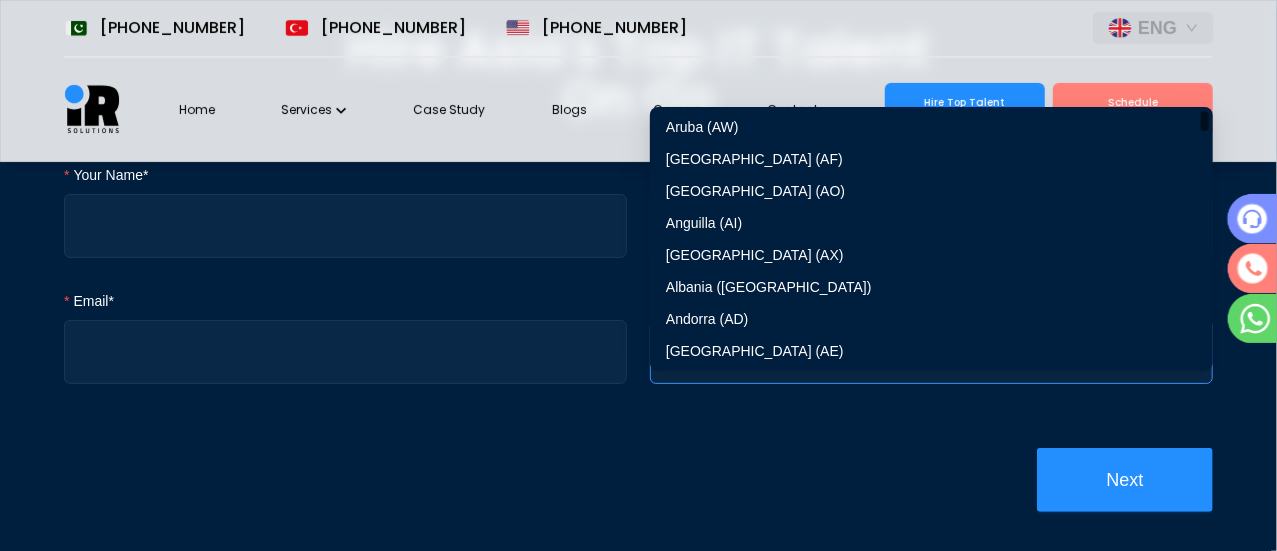 click at bounding box center (931, 352) 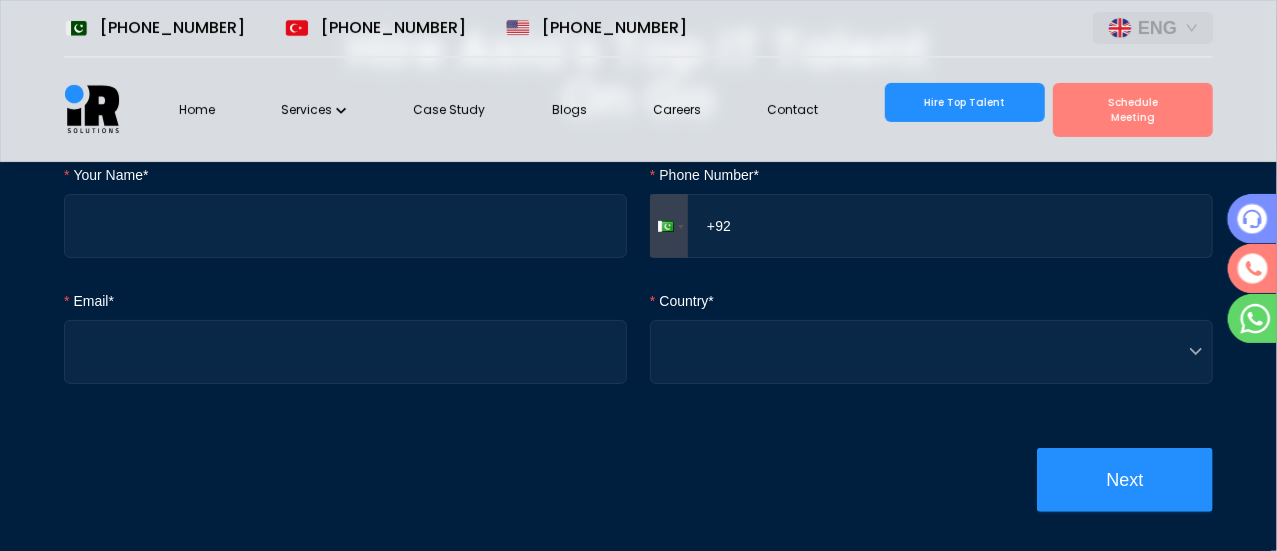 click on "Your Name* Phone Number* Phone +92 Email* Country* Next" at bounding box center (638, 318) 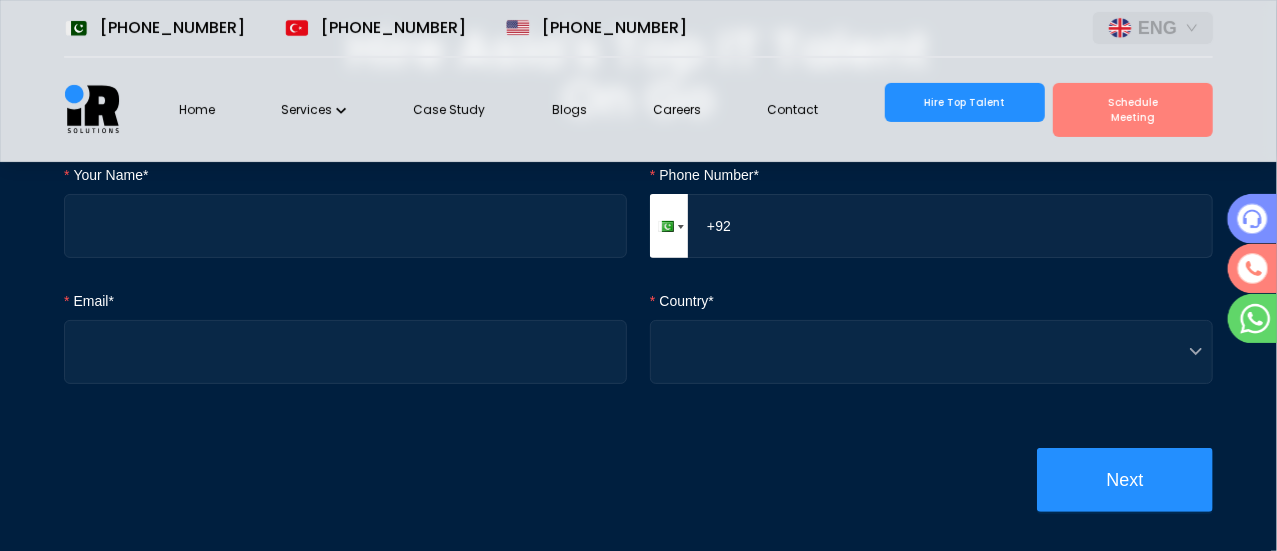 click at bounding box center (669, 226) 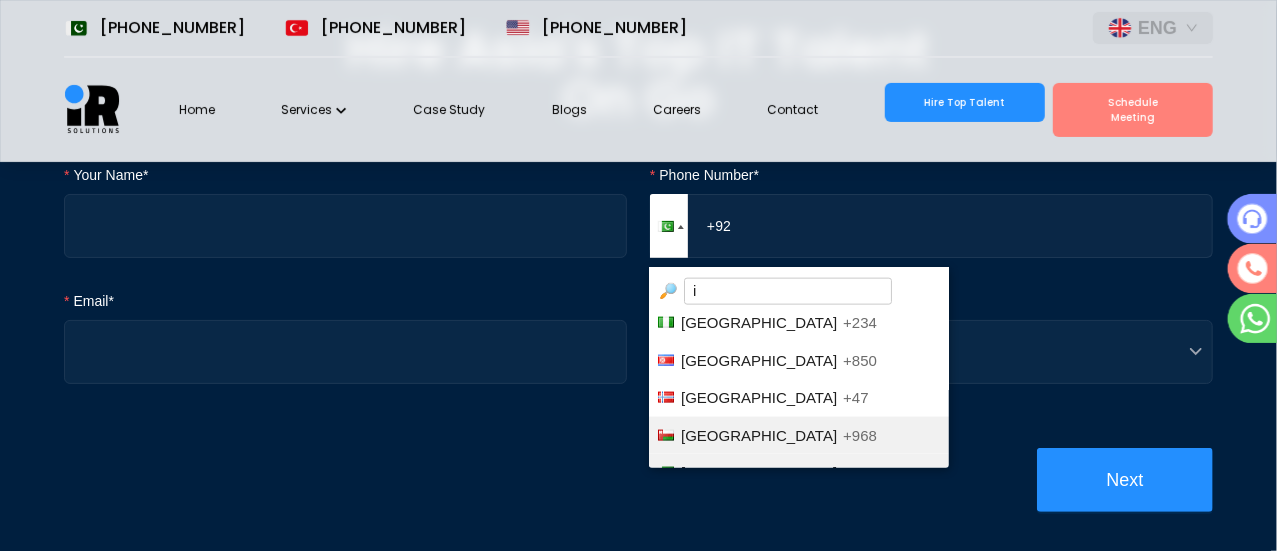 scroll, scrollTop: 0, scrollLeft: 0, axis: both 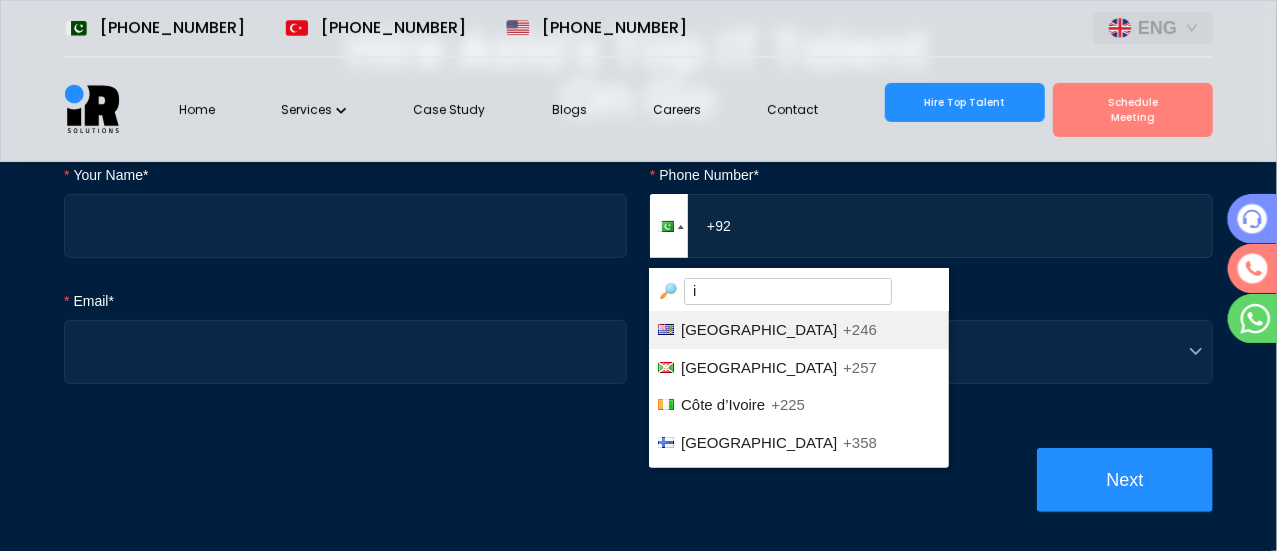 type on "ir" 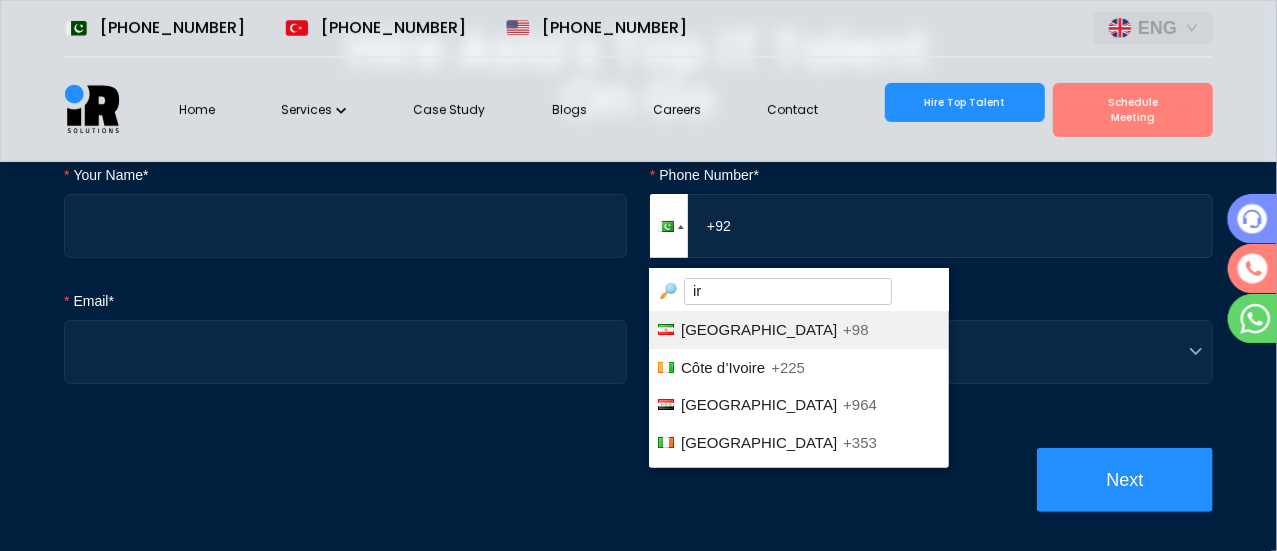 type on "+98" 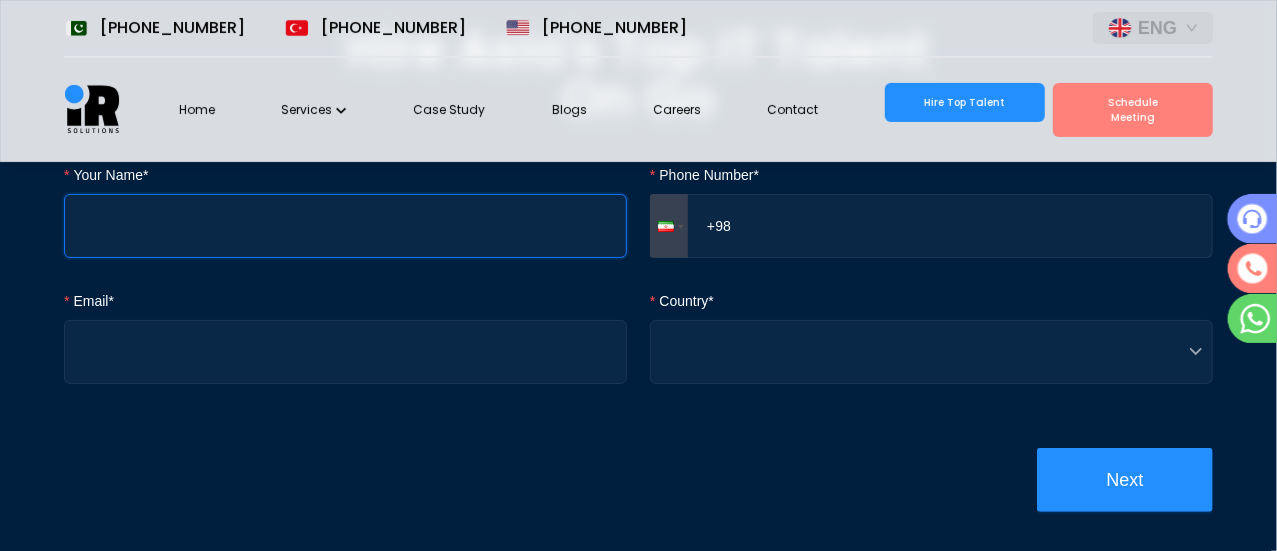 click on "Your Name*" at bounding box center [345, 226] 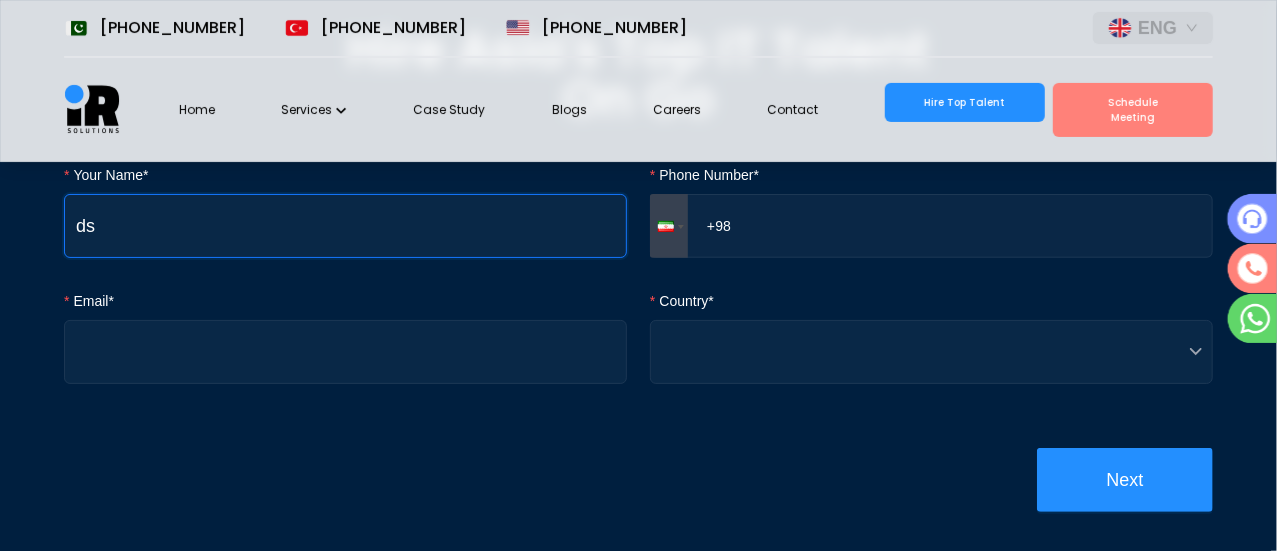 type on "d" 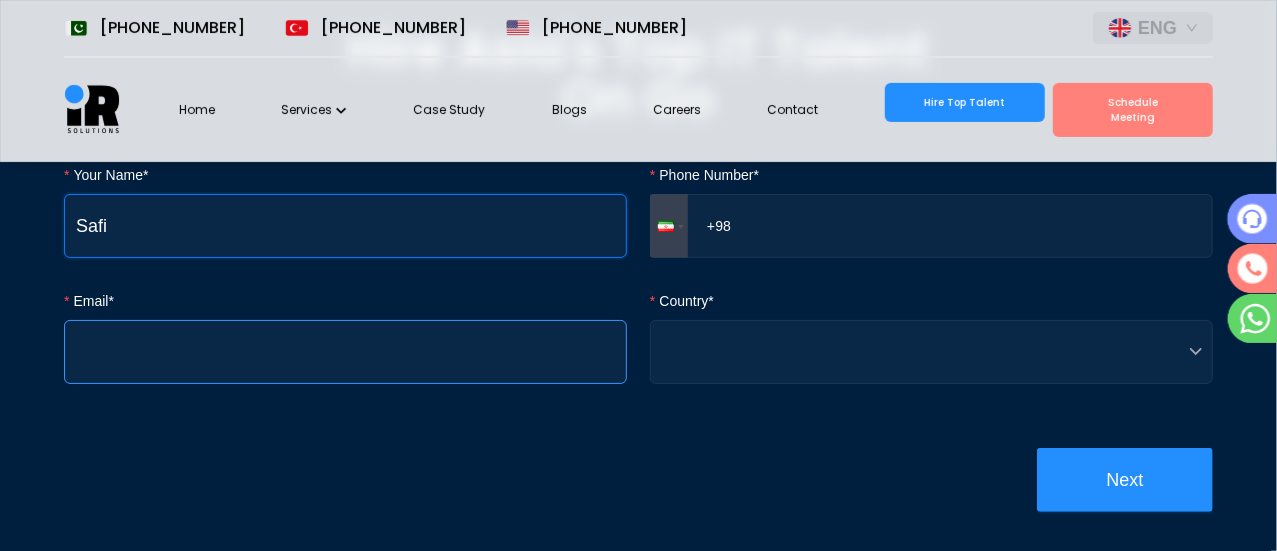 type on "Safi" 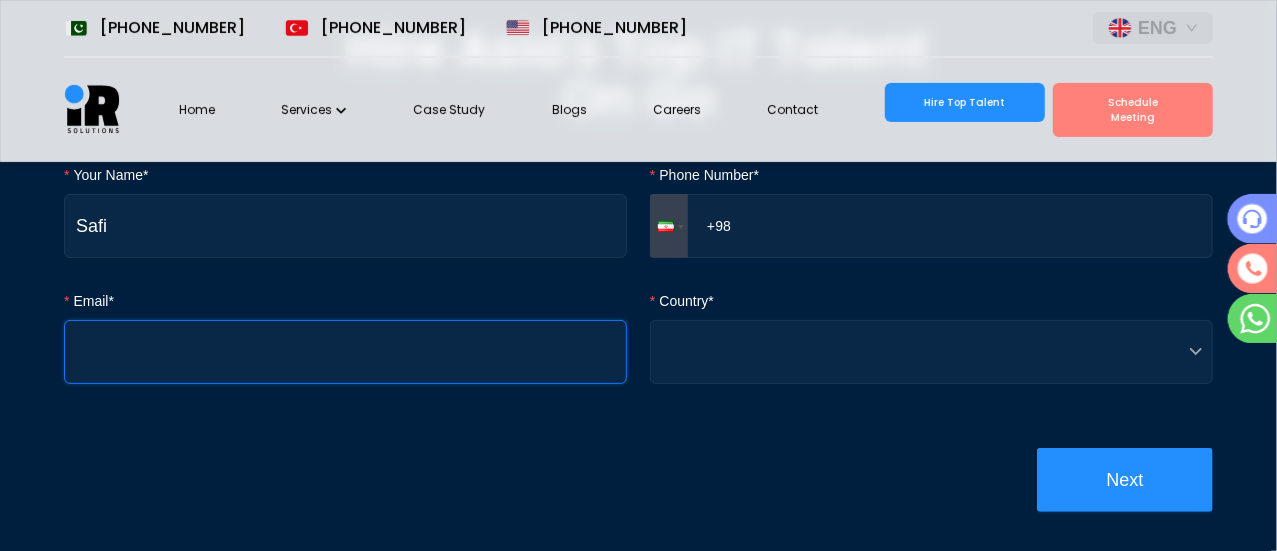 click on "Email*" at bounding box center (345, 352) 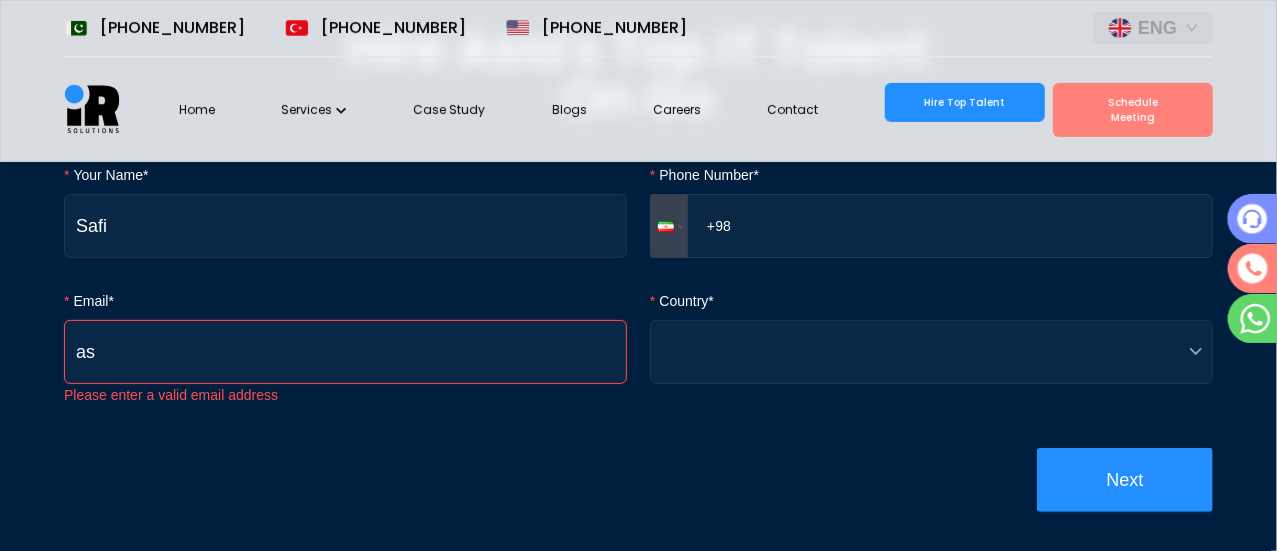 type on "a" 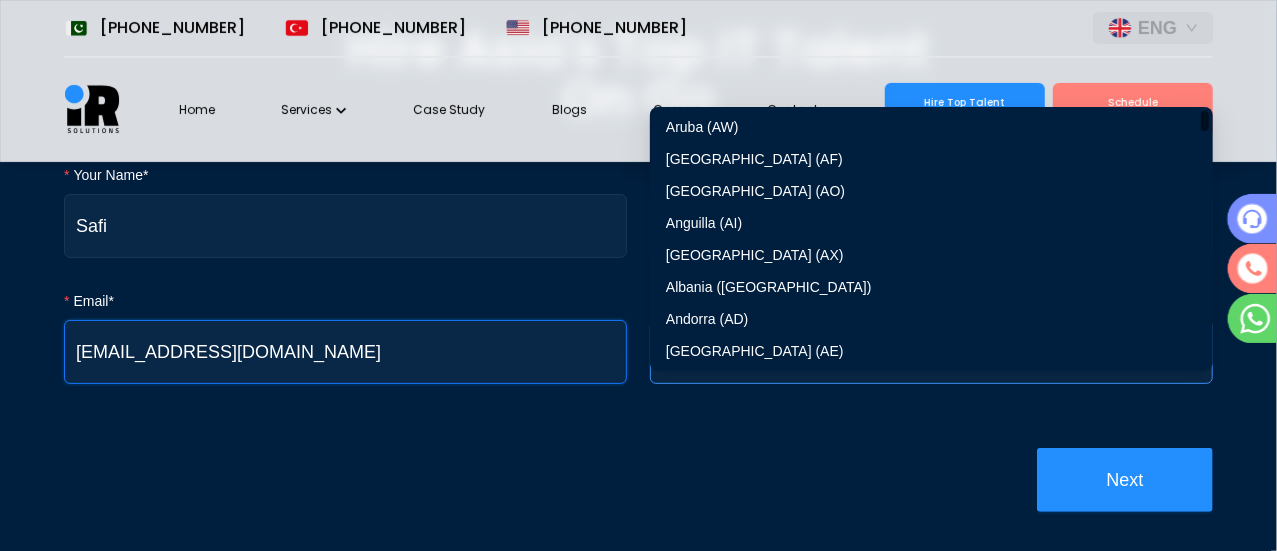 click at bounding box center [931, 352] 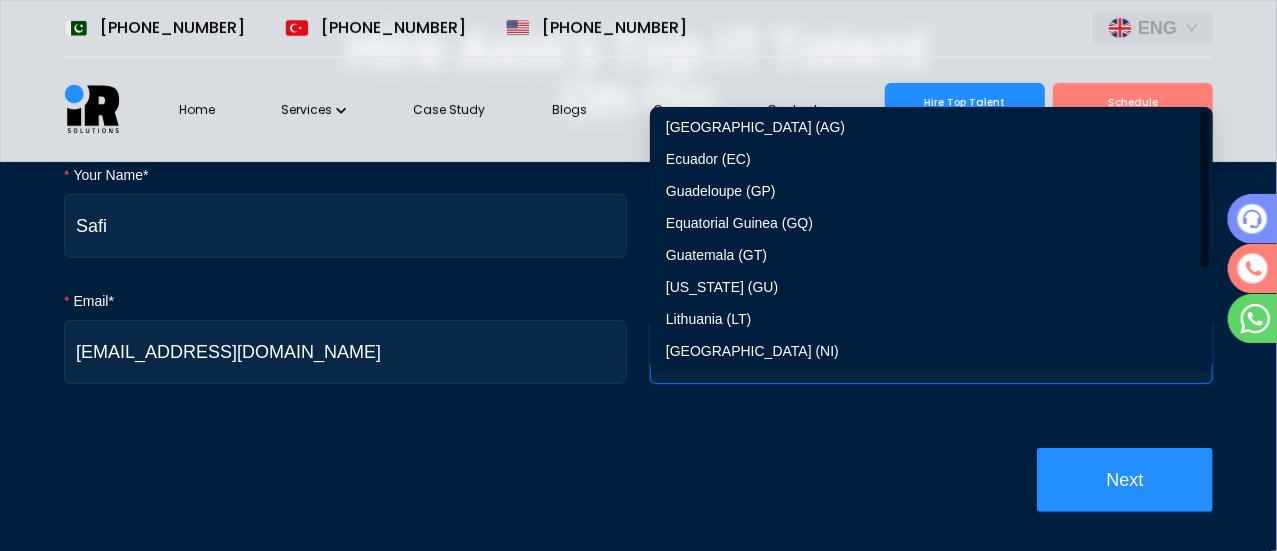 type on "uad" 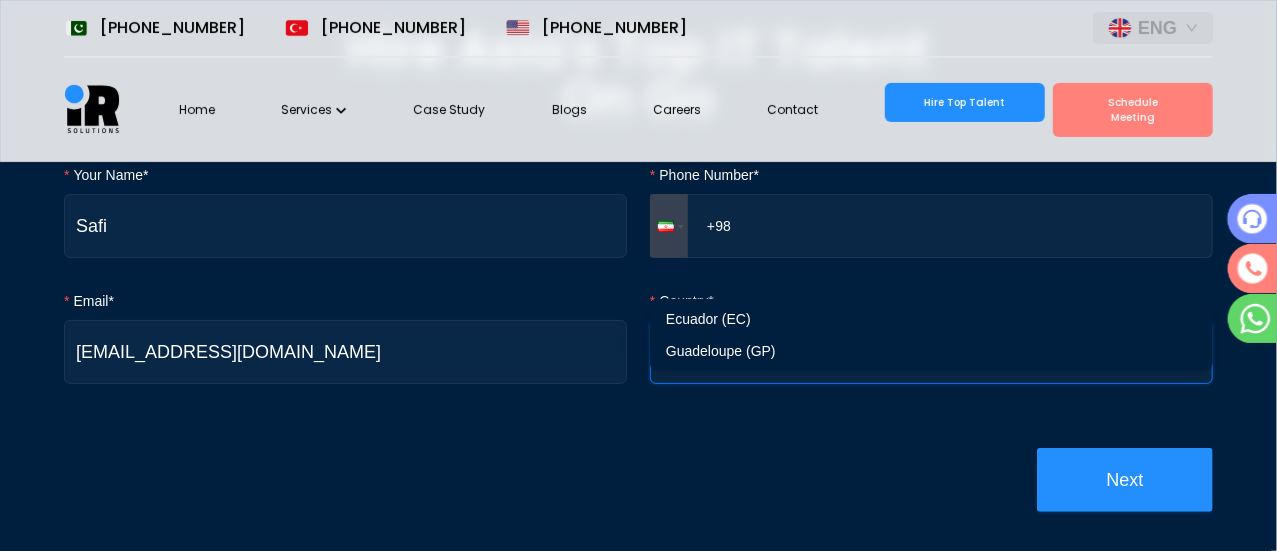 click on "Ecuador (EC)" at bounding box center [931, 319] 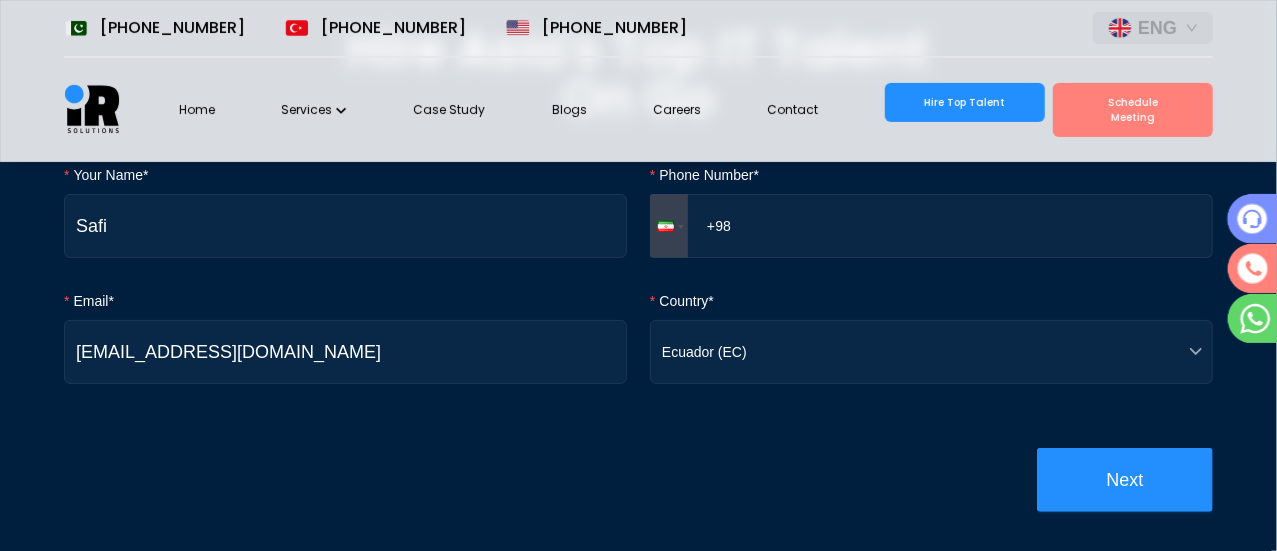 click on "+98" at bounding box center (931, 226) 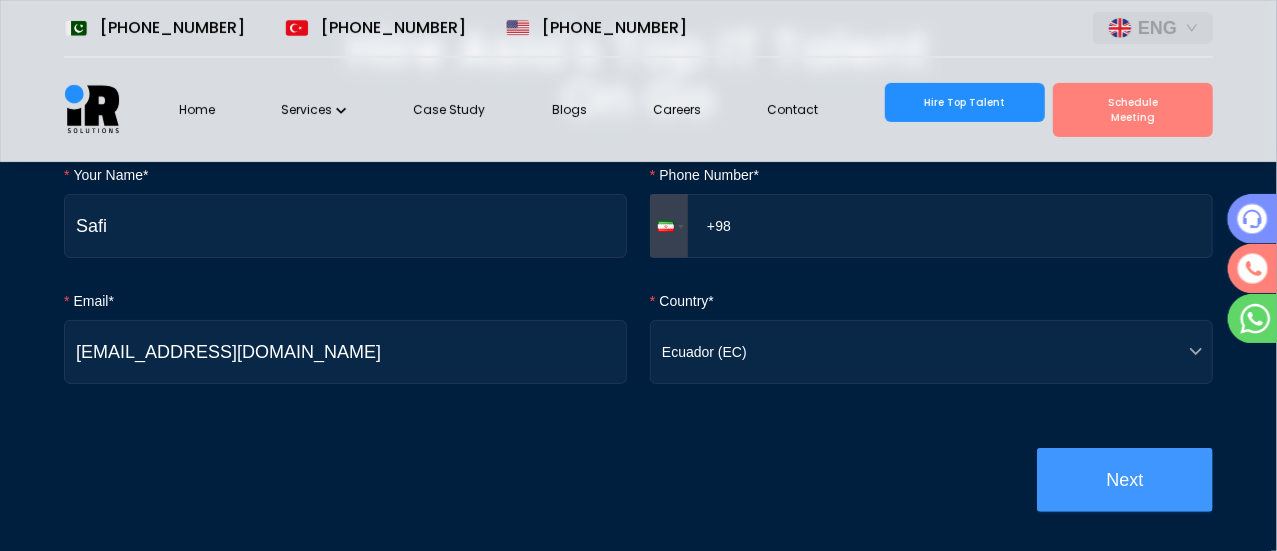click on "Next" at bounding box center (1125, 480) 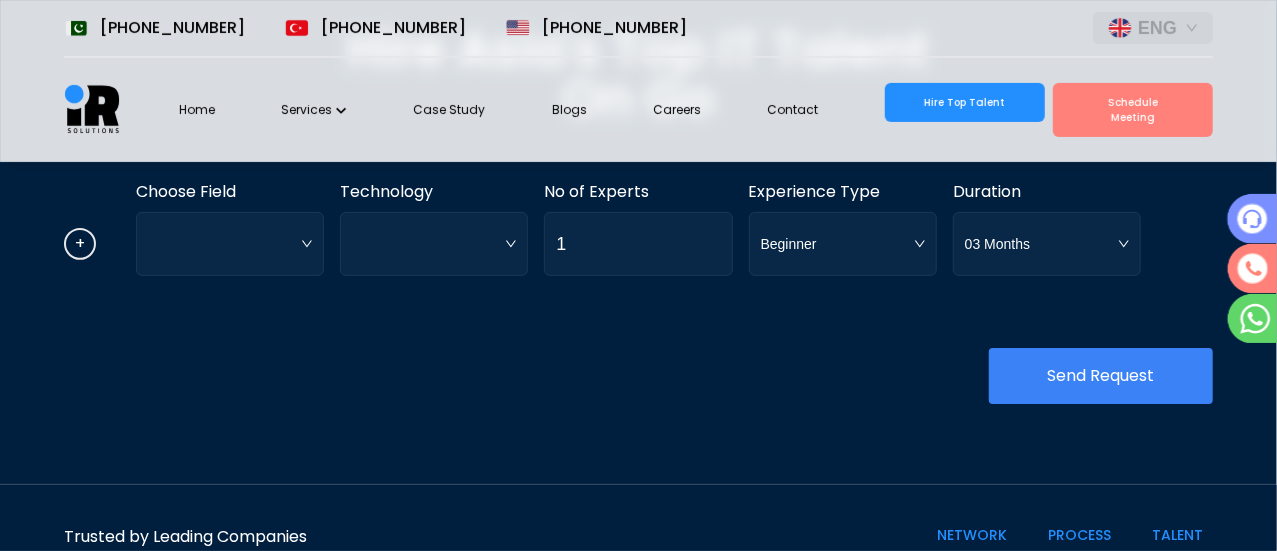 click on "Hire Top Talent" at bounding box center [965, 102] 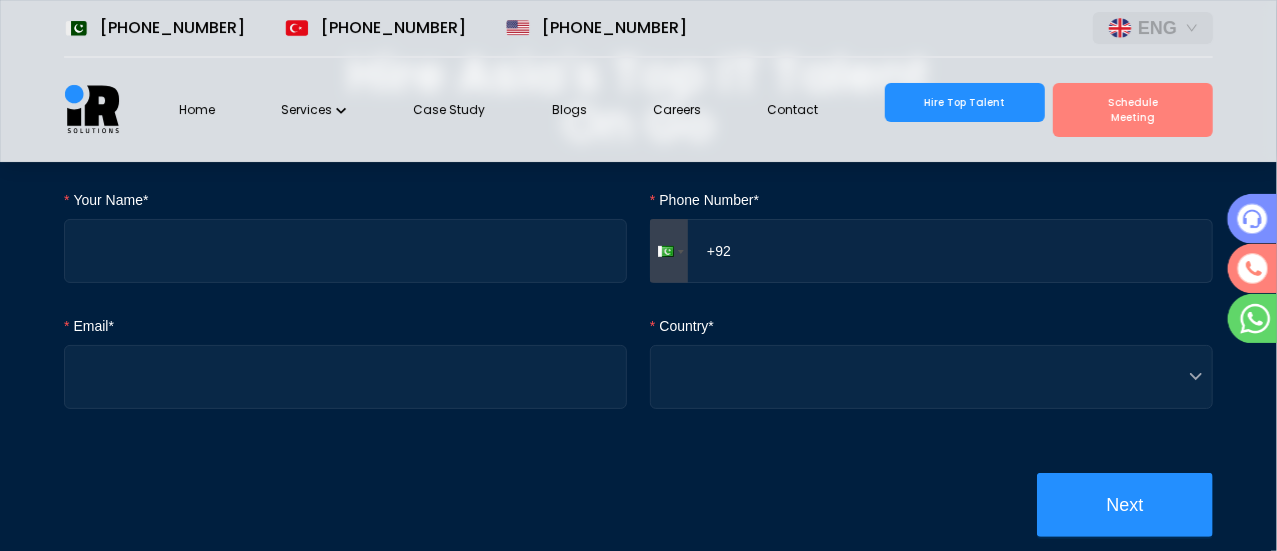 scroll, scrollTop: 224, scrollLeft: 0, axis: vertical 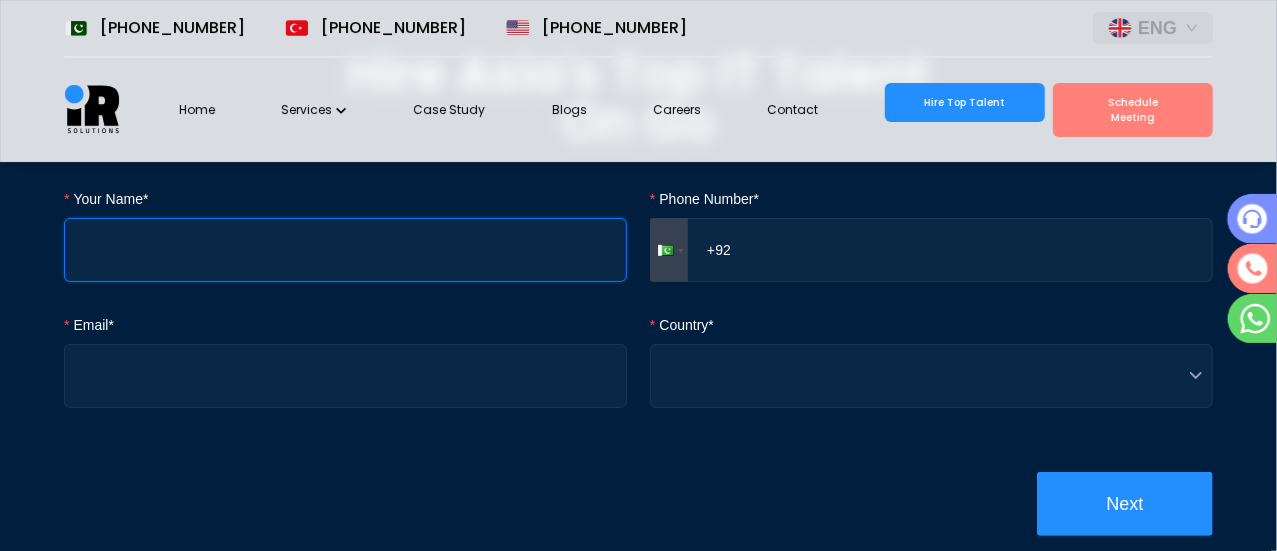 click on "Your Name*" at bounding box center [345, 250] 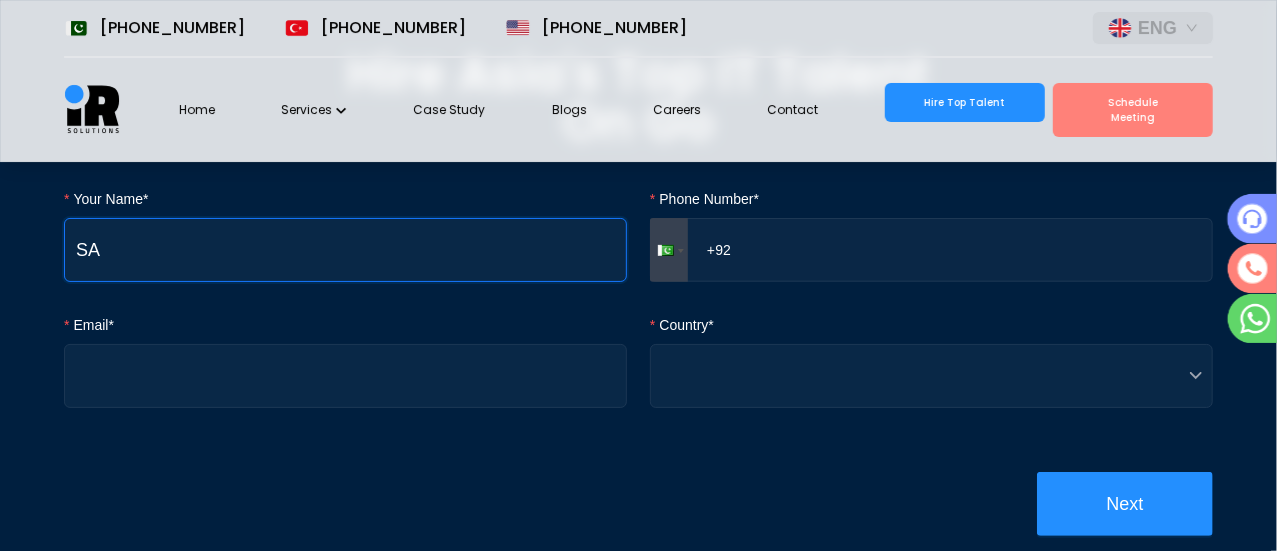 type on "S" 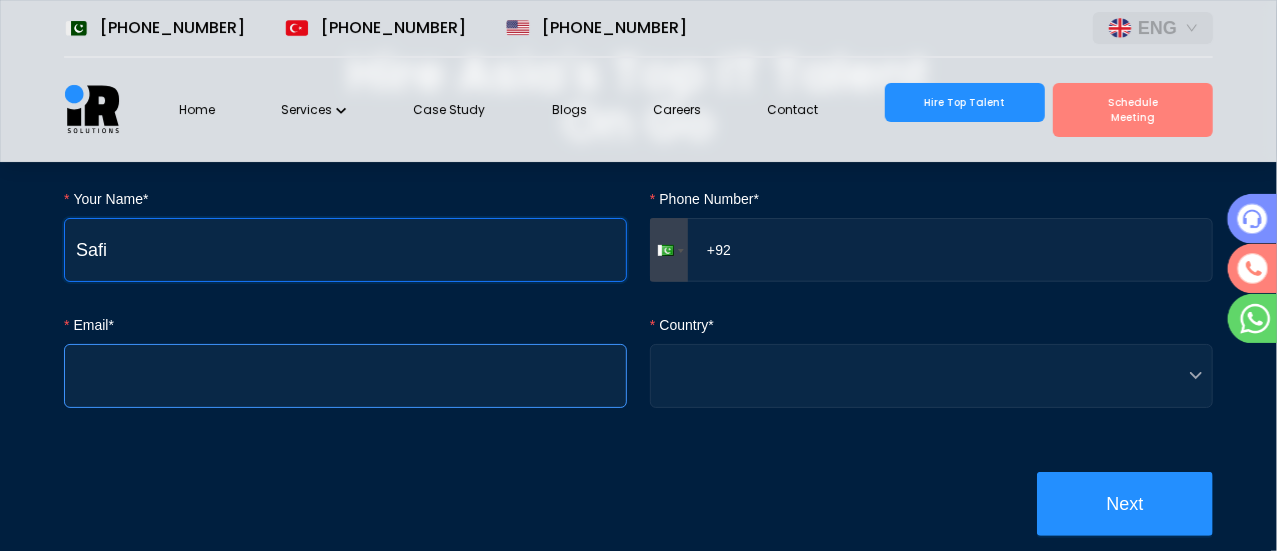 type on "Safi" 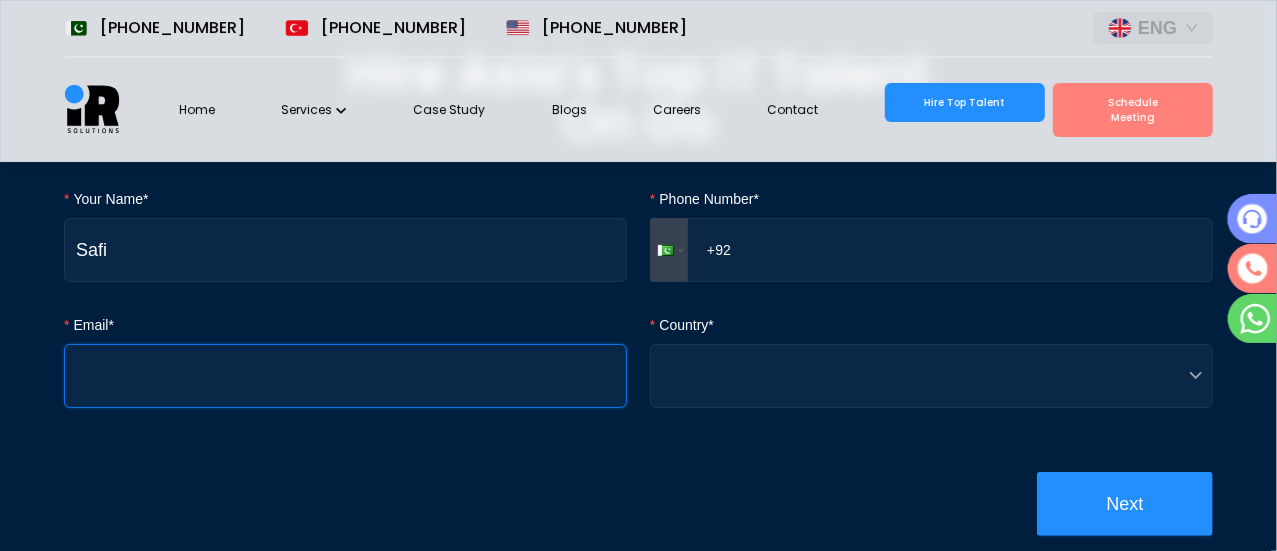 click on "Email*" at bounding box center [345, 376] 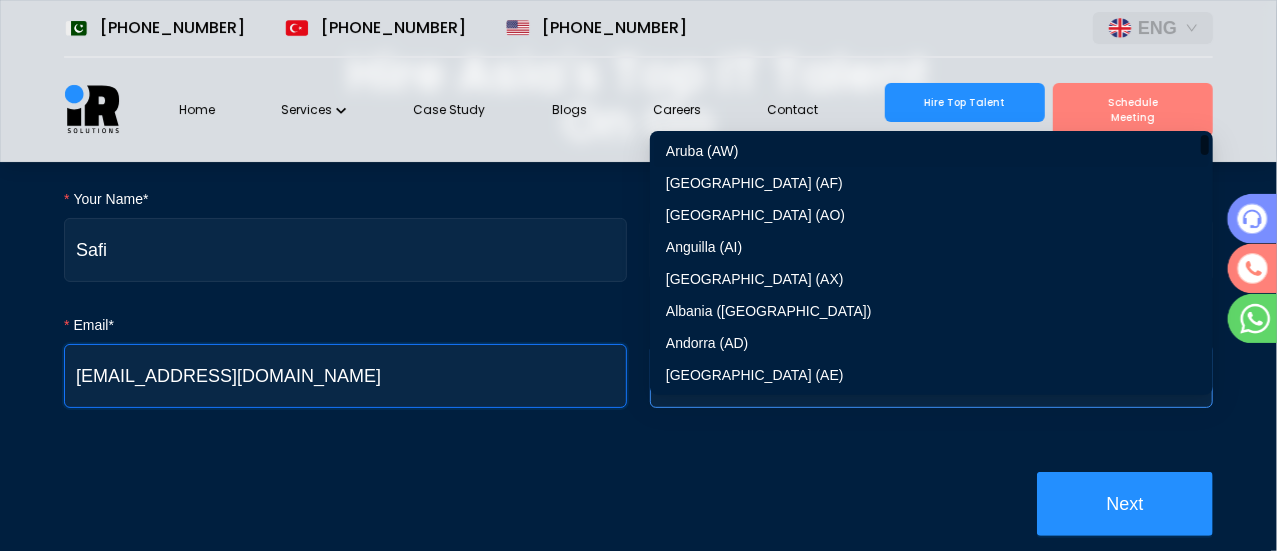 click at bounding box center [931, 376] 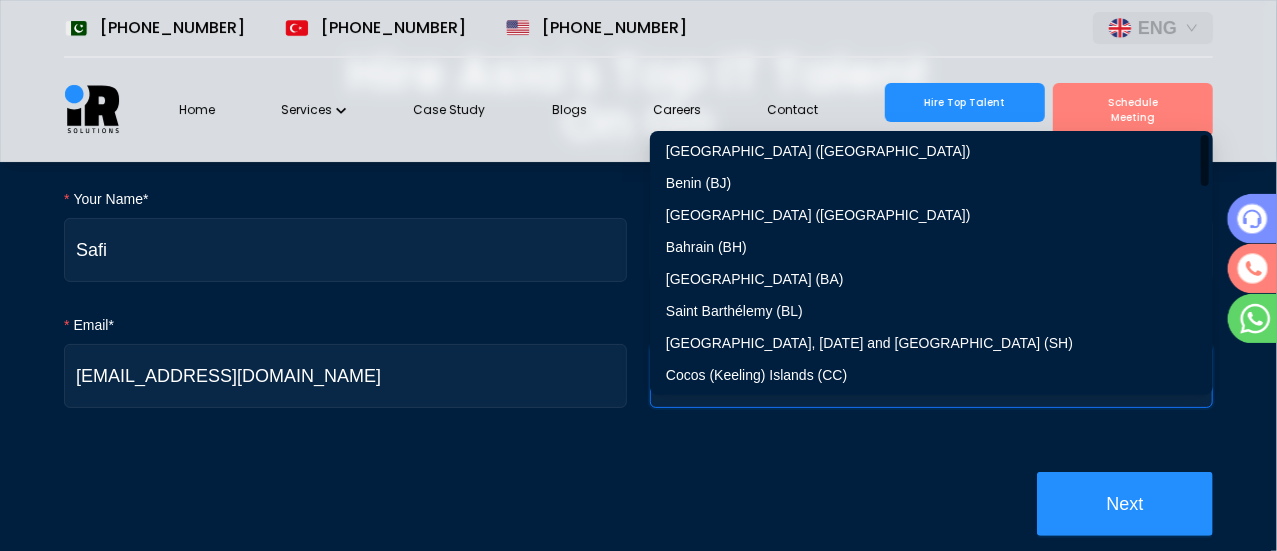 type on "Indi" 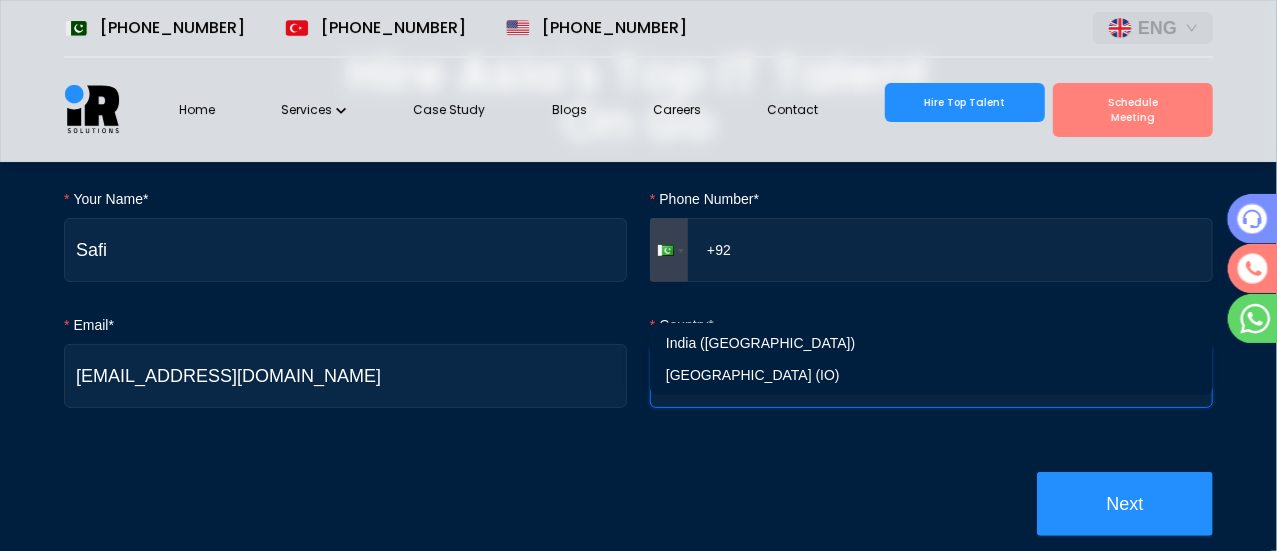 type 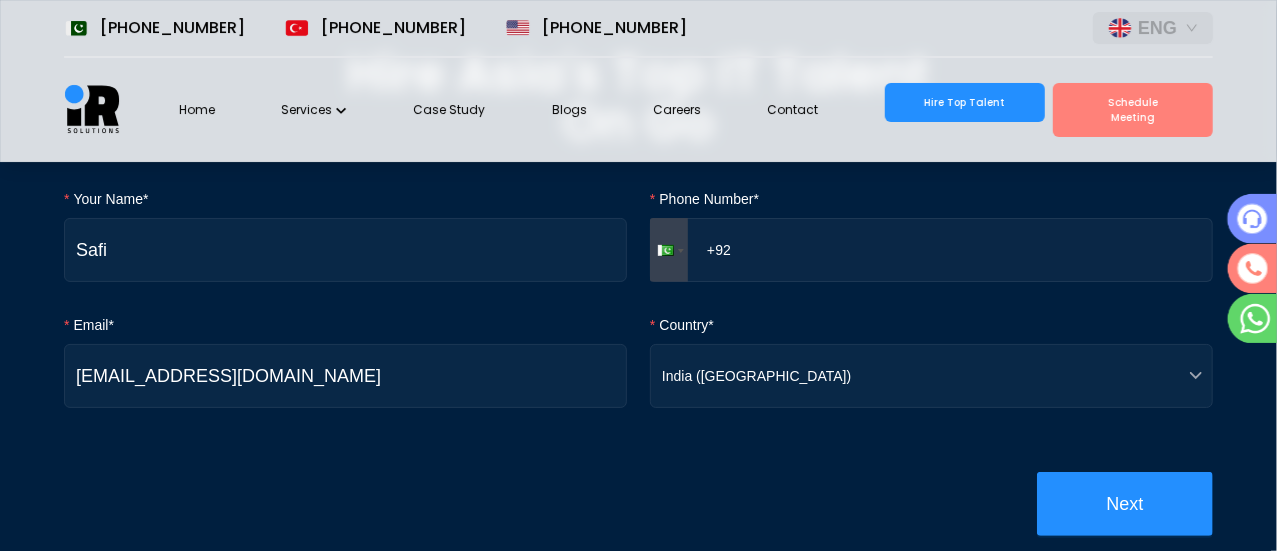 click on "+92" at bounding box center [931, 250] 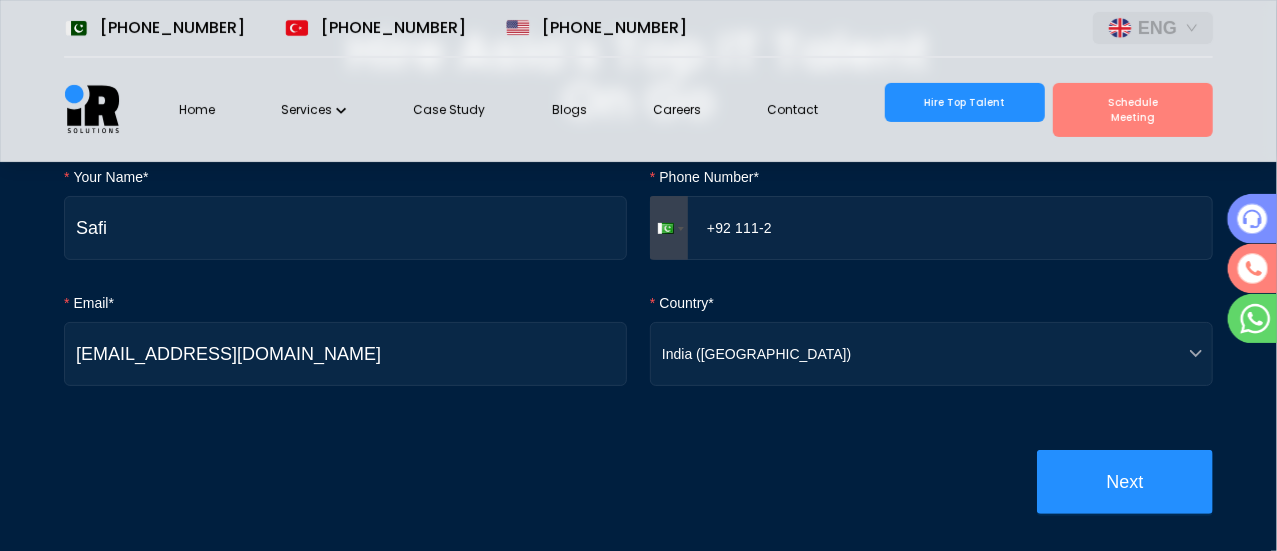 scroll, scrollTop: 250, scrollLeft: 0, axis: vertical 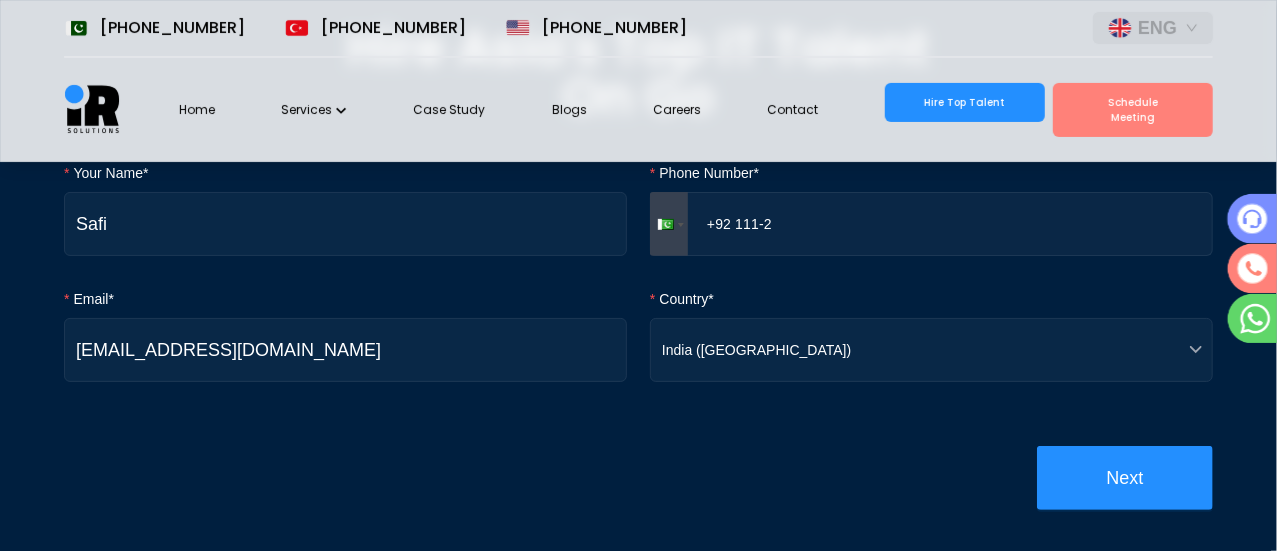 type on "+92 111-2" 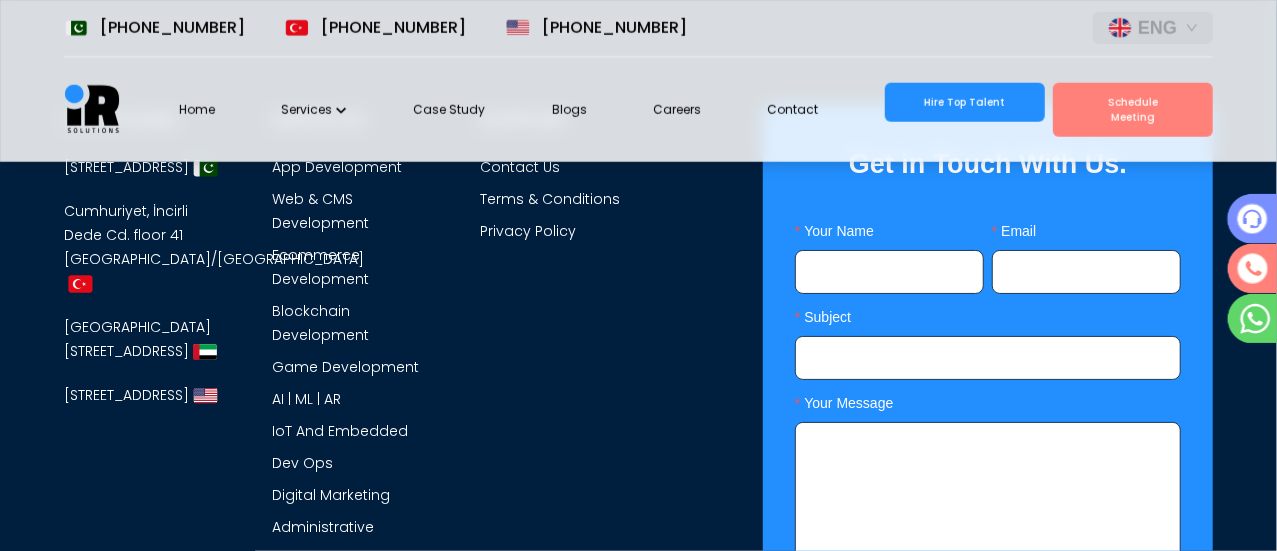 scroll, scrollTop: 8848, scrollLeft: 0, axis: vertical 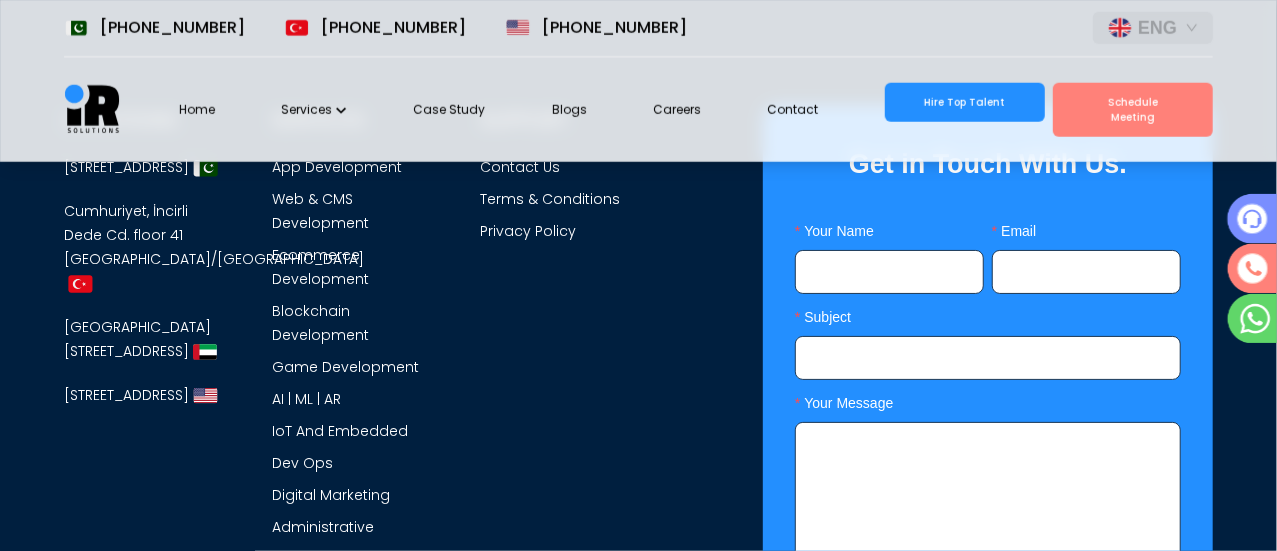 click on "Home" at bounding box center (197, 110) 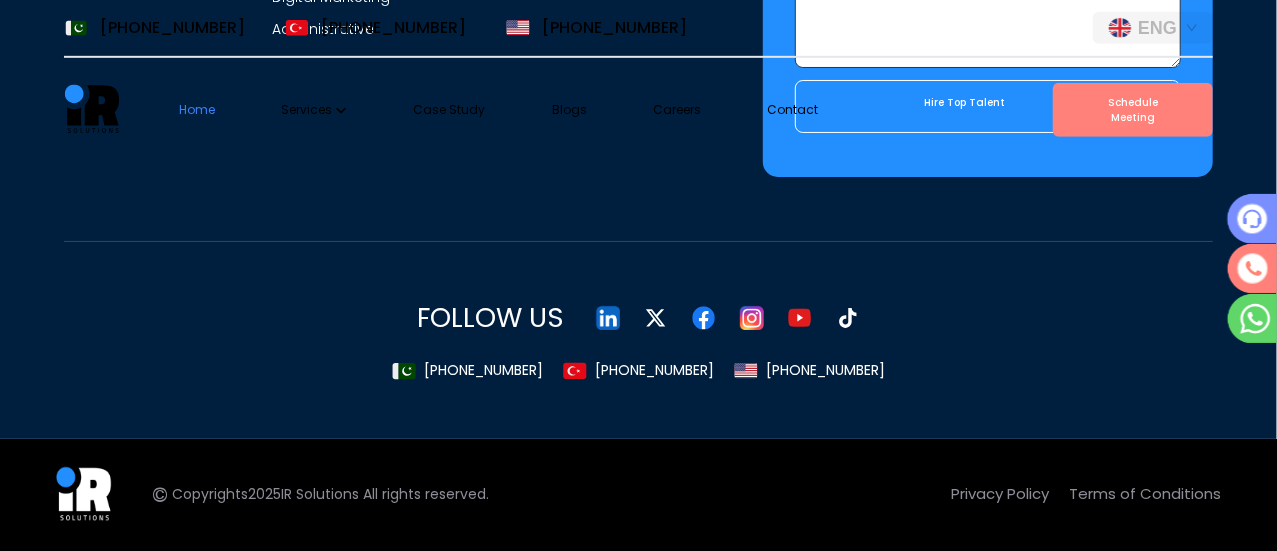 scroll, scrollTop: 0, scrollLeft: 0, axis: both 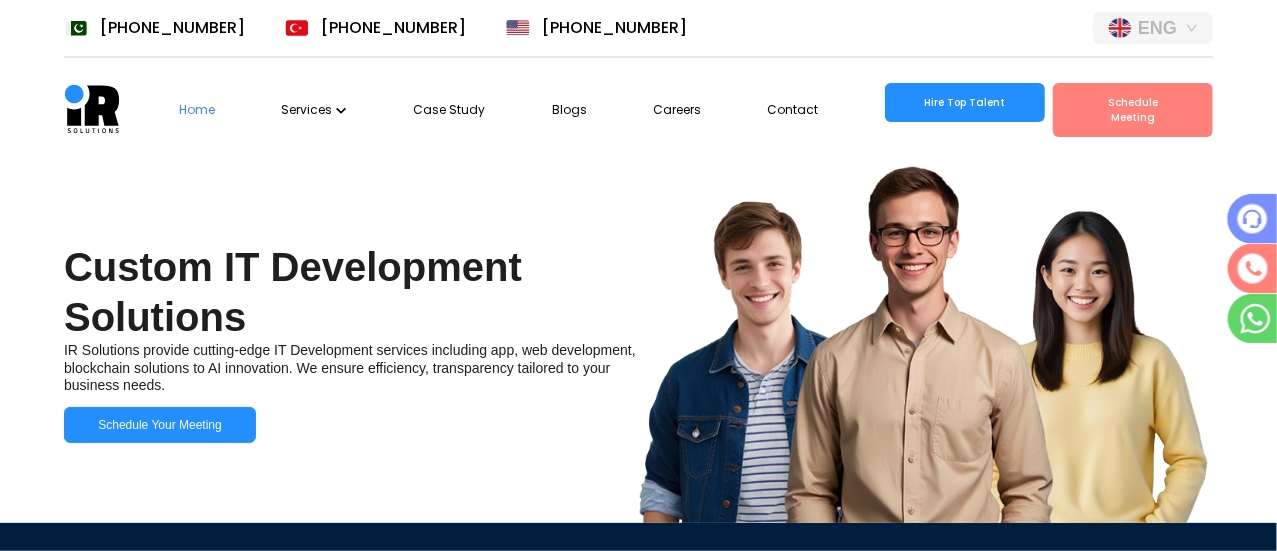 click on "Services" at bounding box center (314, 110) 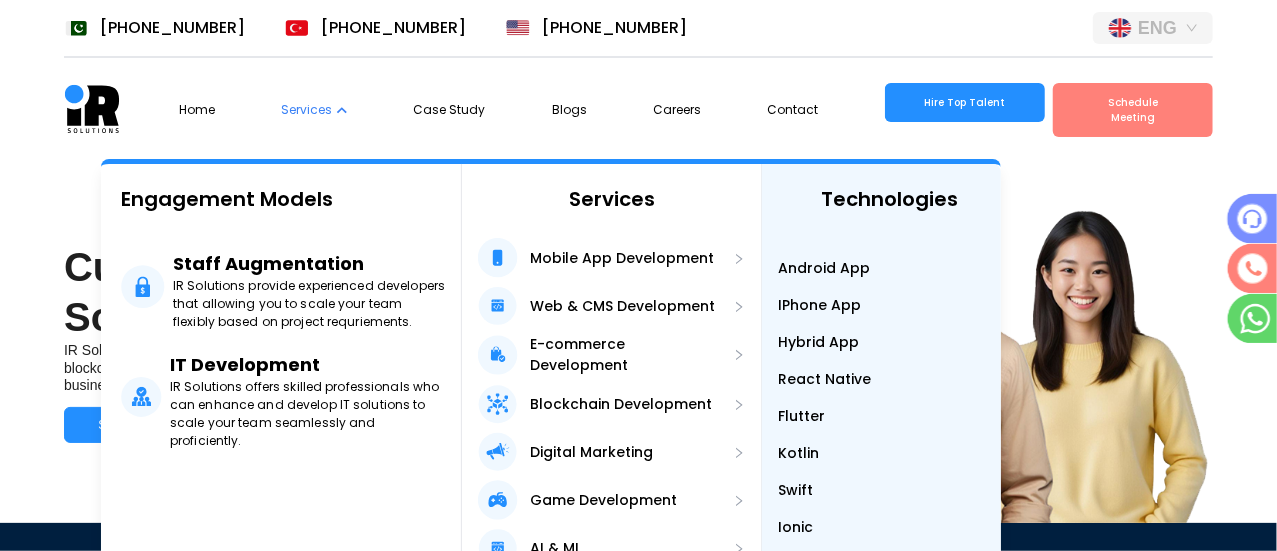 scroll, scrollTop: 0, scrollLeft: 0, axis: both 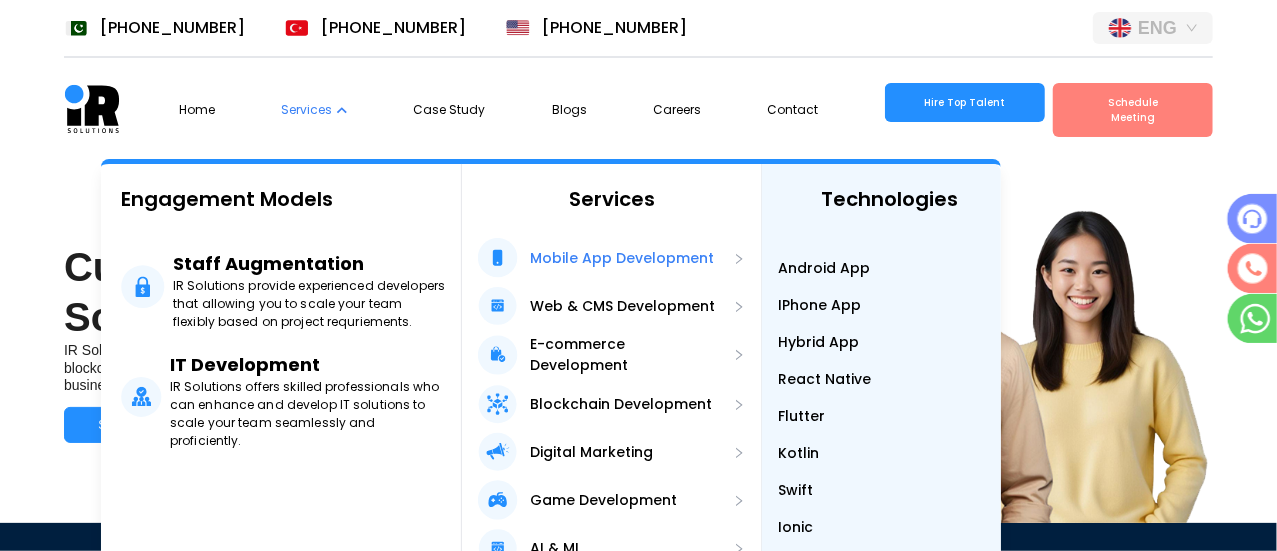 click on "Mobile App Development" at bounding box center (622, 258) 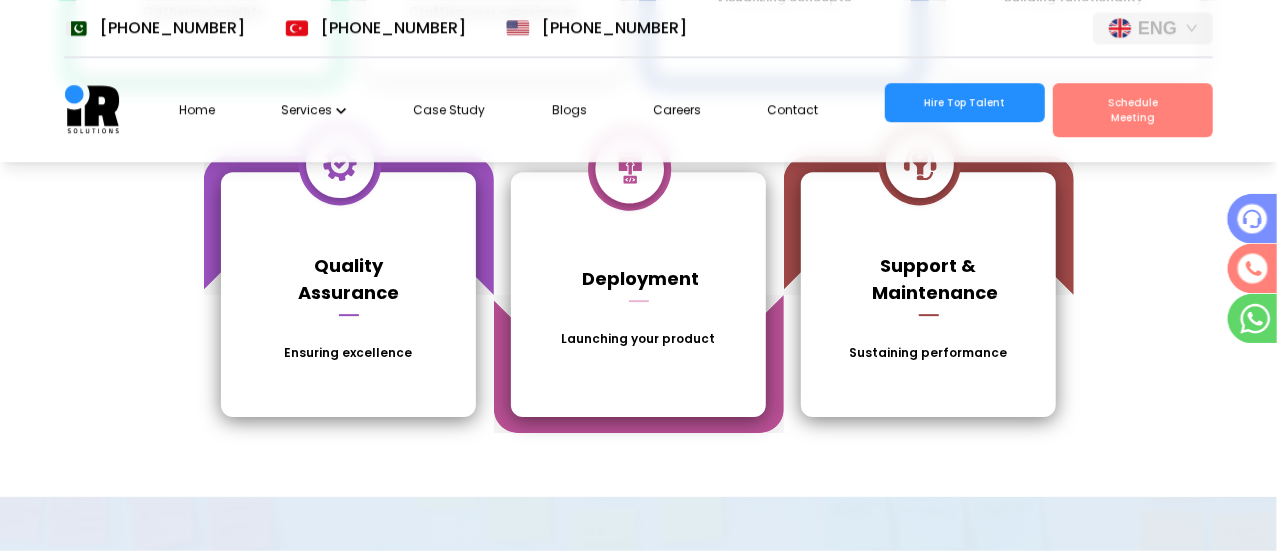 scroll, scrollTop: 2949, scrollLeft: 0, axis: vertical 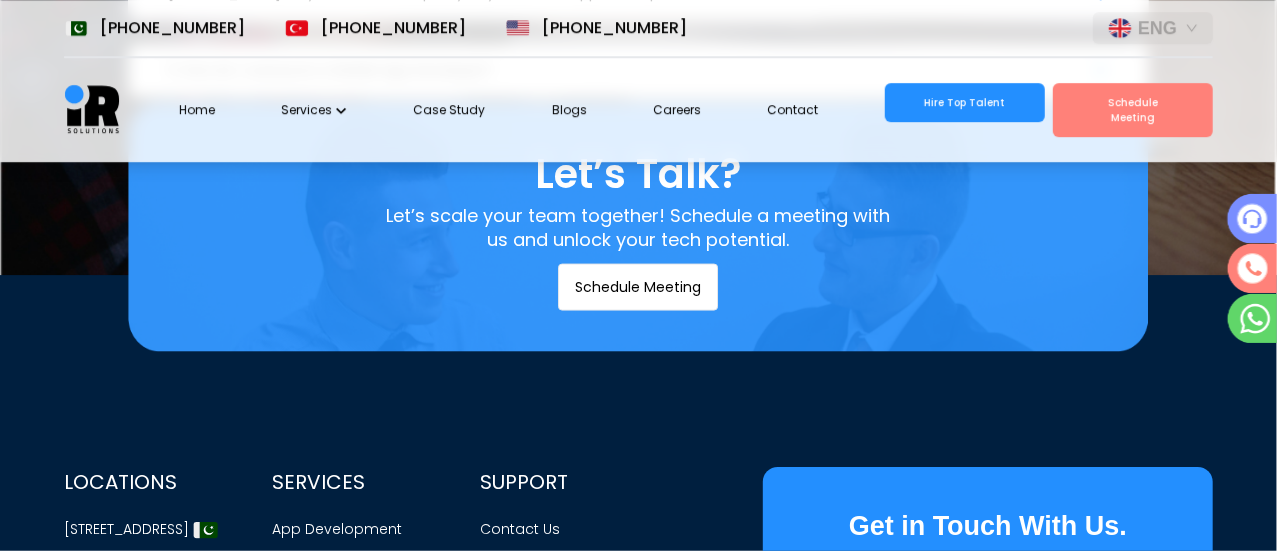 click on "Home Services Case Study Blogs Careers Contact Hire Top Talent Schedule Meeting" at bounding box center (696, 110) 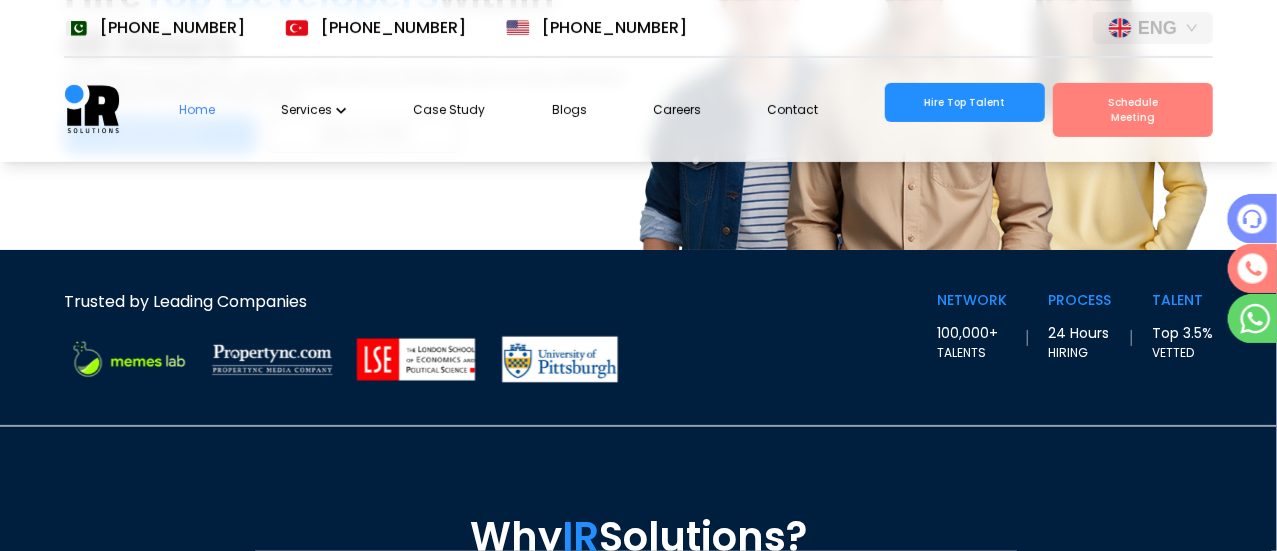 scroll, scrollTop: 0, scrollLeft: 0, axis: both 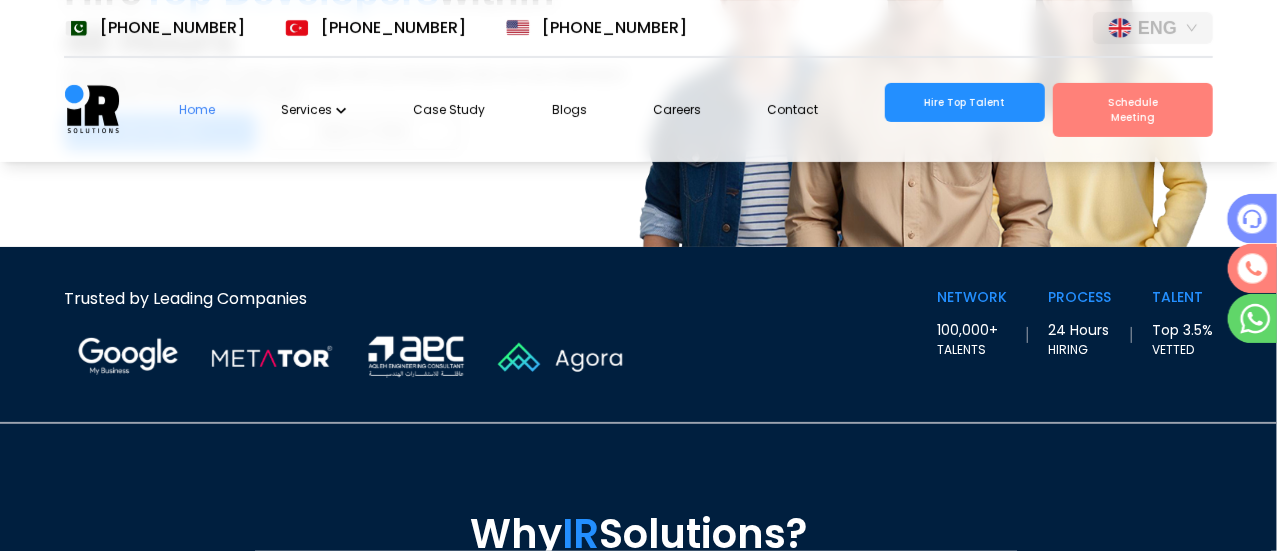 click on "Services" at bounding box center [314, 110] 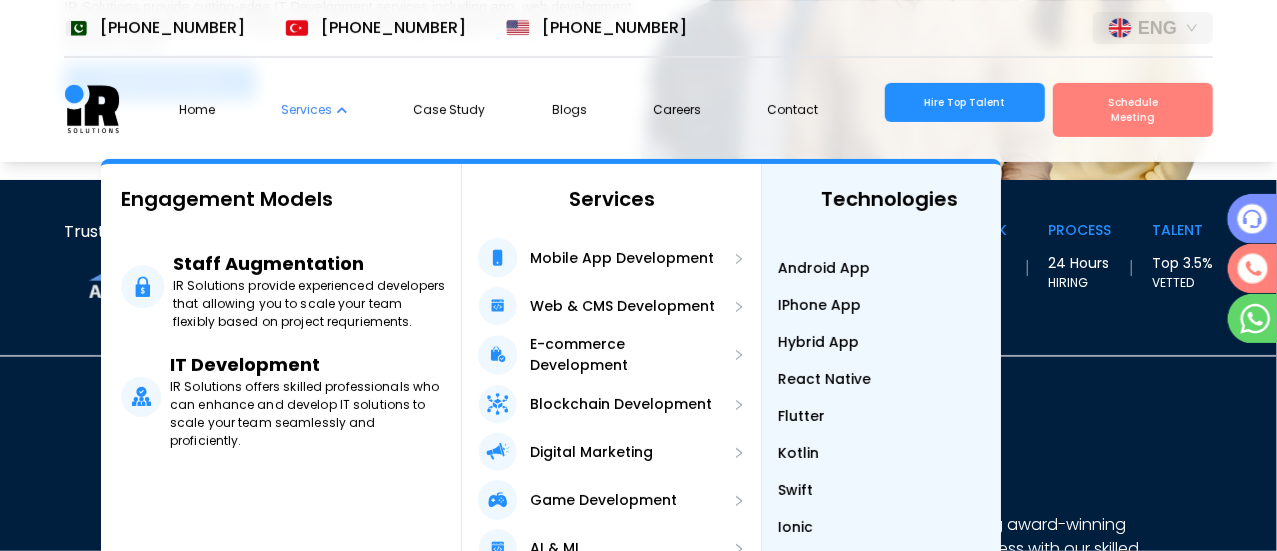 scroll, scrollTop: 350, scrollLeft: 0, axis: vertical 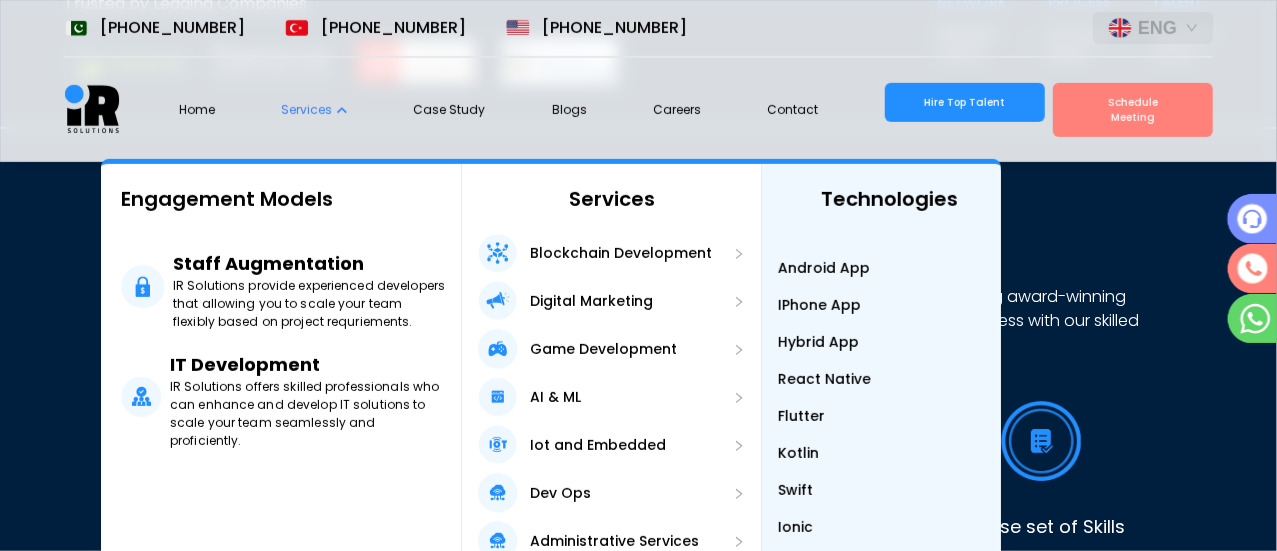 click on "Flutter" at bounding box center (801, 416) 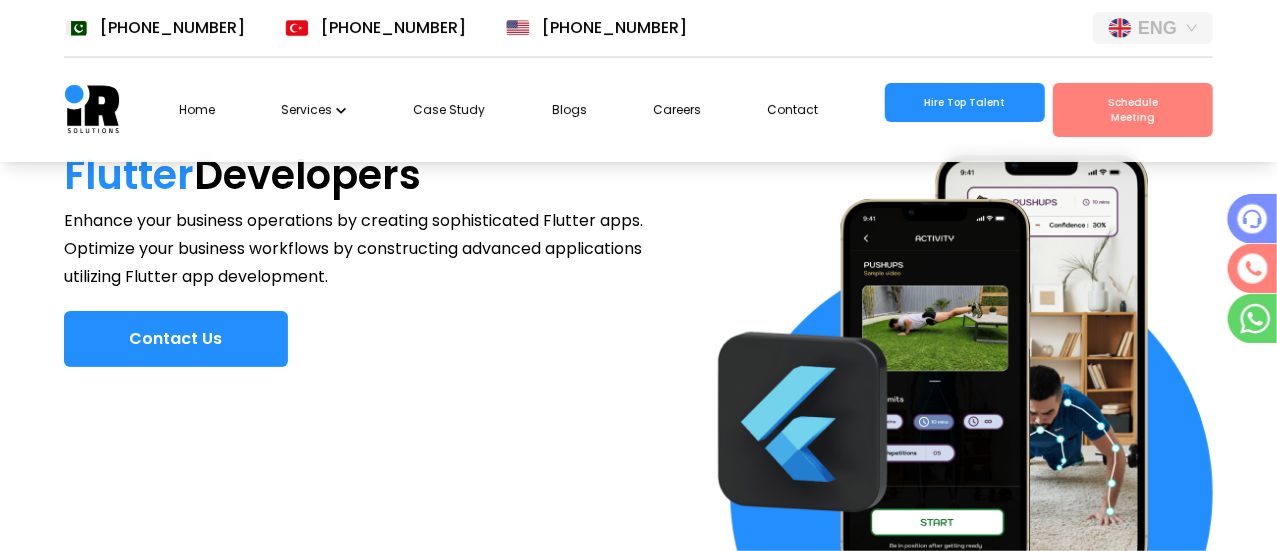 scroll, scrollTop: 39, scrollLeft: 0, axis: vertical 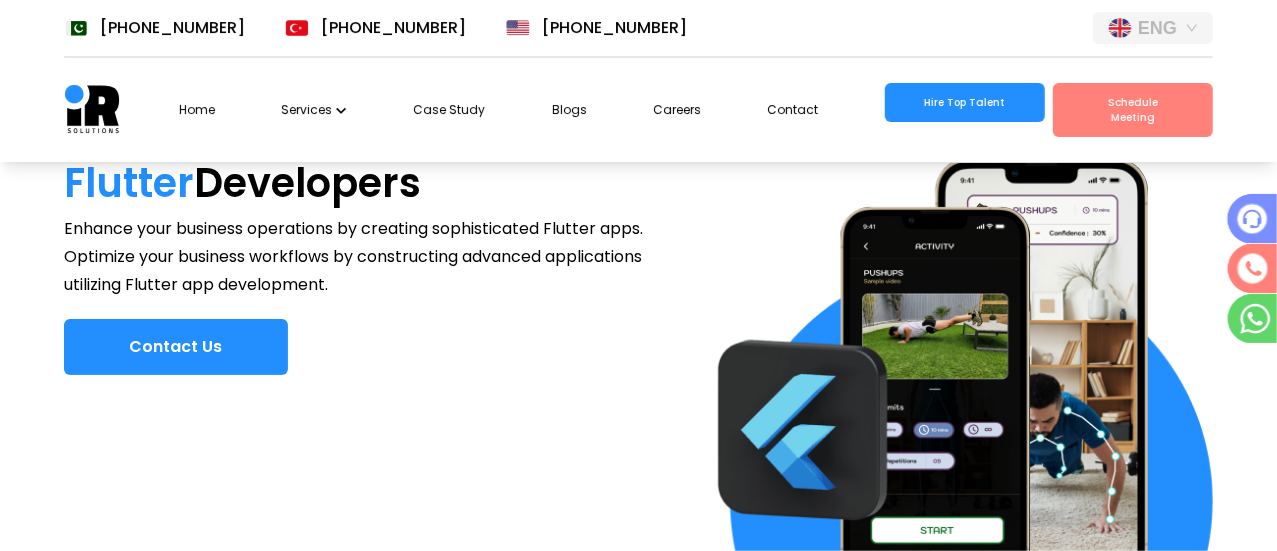 click on "Services" at bounding box center (314, 110) 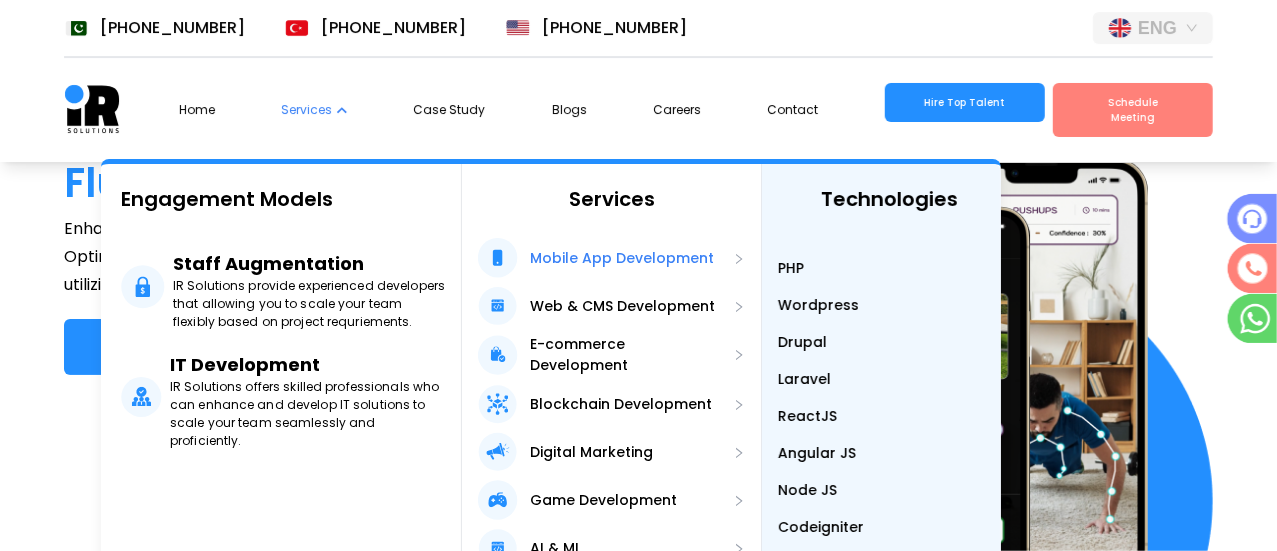 scroll, scrollTop: 0, scrollLeft: 0, axis: both 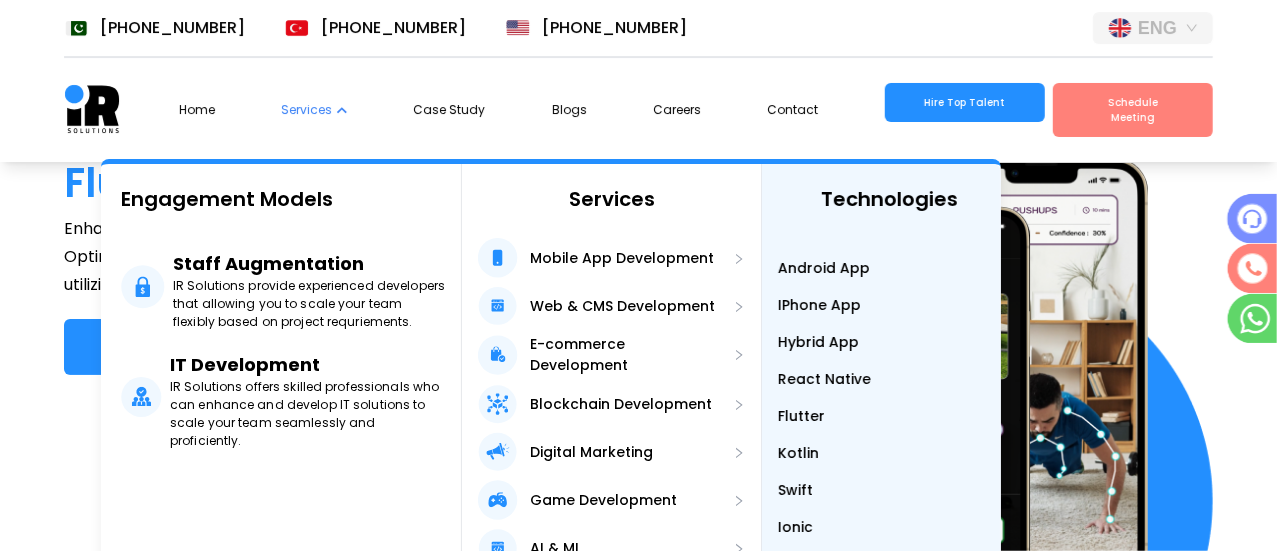 click on "Android App" at bounding box center [824, 268] 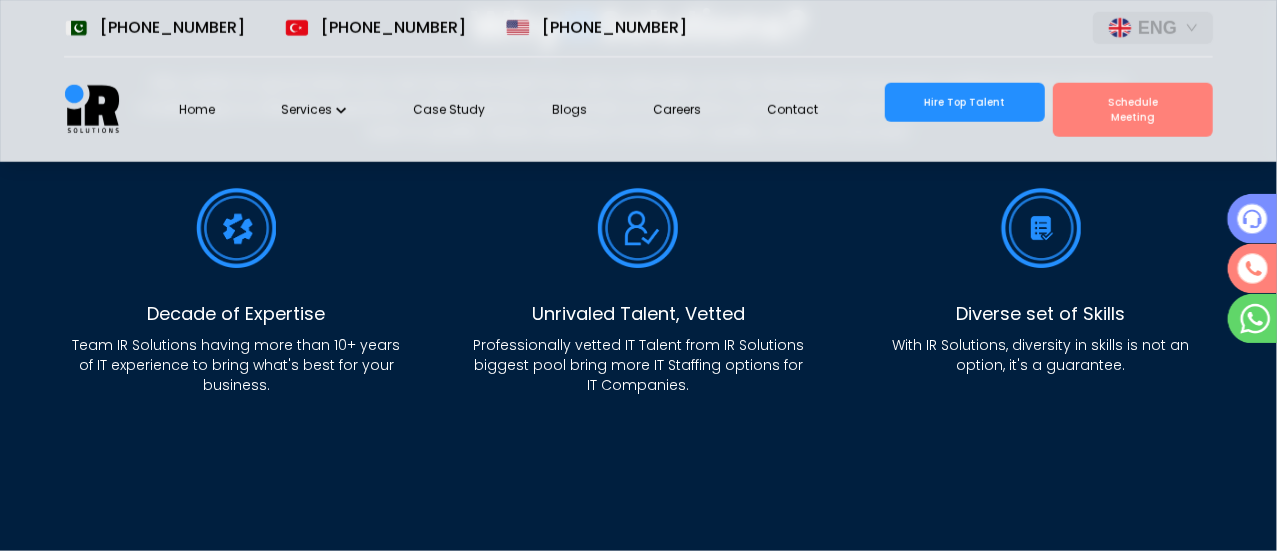 scroll, scrollTop: 961, scrollLeft: 0, axis: vertical 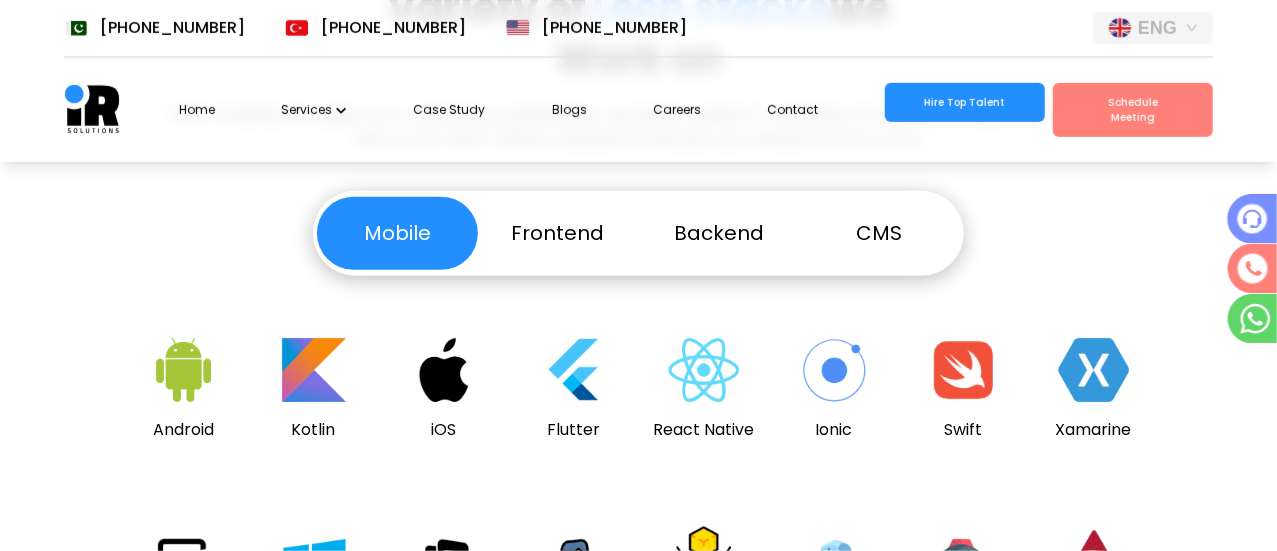 click at bounding box center [704, 378] 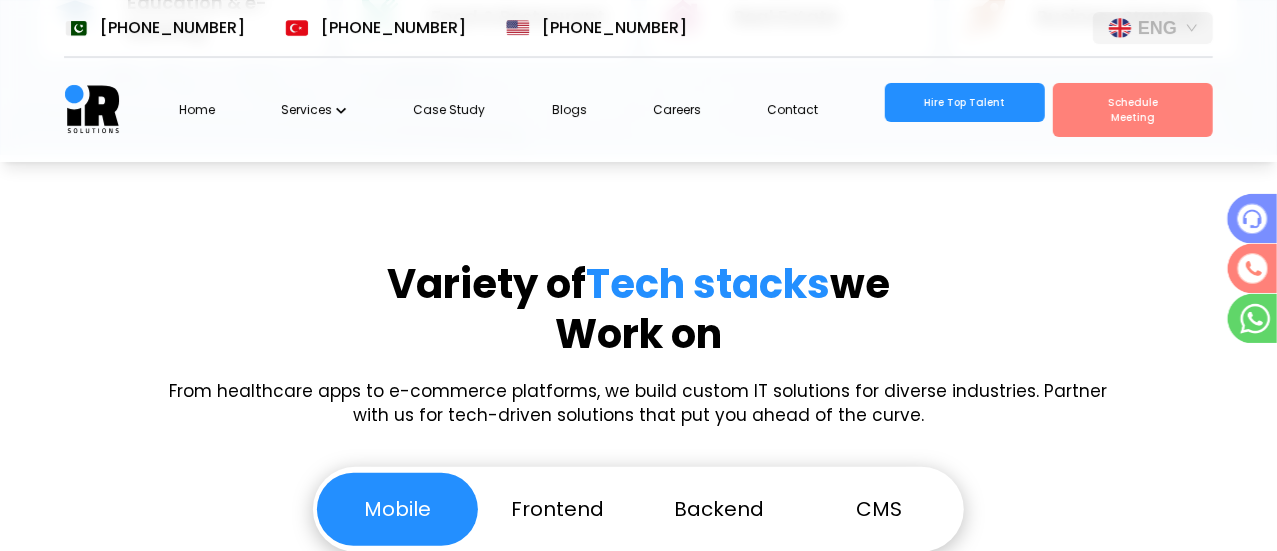 scroll, scrollTop: 4062, scrollLeft: 0, axis: vertical 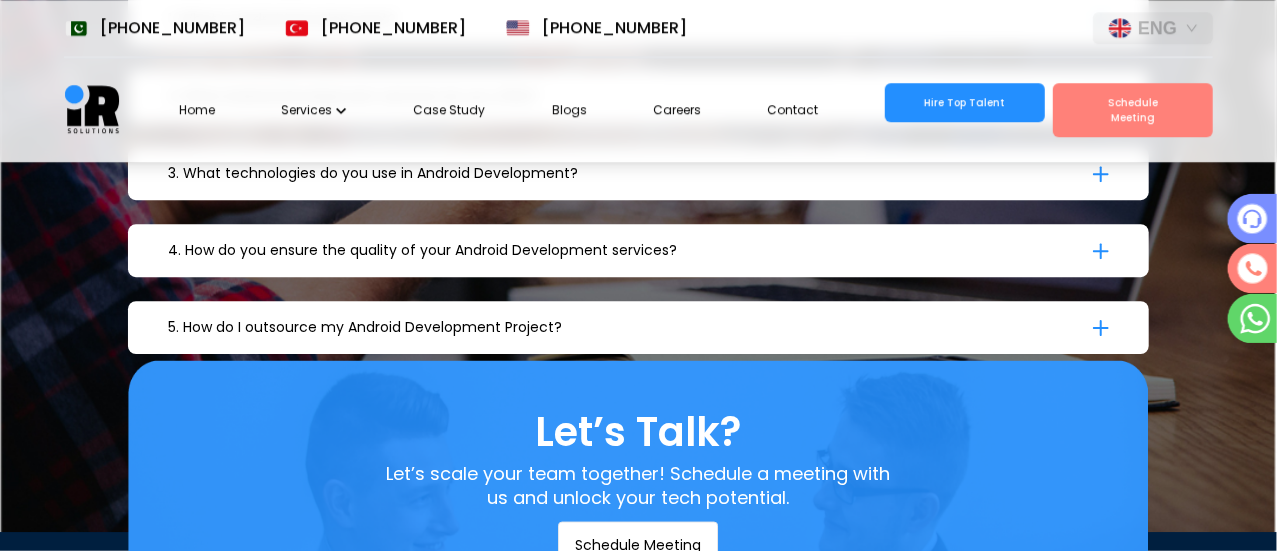 click 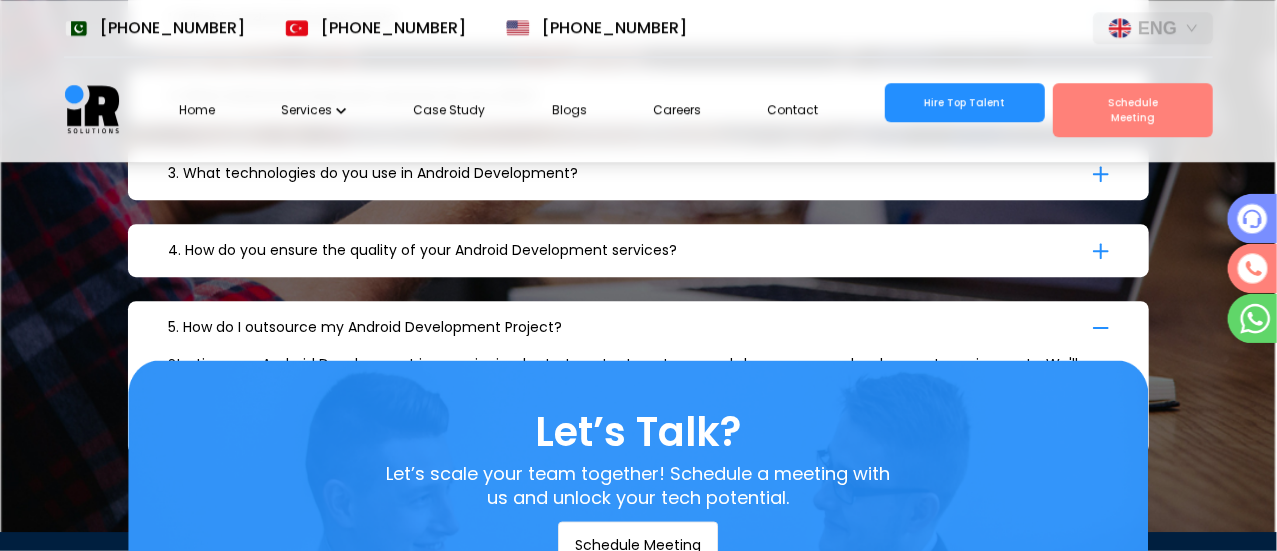 scroll, scrollTop: 0, scrollLeft: 0, axis: both 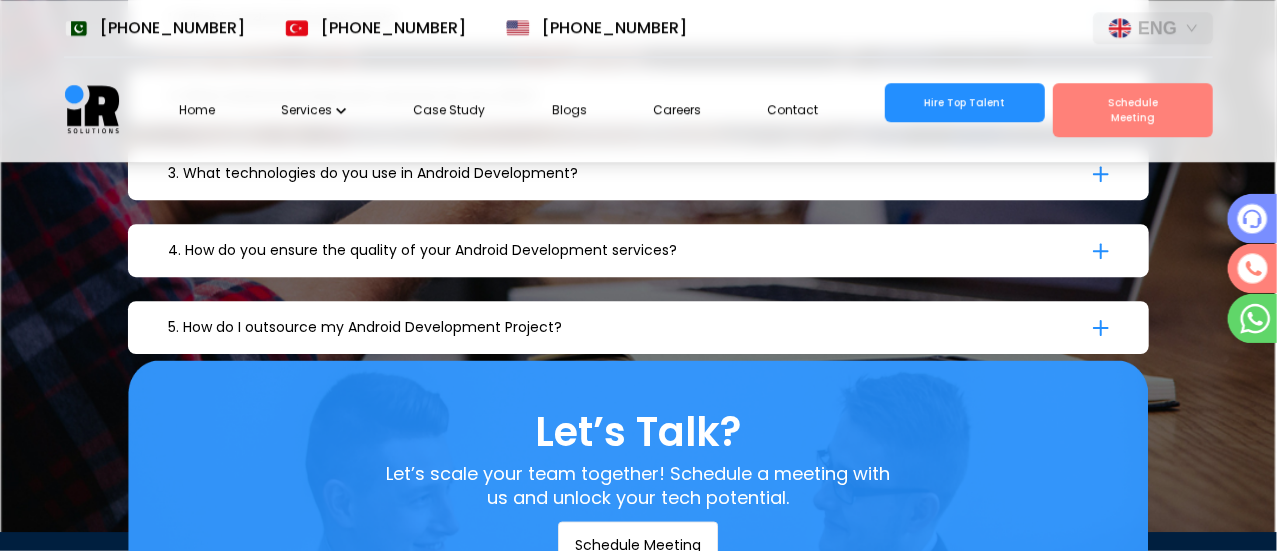 type 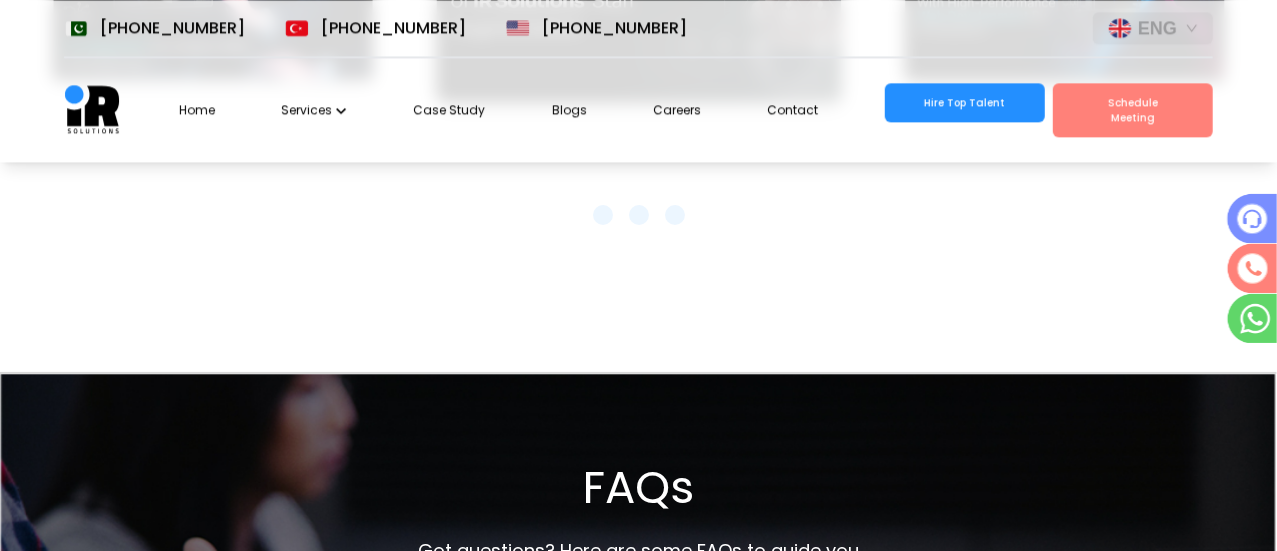 scroll, scrollTop: 6240, scrollLeft: 0, axis: vertical 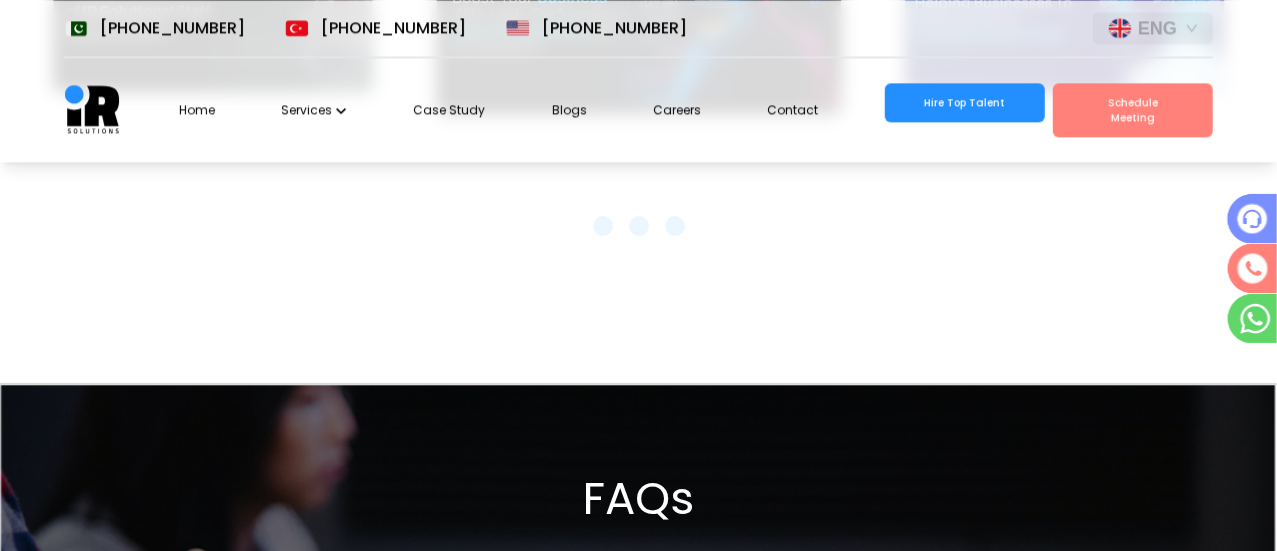 click on "Careers" at bounding box center [677, 109] 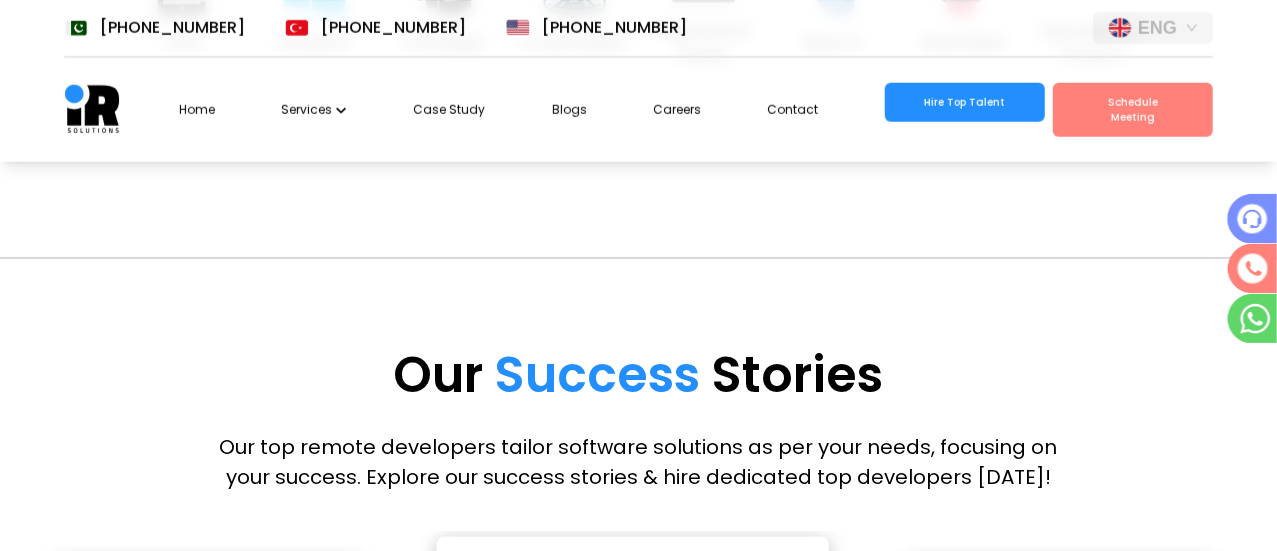 scroll, scrollTop: 4928, scrollLeft: 0, axis: vertical 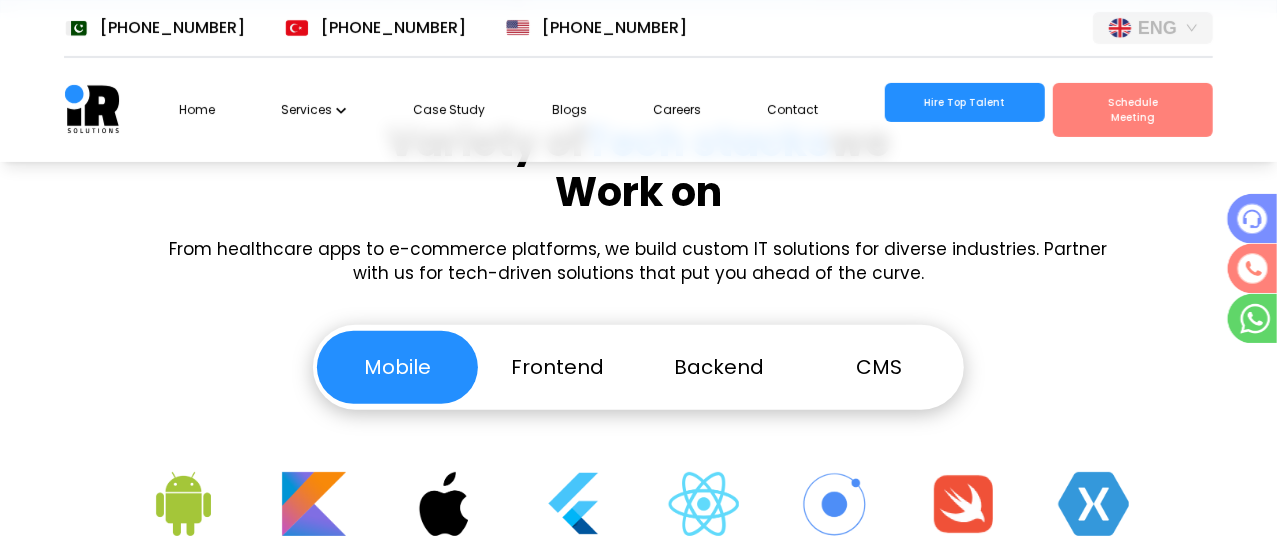 click on "Frontend" at bounding box center [558, 367] 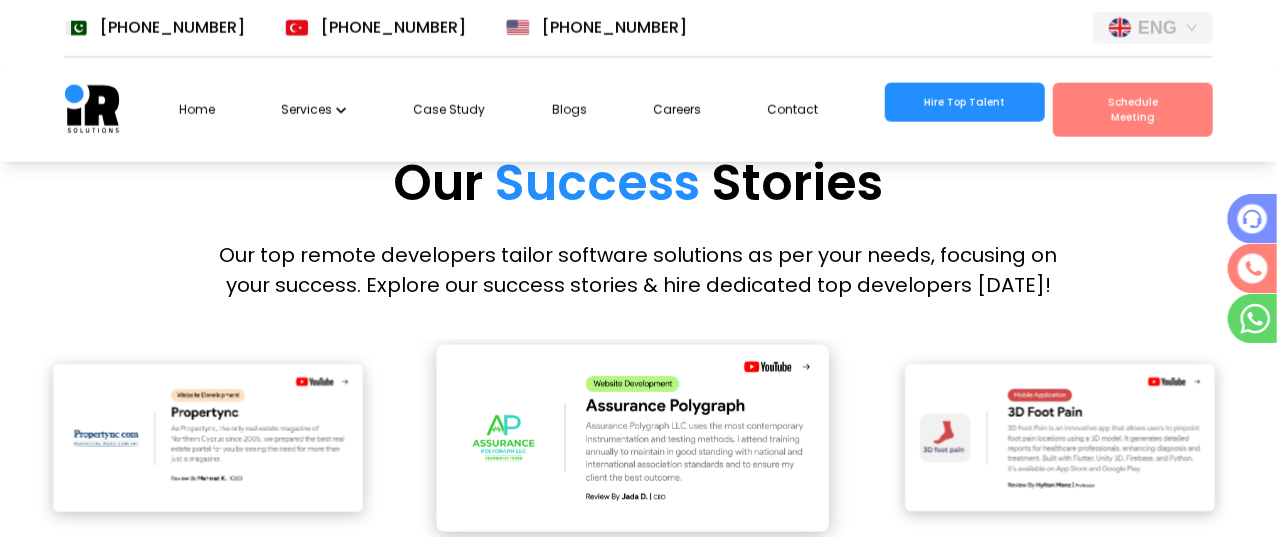 scroll, scrollTop: 5128, scrollLeft: 0, axis: vertical 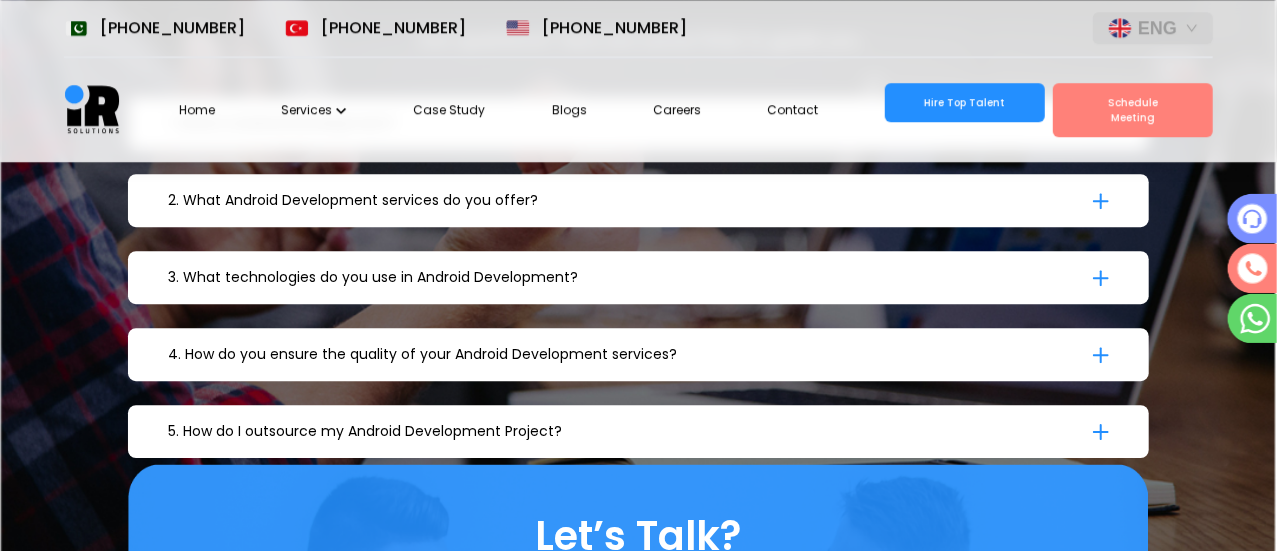 click 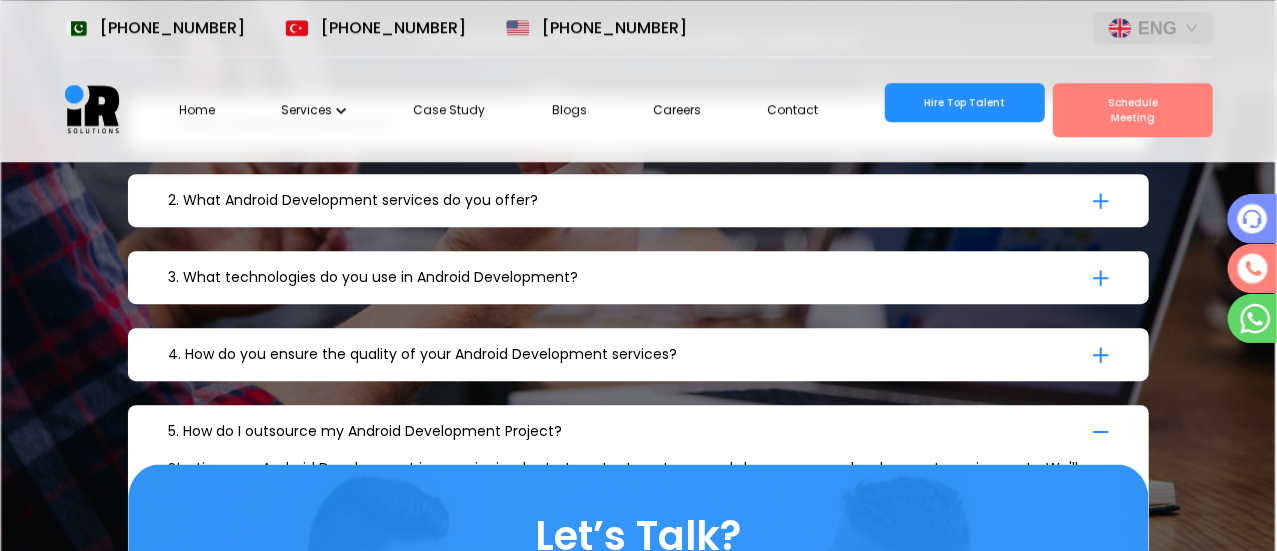 click 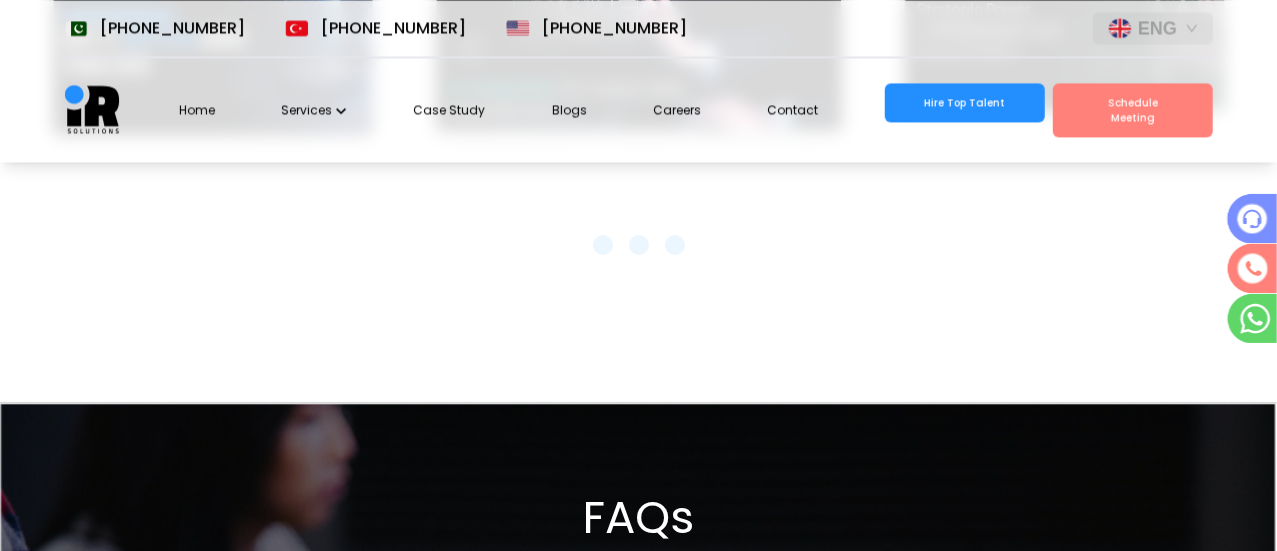 scroll, scrollTop: 6219, scrollLeft: 0, axis: vertical 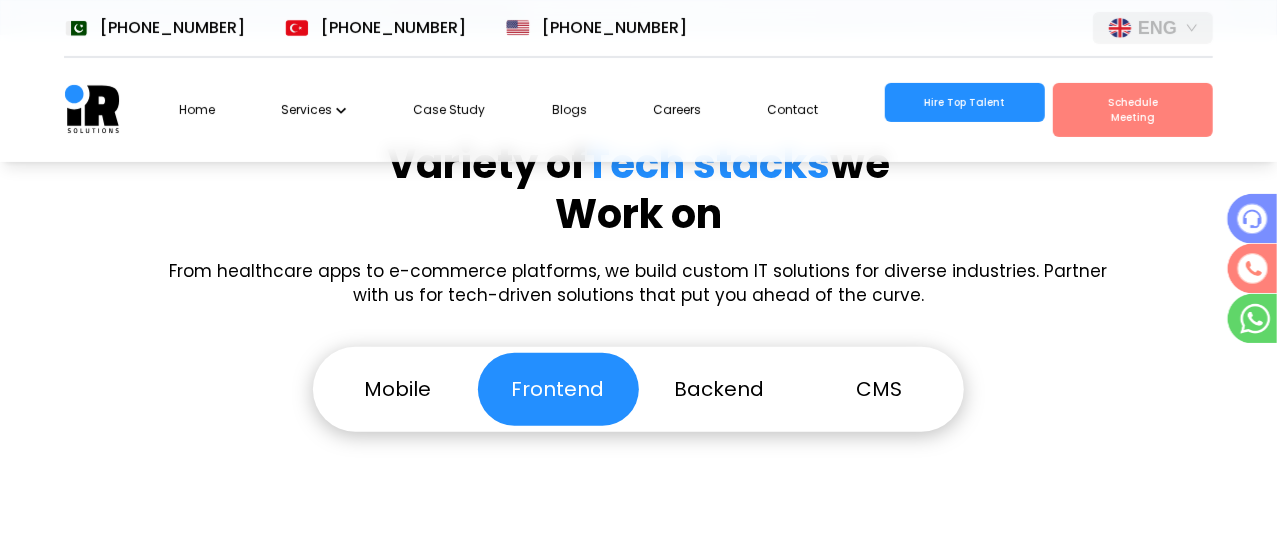 click on "Backend" at bounding box center (719, 389) 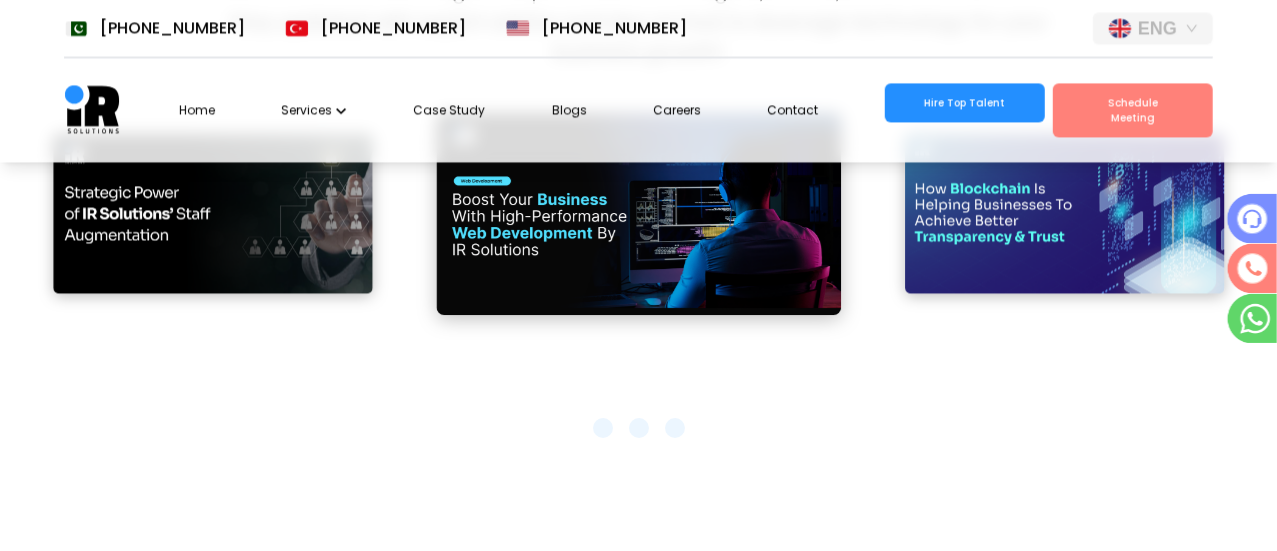 scroll, scrollTop: 6105, scrollLeft: 0, axis: vertical 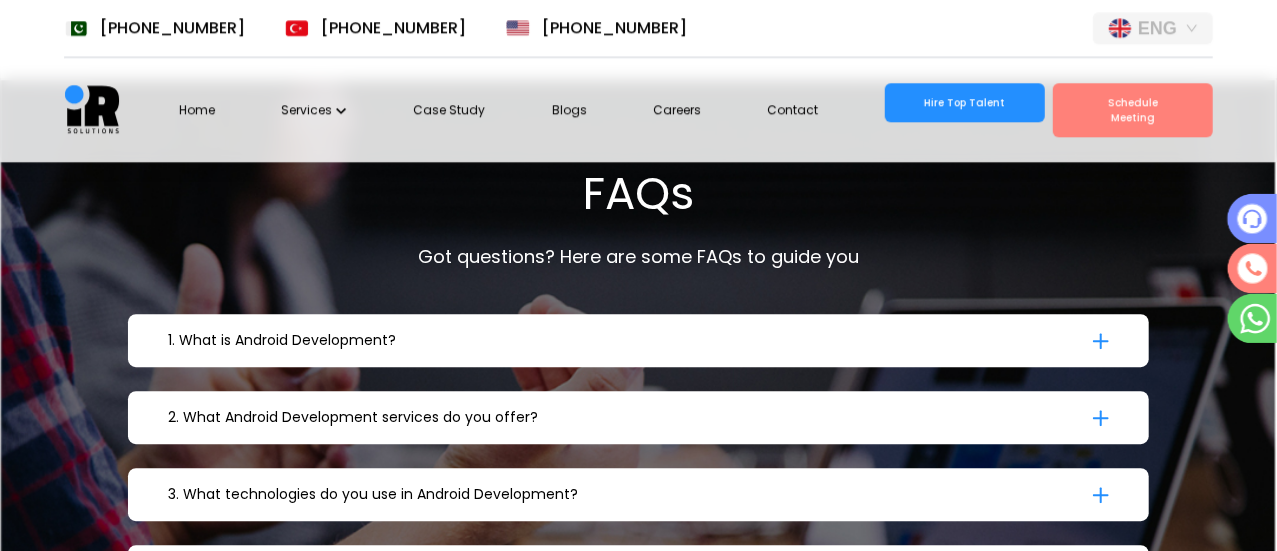 click 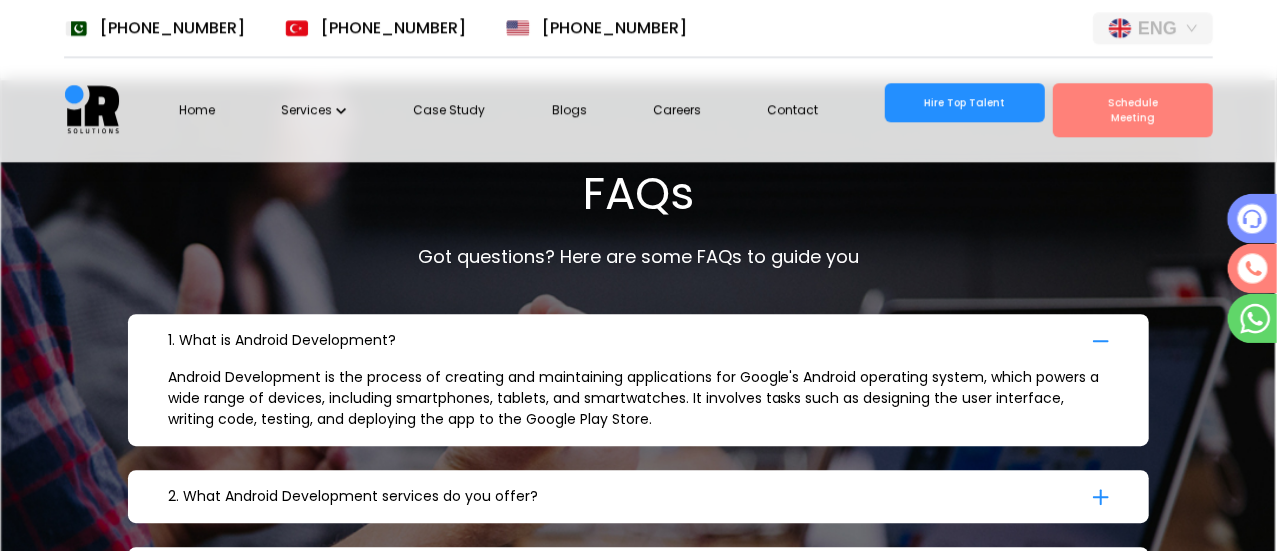 click 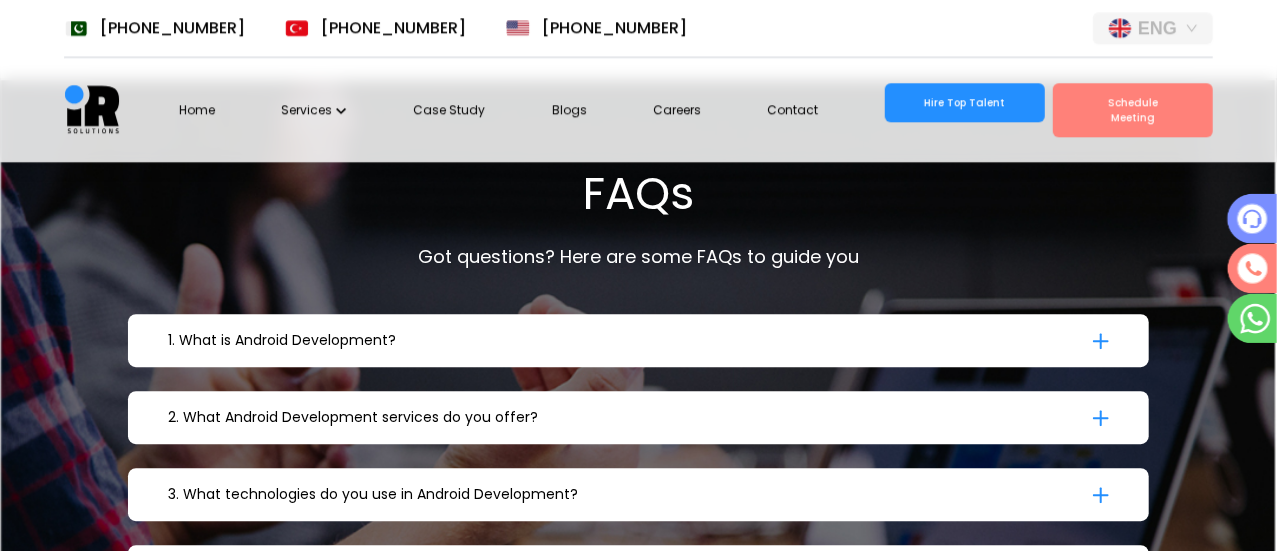 scroll, scrollTop: 0, scrollLeft: 36, axis: horizontal 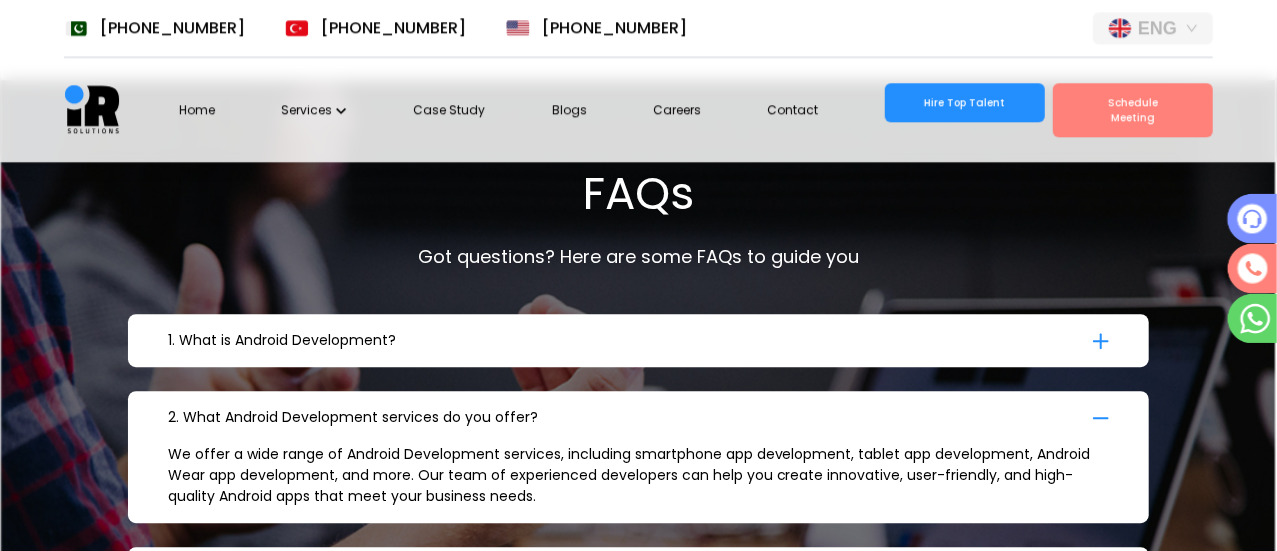 click 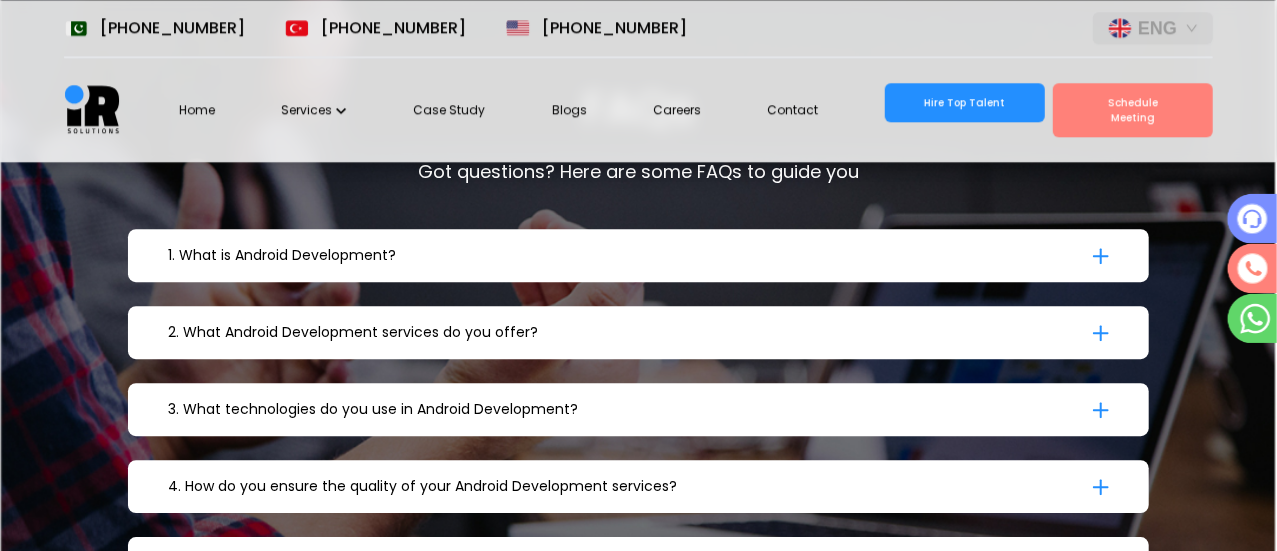scroll, scrollTop: 6698, scrollLeft: 0, axis: vertical 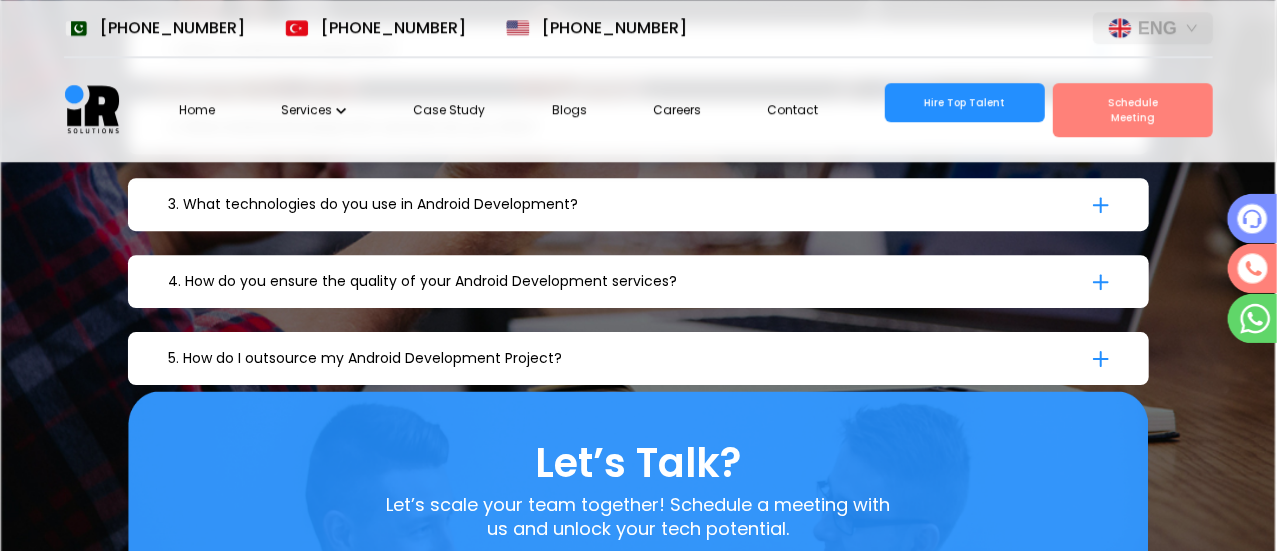 click on "5. How do I outsource my Android Development Project? Starting your Android Development journey is simple. Just contact our team and share your app development requirements. We'll collaborate with you to create a tailored solution that fits your budget and business objectives. Our skilled developers will support you throughout the process, from conceptualizing the user interface to publishing the app on the Google Play Store. Whether you're looking for an app for smartphones, tablets, or wearable devices, our team has the proficiency to transform your concepts into reality." at bounding box center (639, 358) 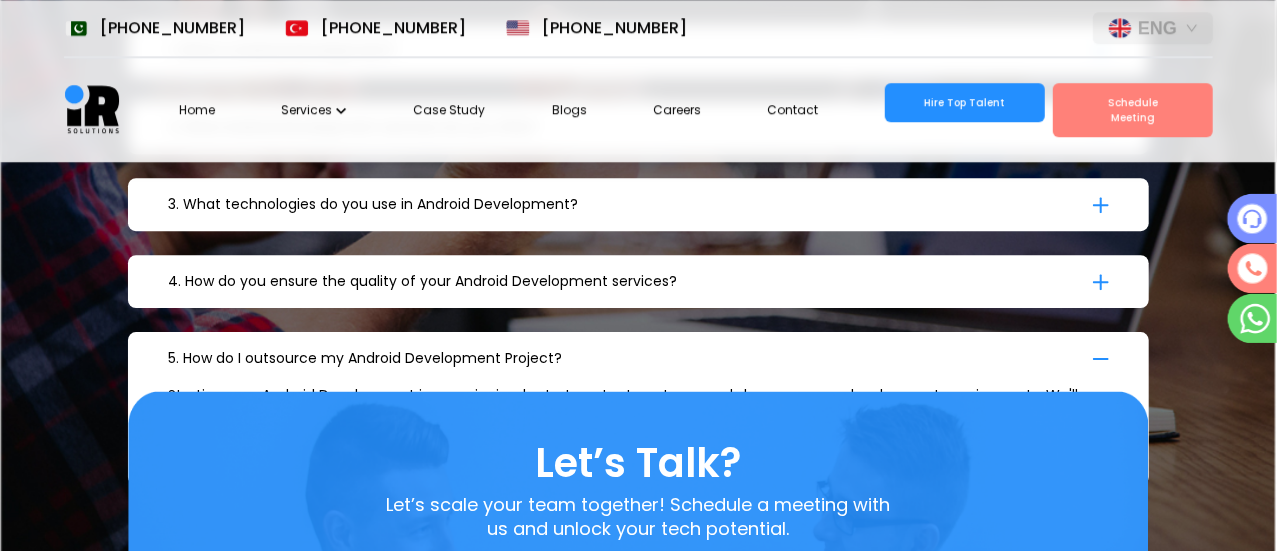 scroll, scrollTop: 6929, scrollLeft: 0, axis: vertical 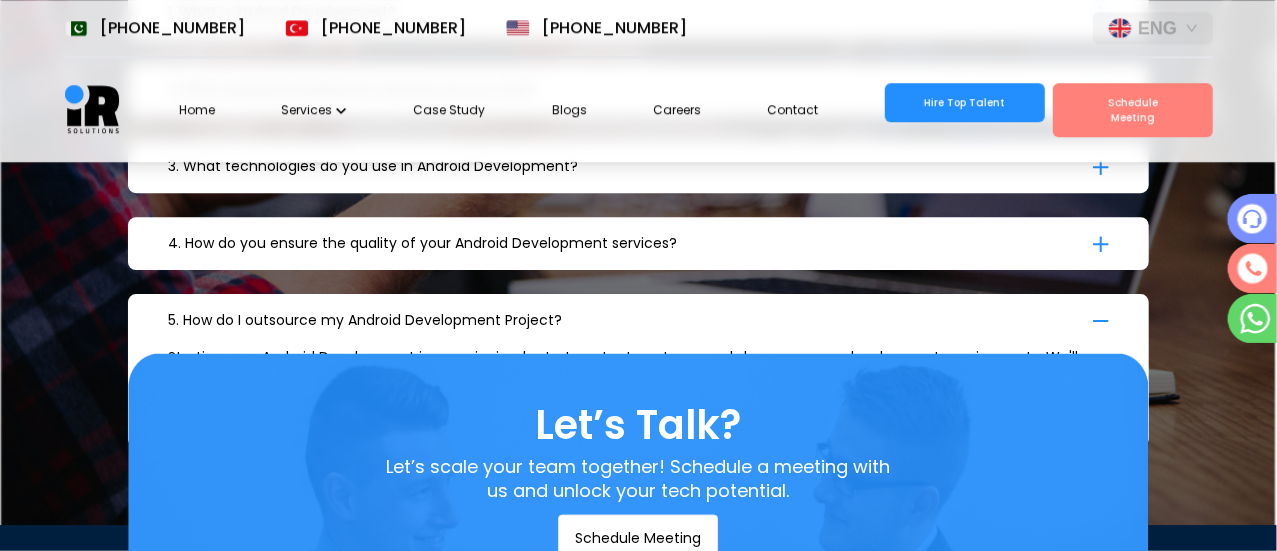 click 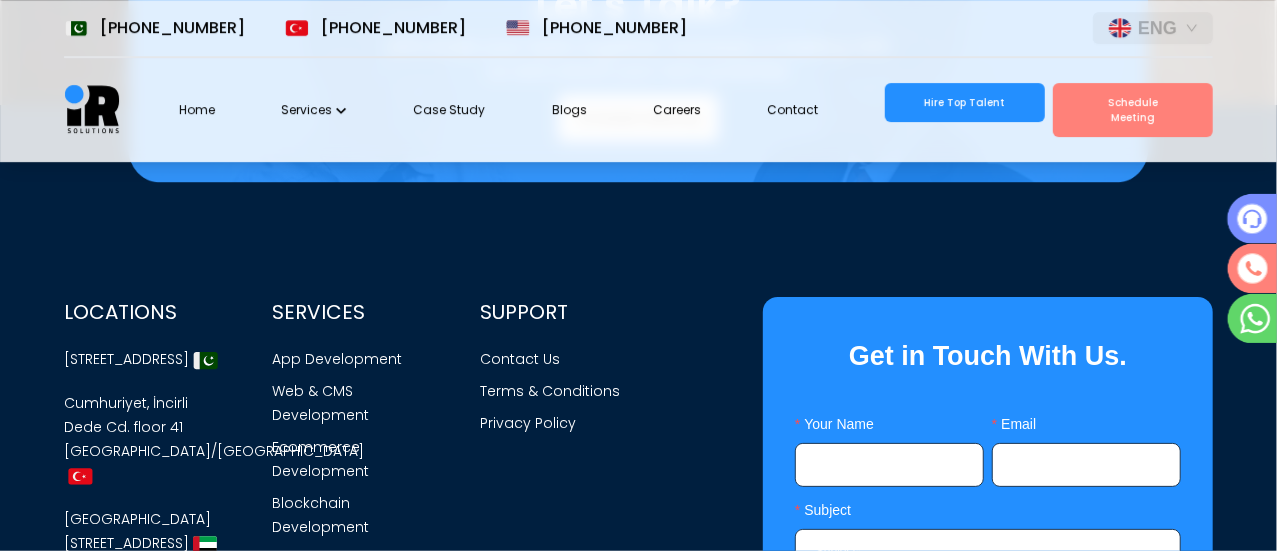 scroll, scrollTop: 7380, scrollLeft: 0, axis: vertical 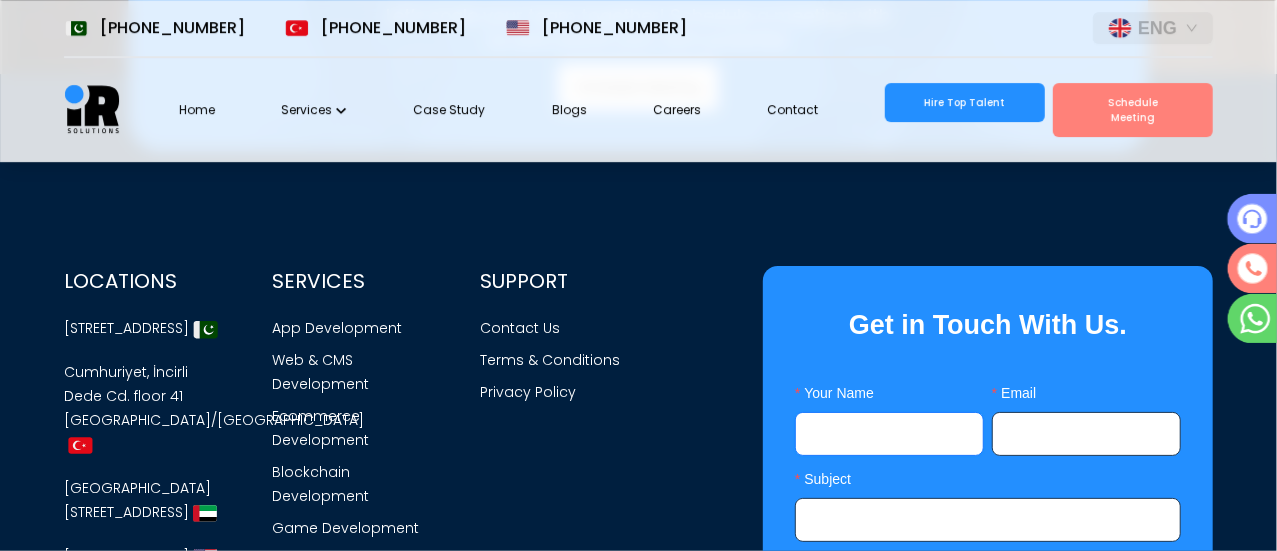 click on "Your Name" at bounding box center [889, 434] 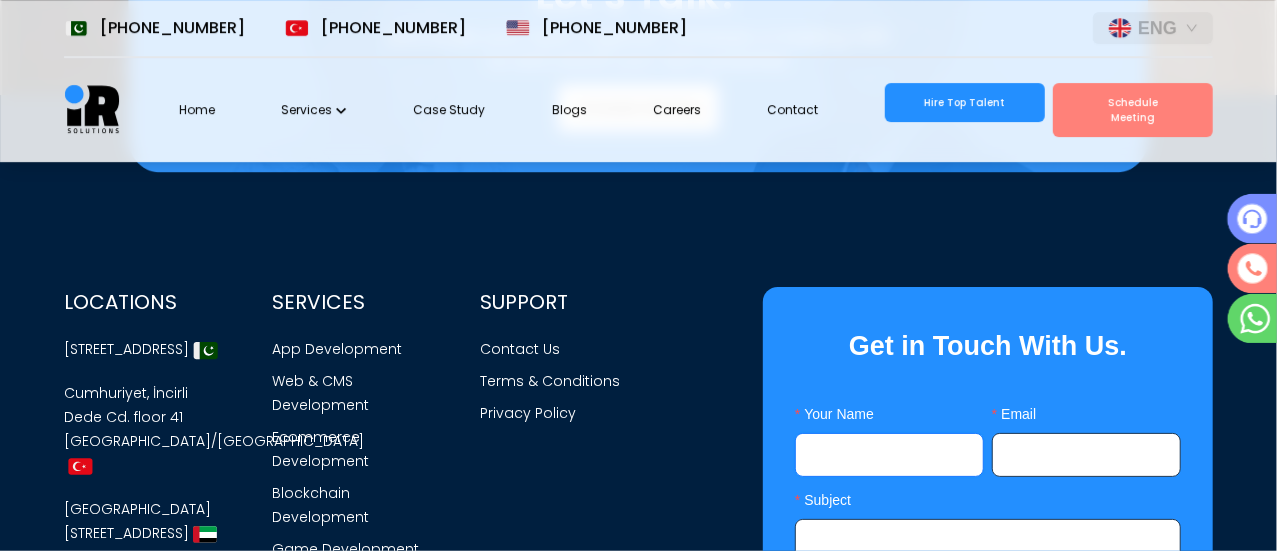 scroll, scrollTop: 7357, scrollLeft: 0, axis: vertical 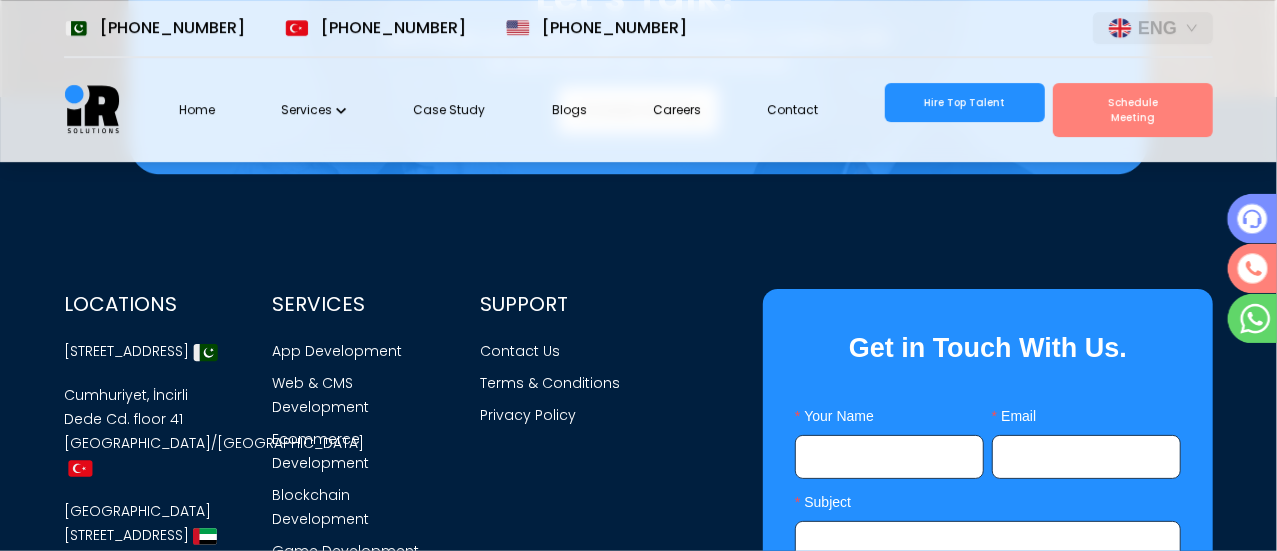 click on "ML |" at bounding box center [309, 587] 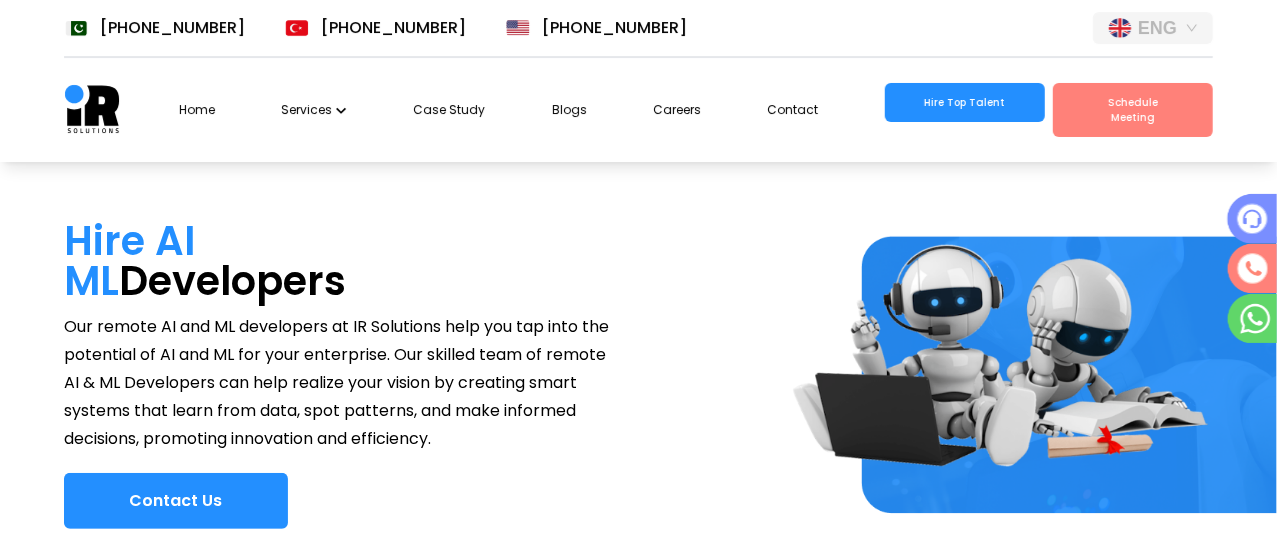 scroll, scrollTop: 38, scrollLeft: 0, axis: vertical 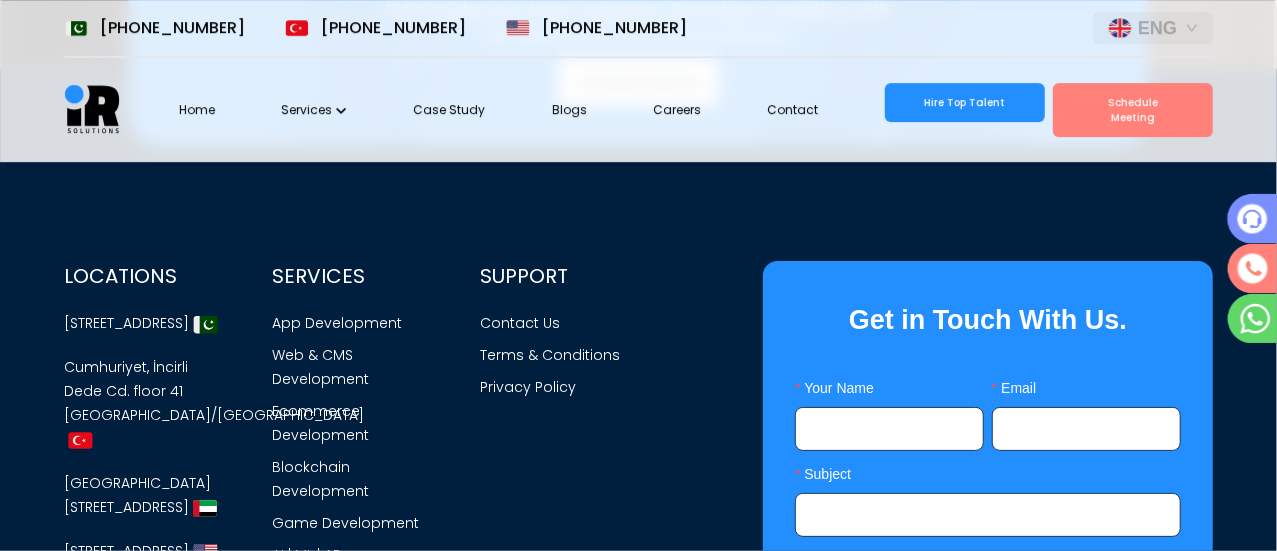 click on "App Development" at bounding box center (352, 327) 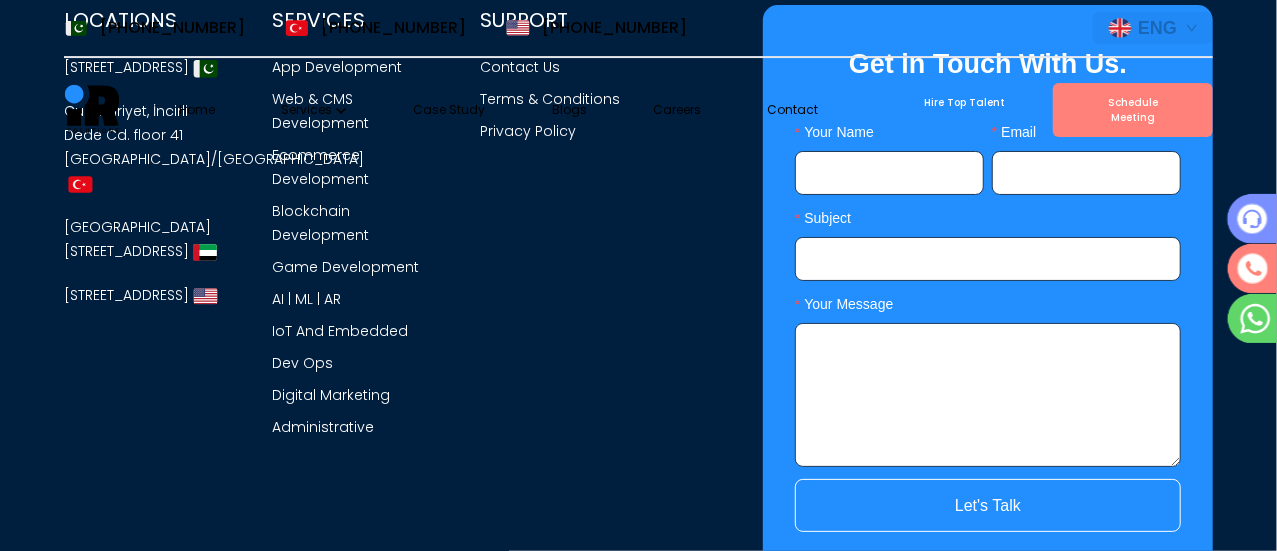 scroll, scrollTop: 0, scrollLeft: 0, axis: both 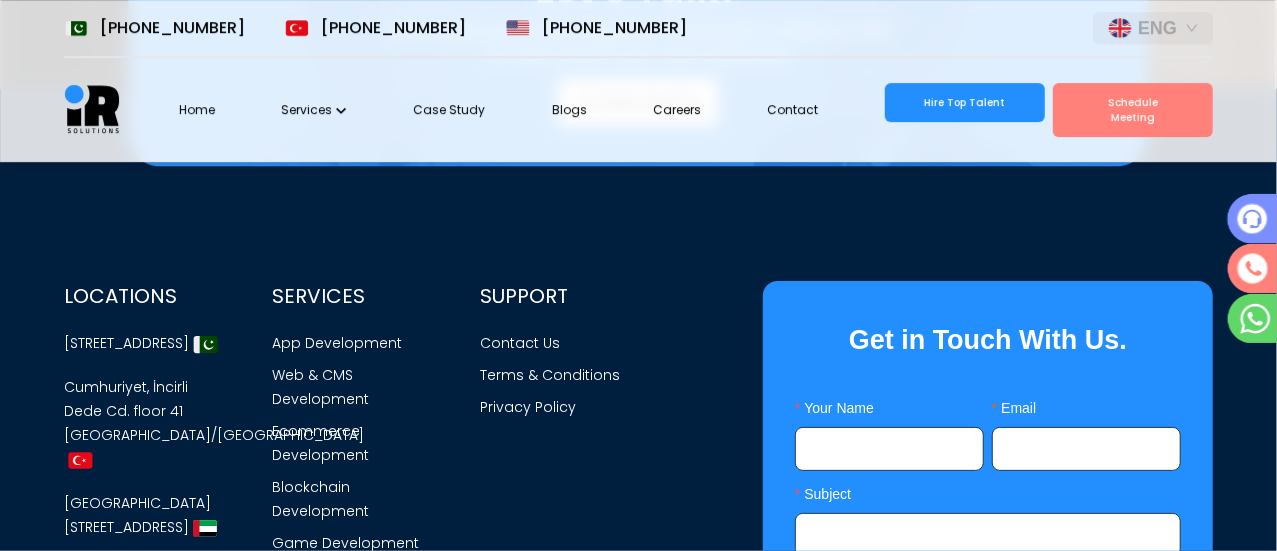 click on "Terms & Conditions" at bounding box center (560, 379) 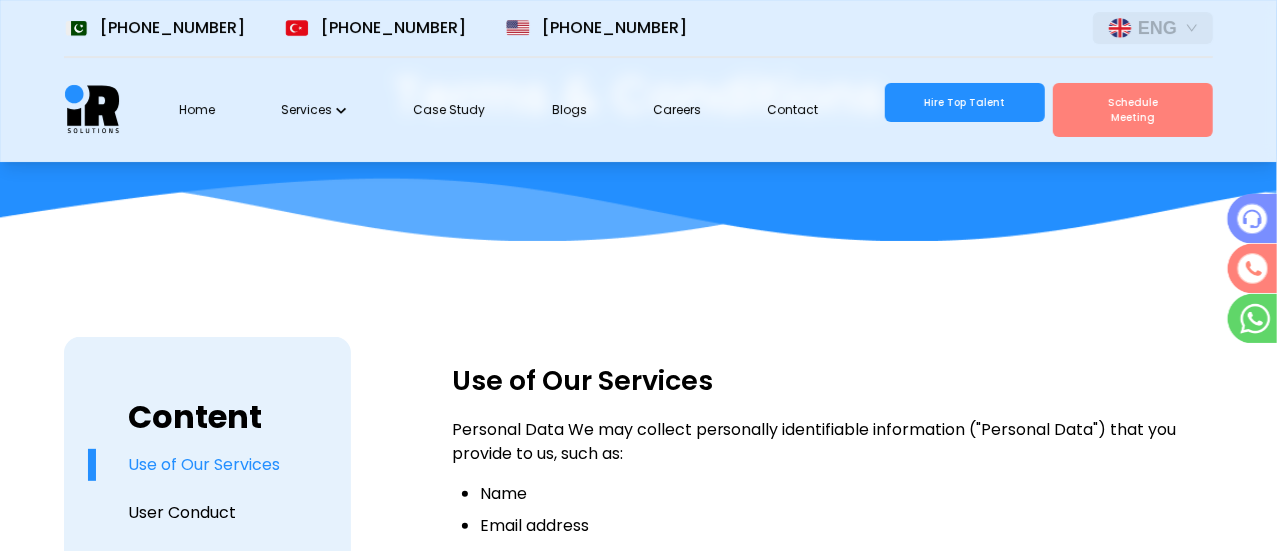 scroll, scrollTop: 0, scrollLeft: 0, axis: both 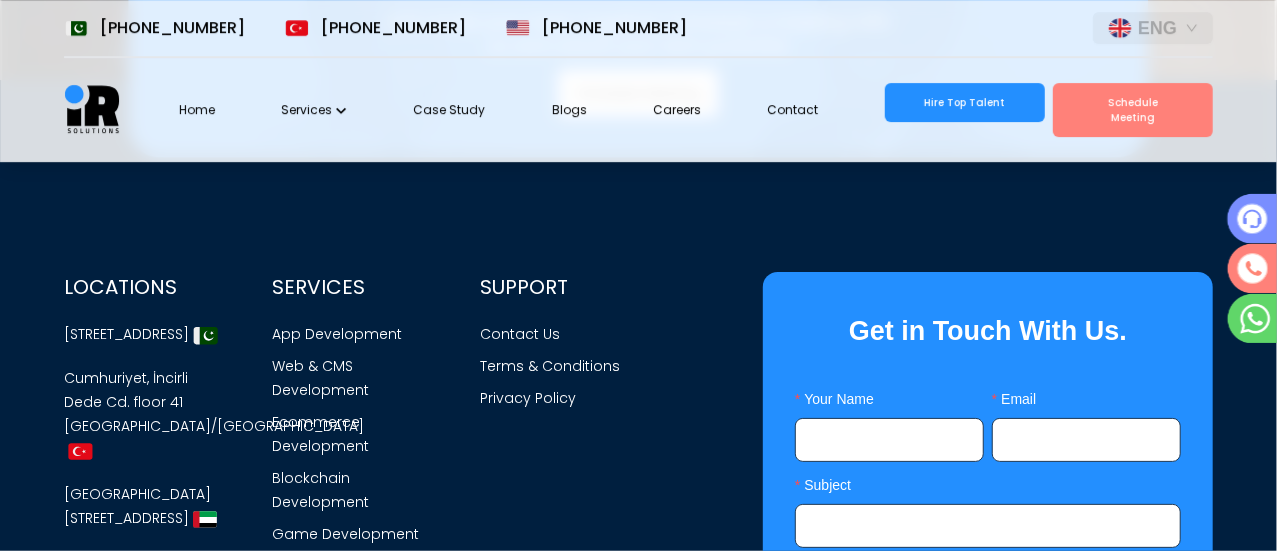 click on "Web & CMS Development" at bounding box center [352, 382] 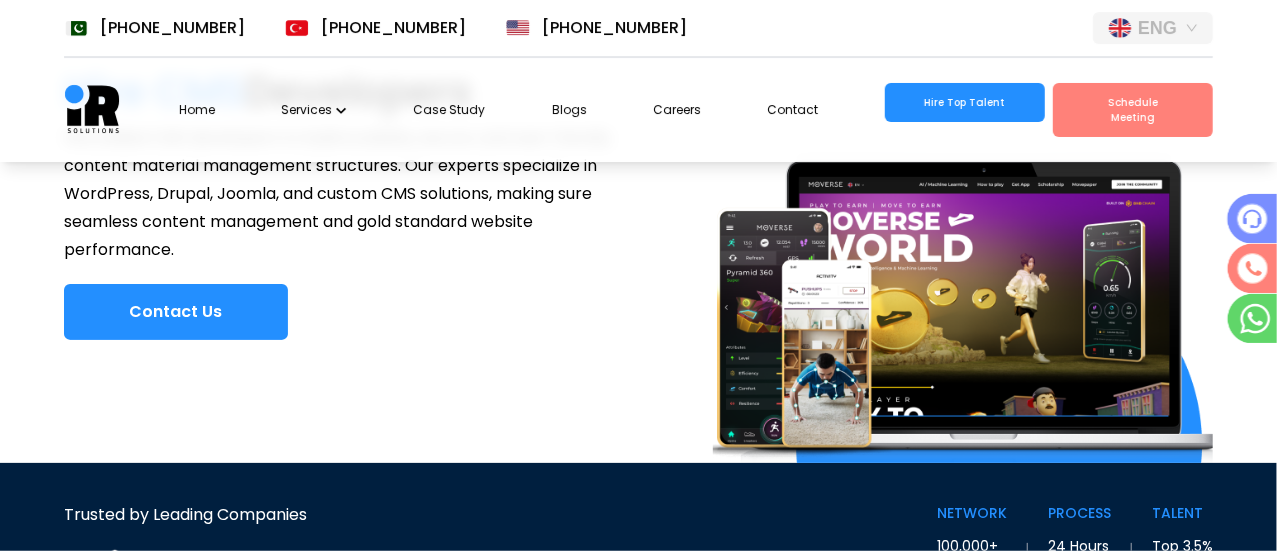 scroll, scrollTop: 0, scrollLeft: 0, axis: both 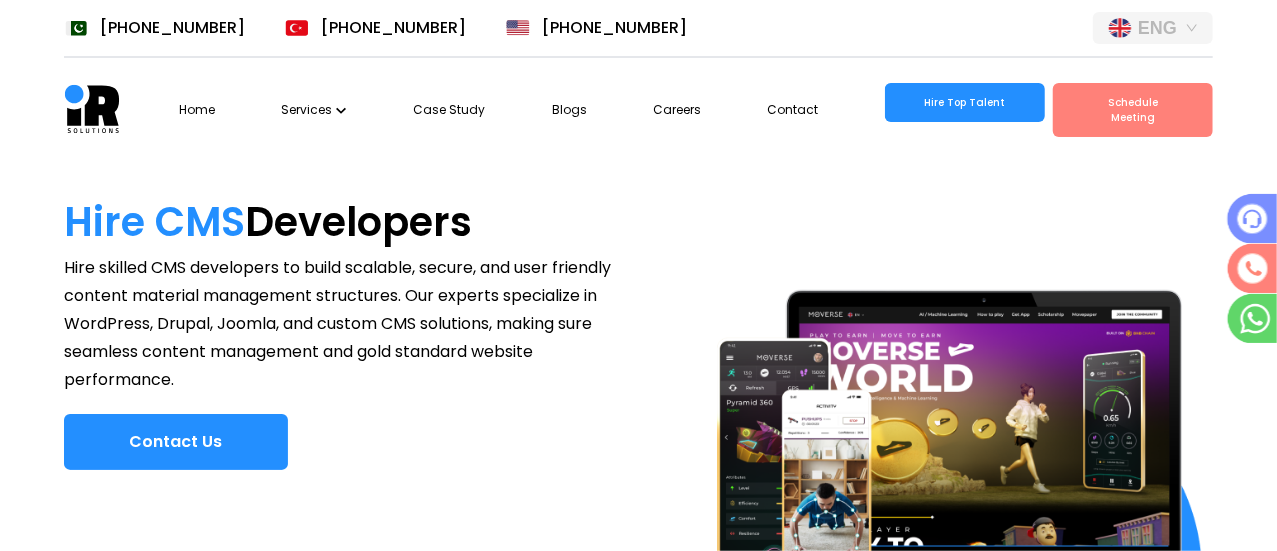 click on "Contact" at bounding box center [793, 109] 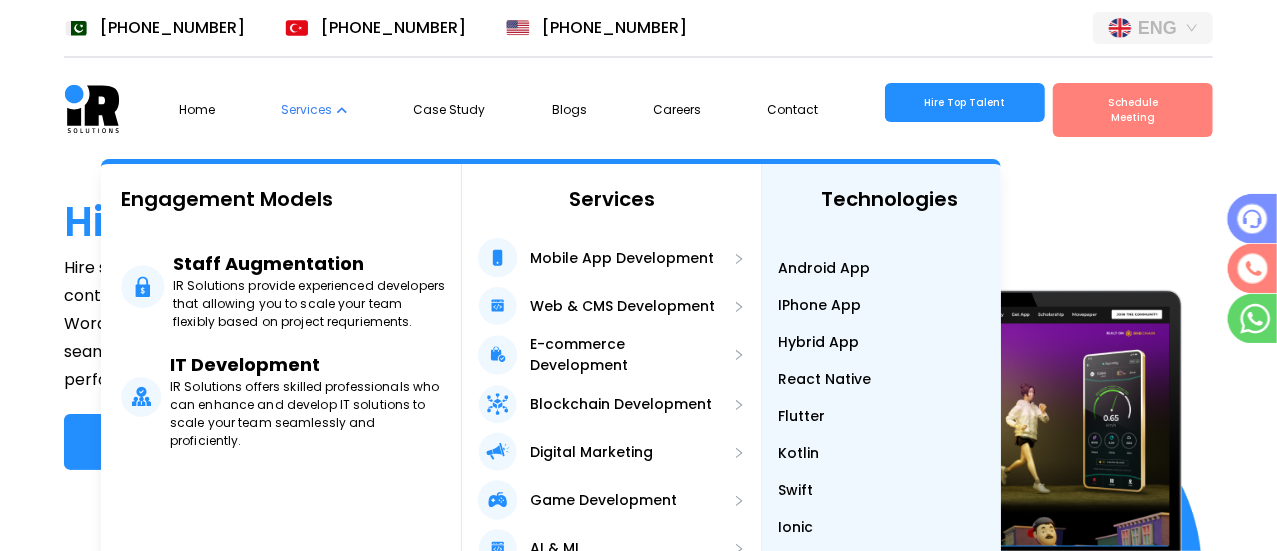 scroll, scrollTop: 0, scrollLeft: 36, axis: horizontal 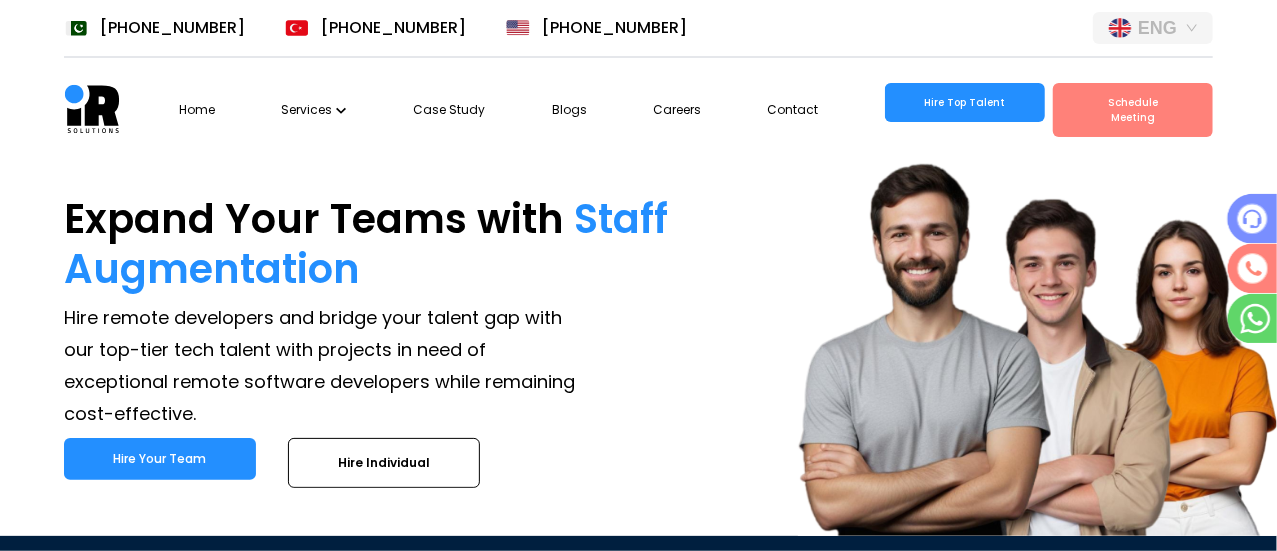 click on "Expand Your Teams with   Staff Augmentation" at bounding box center [391, 244] 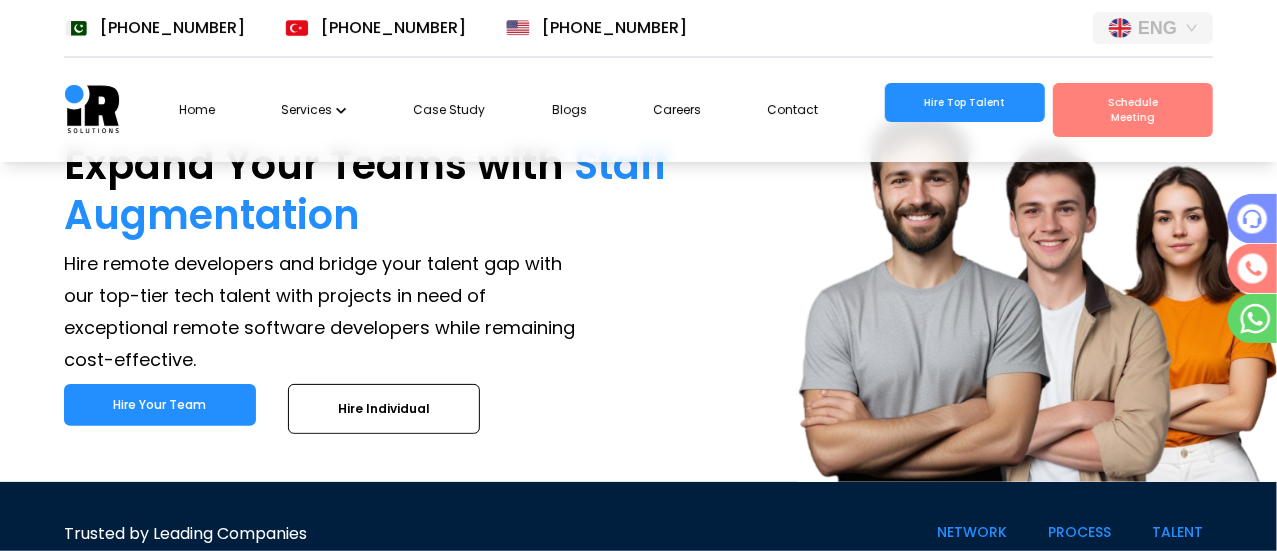 scroll, scrollTop: 61, scrollLeft: 0, axis: vertical 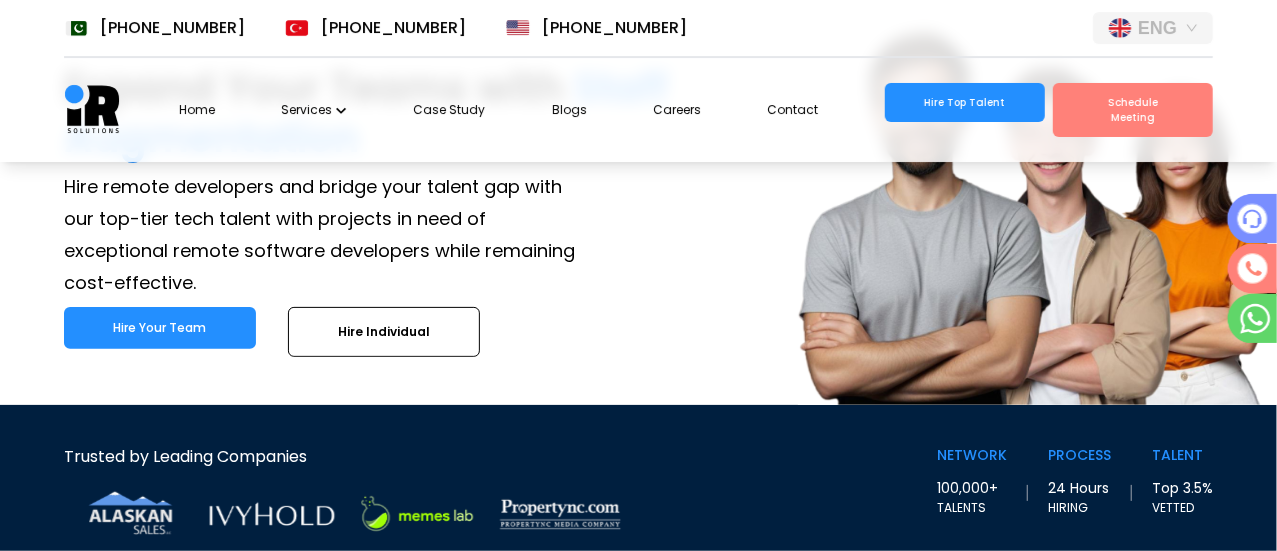 click on "Hire Individual" at bounding box center [384, 332] 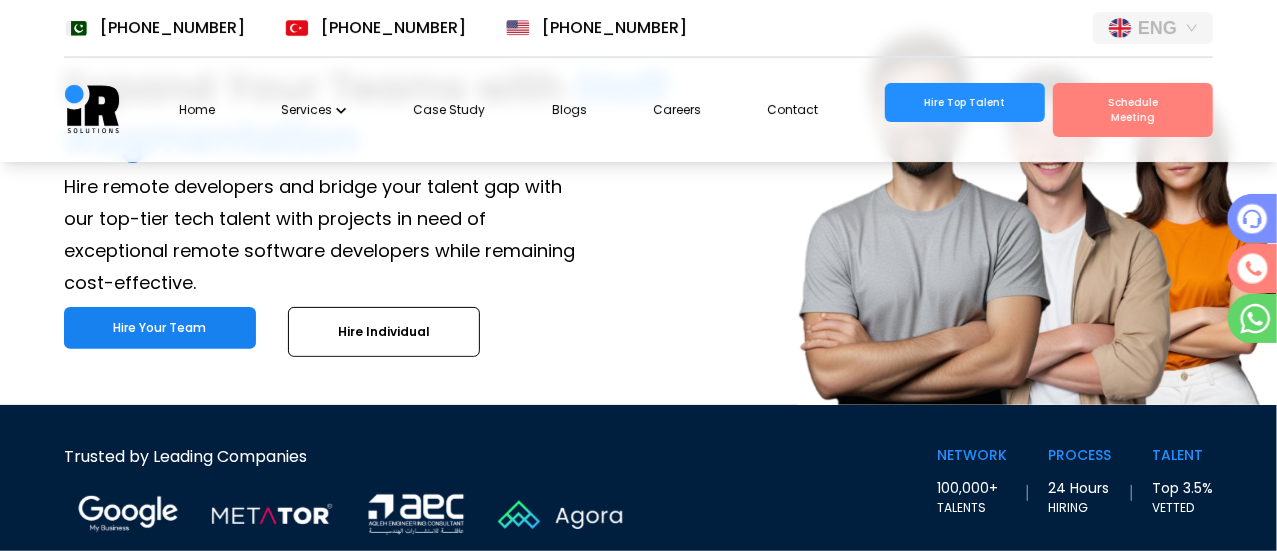 click on "Hire Your Team" at bounding box center (160, 328) 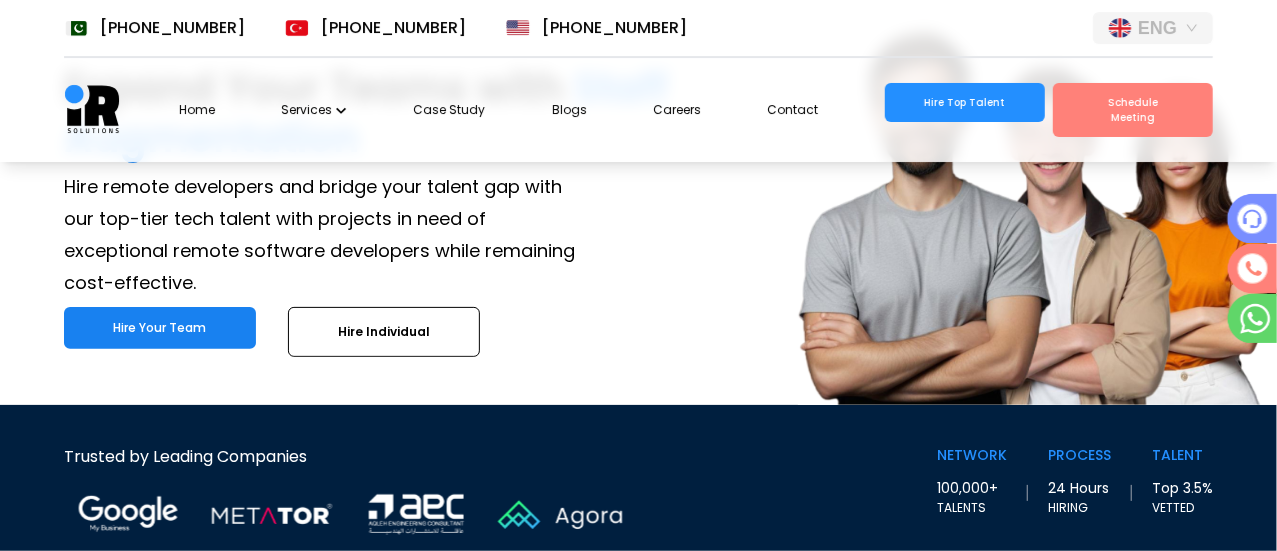 scroll, scrollTop: 0, scrollLeft: 36, axis: horizontal 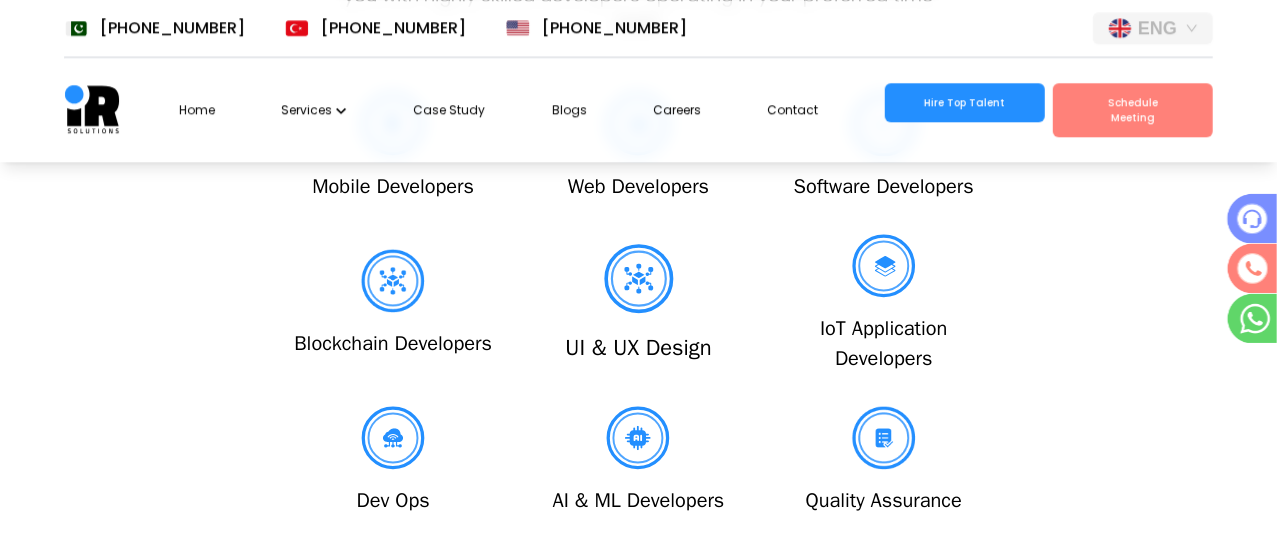 click at bounding box center (638, 278) 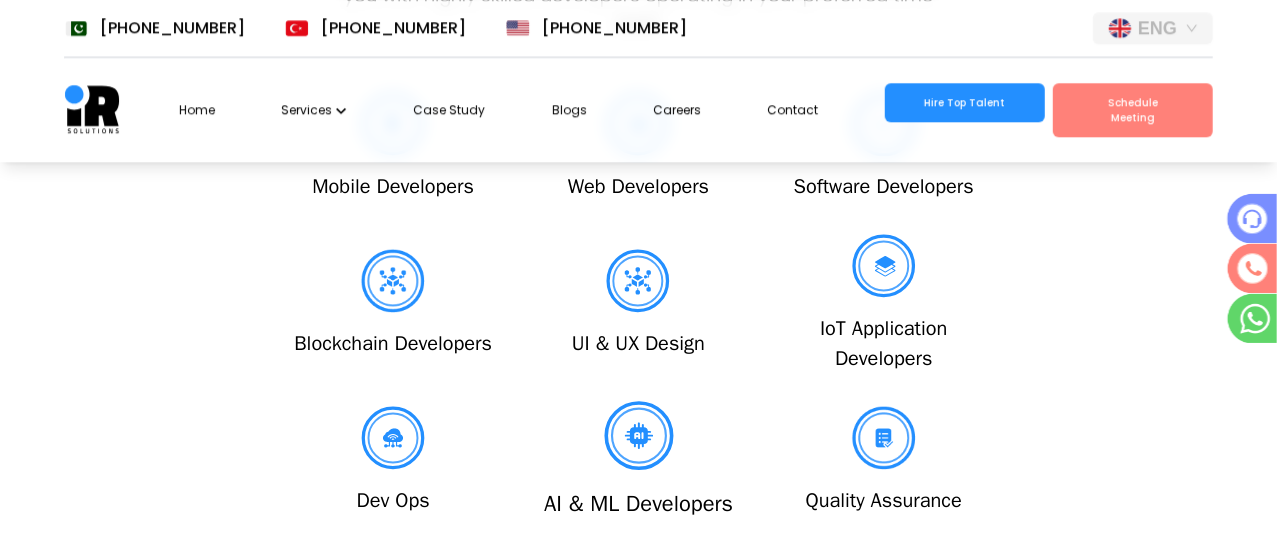 click at bounding box center [638, 435] 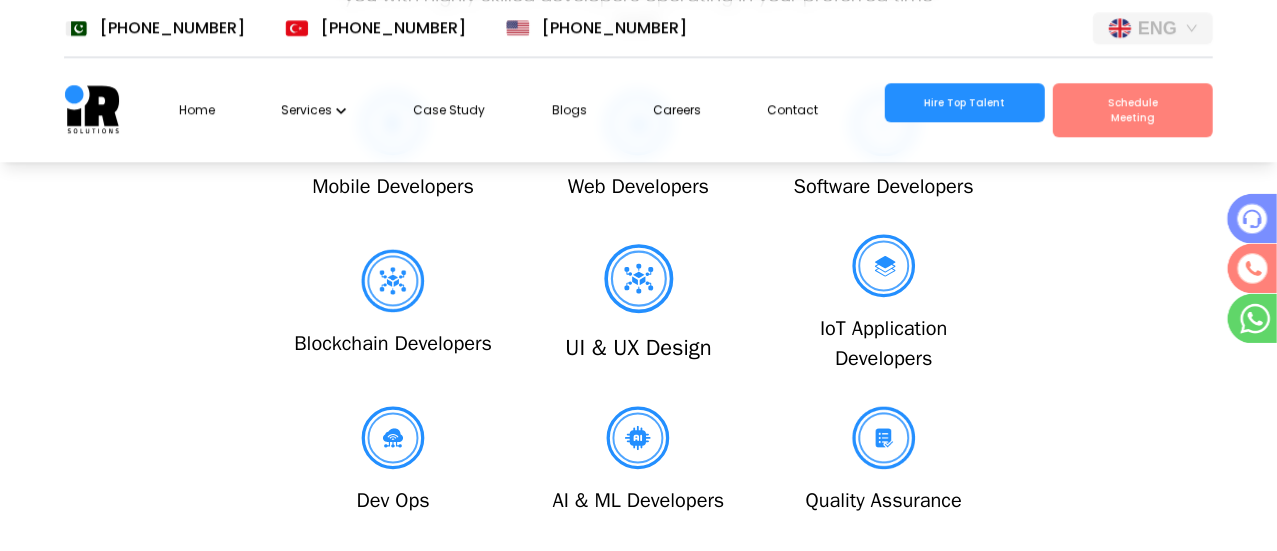 scroll, scrollTop: 0, scrollLeft: 0, axis: both 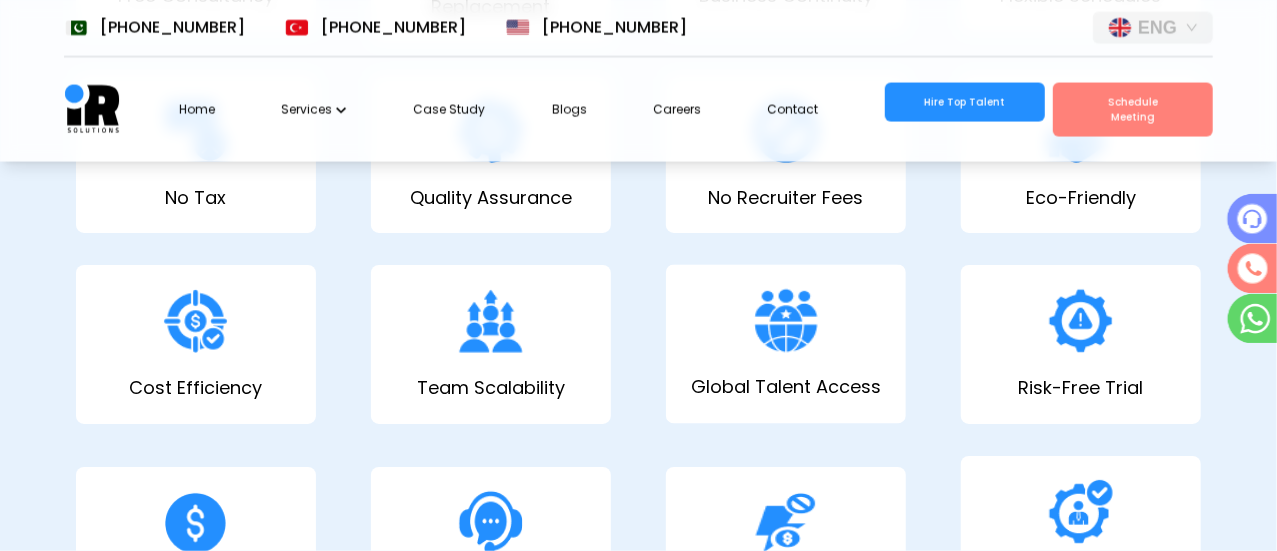 click on "Global Talent Access" at bounding box center [786, 344] 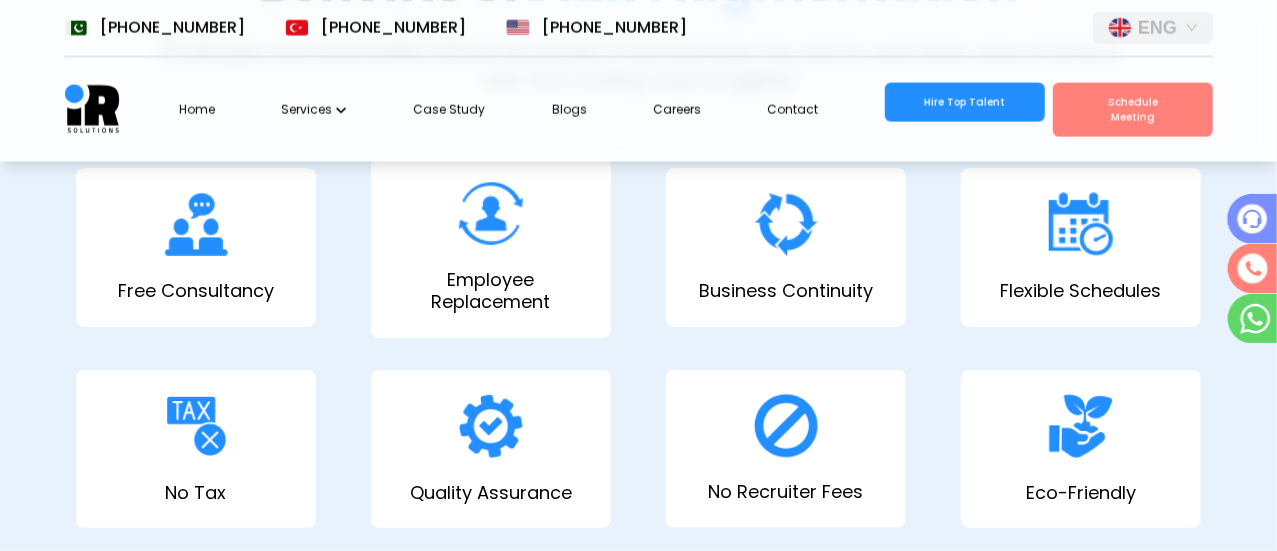 scroll, scrollTop: 1467, scrollLeft: 0, axis: vertical 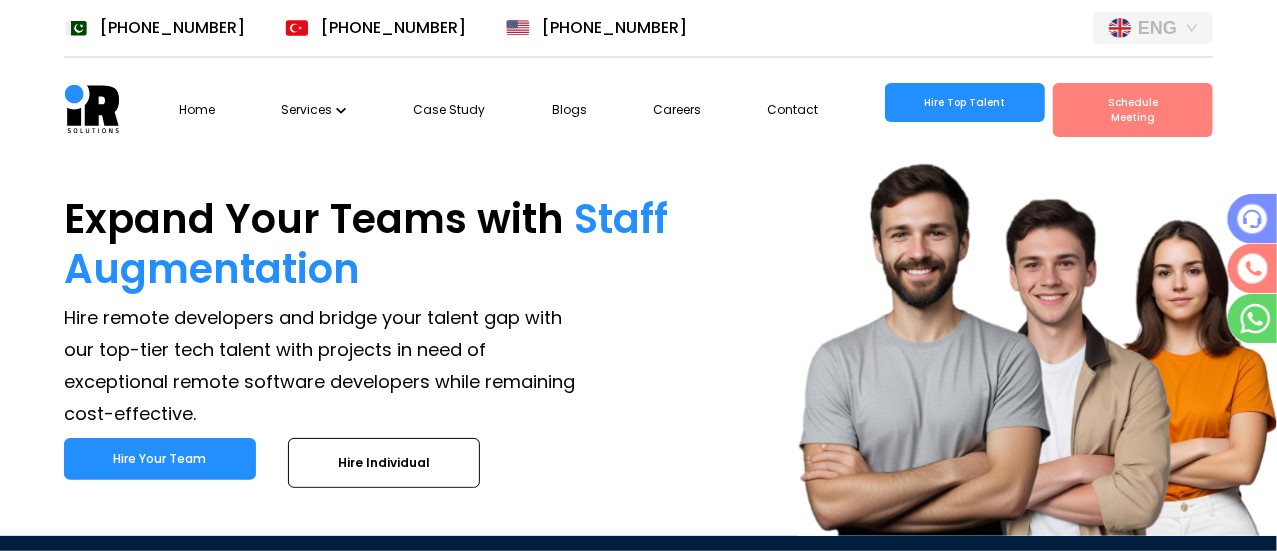 click on "Contact" at bounding box center [793, 109] 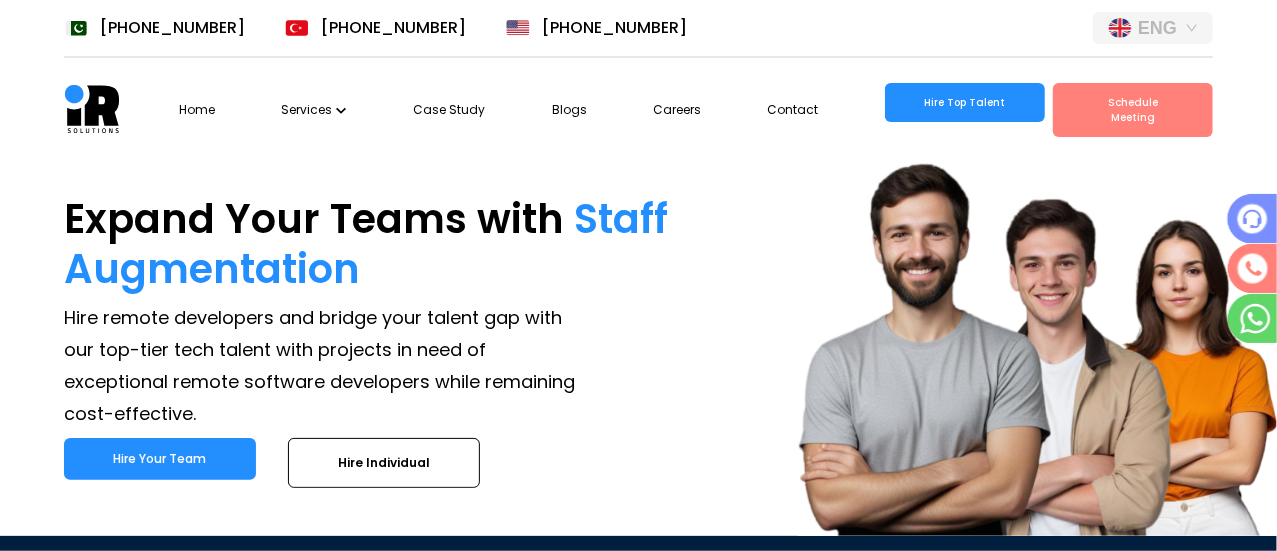 scroll, scrollTop: 0, scrollLeft: 36, axis: horizontal 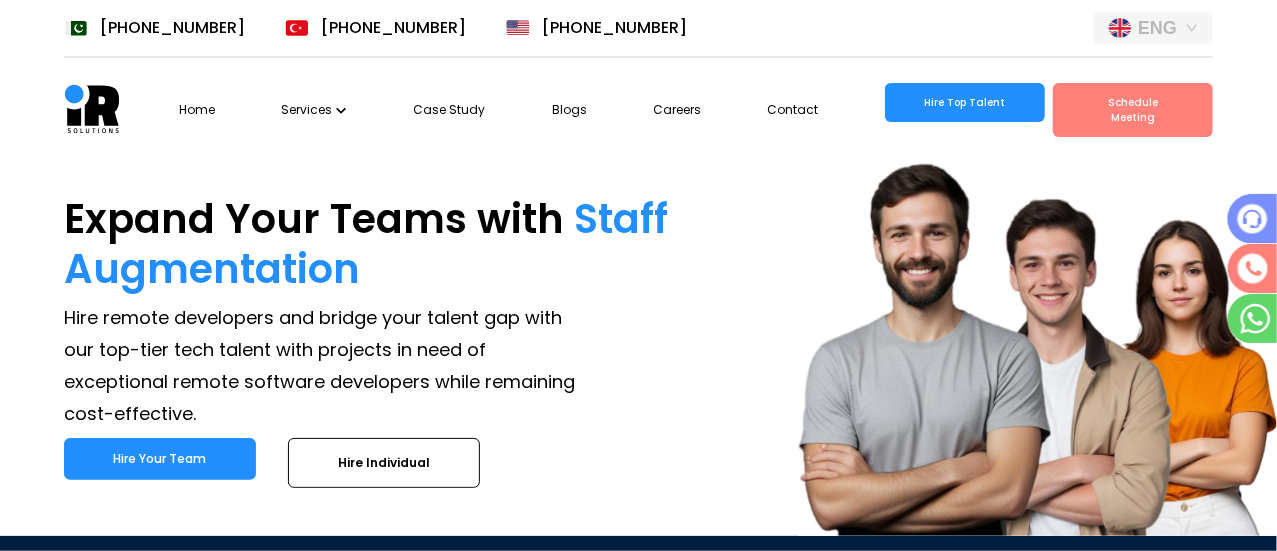click on "Home" at bounding box center (197, 110) 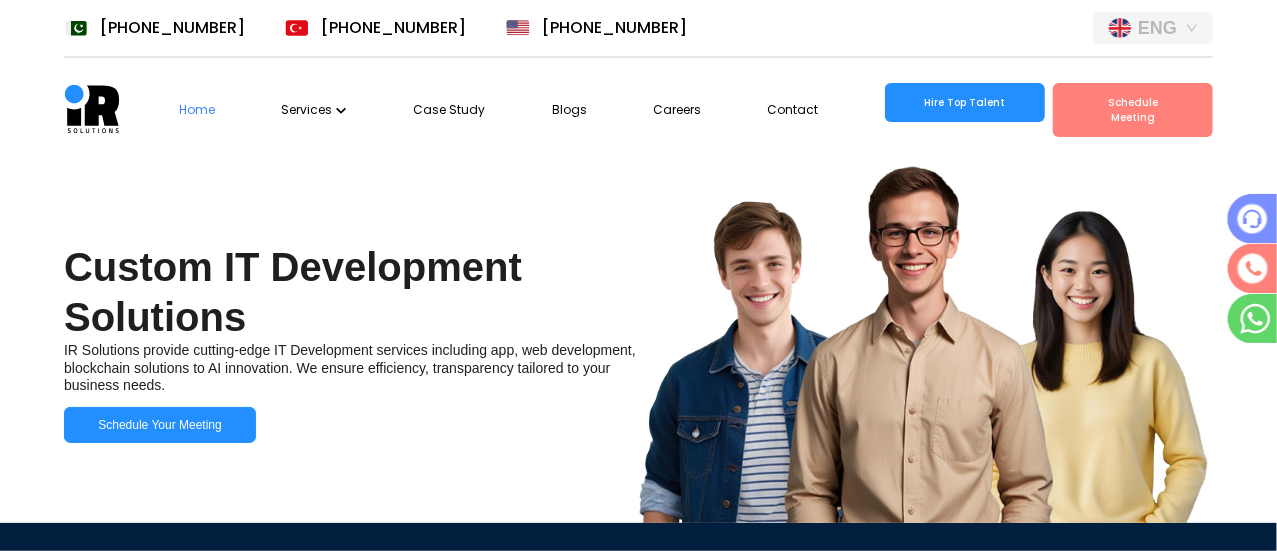 click on "Home" at bounding box center (197, 110) 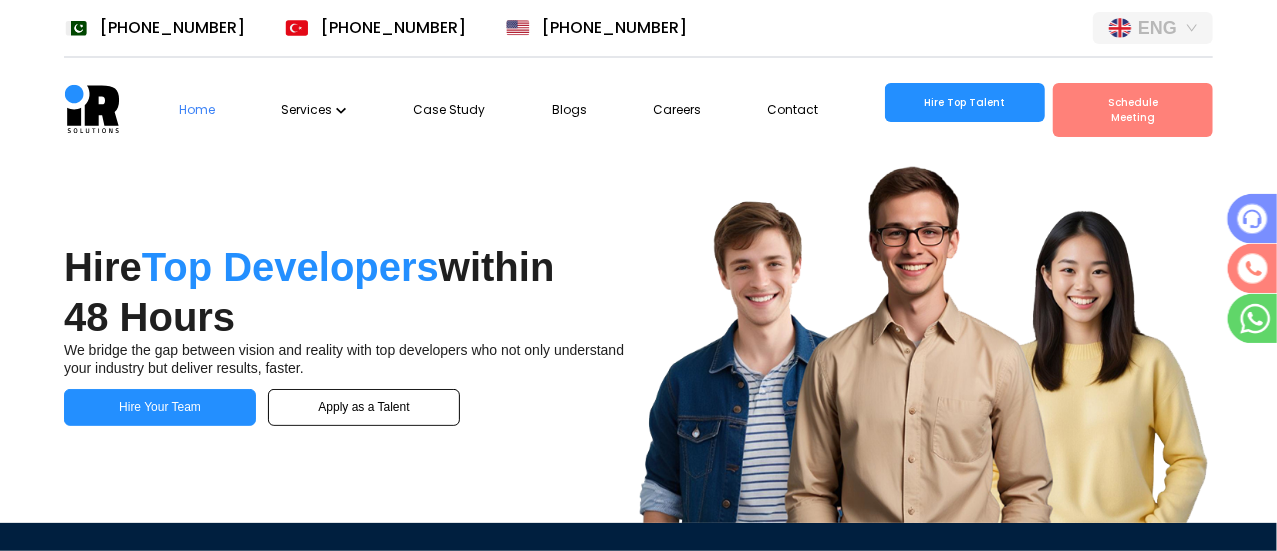 click on "Home" at bounding box center (197, 110) 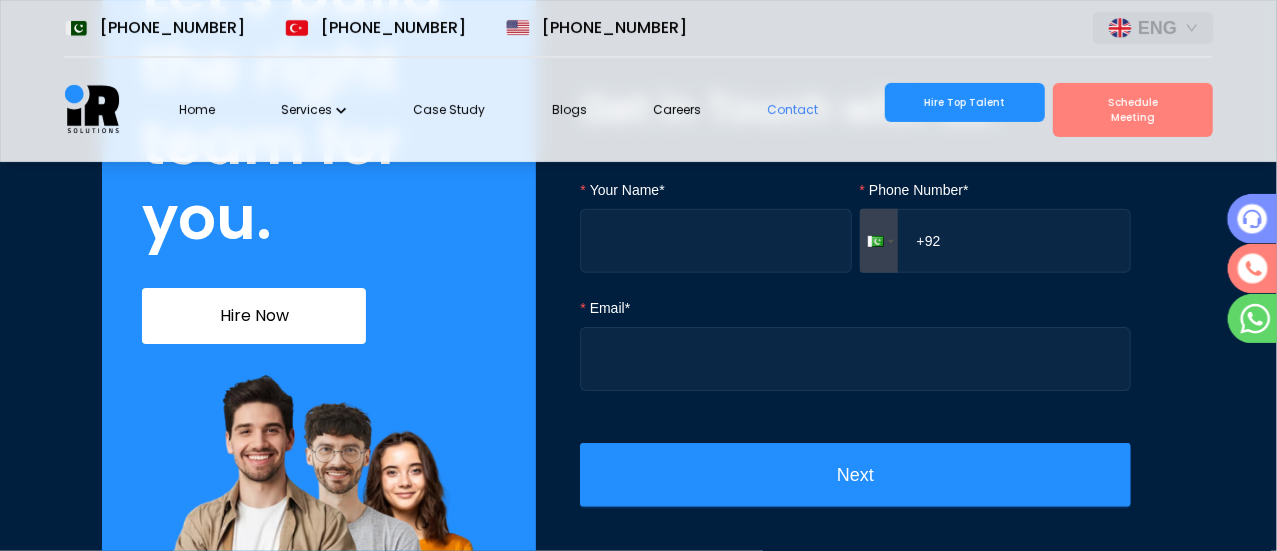 scroll, scrollTop: 419, scrollLeft: 0, axis: vertical 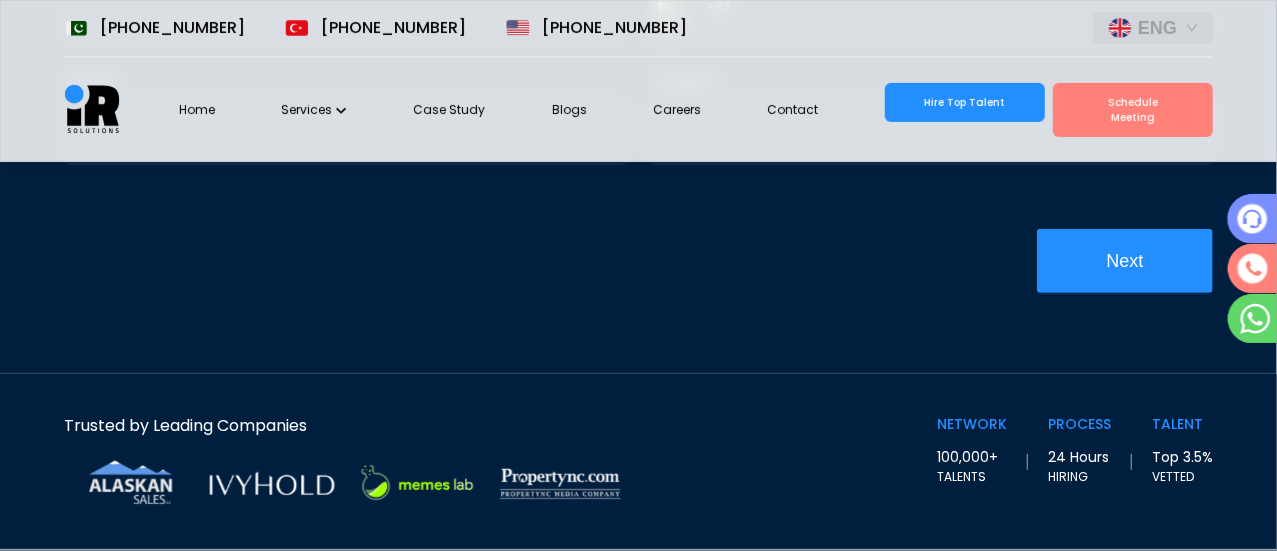 click on "Services" at bounding box center (314, 110) 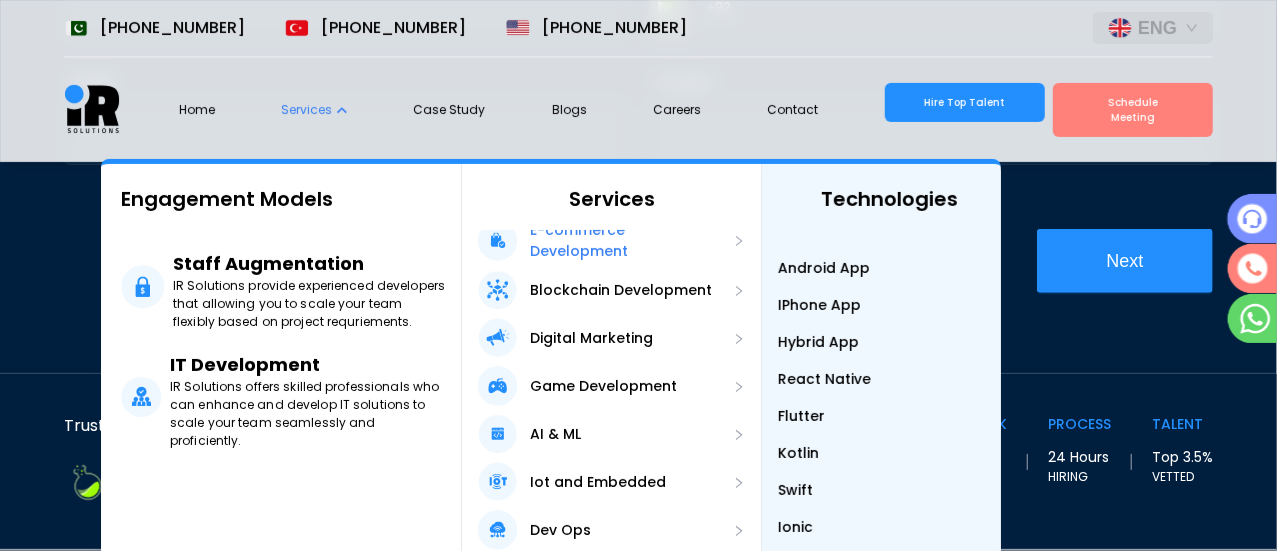 scroll, scrollTop: 121, scrollLeft: 0, axis: vertical 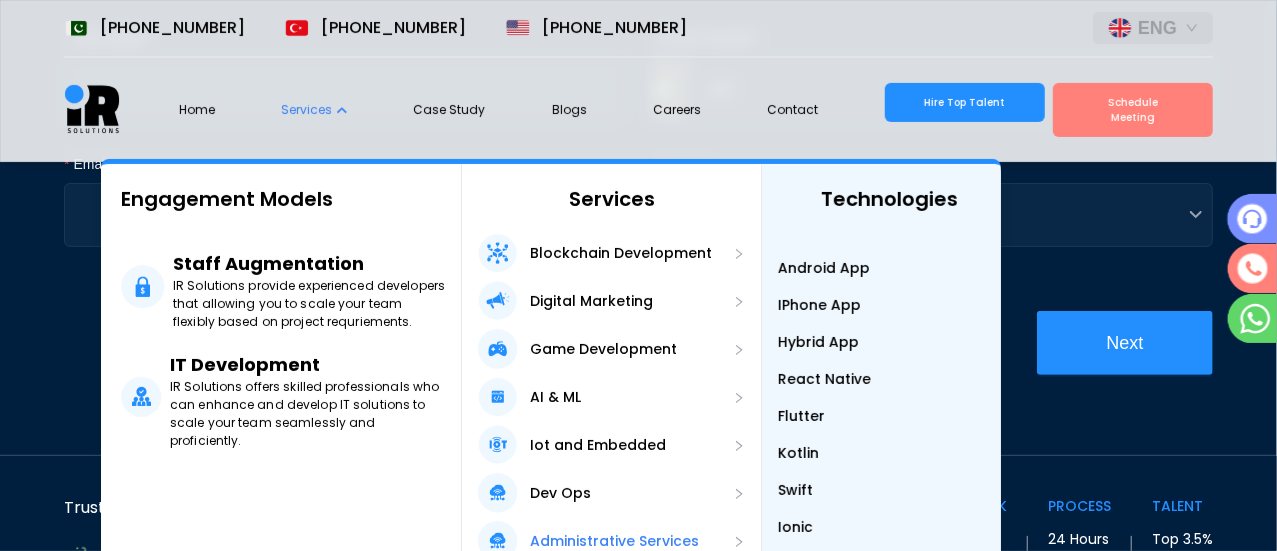 click on "Administrative Services" at bounding box center (614, 541) 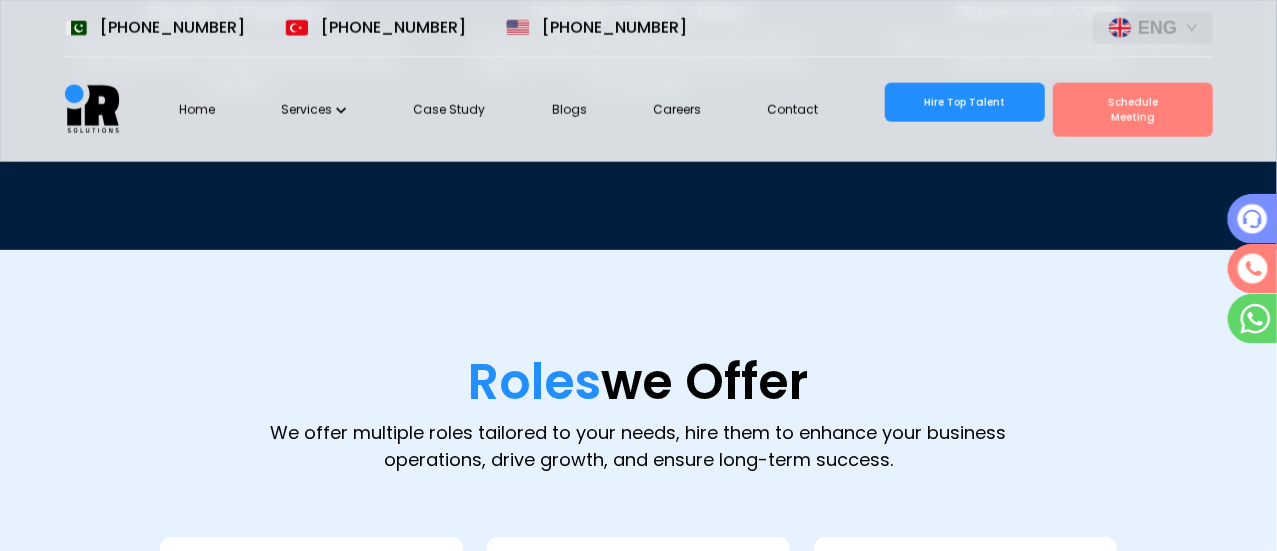 scroll, scrollTop: 1263, scrollLeft: 0, axis: vertical 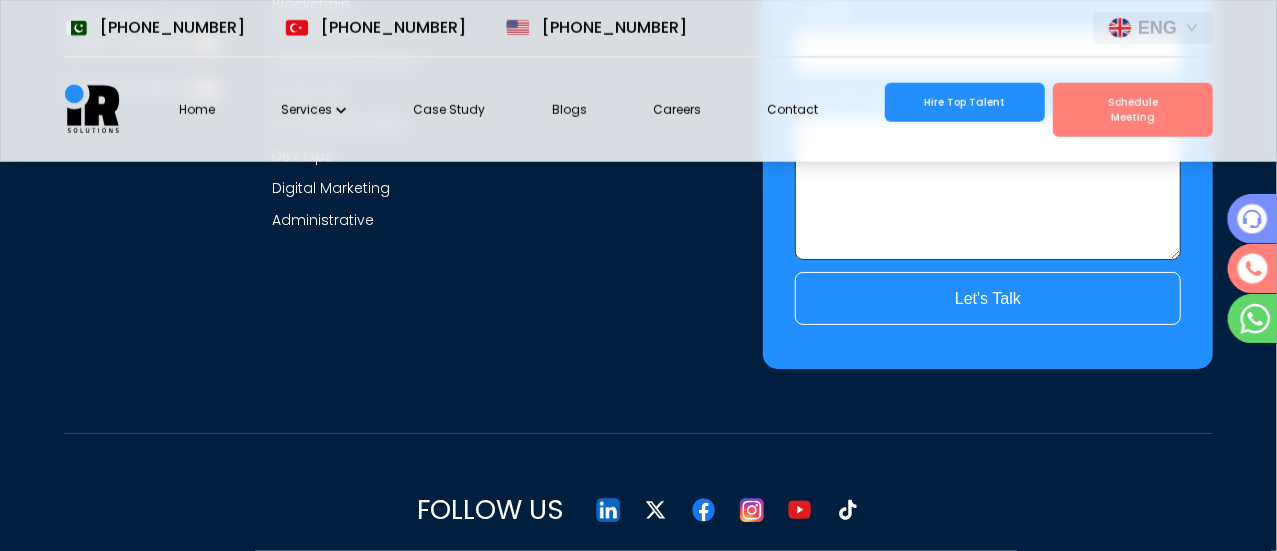click at bounding box center (848, 510) 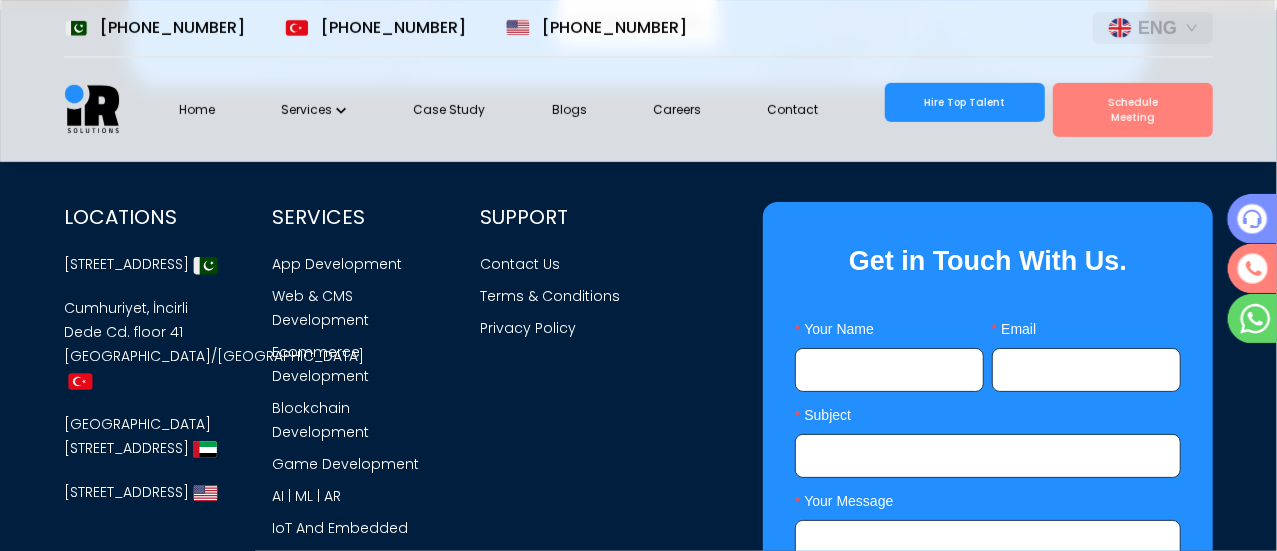 scroll, scrollTop: 8350, scrollLeft: 0, axis: vertical 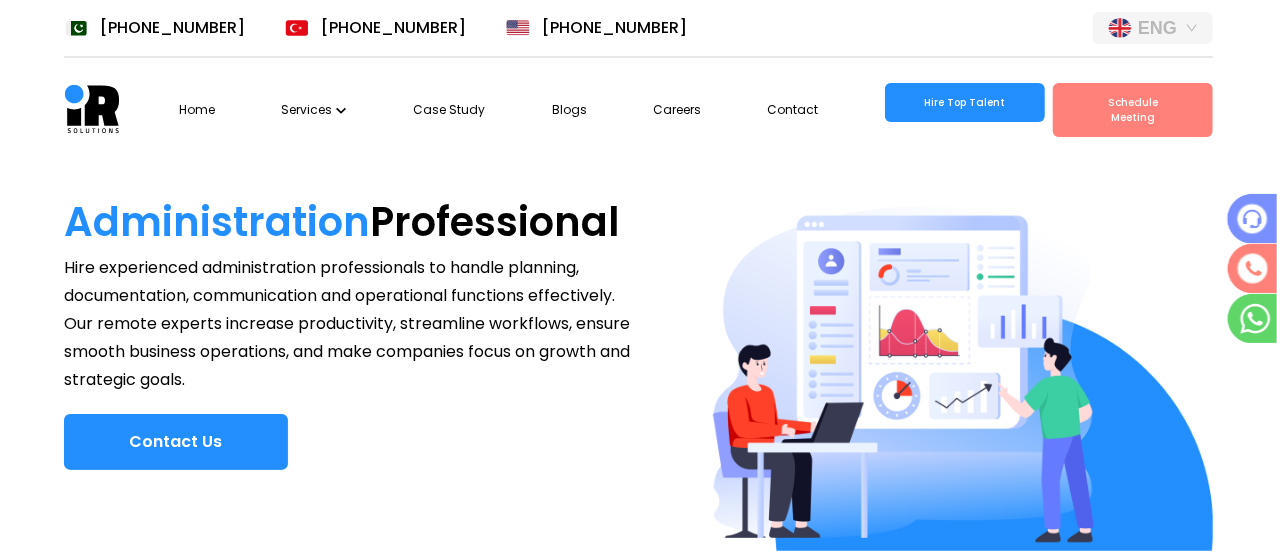 click at bounding box center [92, 110] 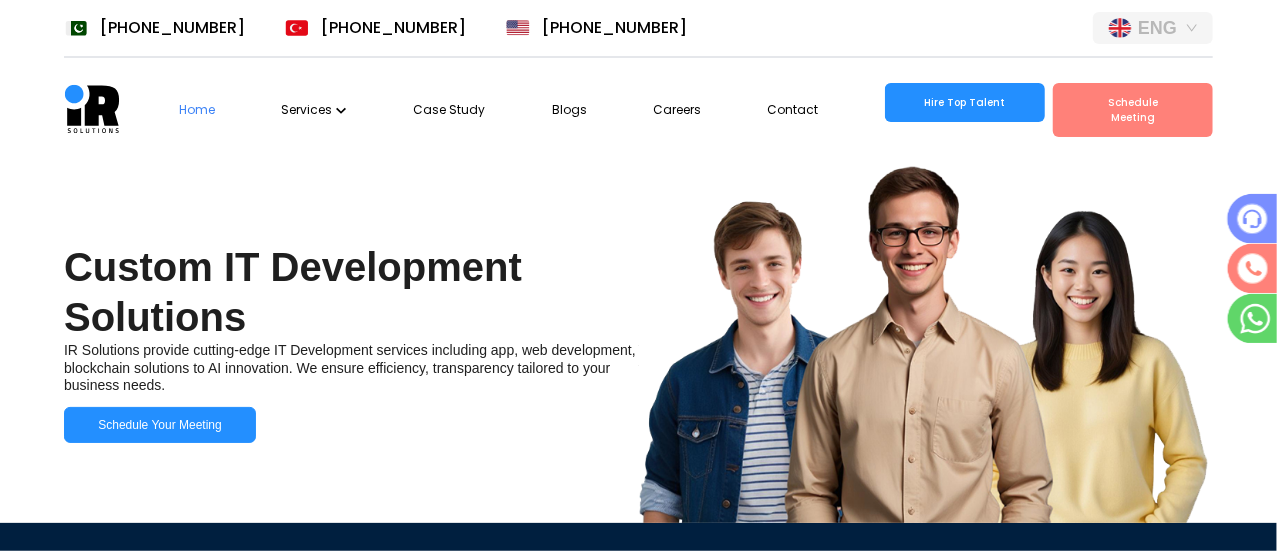 click at bounding box center [92, 110] 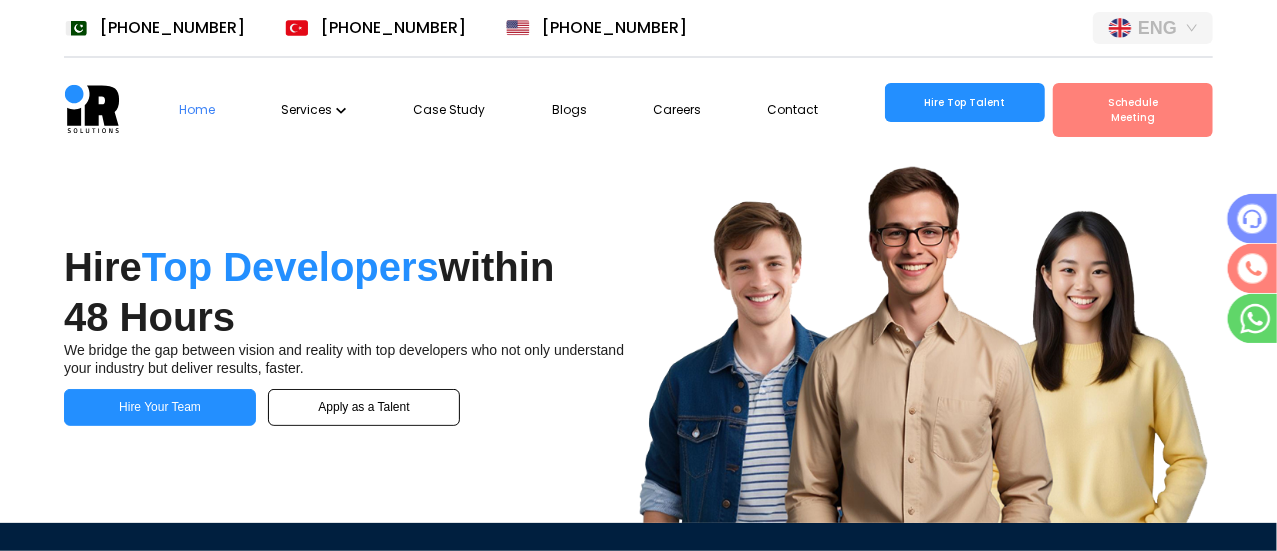 click on "Services" at bounding box center [314, 110] 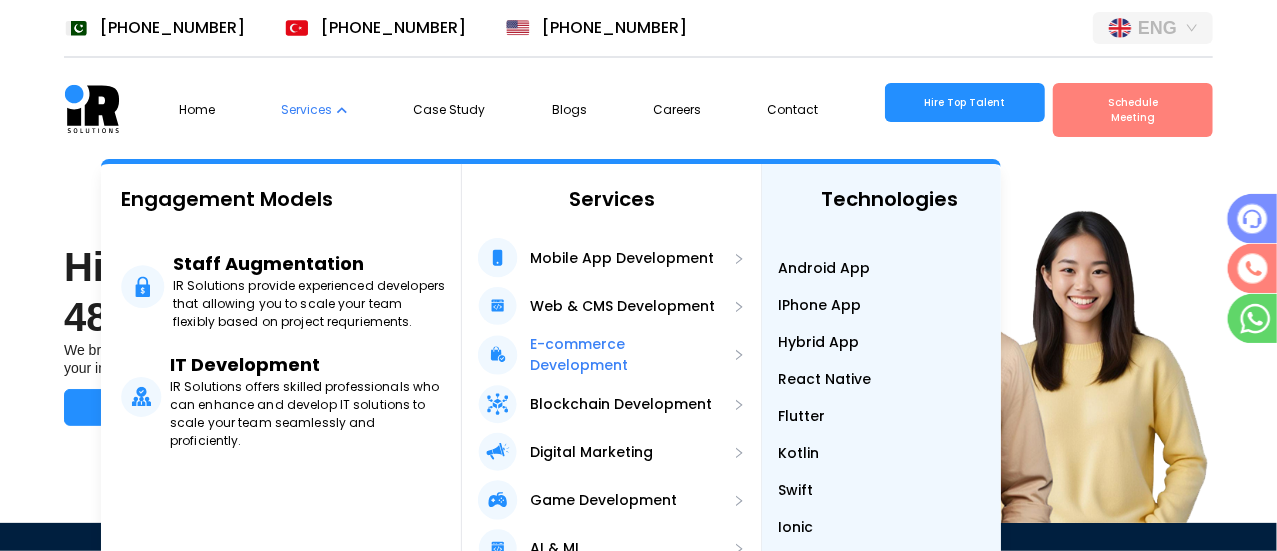 scroll, scrollTop: 151, scrollLeft: 0, axis: vertical 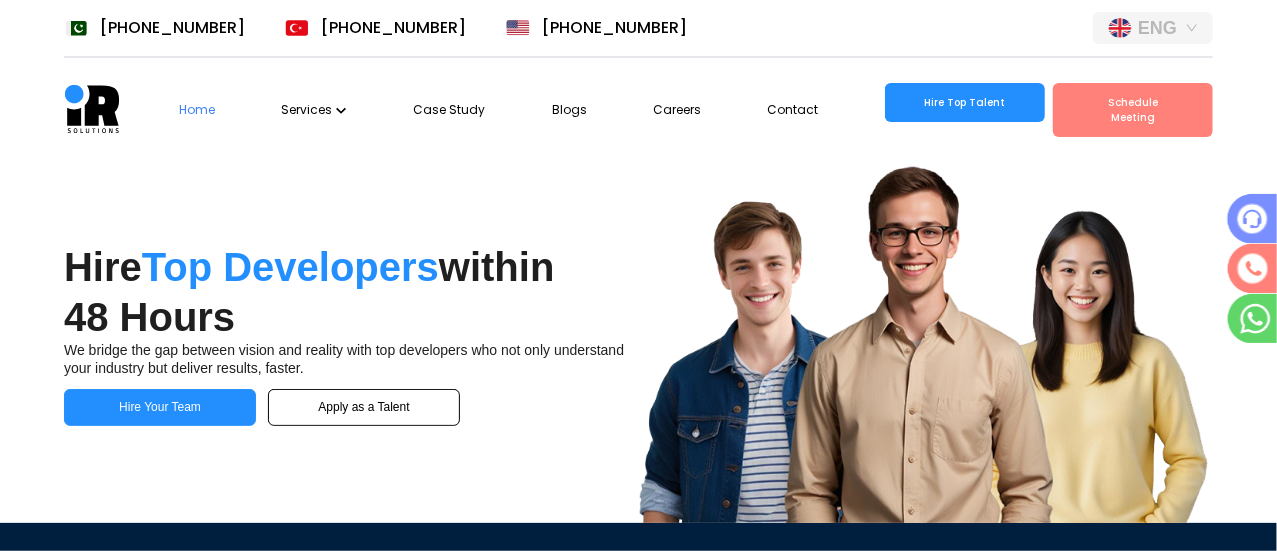click at bounding box center (926, 342) 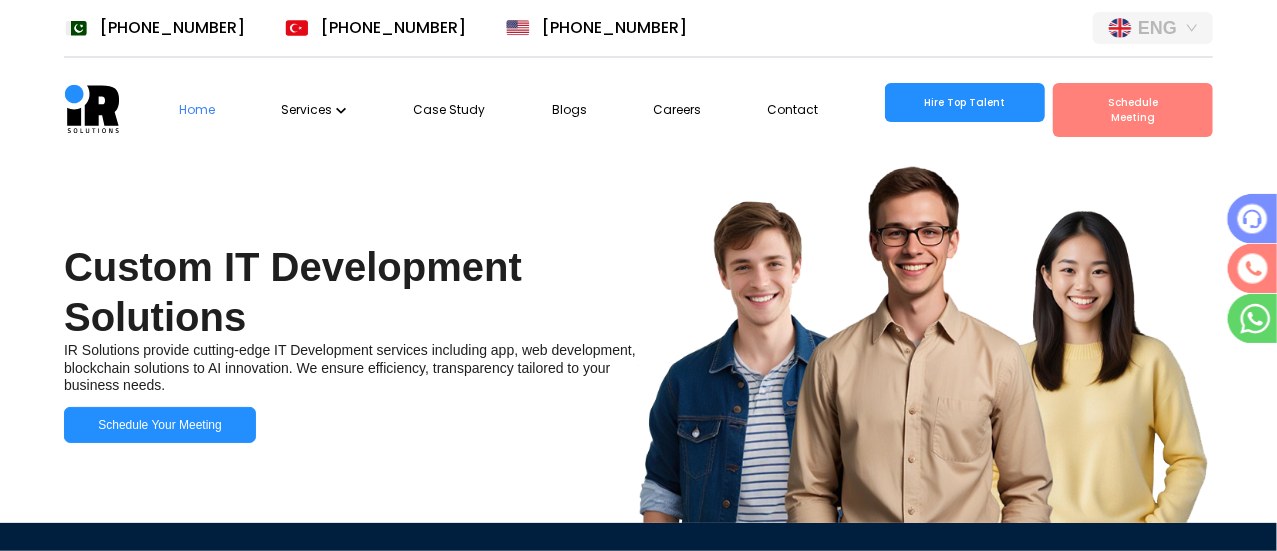 click at bounding box center (926, 342) 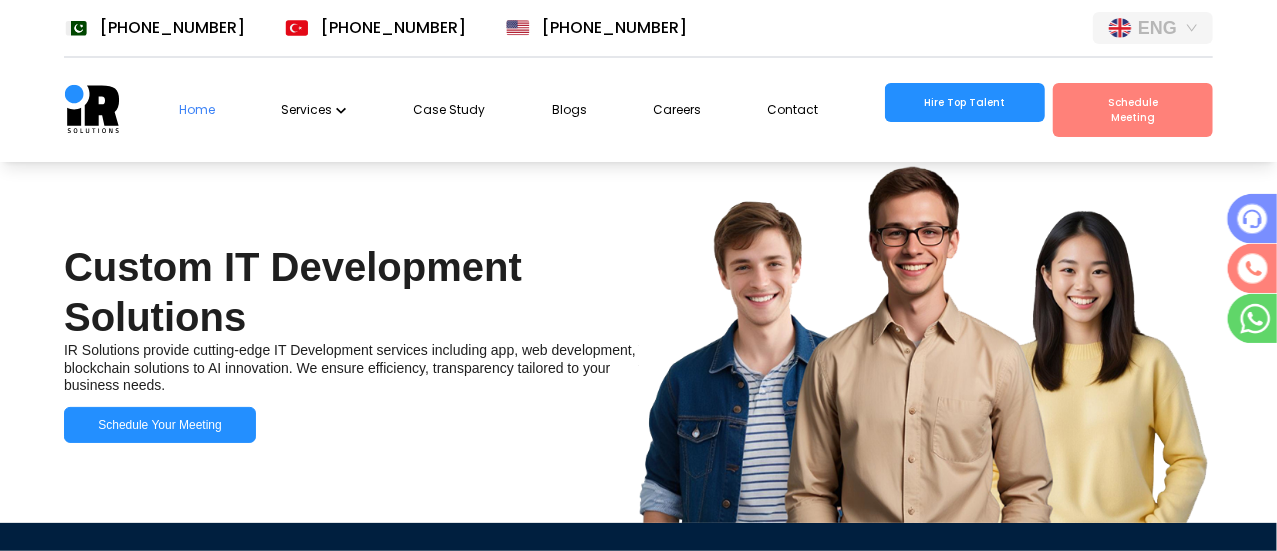 scroll, scrollTop: 2, scrollLeft: 0, axis: vertical 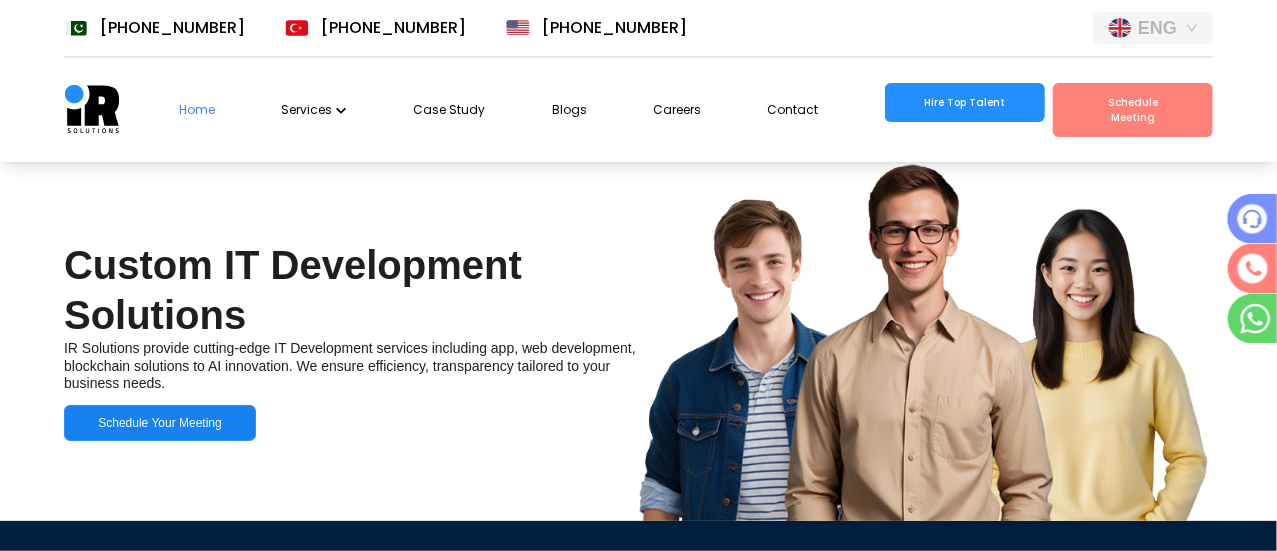 click on "Schedule Your Meeting" at bounding box center (160, 423) 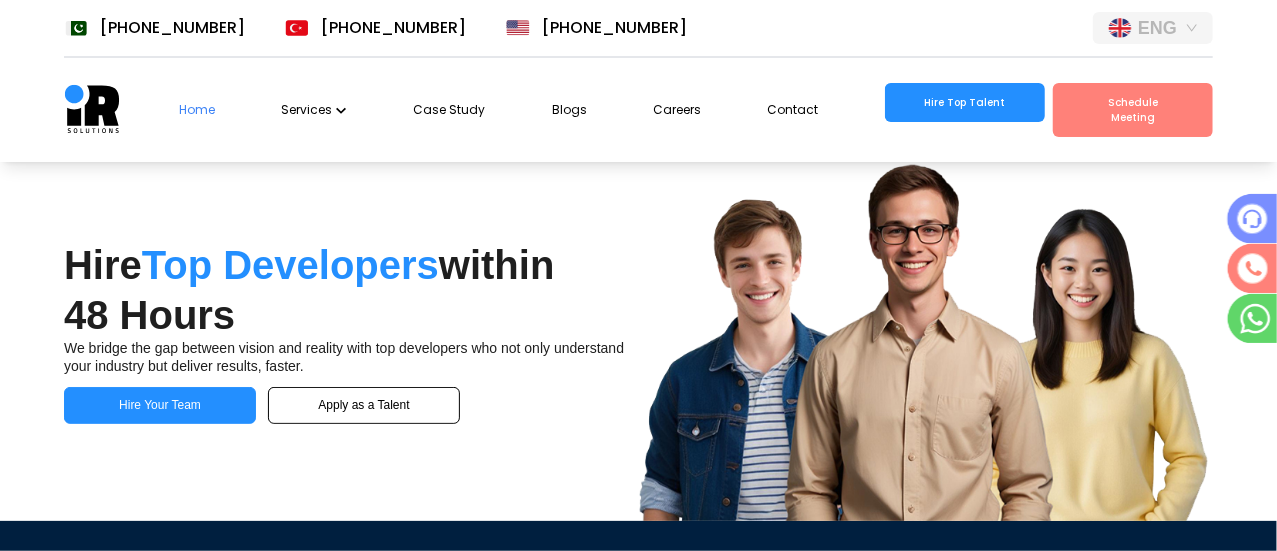 scroll, scrollTop: 0, scrollLeft: 0, axis: both 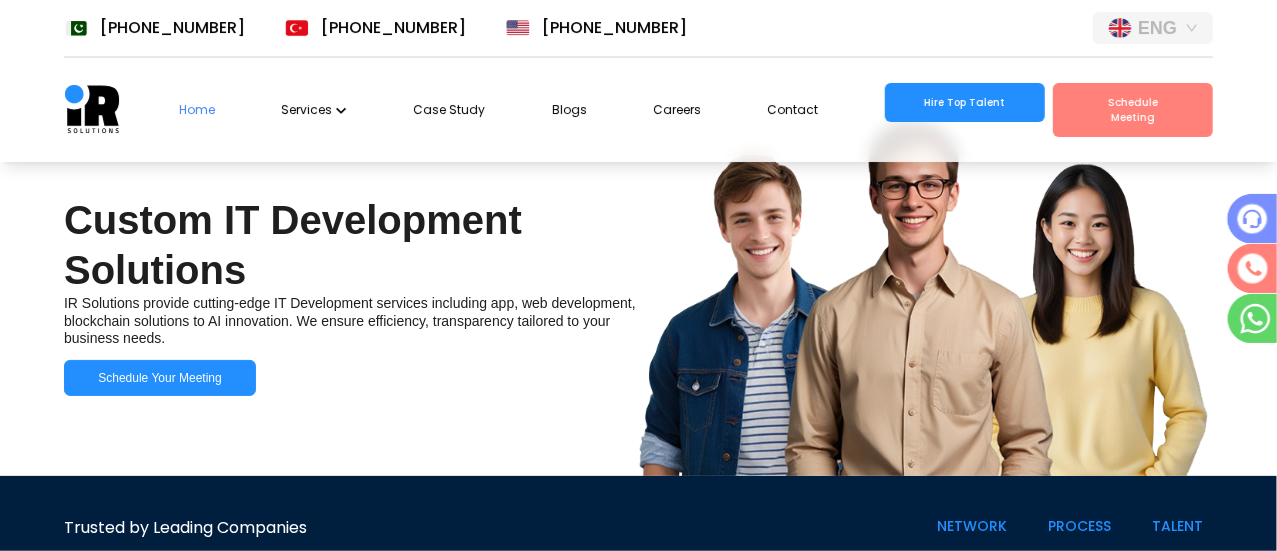 click on "Services" at bounding box center (314, 110) 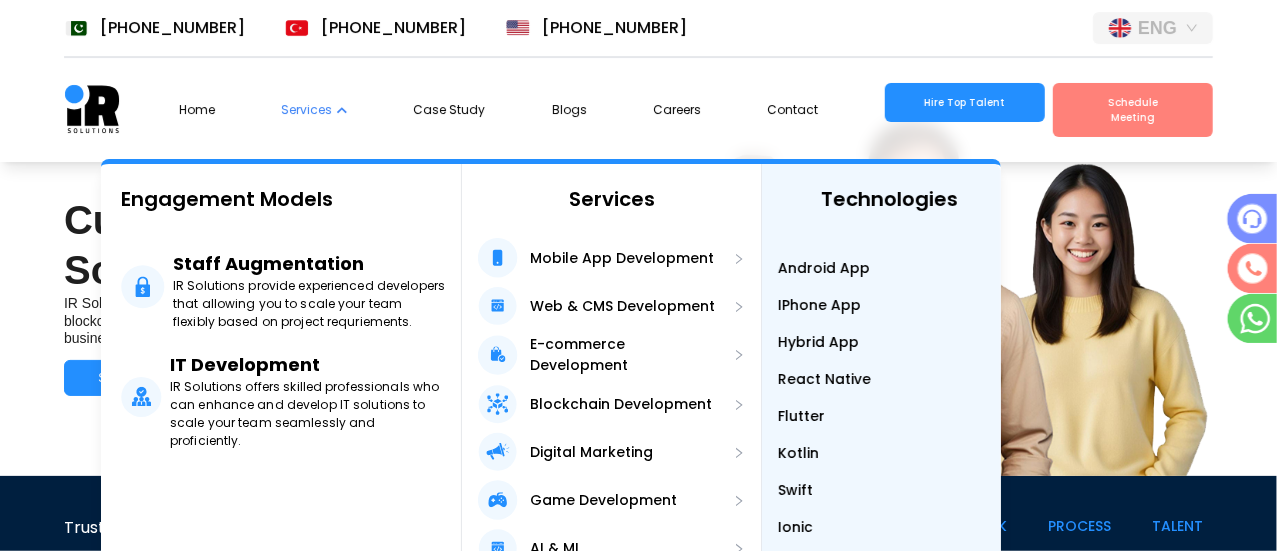 click on "Services" at bounding box center [314, 110] 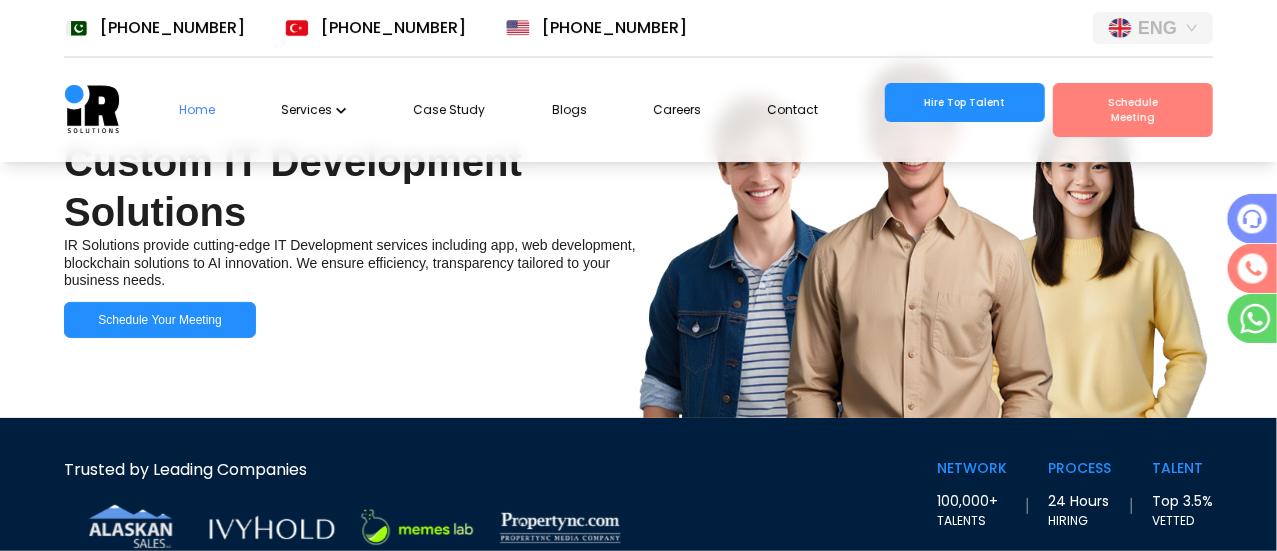 scroll, scrollTop: 22, scrollLeft: 0, axis: vertical 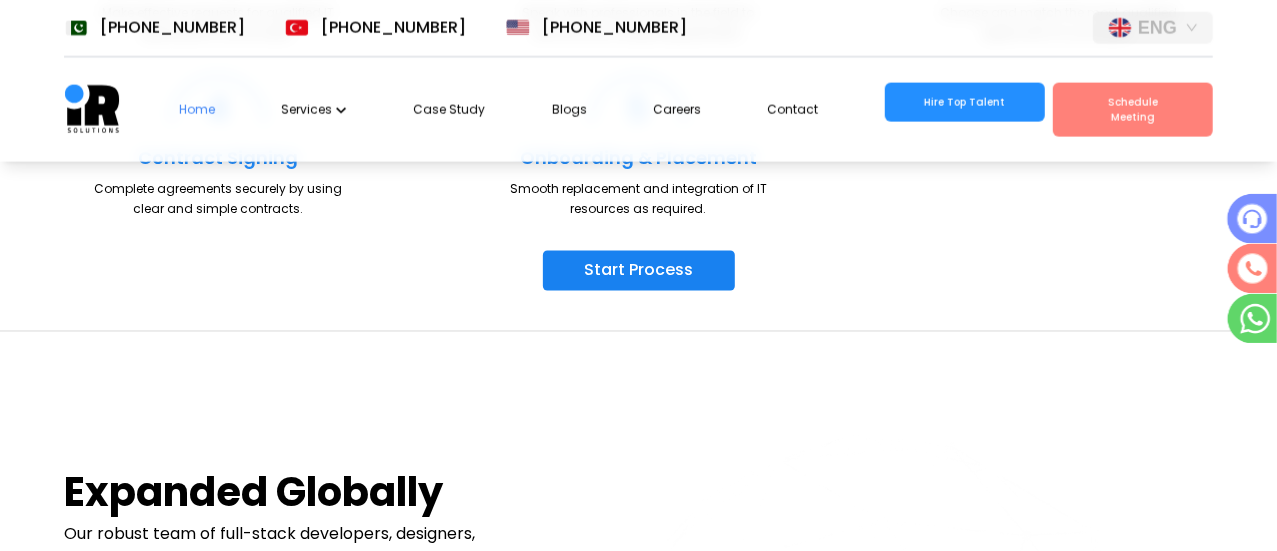click on "Start Process" at bounding box center (639, 271) 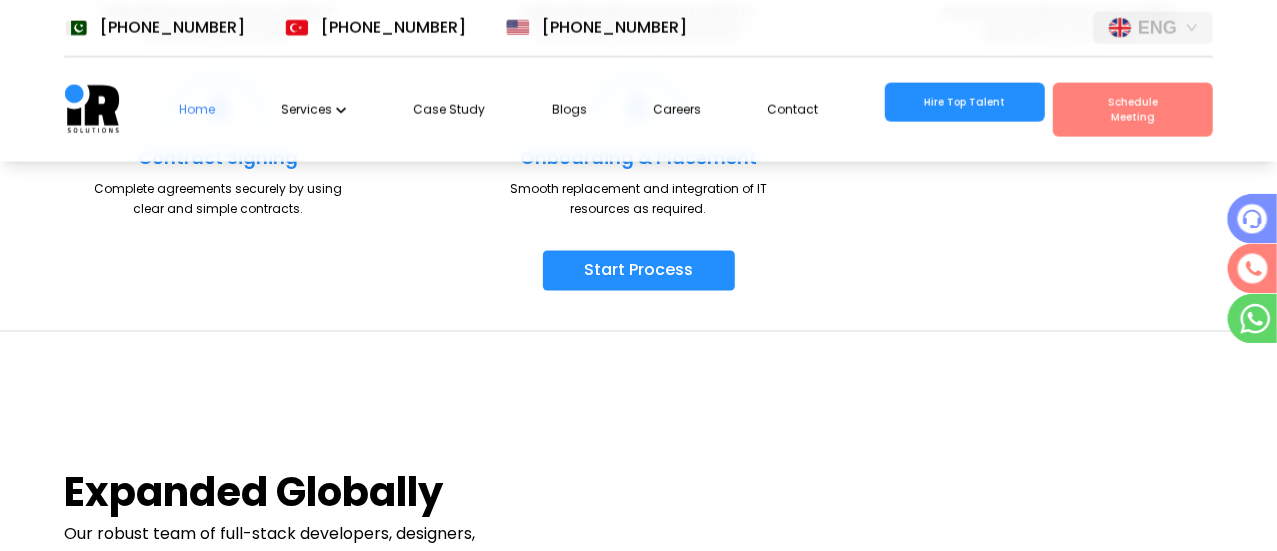 scroll, scrollTop: 0, scrollLeft: 36, axis: horizontal 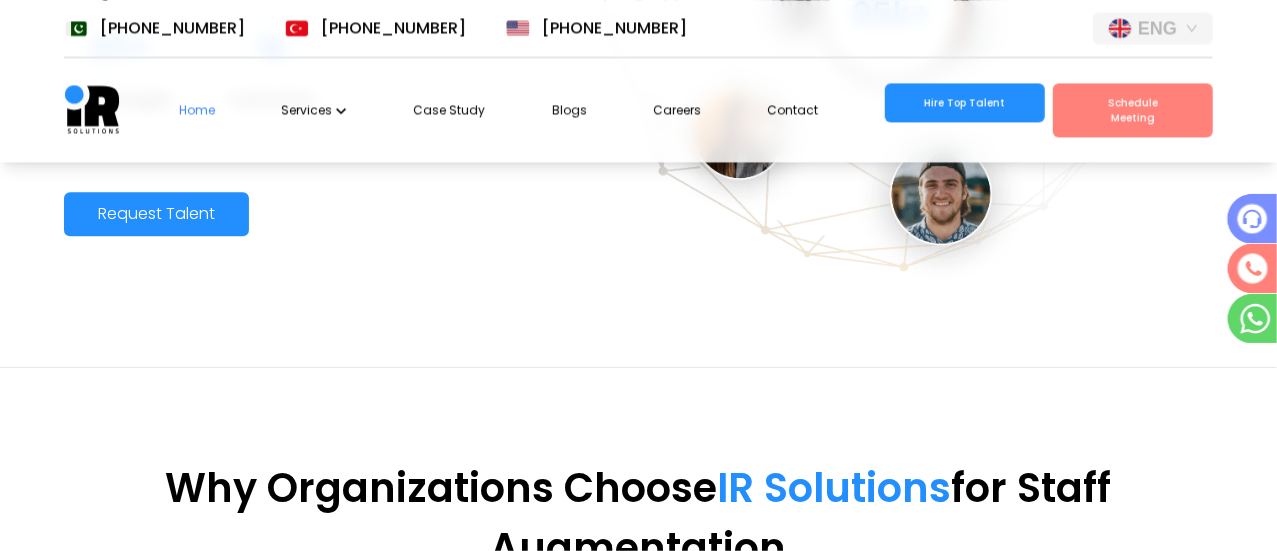 click on "Request Talent" at bounding box center [156, 214] 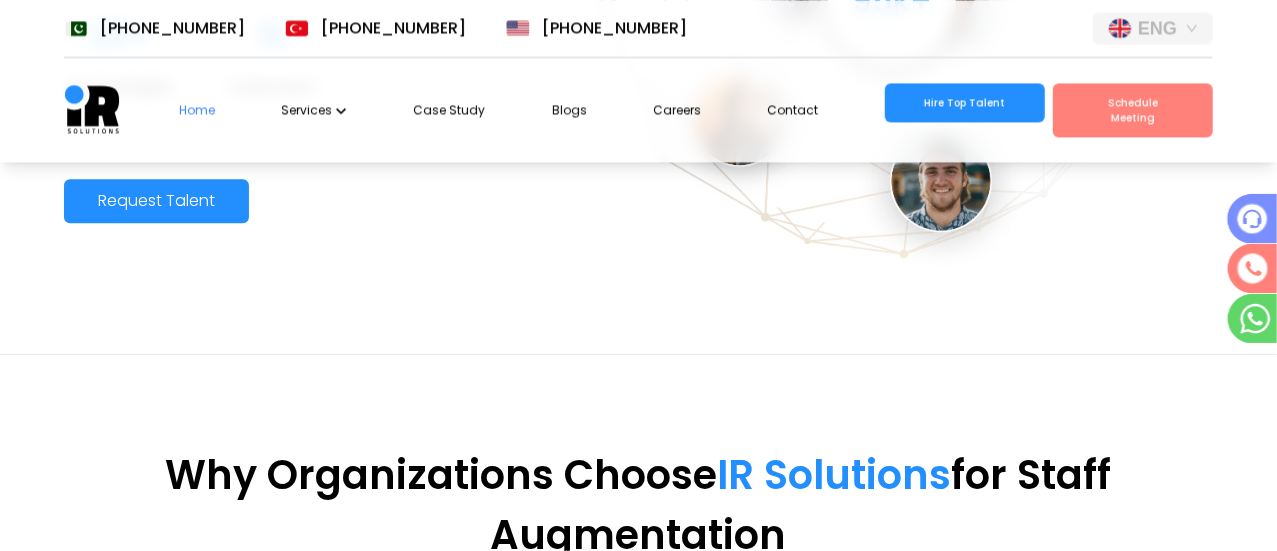 scroll, scrollTop: 2447, scrollLeft: 0, axis: vertical 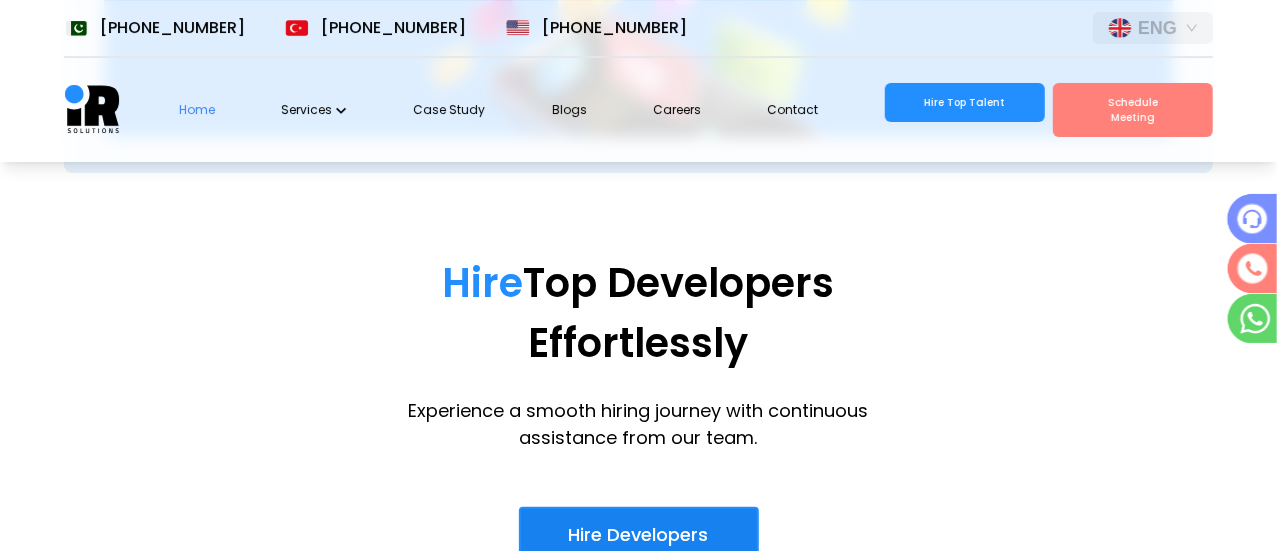 click on "Hire Developers" at bounding box center (639, 535) 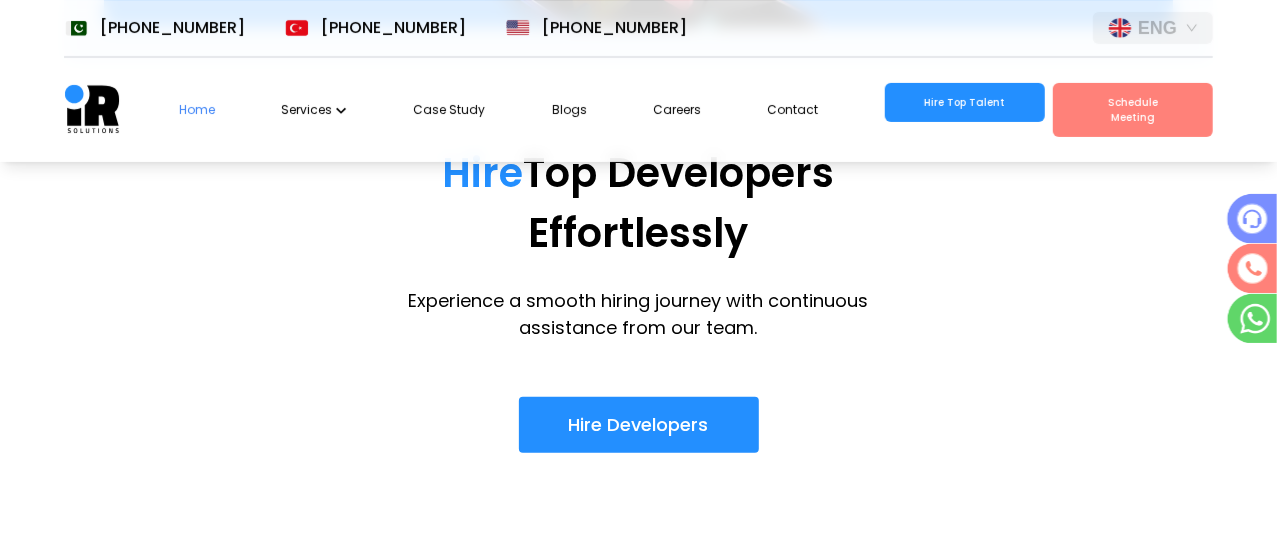 scroll, scrollTop: 4231, scrollLeft: 0, axis: vertical 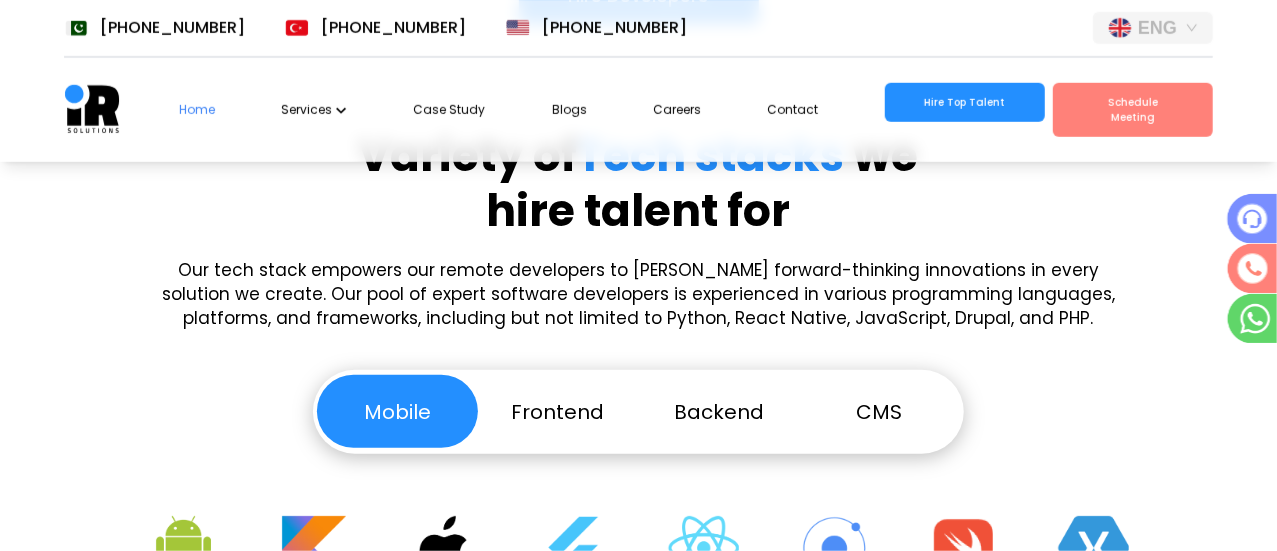 click on "Frontend" at bounding box center (558, 411) 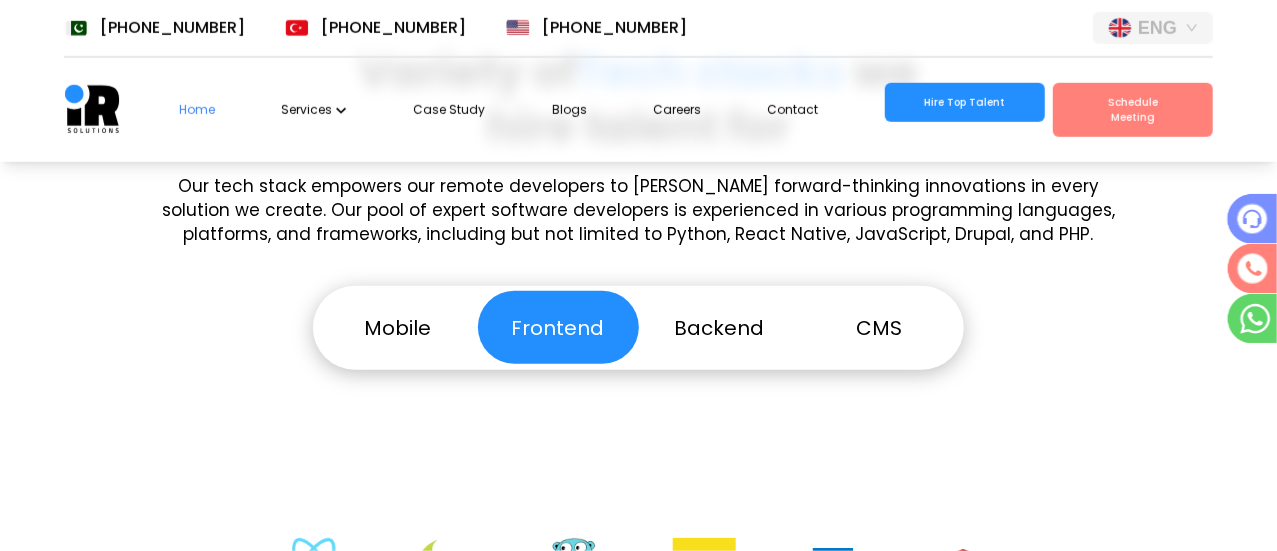 scroll, scrollTop: 4634, scrollLeft: 0, axis: vertical 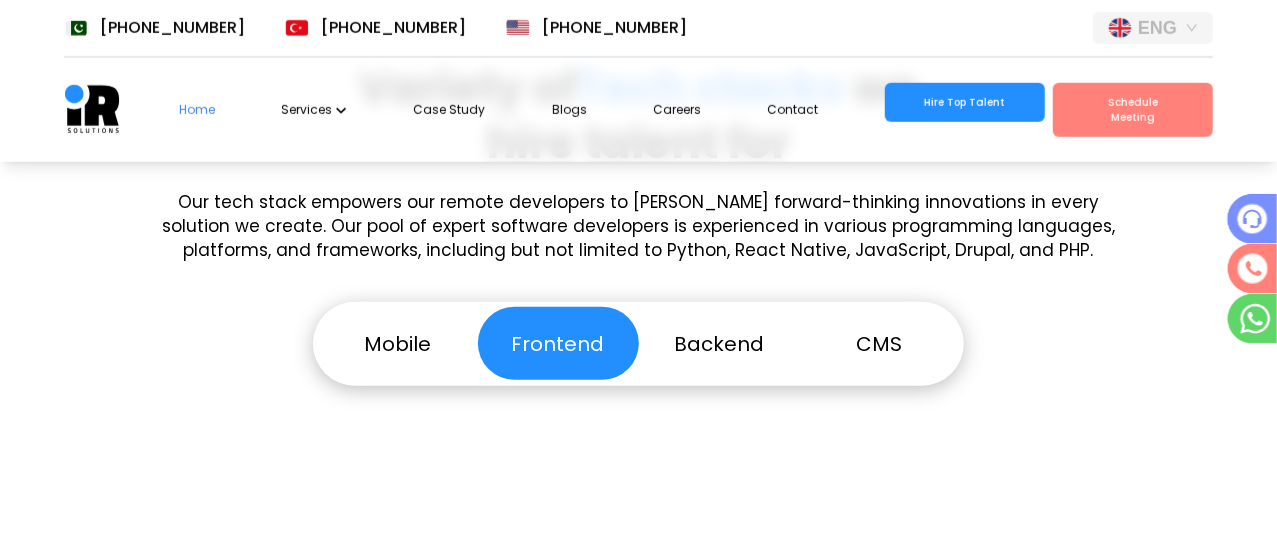 click on "Mobile" at bounding box center (397, 343) 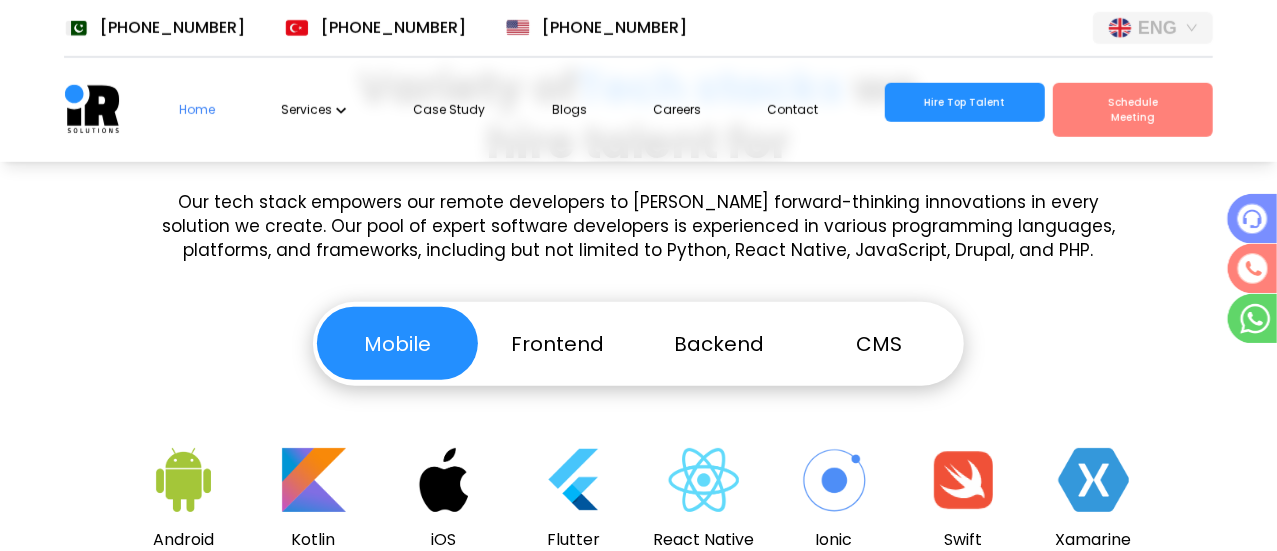click on "Frontend" at bounding box center [558, 343] 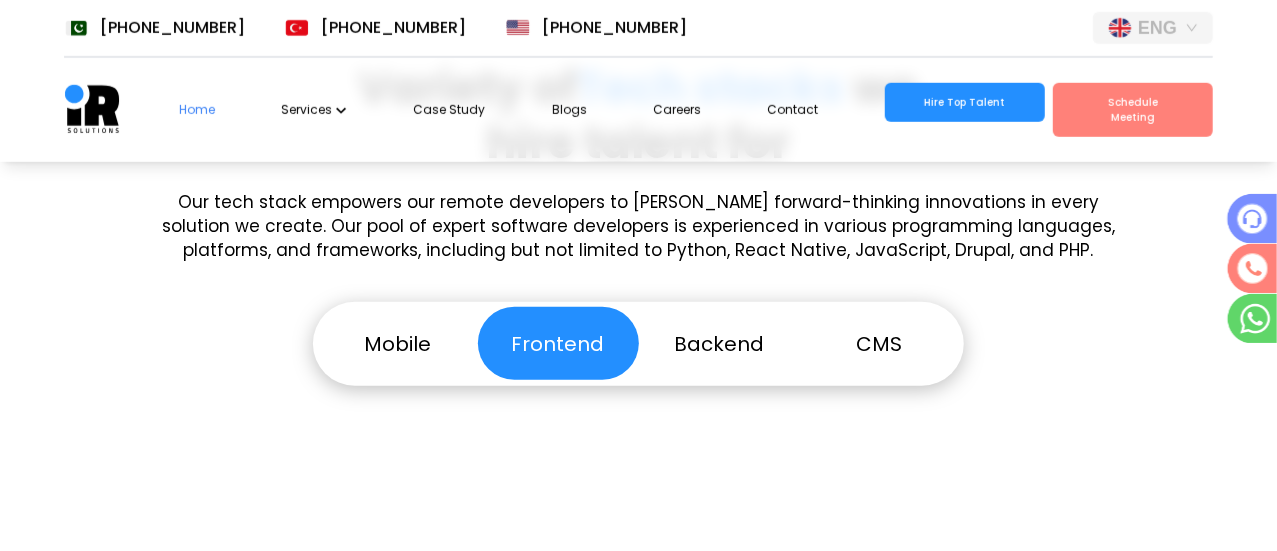 click on "Mobile" at bounding box center (397, 343) 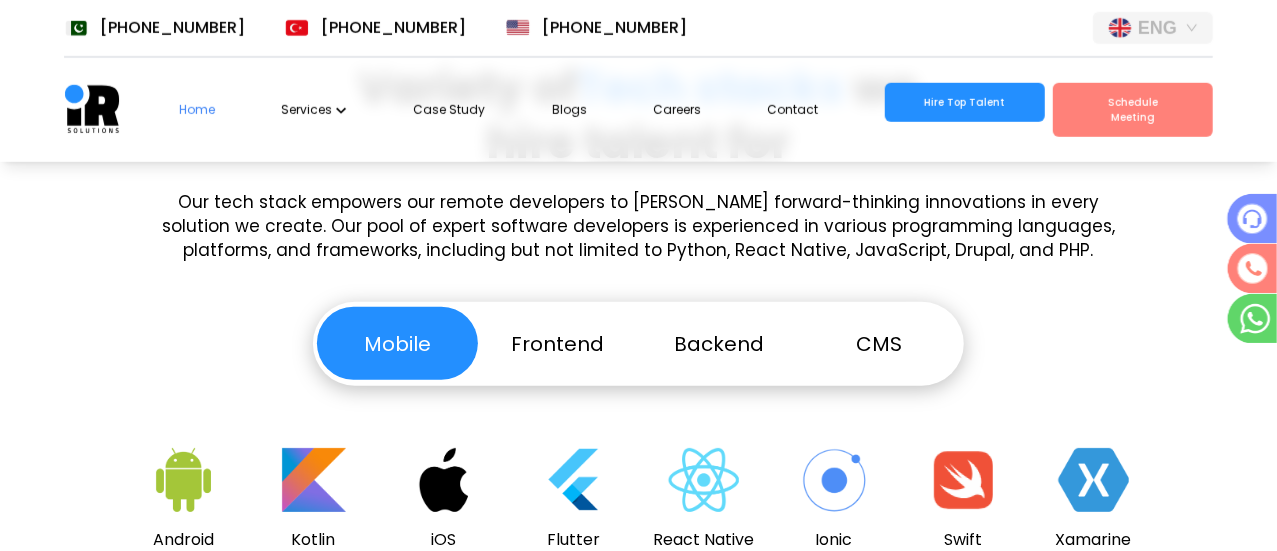 scroll, scrollTop: 0, scrollLeft: 0, axis: both 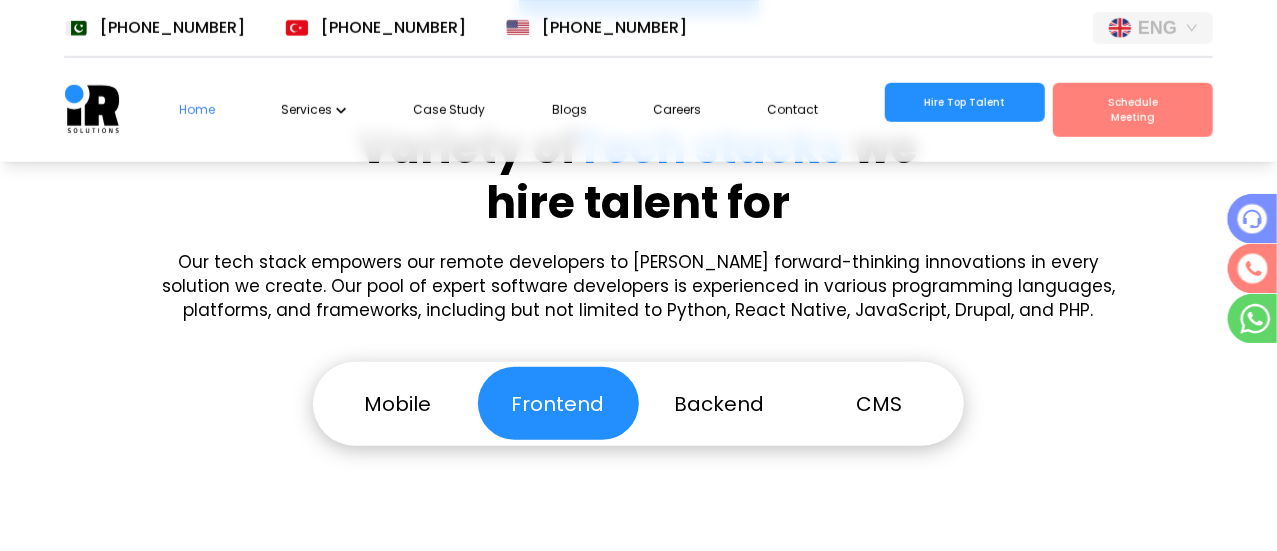 click on "Backend" at bounding box center [719, 403] 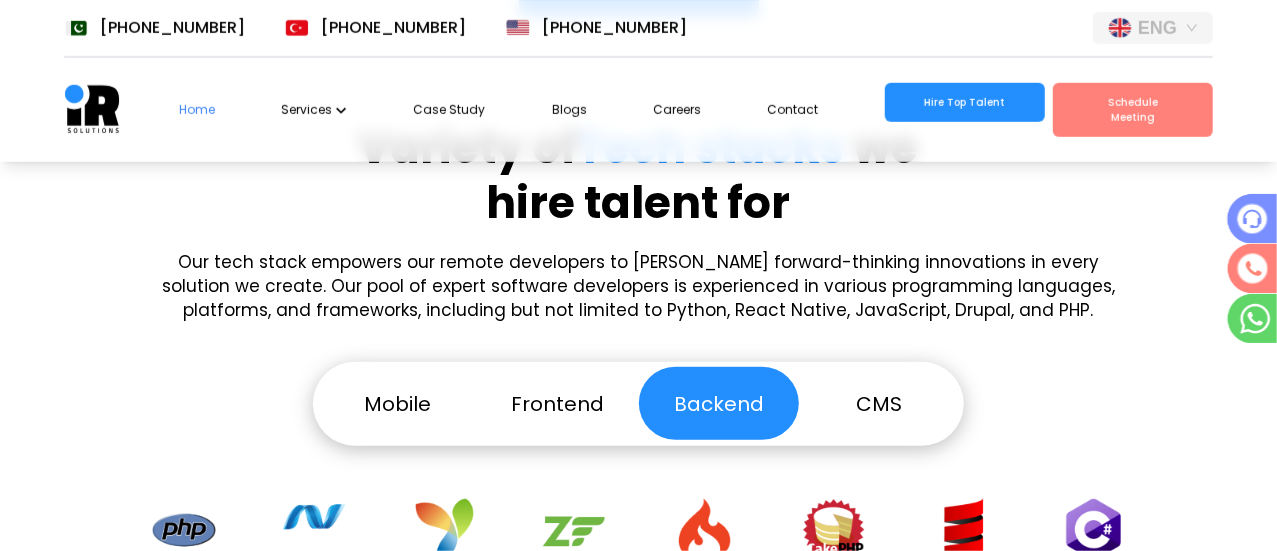 scroll, scrollTop: 0, scrollLeft: 36, axis: horizontal 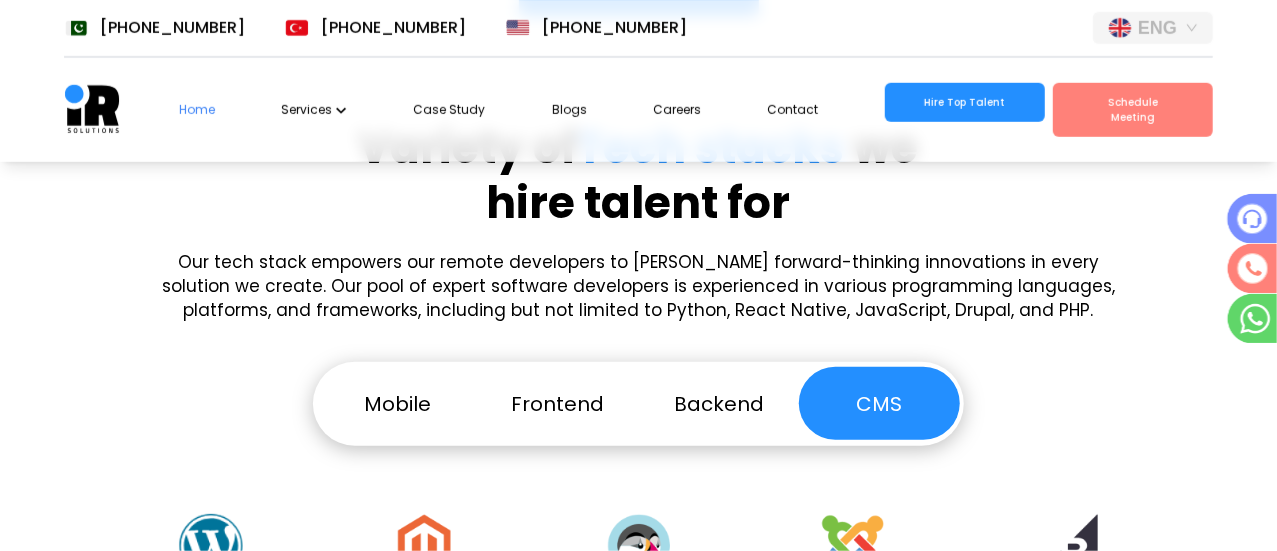 click on "Backend" at bounding box center (719, 403) 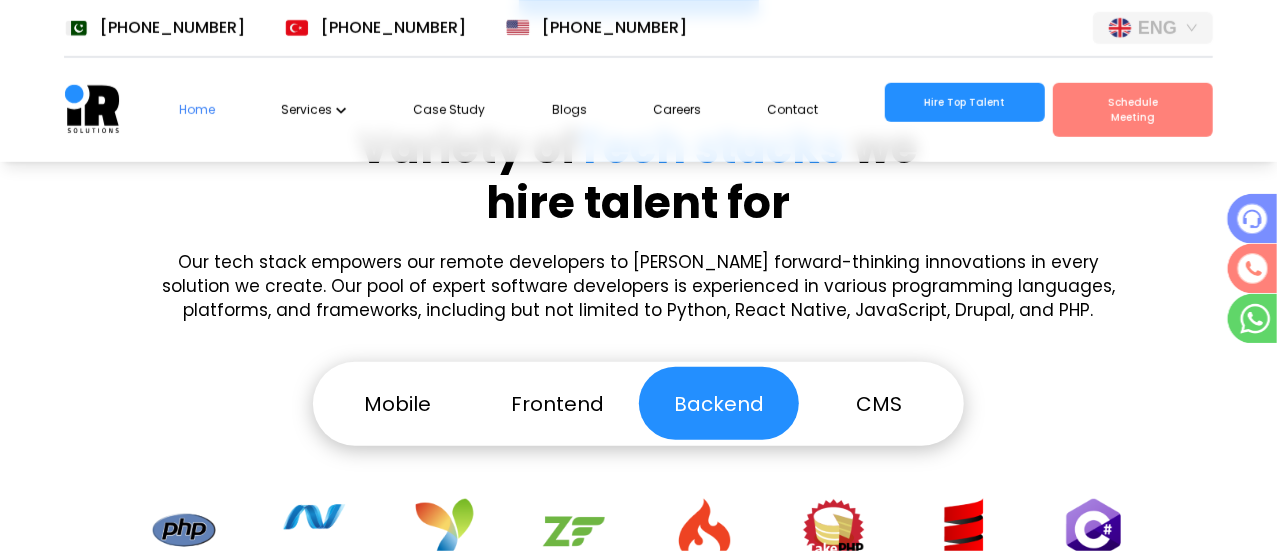 click on "Frontend" at bounding box center [558, 403] 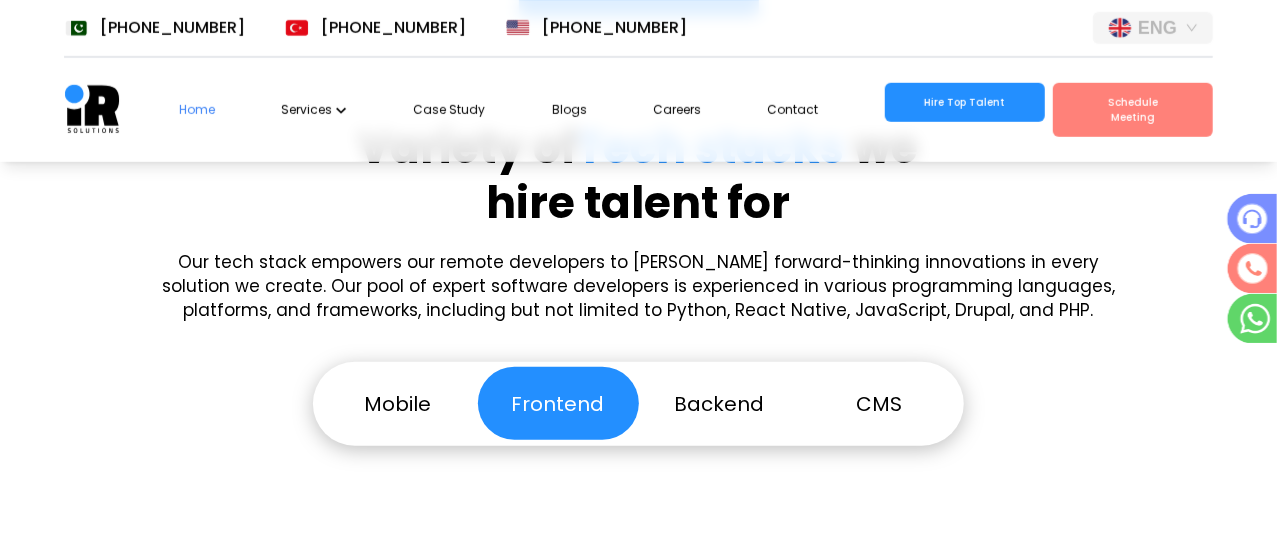 click on "Mobile" at bounding box center [397, 403] 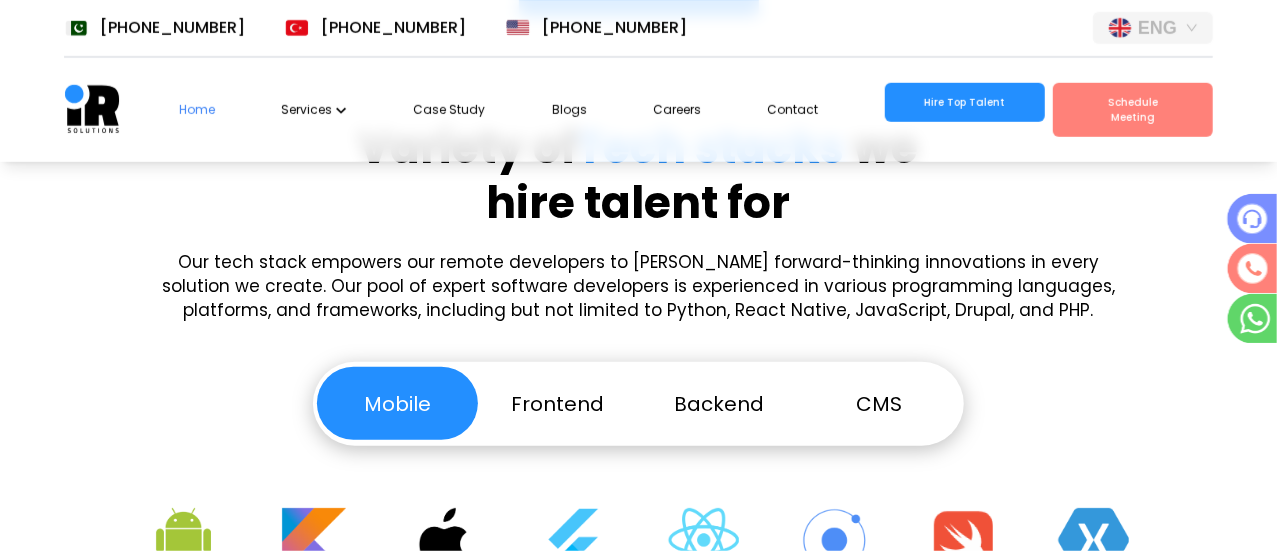 scroll, scrollTop: 0, scrollLeft: 0, axis: both 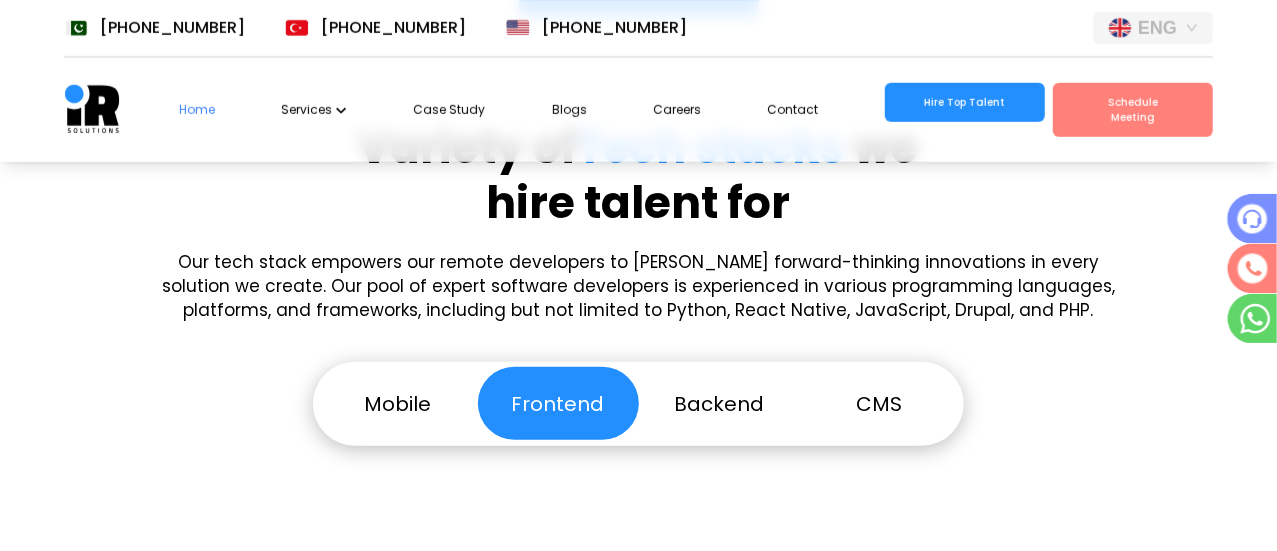 click on "Mobile" at bounding box center (397, 403) 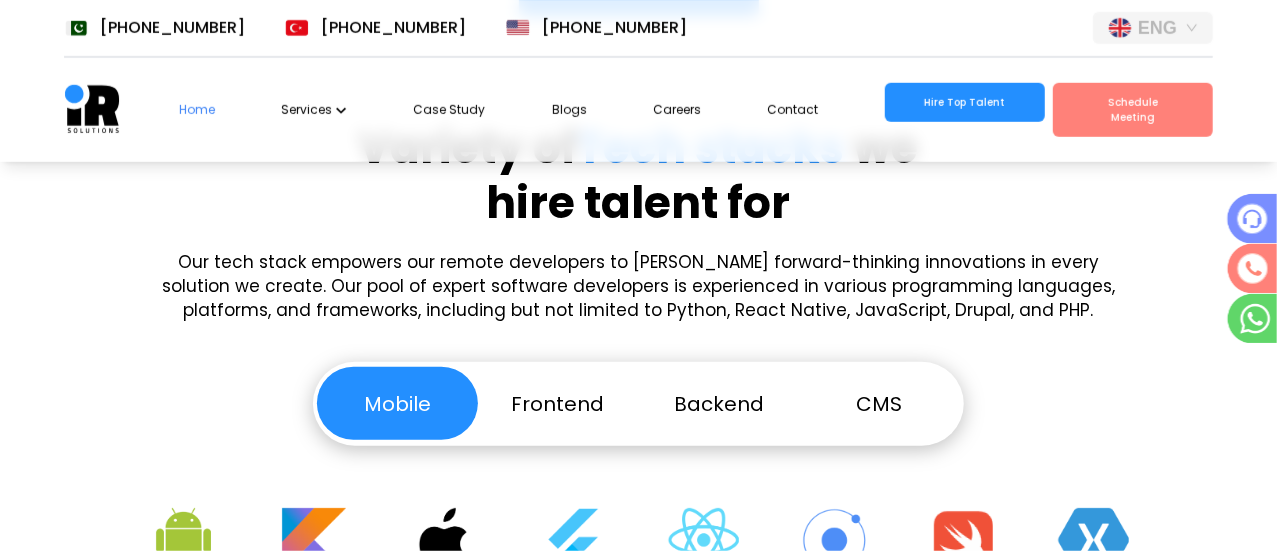 scroll, scrollTop: 0, scrollLeft: 36, axis: horizontal 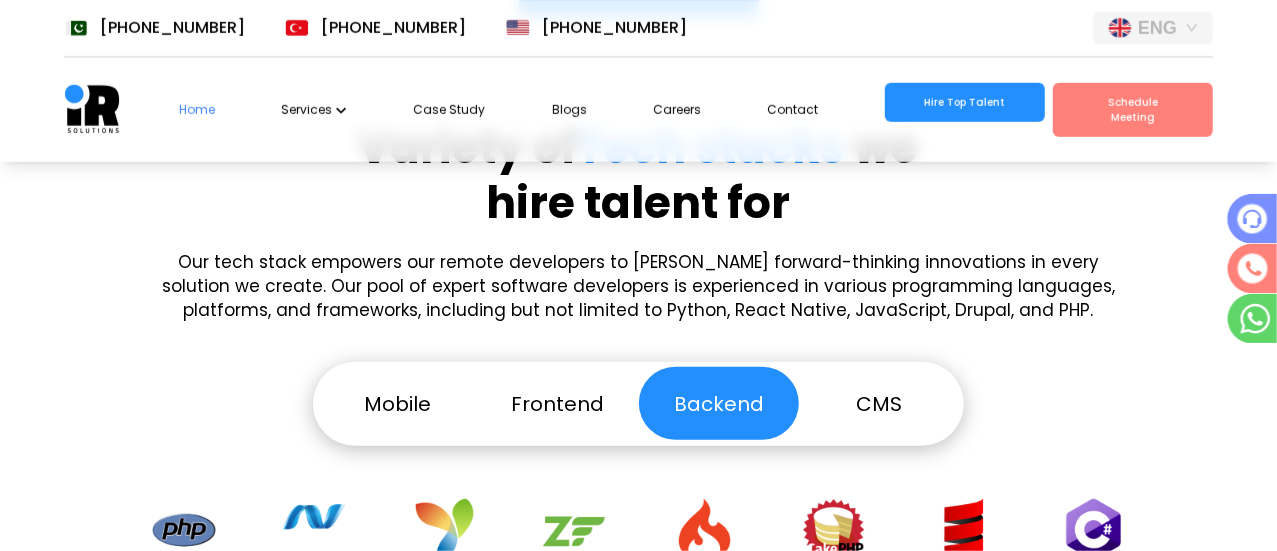 click on "Mobile" at bounding box center (397, 403) 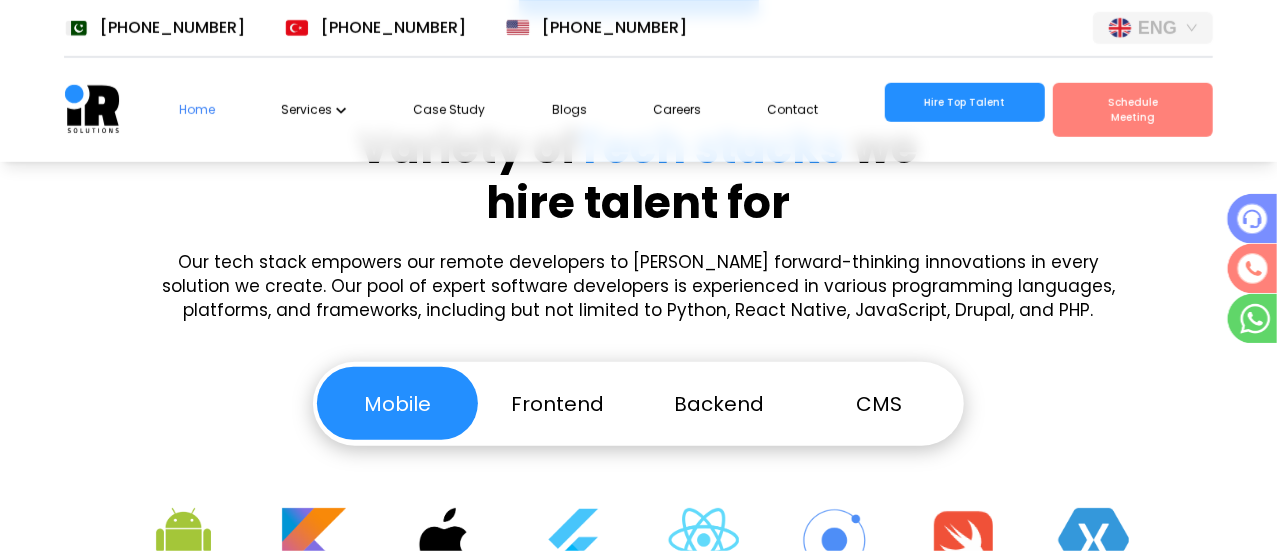 click on "Backend" at bounding box center [719, 403] 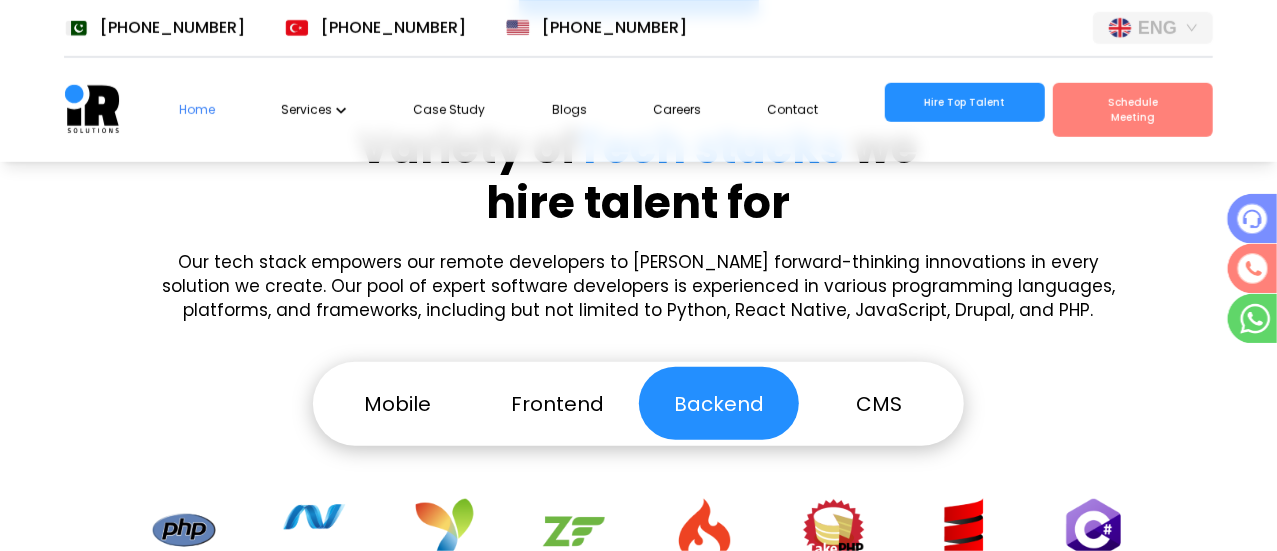 click on "Mobile" at bounding box center (397, 403) 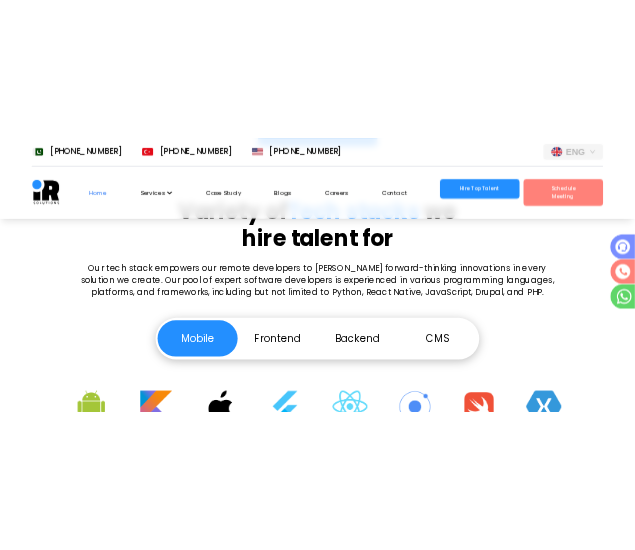 scroll, scrollTop: 0, scrollLeft: 0, axis: both 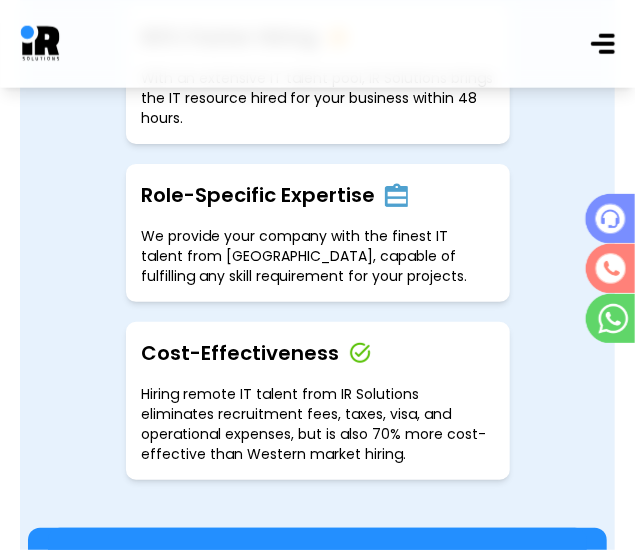 click at bounding box center [317, 44] 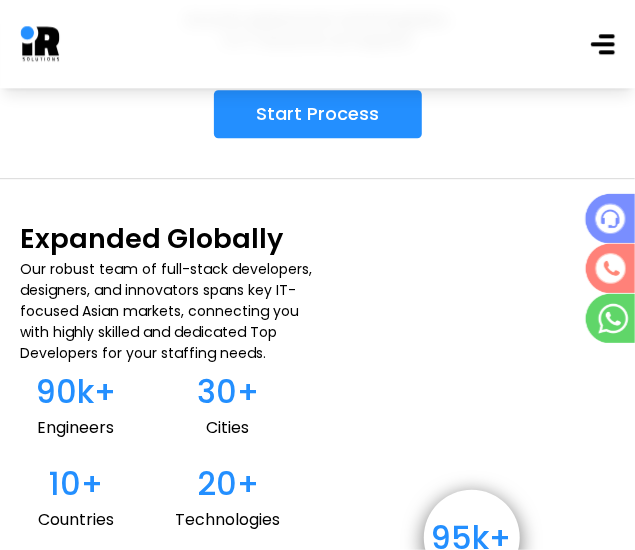 scroll, scrollTop: 3289, scrollLeft: 0, axis: vertical 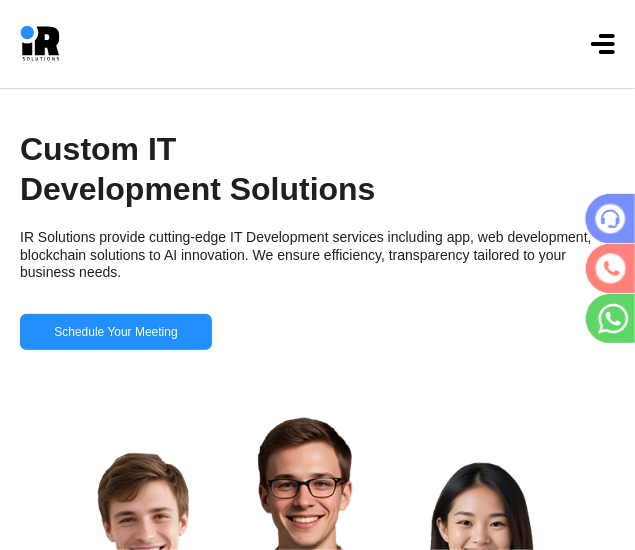 click at bounding box center [317, 44] 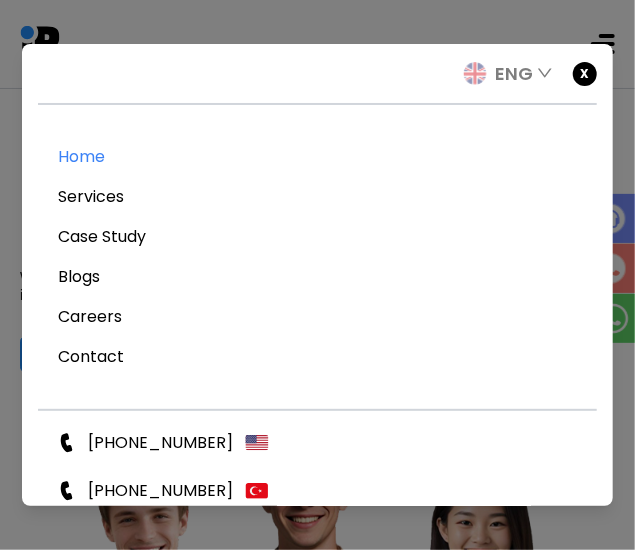 scroll, scrollTop: 0, scrollLeft: 36, axis: horizontal 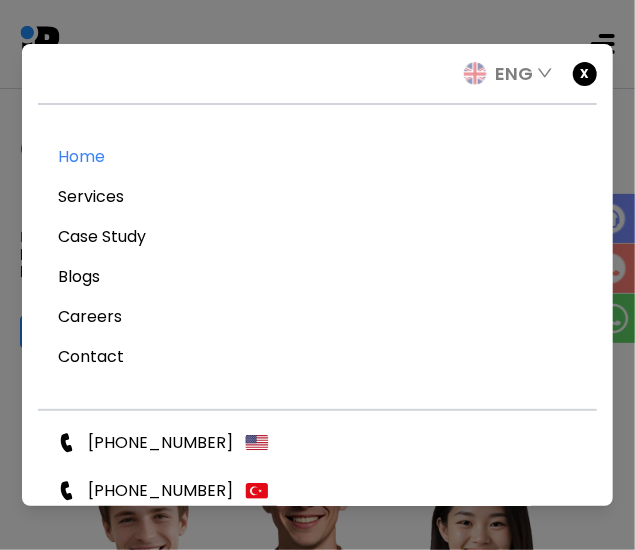 click on "Services" at bounding box center (91, 197) 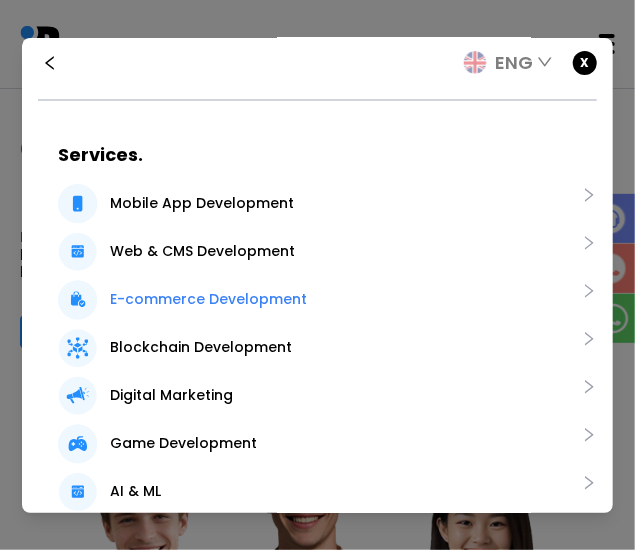 scroll, scrollTop: 12, scrollLeft: 0, axis: vertical 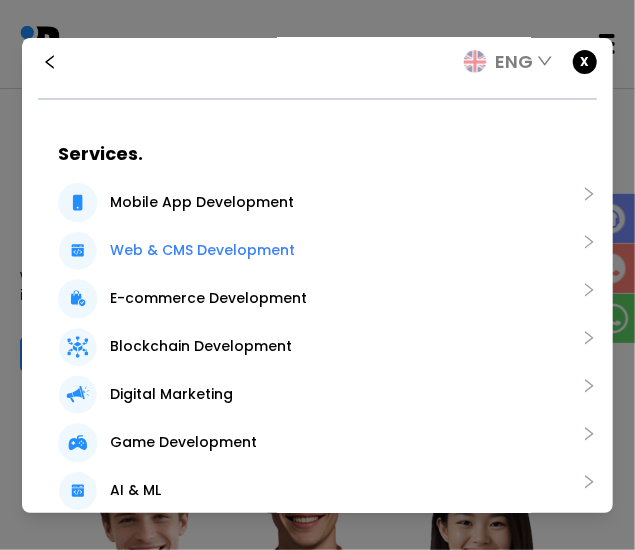 click on "Web & CMS Development" at bounding box center (202, 250) 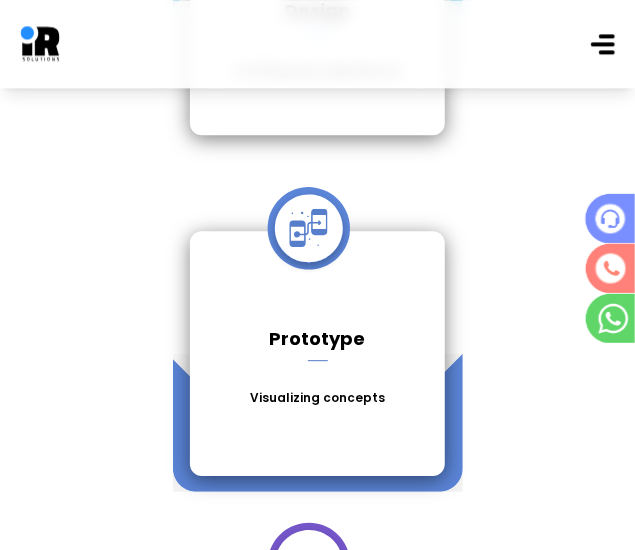 scroll, scrollTop: 5234, scrollLeft: 0, axis: vertical 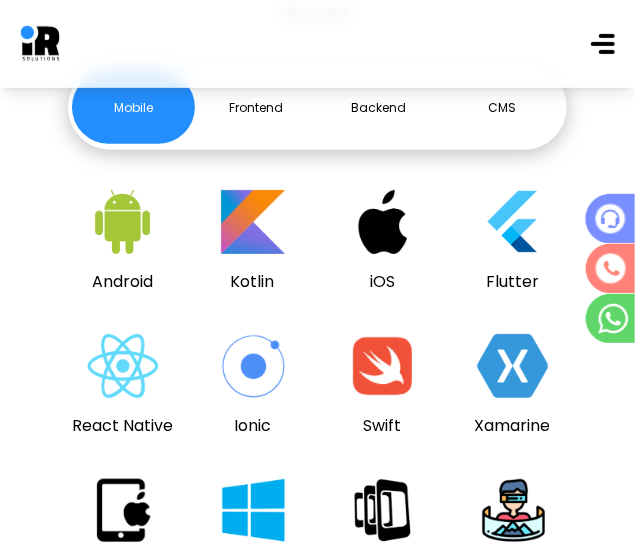 click on "Frontend" at bounding box center (256, 107) 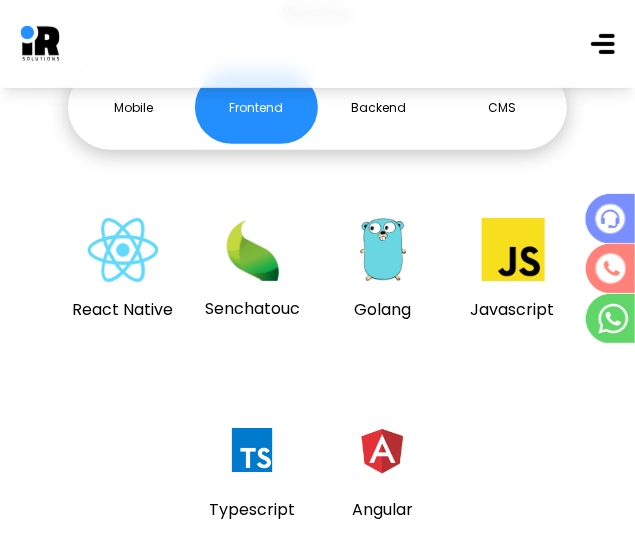 click on "Backend" at bounding box center [379, 107] 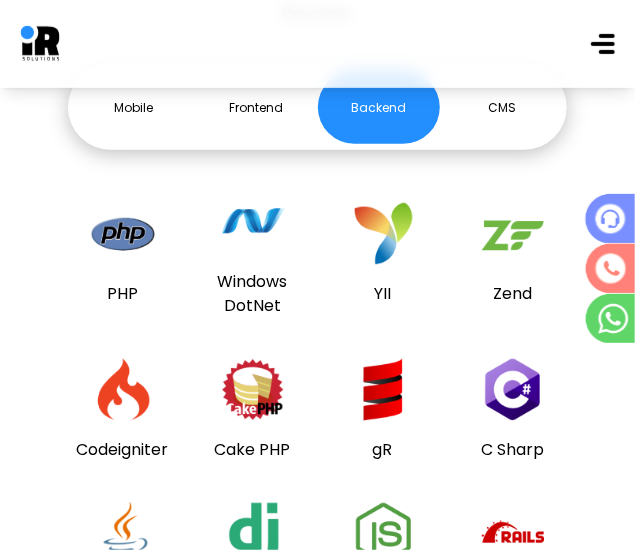 scroll, scrollTop: 0, scrollLeft: 0, axis: both 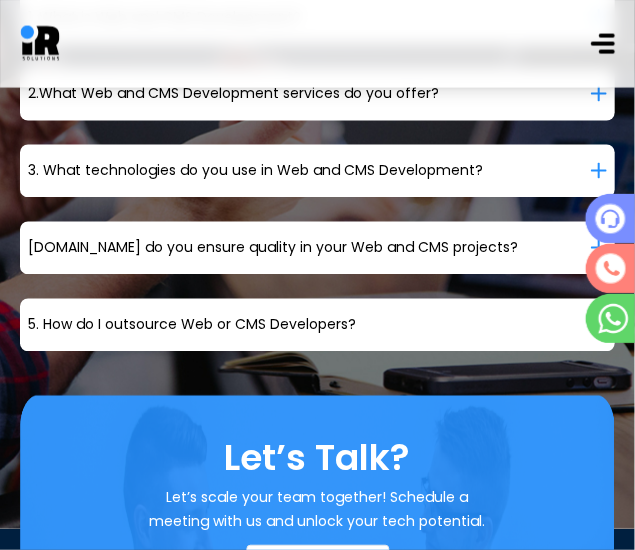 click 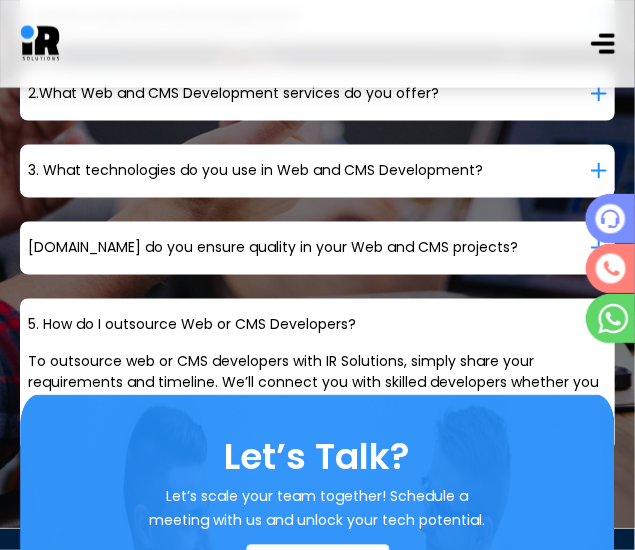 click 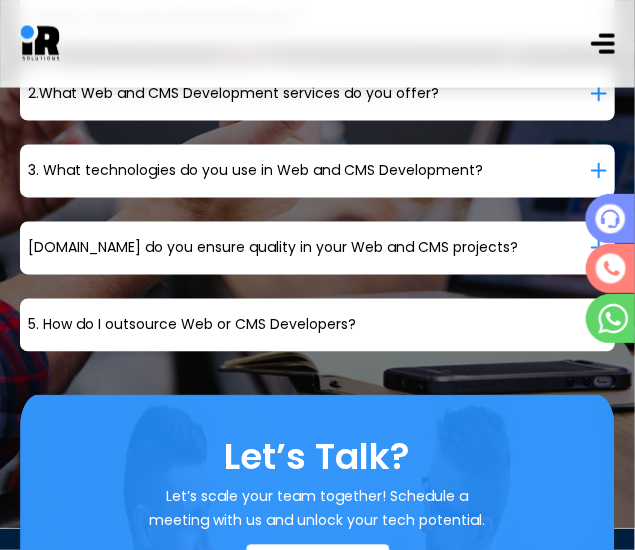 scroll, scrollTop: 0, scrollLeft: 36, axis: horizontal 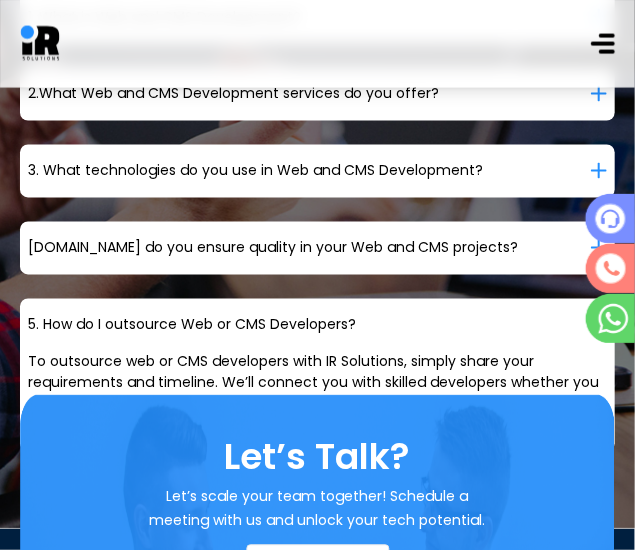 click 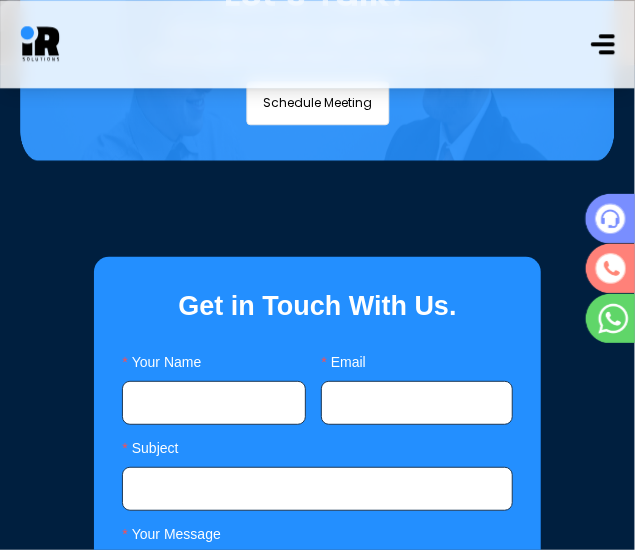 scroll, scrollTop: 10924, scrollLeft: 0, axis: vertical 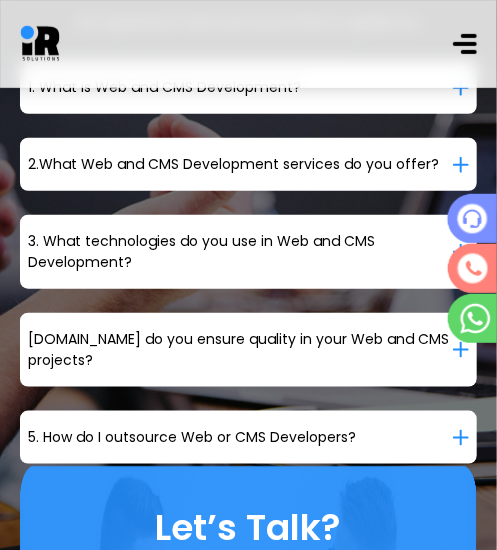 click 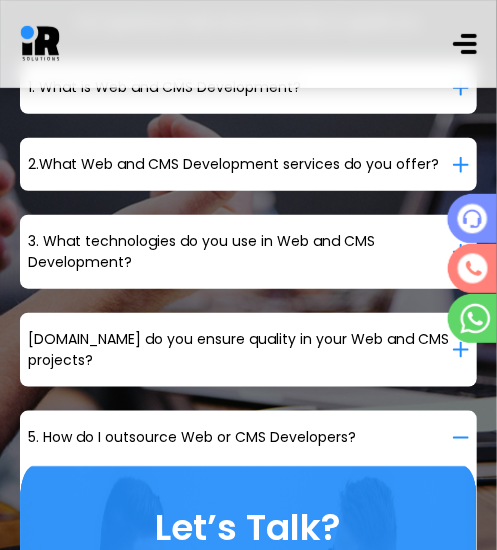 click 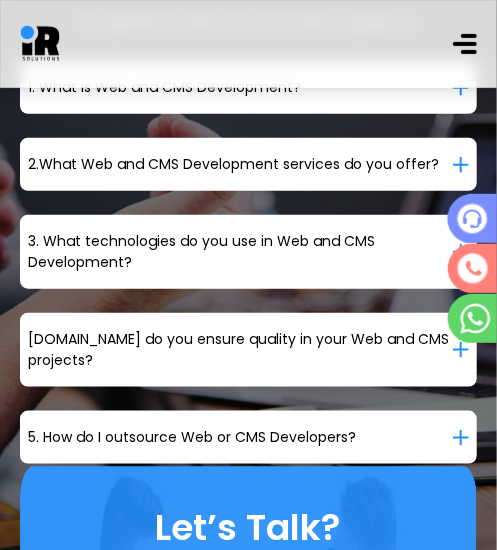 scroll, scrollTop: 0, scrollLeft: 36, axis: horizontal 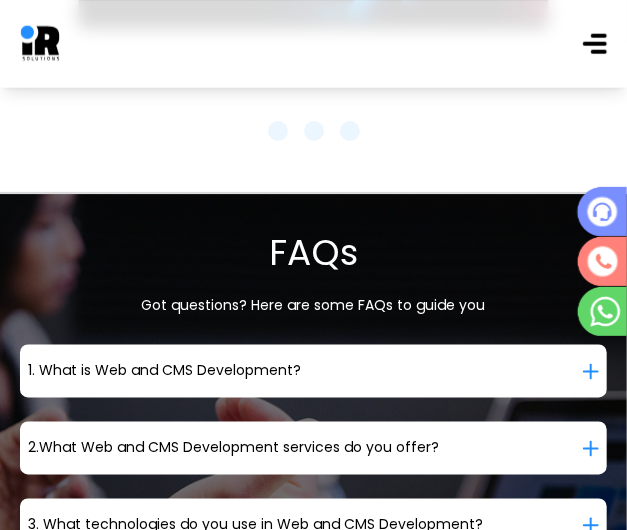 click on "1. What is Web and CMS Development? Web and CMS development involves building websites and content management systems that allow businesses to manage and update digital content easily. It includes both front-end design and back-end functionality to ensure responsive, secure, and scalable websites." at bounding box center [313, 371] 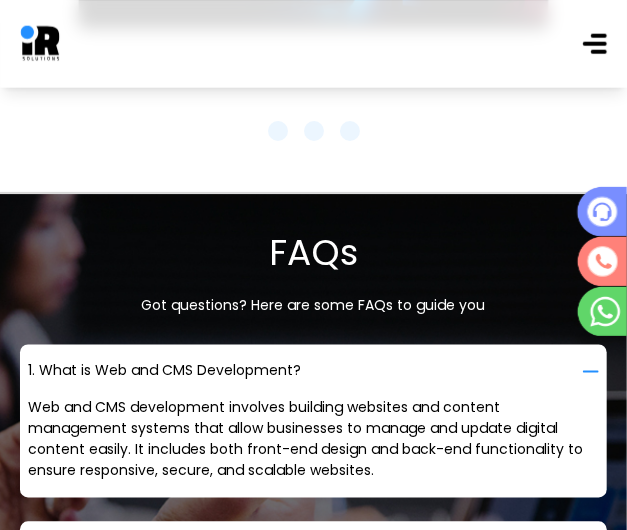 click 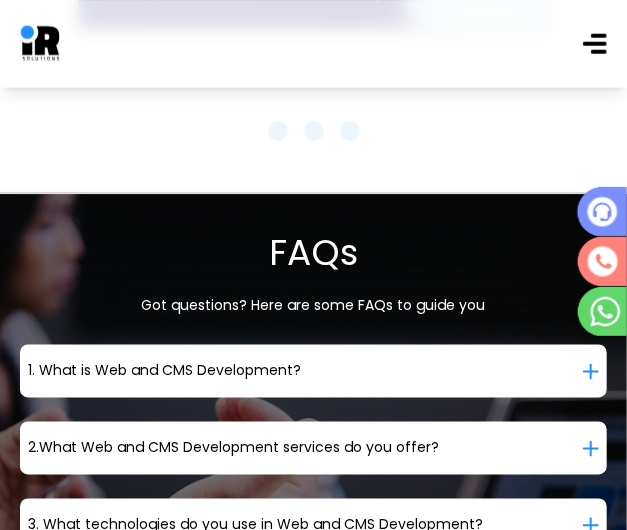 scroll, scrollTop: 0, scrollLeft: 36, axis: horizontal 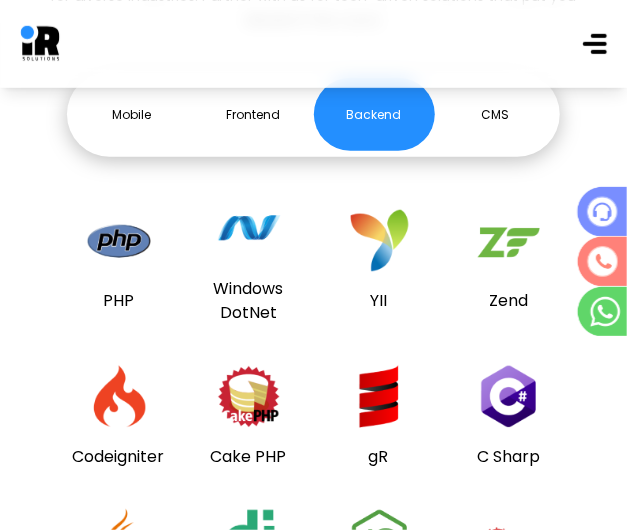 click on "CMS" at bounding box center [495, 114] 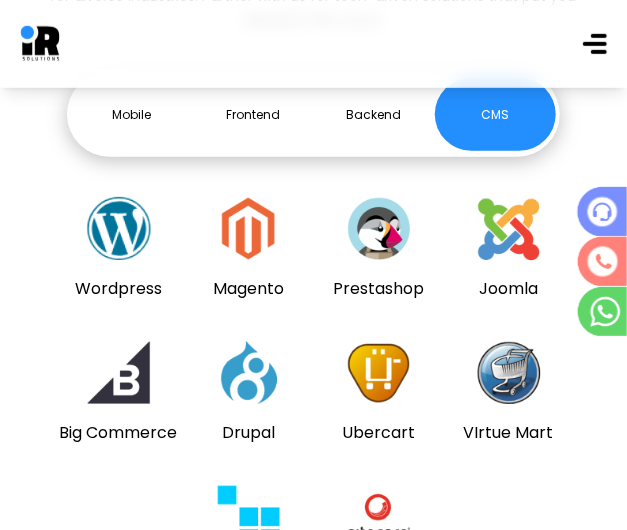 scroll, scrollTop: 0, scrollLeft: 36, axis: horizontal 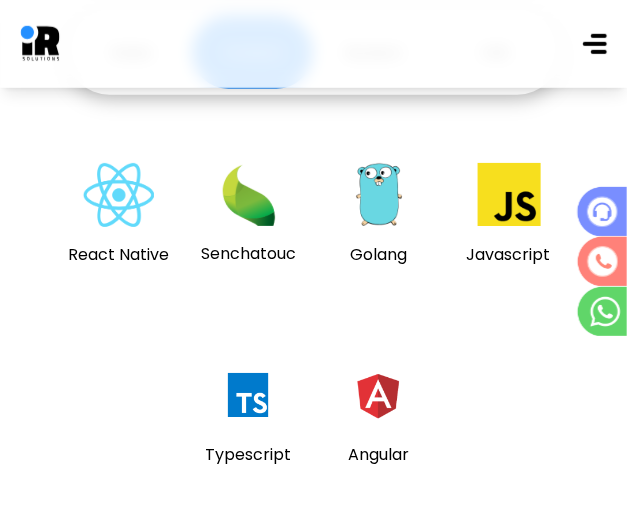 click on "Backend" at bounding box center [374, 52] 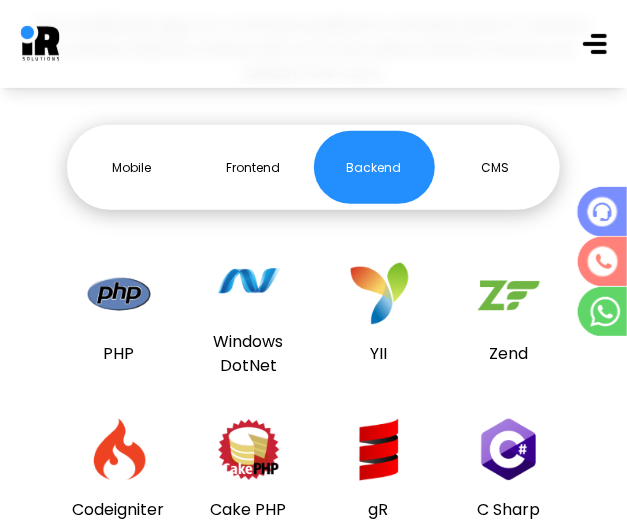 scroll, scrollTop: 7848, scrollLeft: 0, axis: vertical 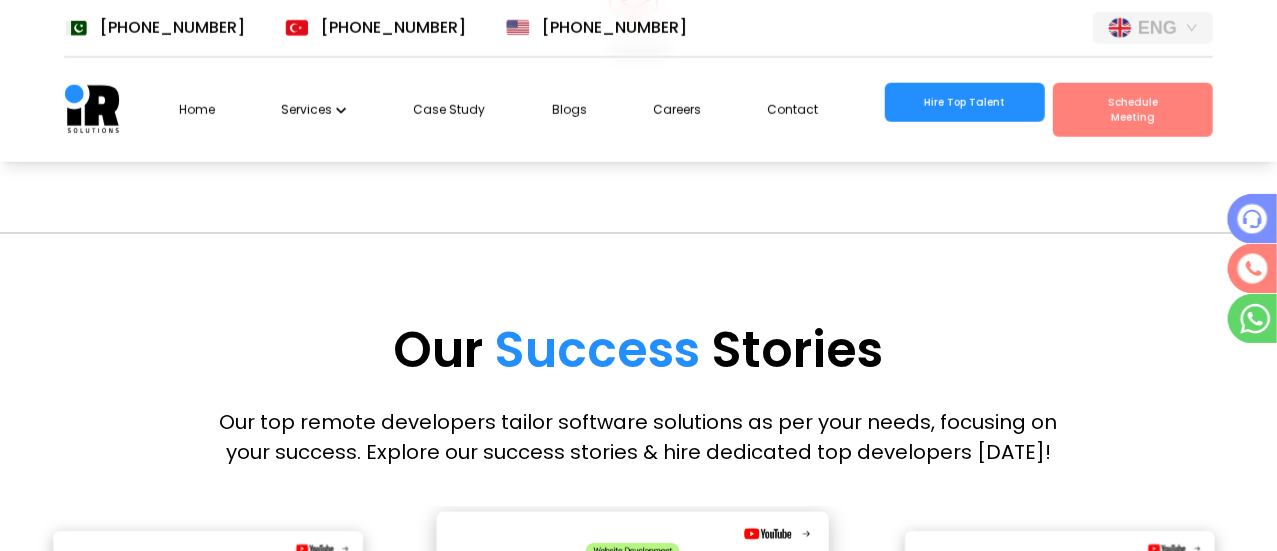 click on "Home Services Case Study Blogs Careers Contact Hire Top Talent Schedule Meeting" at bounding box center [696, 110] 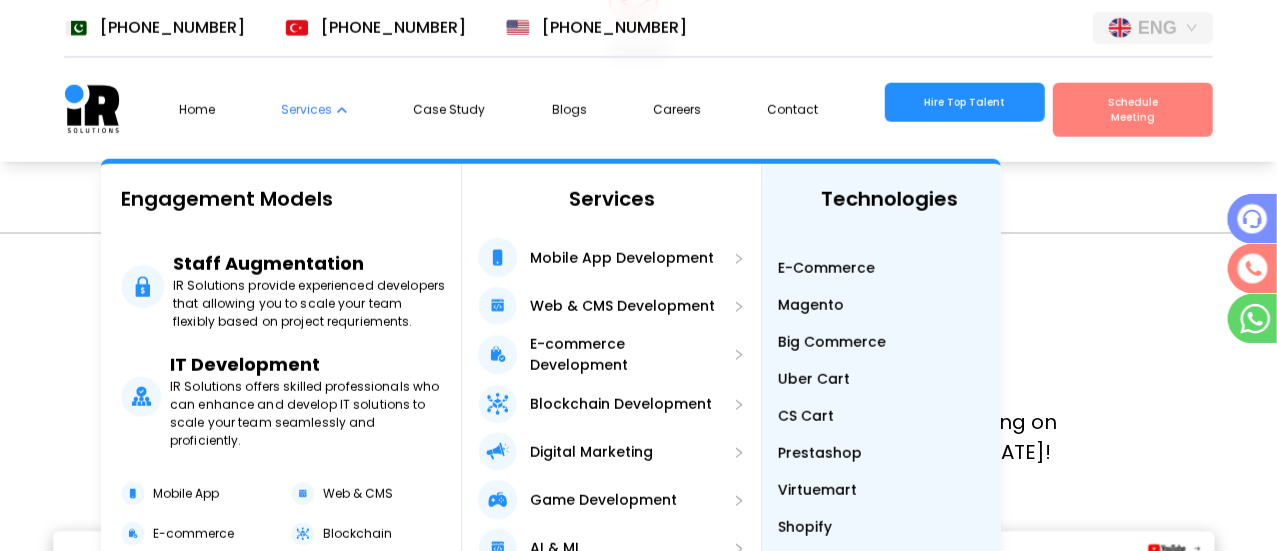 scroll, scrollTop: 0, scrollLeft: 36, axis: horizontal 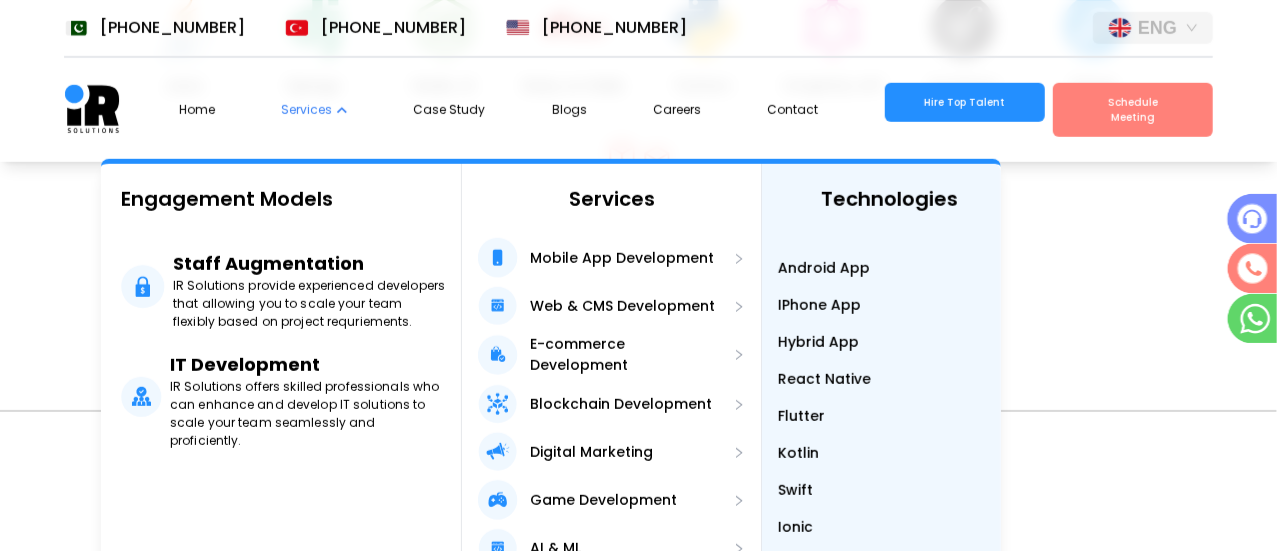click on "Android App" at bounding box center [824, 268] 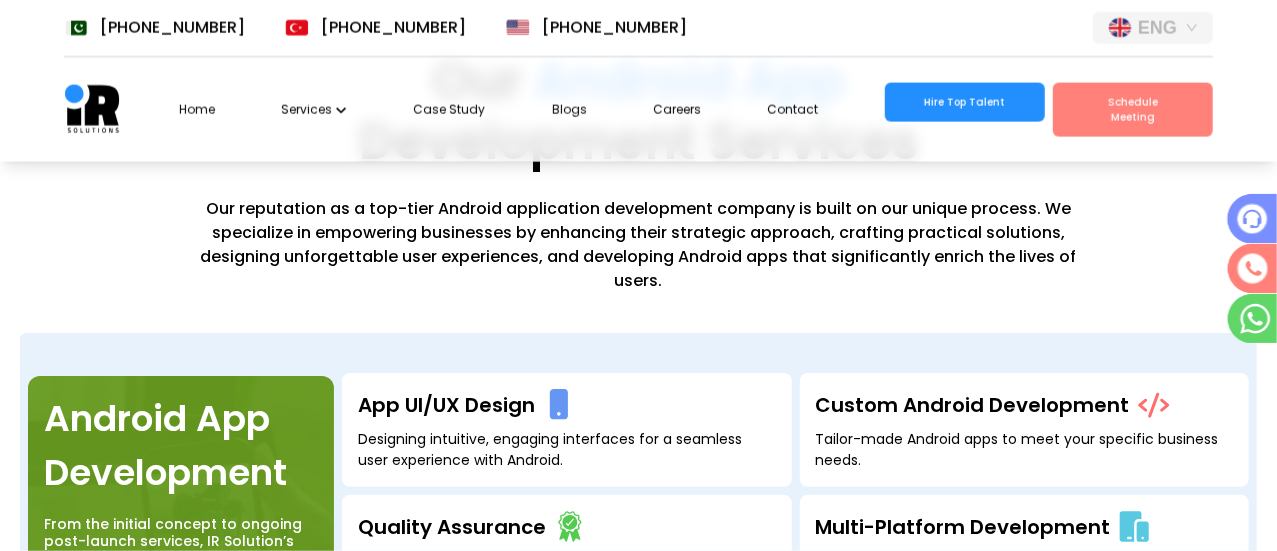 scroll, scrollTop: 1578, scrollLeft: 0, axis: vertical 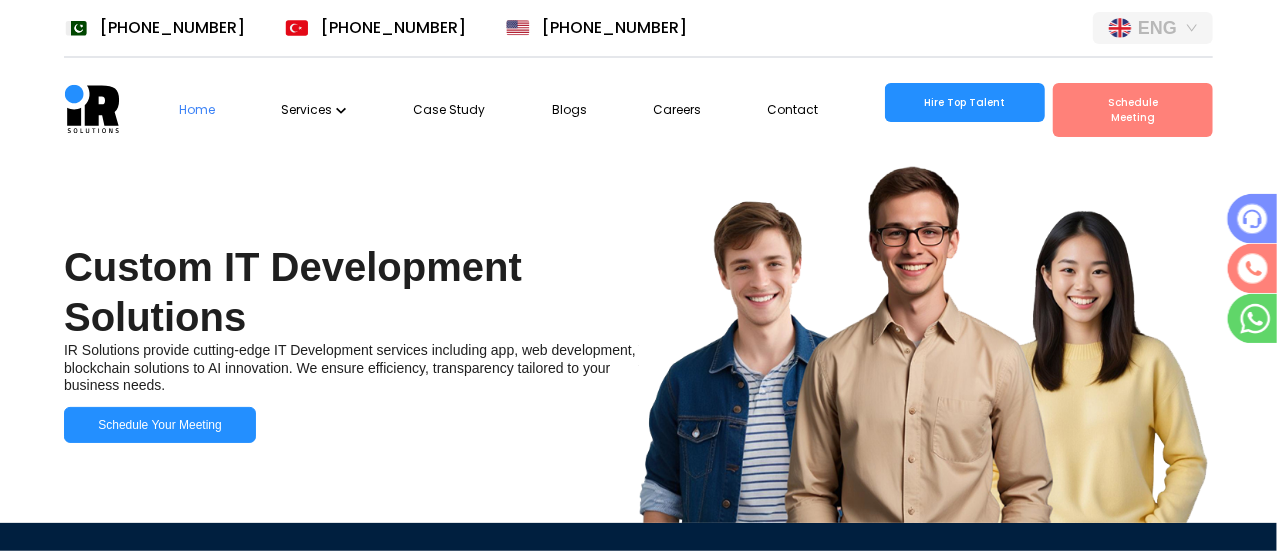 click 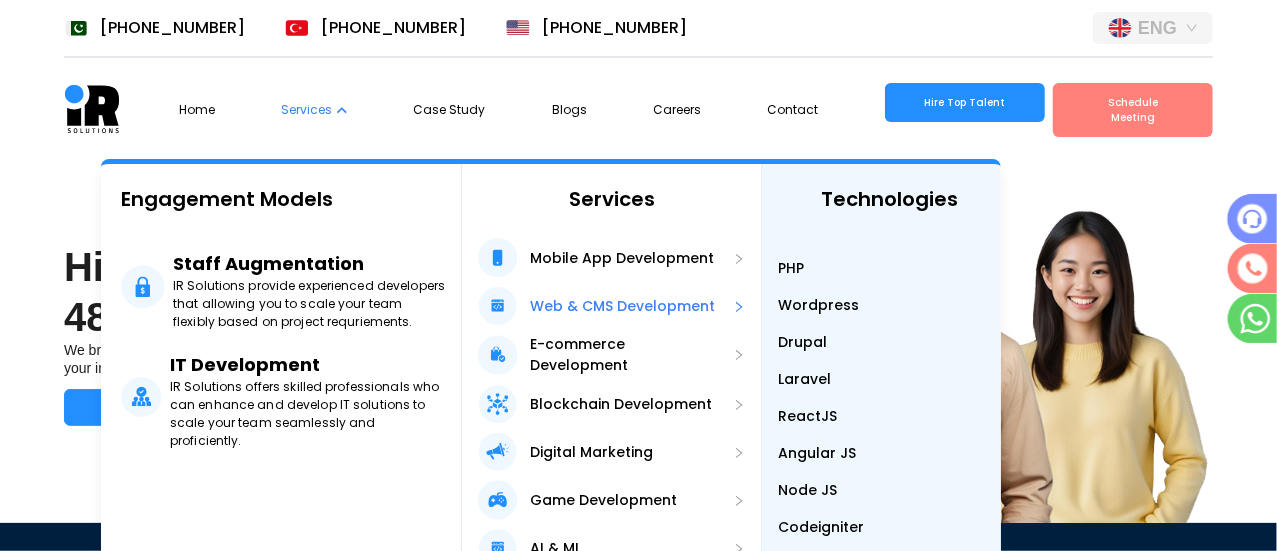 scroll, scrollTop: 0, scrollLeft: 0, axis: both 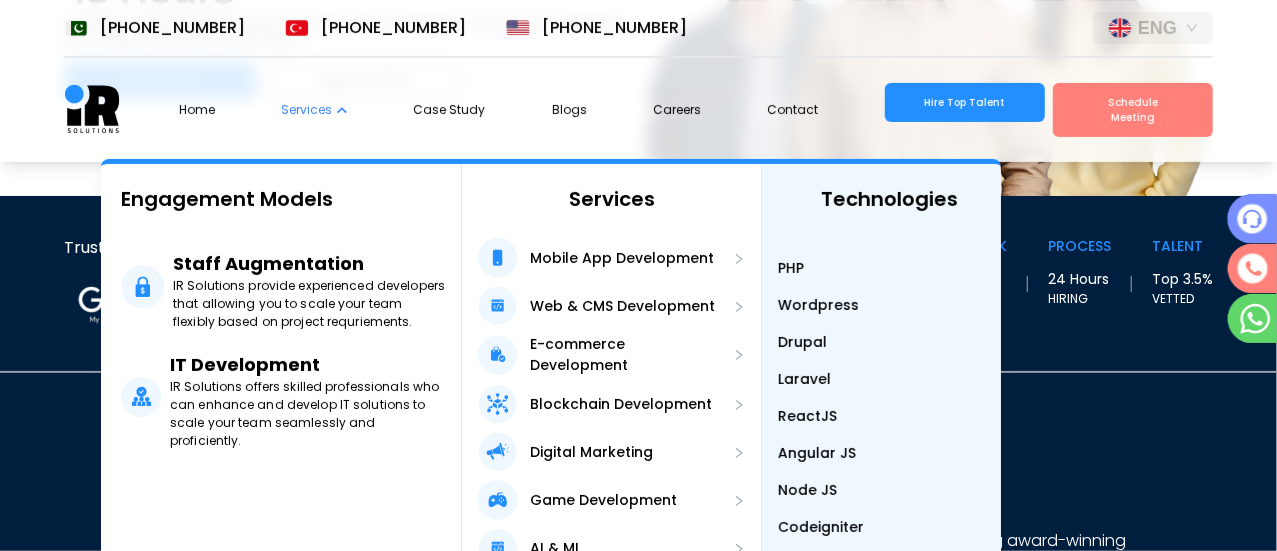 type 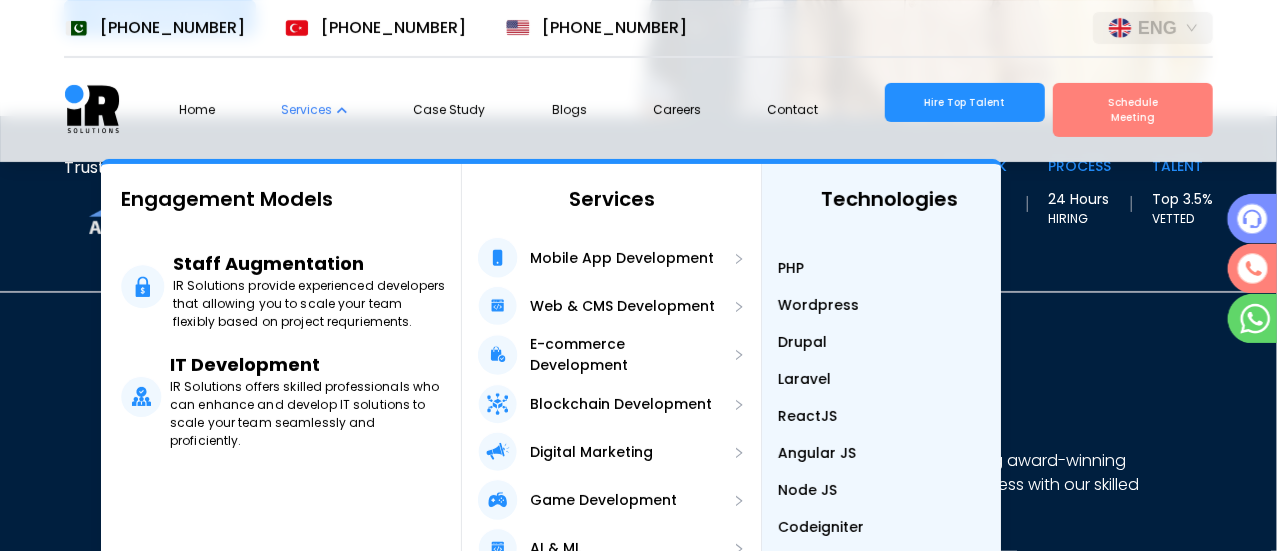scroll, scrollTop: 447, scrollLeft: 0, axis: vertical 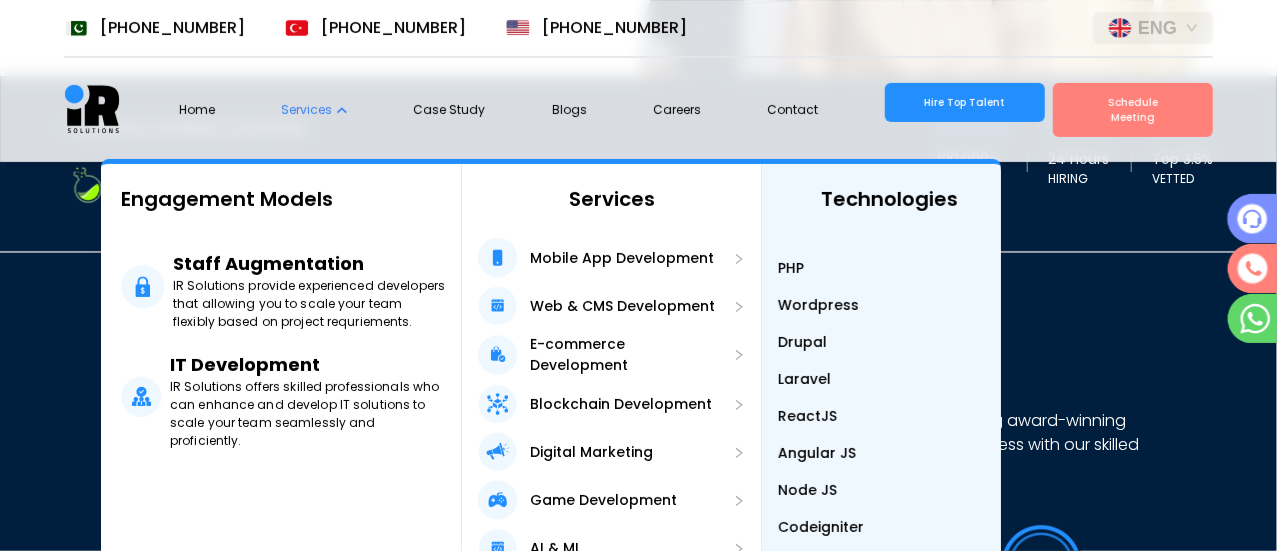 click on "Codeigniter" at bounding box center [821, 527] 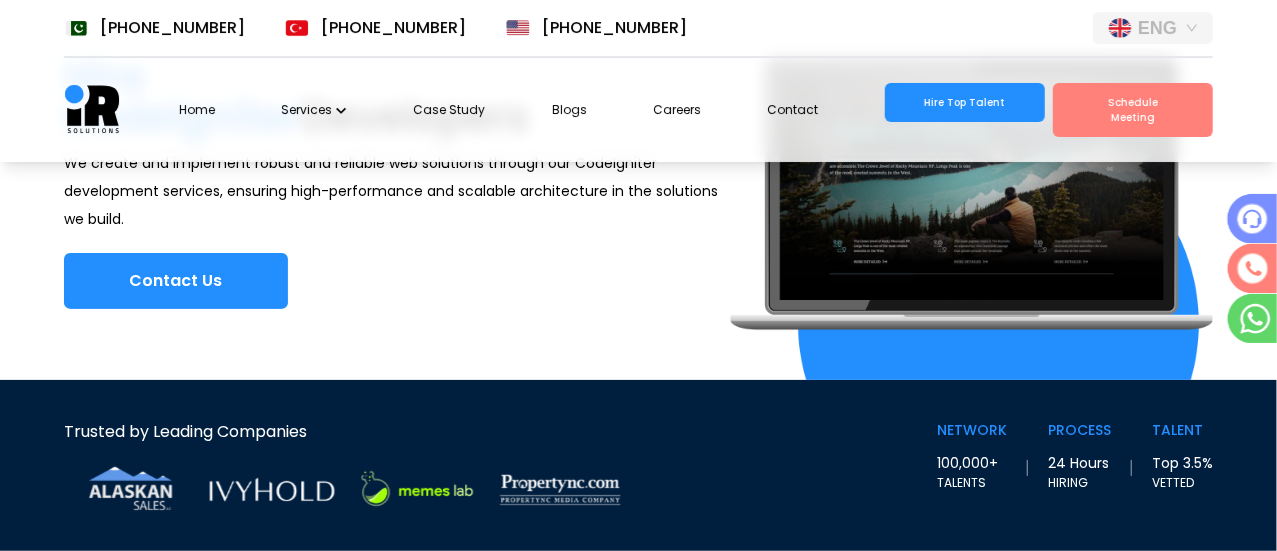 scroll, scrollTop: 0, scrollLeft: 0, axis: both 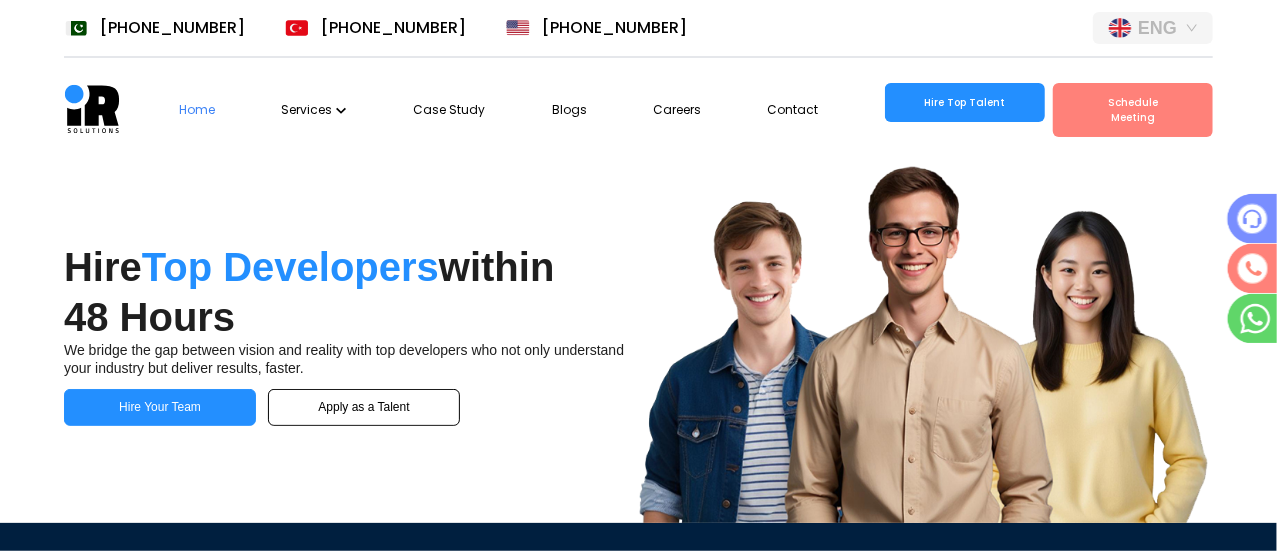 click on "Services" at bounding box center [314, 110] 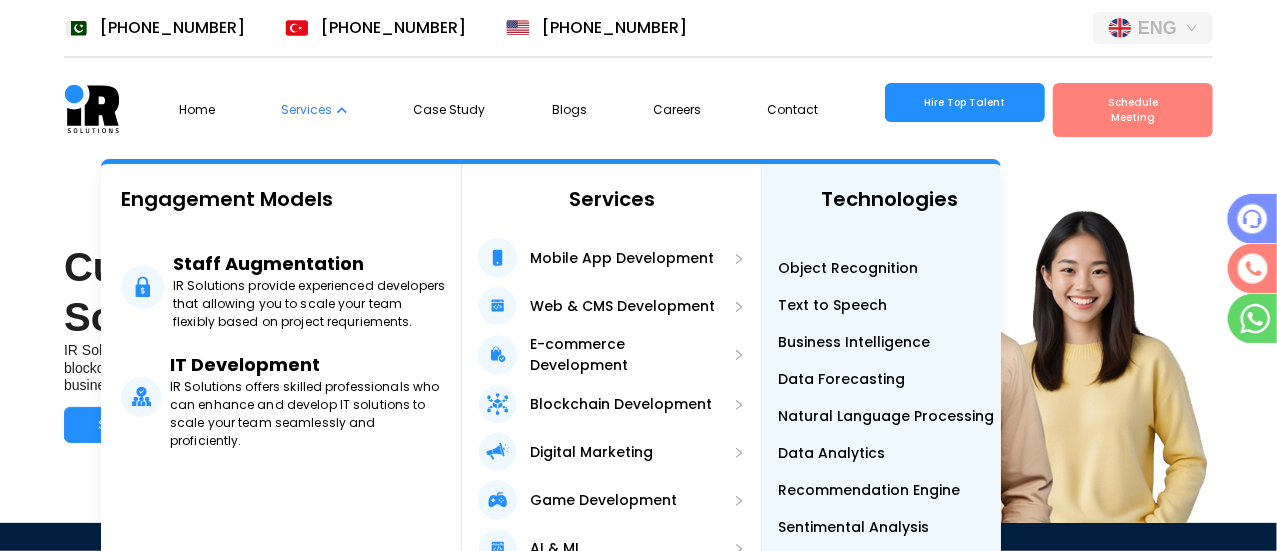 scroll, scrollTop: 0, scrollLeft: 36, axis: horizontal 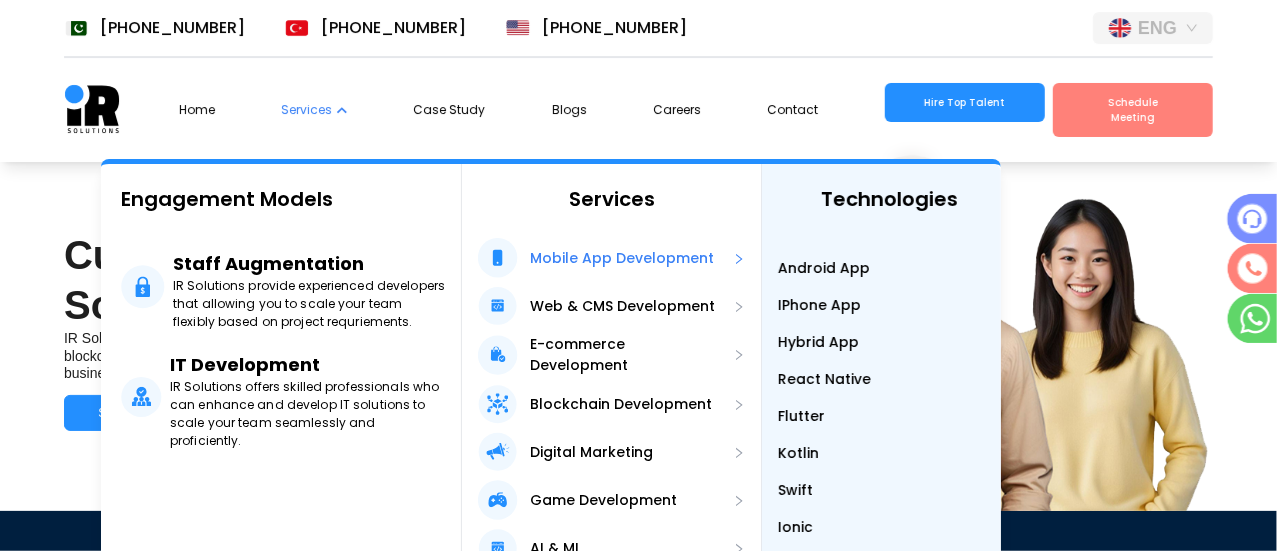 click 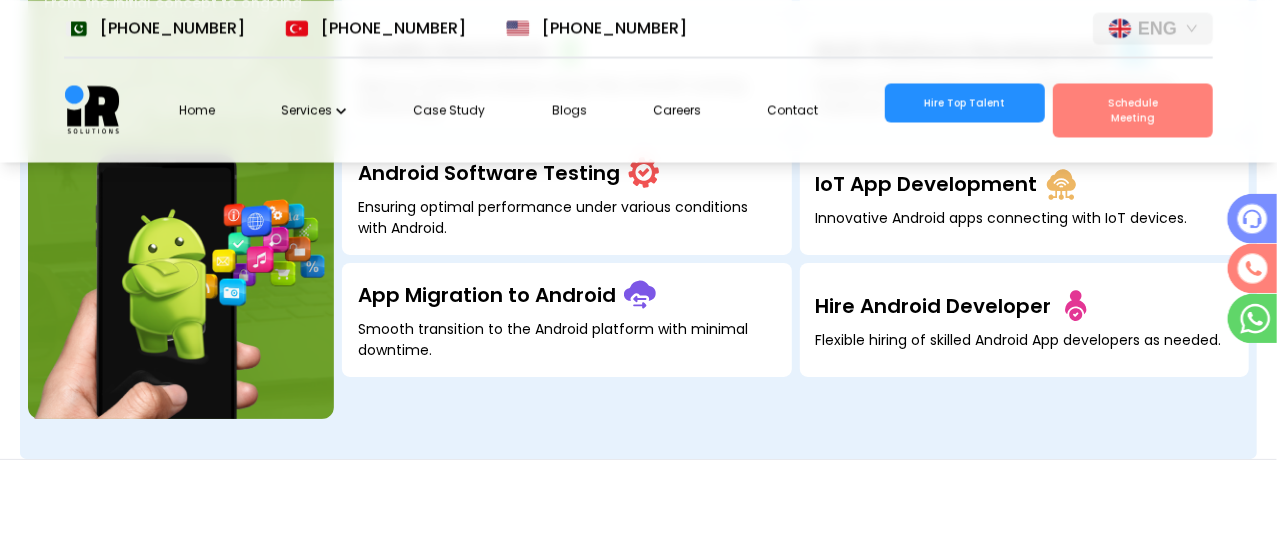 scroll, scrollTop: 2096, scrollLeft: 0, axis: vertical 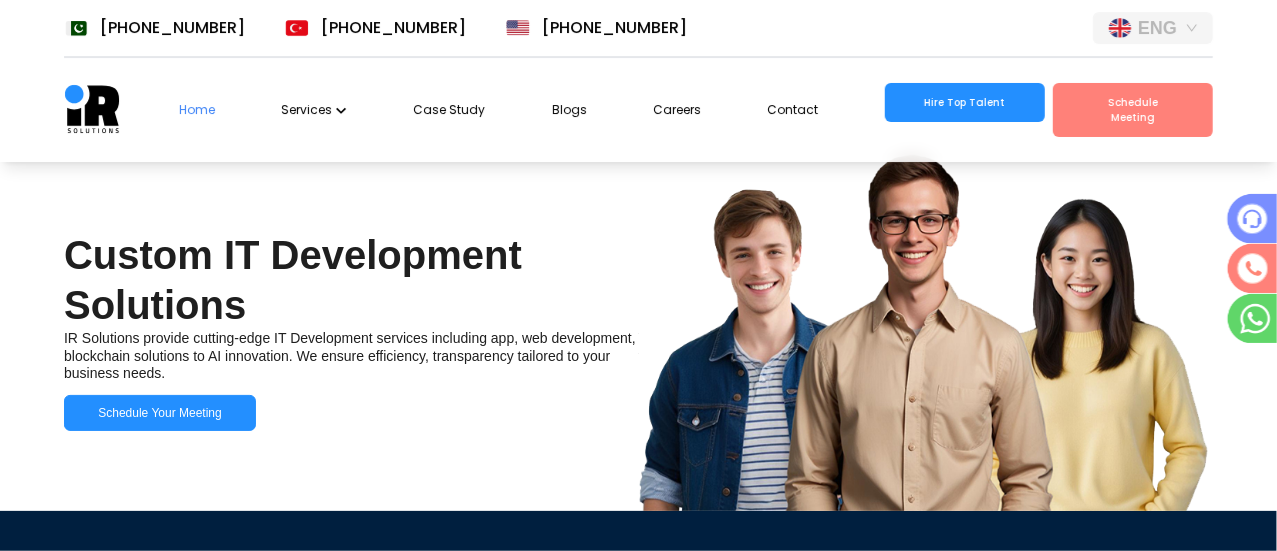 click on "Home Services Case Study Blogs Careers Contact Hire Top Talent Schedule Meeting" at bounding box center [696, 110] 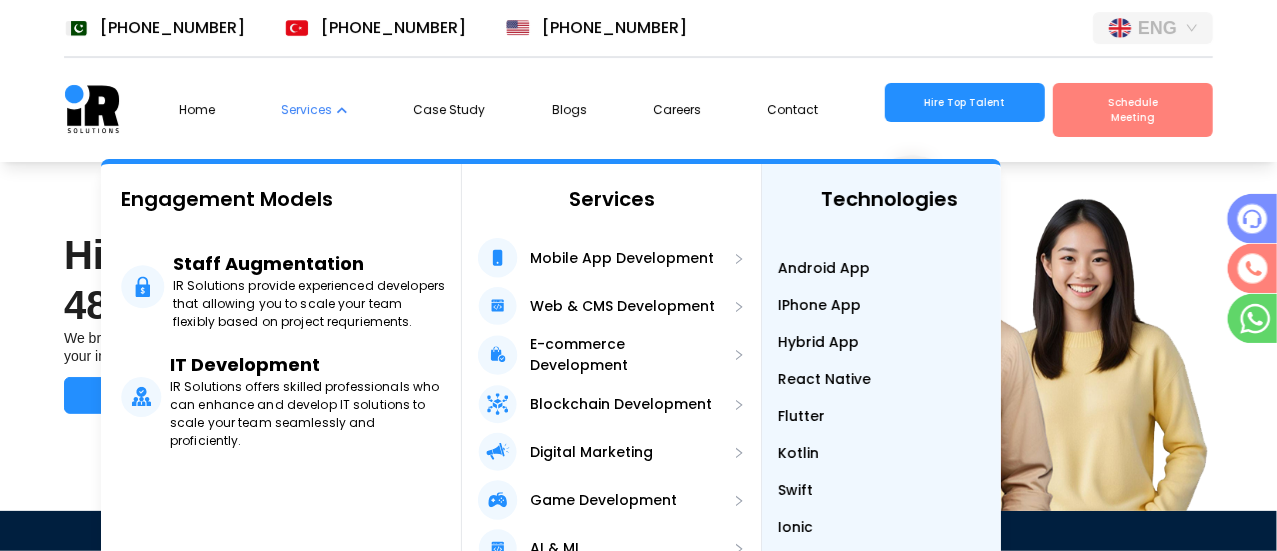 scroll, scrollTop: 0, scrollLeft: 36, axis: horizontal 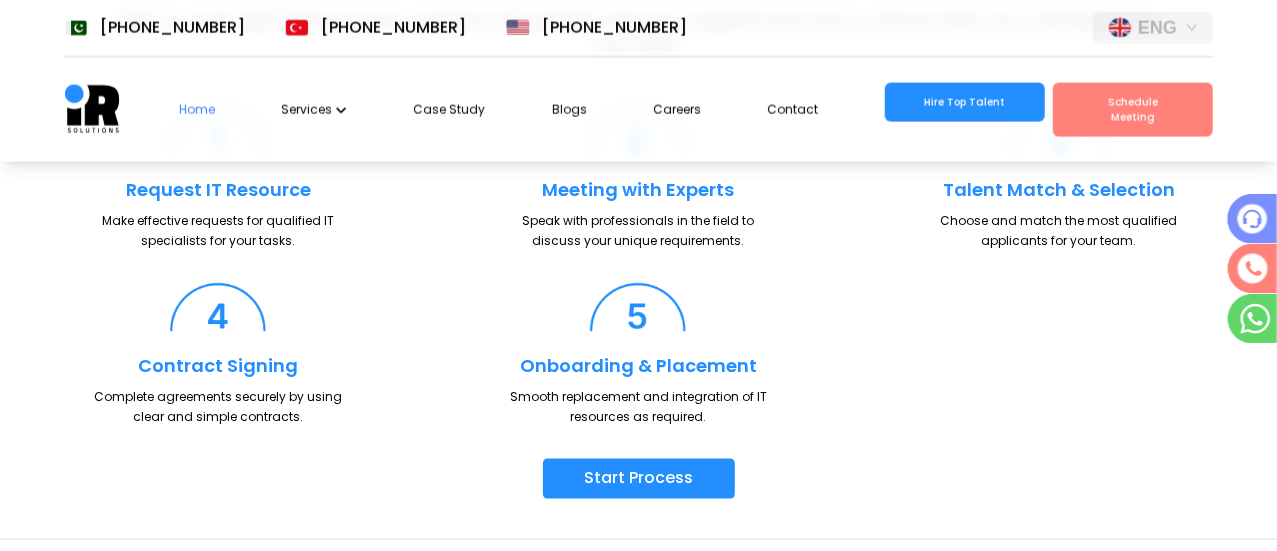 click on "Request IT Resource Make effective requests for qualified IT specialists for your tasks. Meeting with Experts Speak with professionals in the field to discuss your unique requirements. Talent Match & Selection Choose and match the most qualified applicants for your team. Contract Signing Complete agreements securely by using clear and simple contracts. Onboarding & Placement Smooth replacement and integration of IT resources as required." at bounding box center [638, 242] 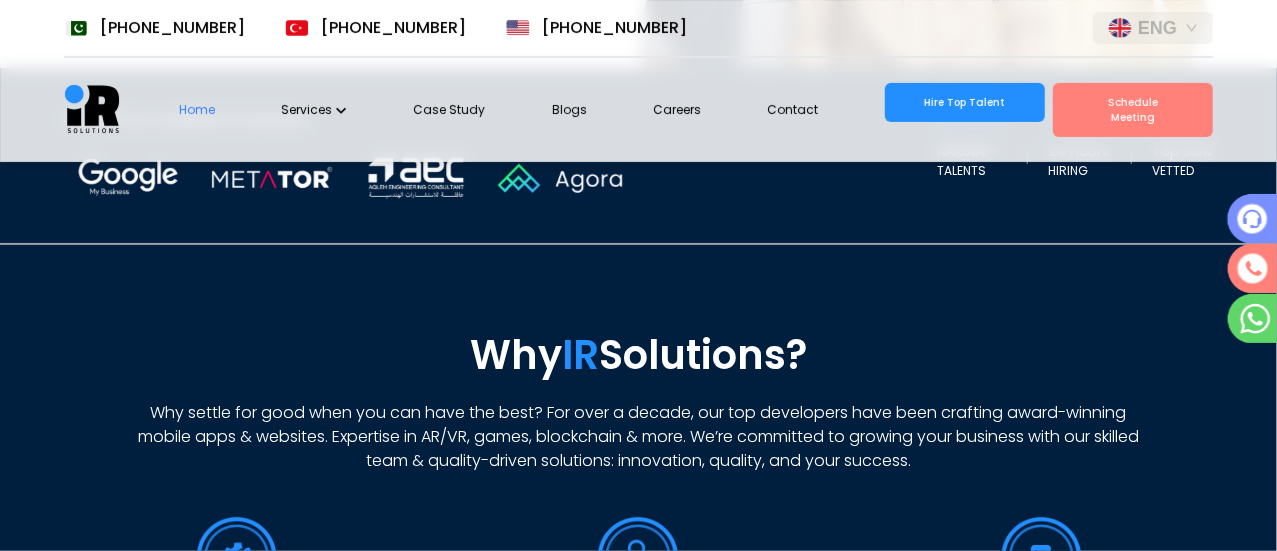 click 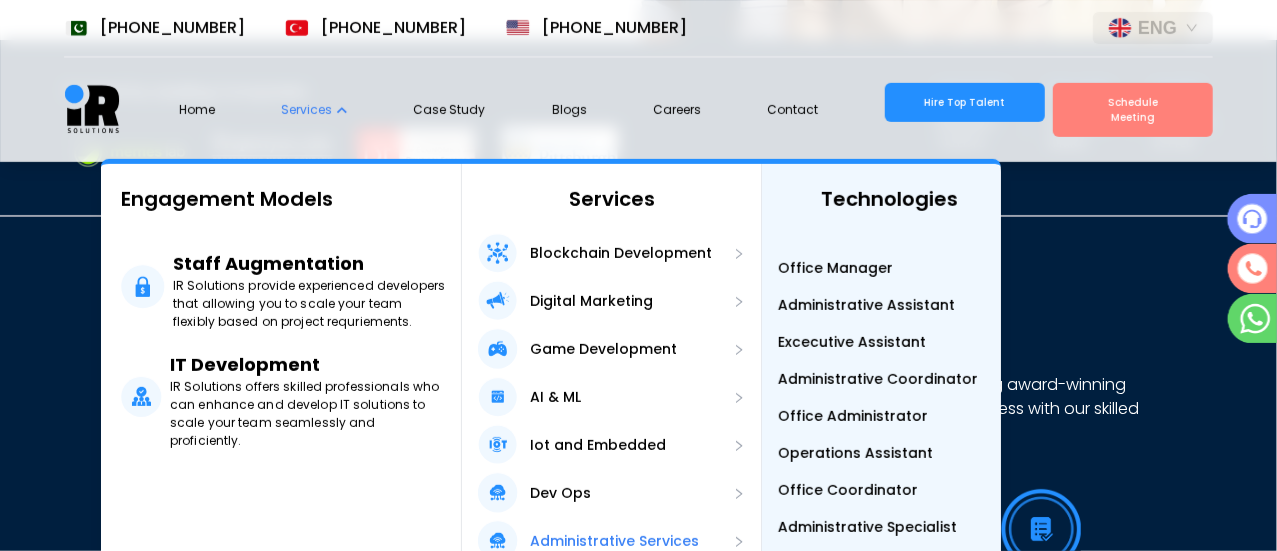 click on "Administrative Services" at bounding box center (611, 537) 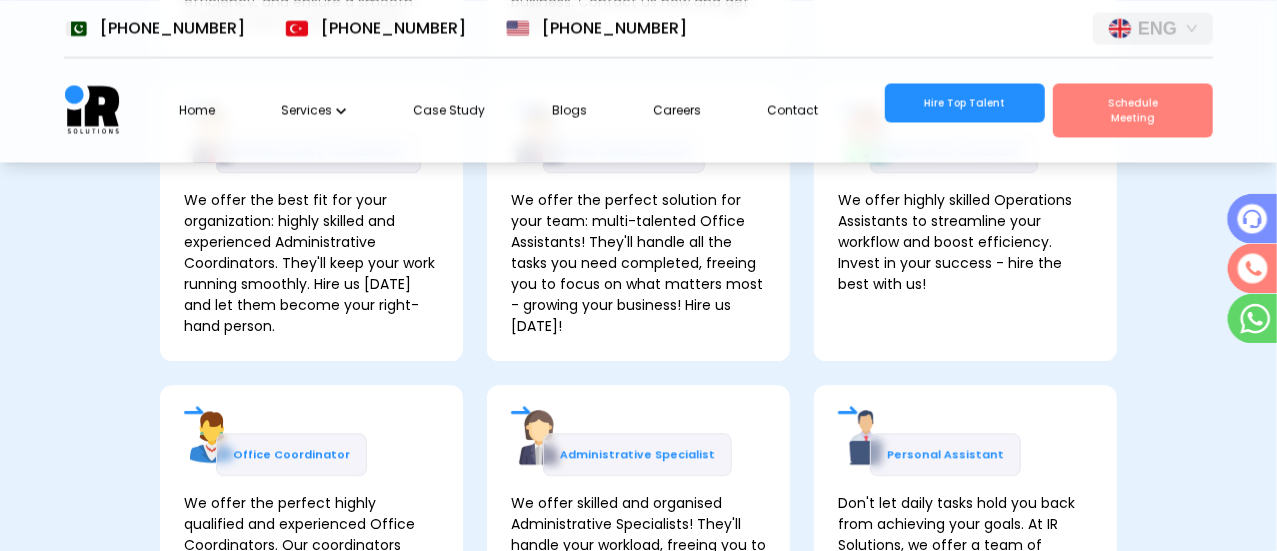 scroll, scrollTop: 2048, scrollLeft: 0, axis: vertical 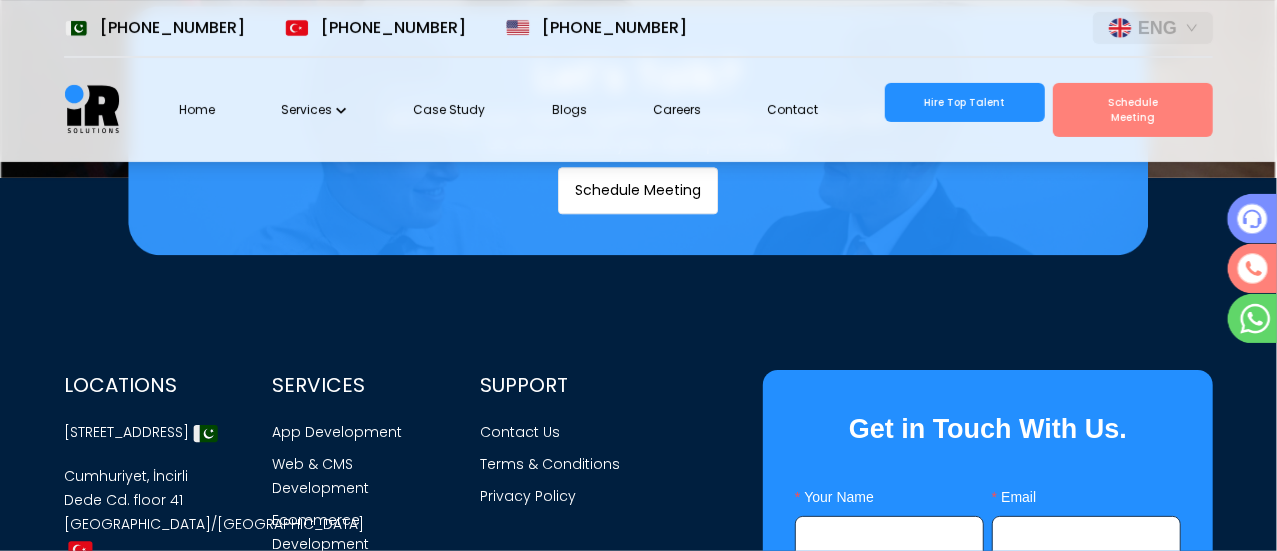 click on "Services" at bounding box center [314, 110] 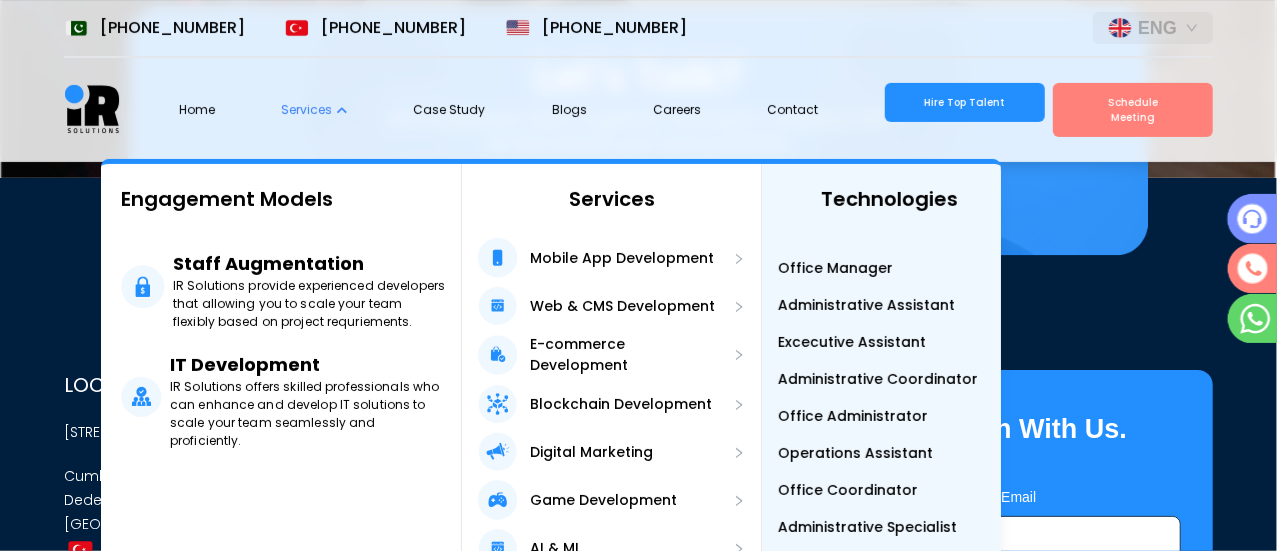 scroll, scrollTop: 8113, scrollLeft: 0, axis: vertical 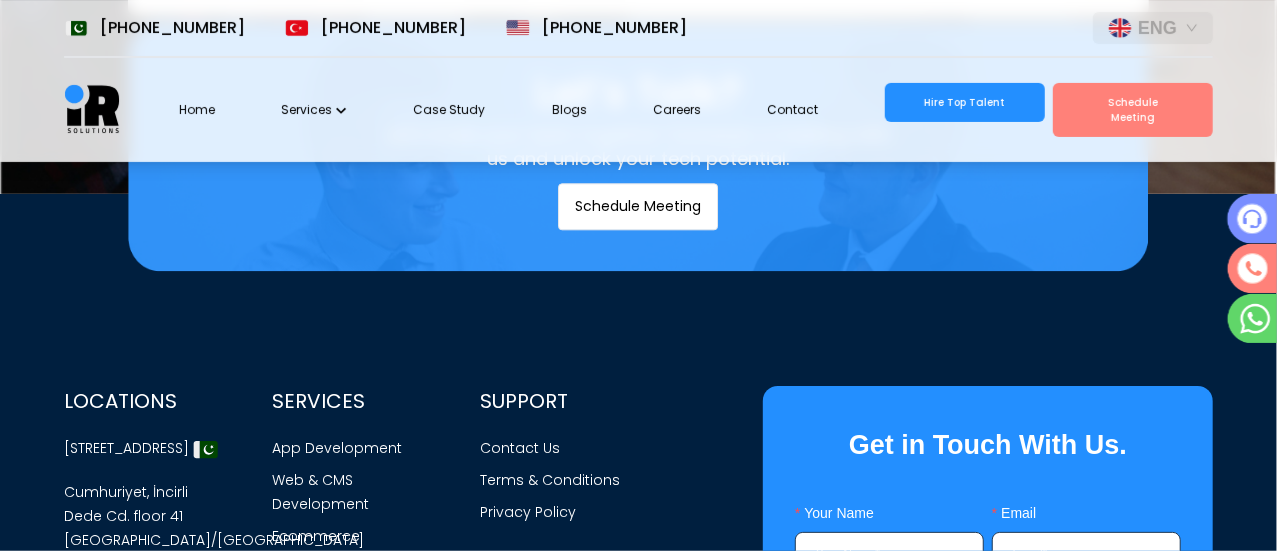 click on "Case Study" at bounding box center [450, 110] 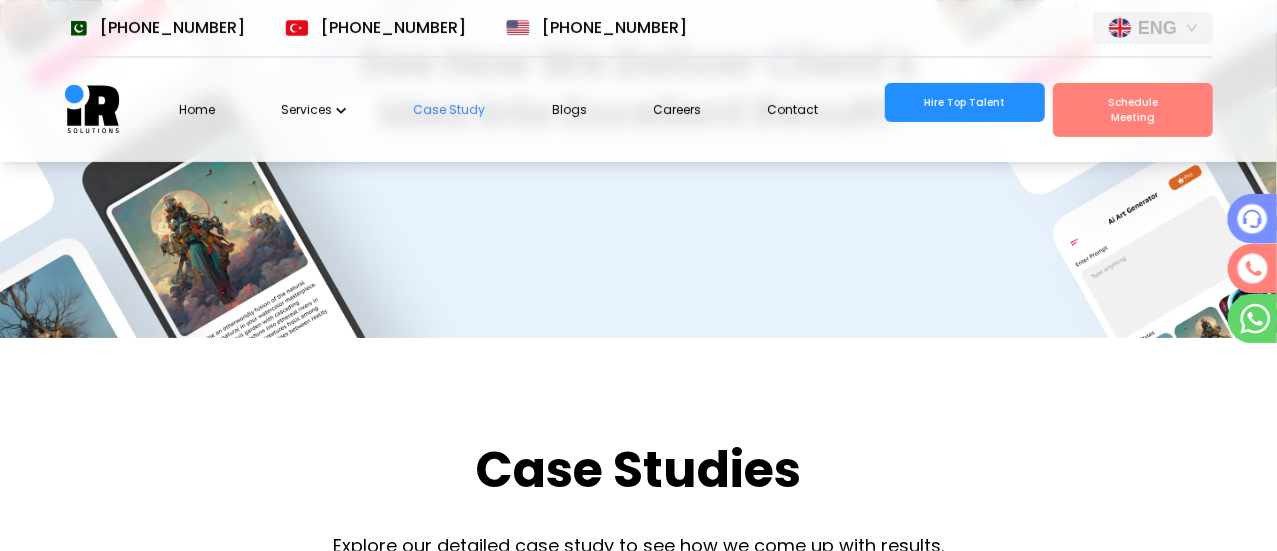 scroll, scrollTop: 346, scrollLeft: 0, axis: vertical 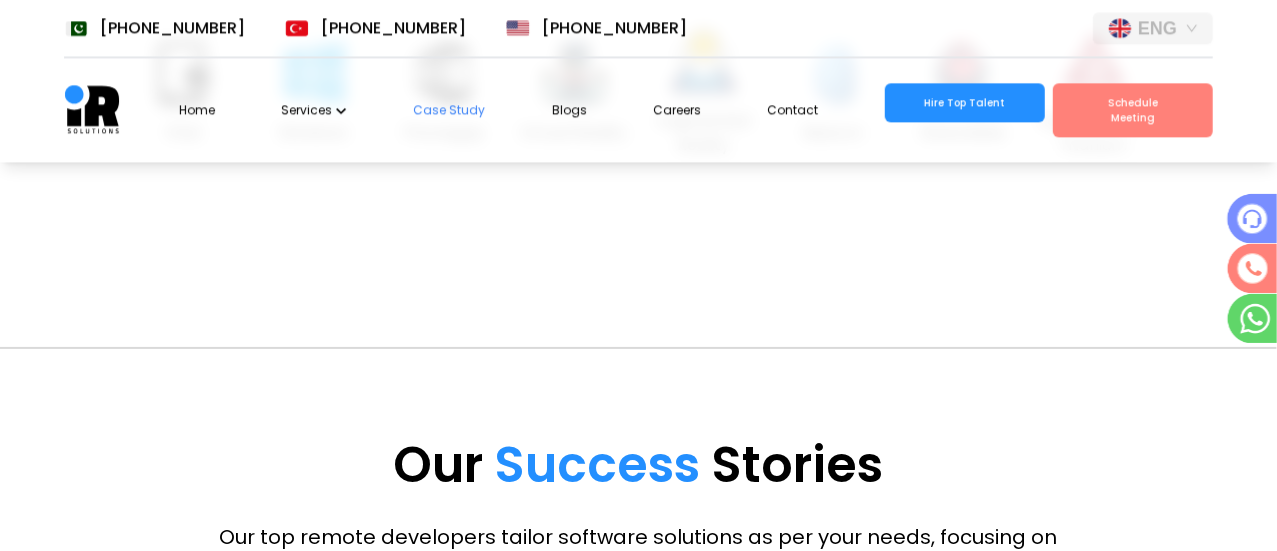 click 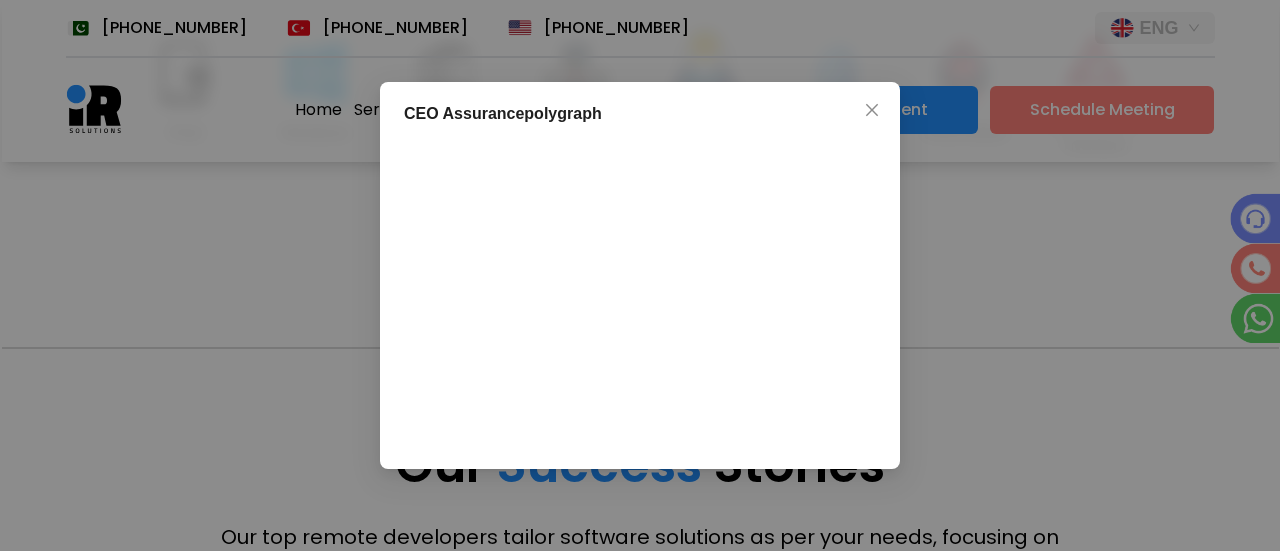 scroll, scrollTop: 0, scrollLeft: 0, axis: both 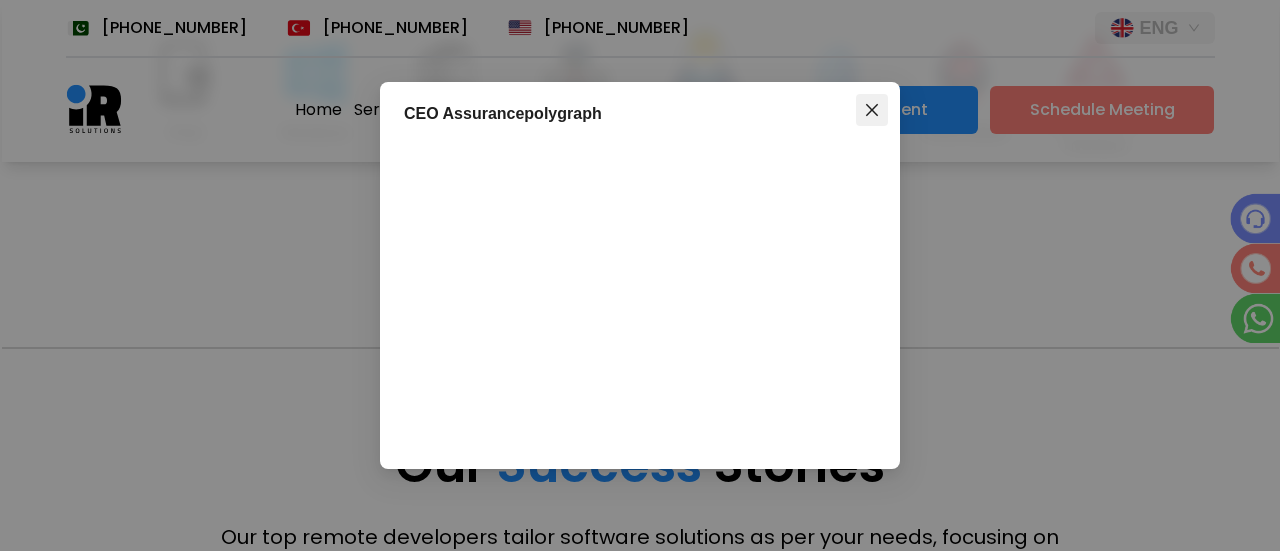 click 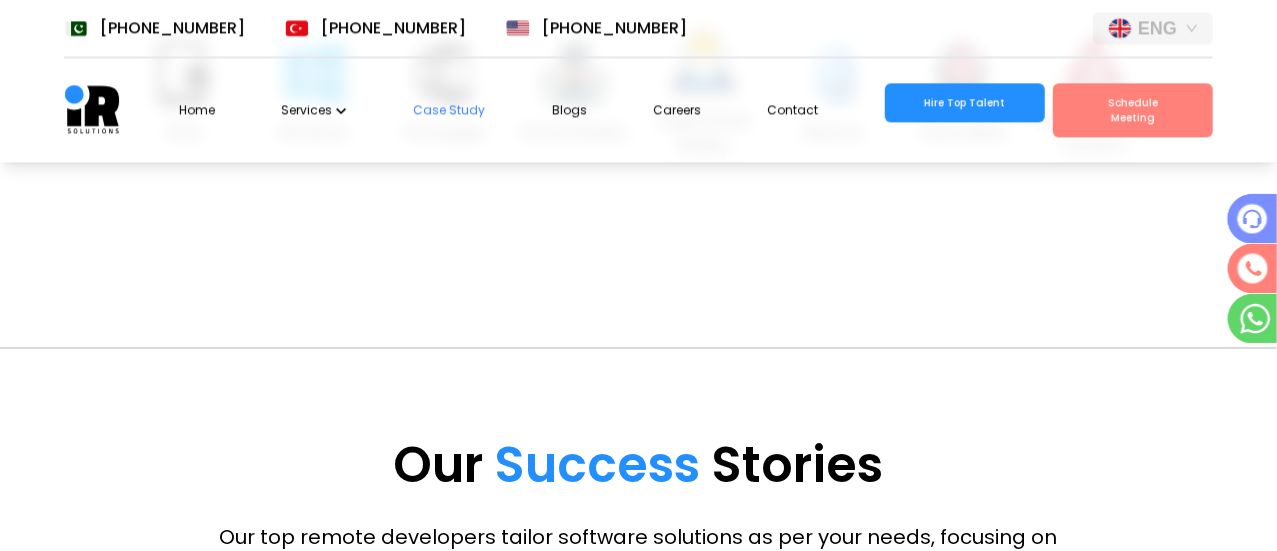 click at bounding box center [208, 720] 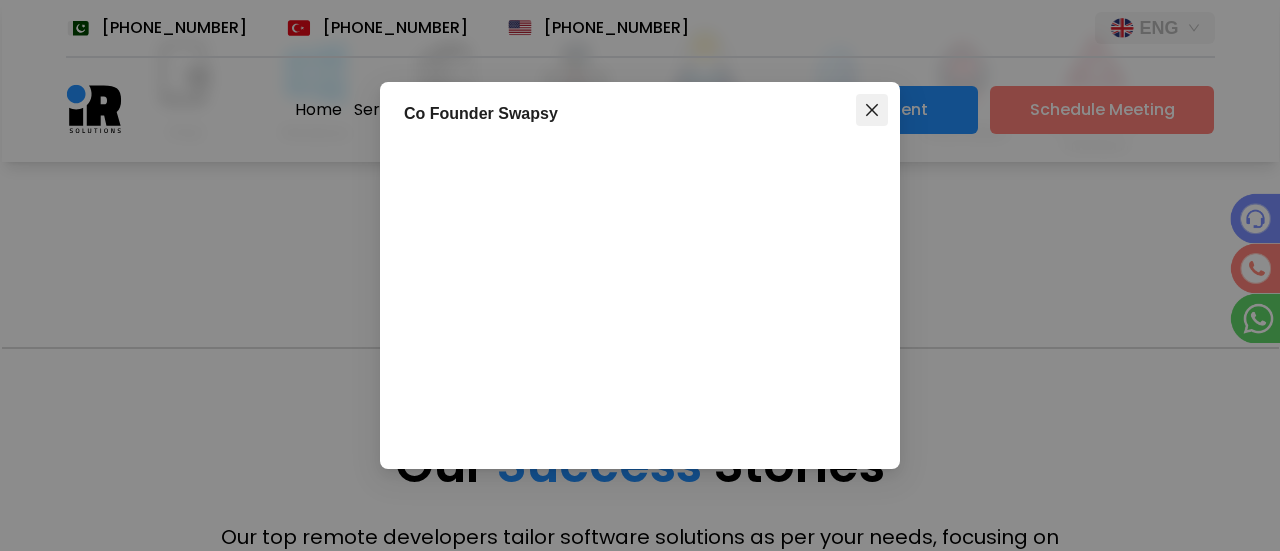 scroll, scrollTop: 0, scrollLeft: 36, axis: horizontal 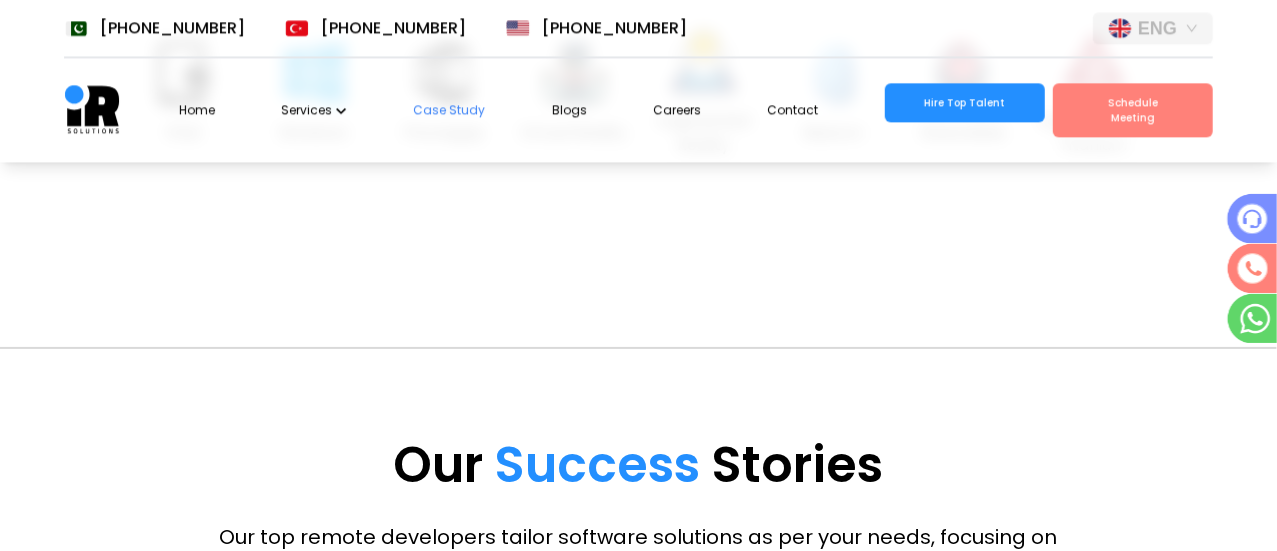click at bounding box center [633, 720] 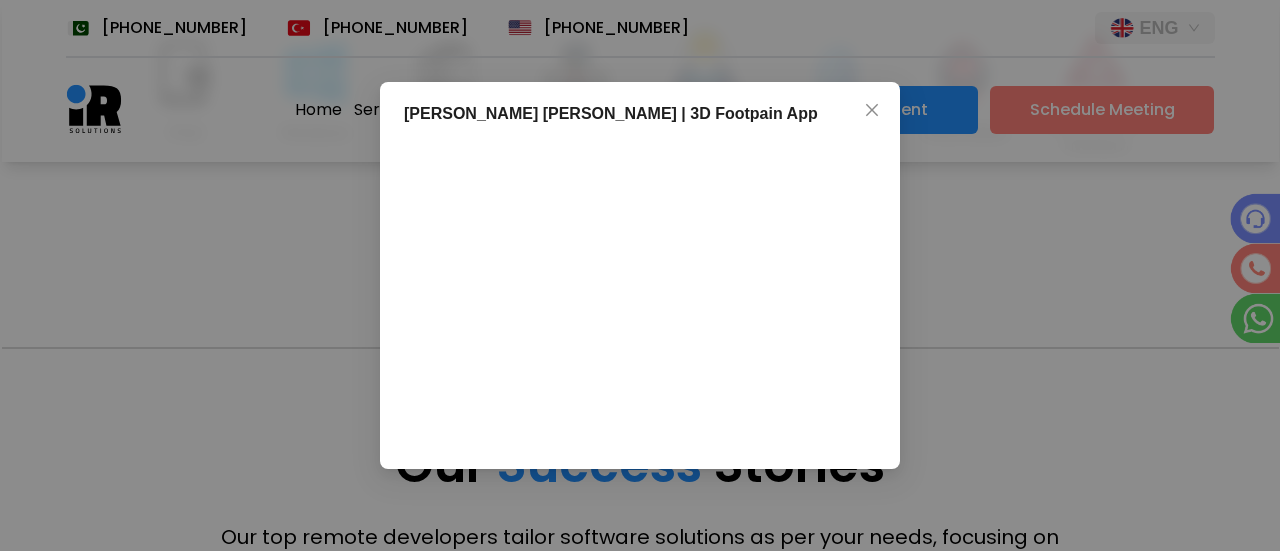 scroll, scrollTop: 0, scrollLeft: 0, axis: both 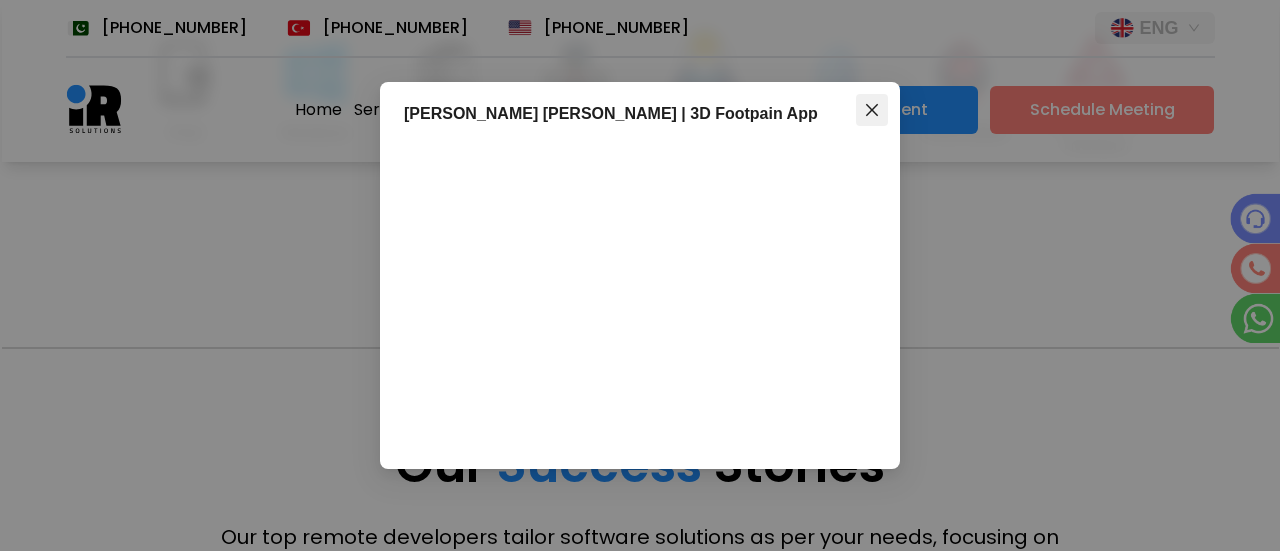 click 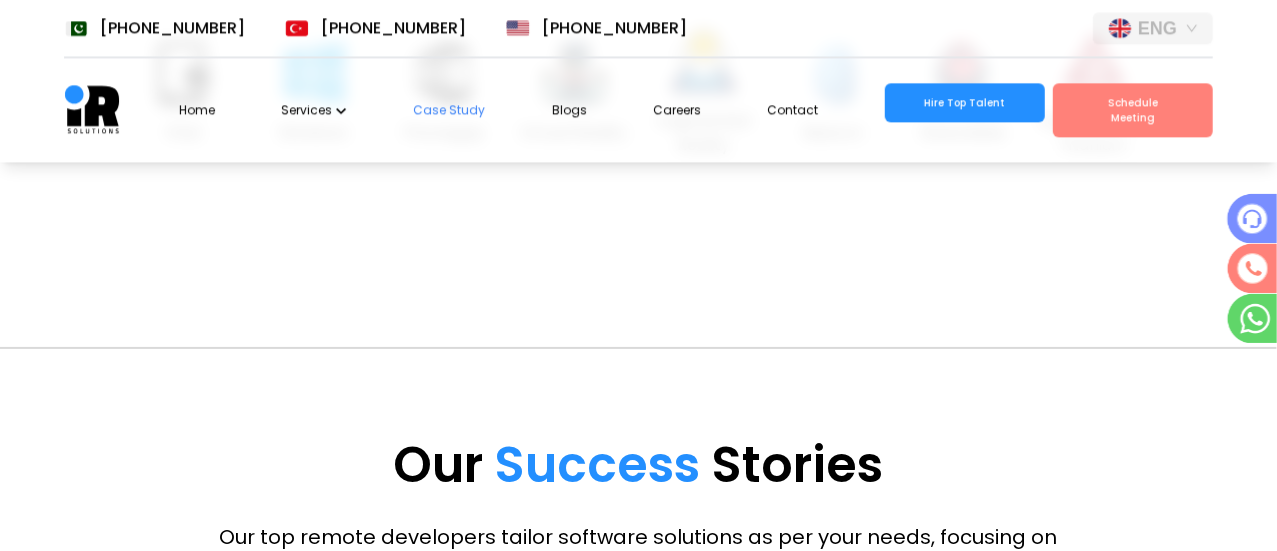 click at bounding box center [1060, 720] 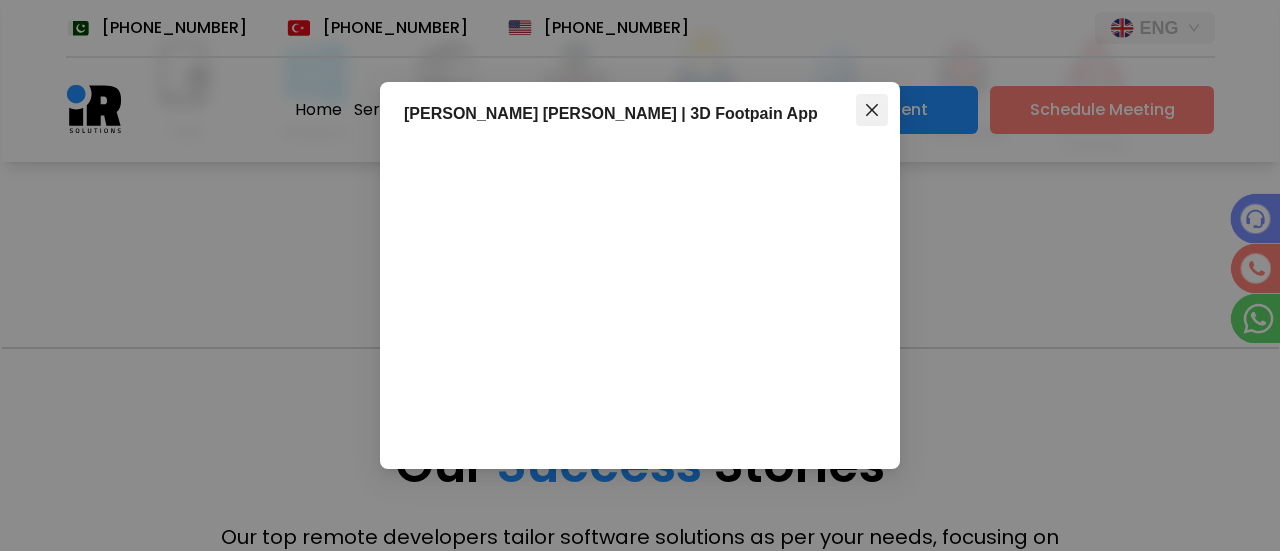 click at bounding box center (872, 110) 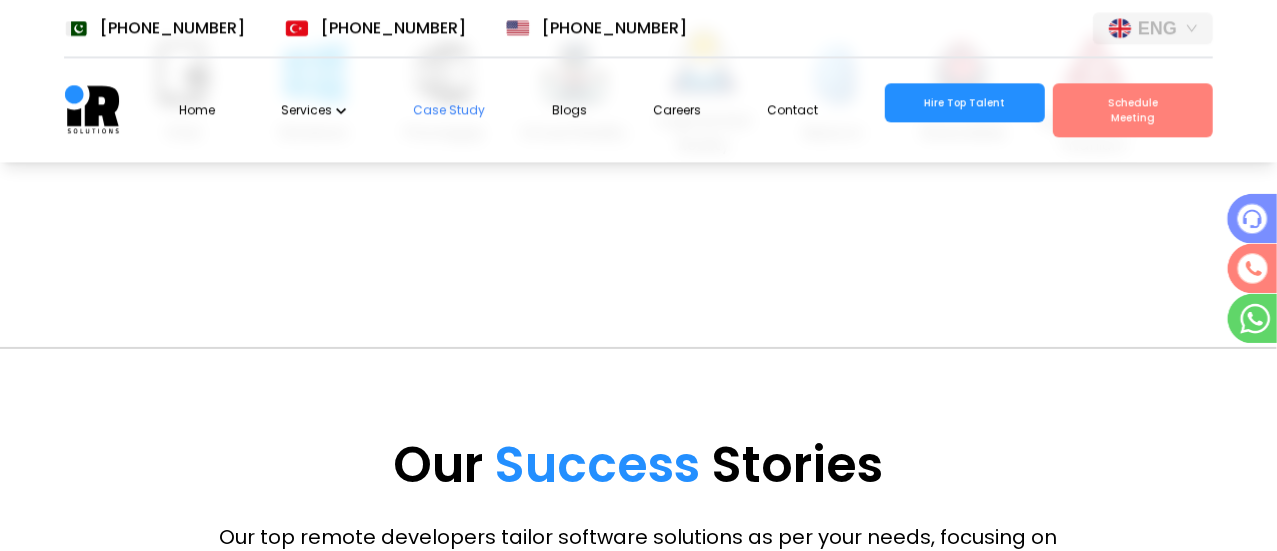 click 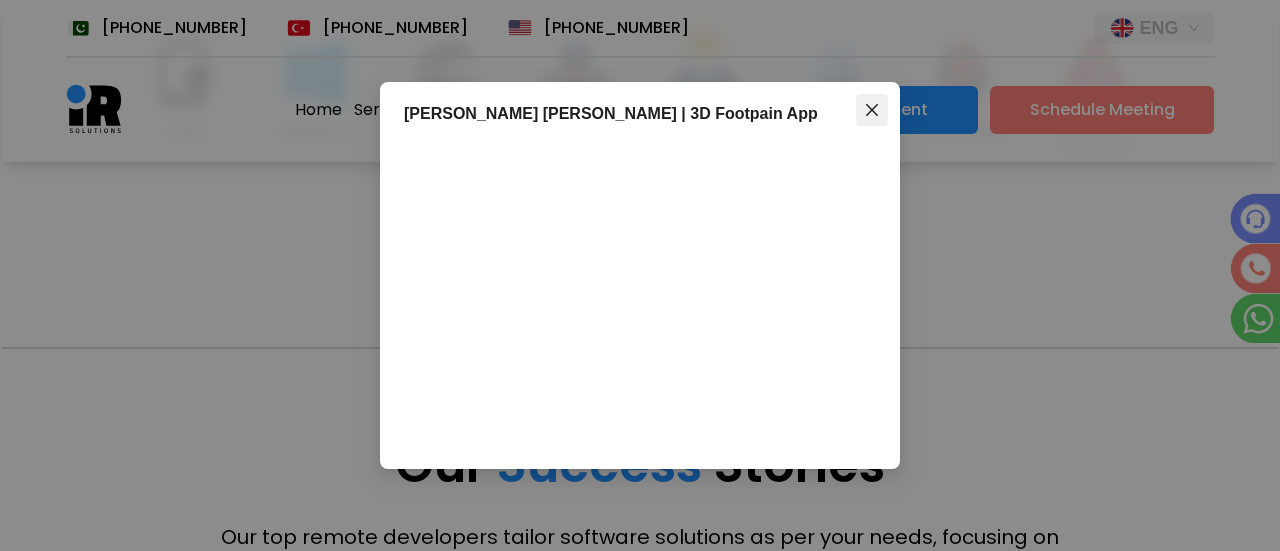 click 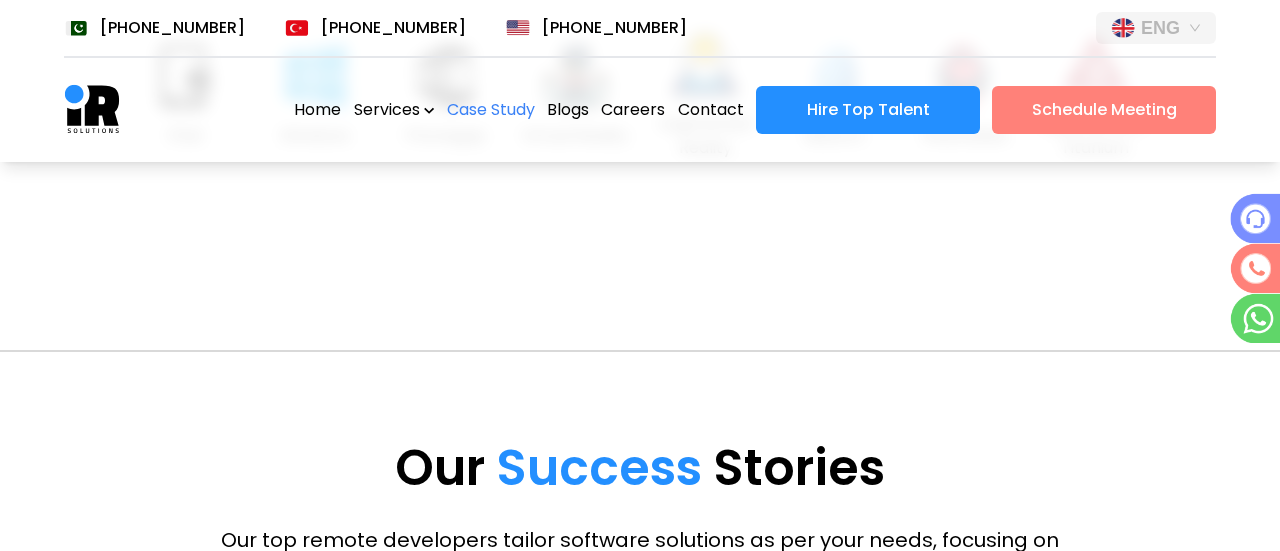 scroll, scrollTop: 0, scrollLeft: 0, axis: both 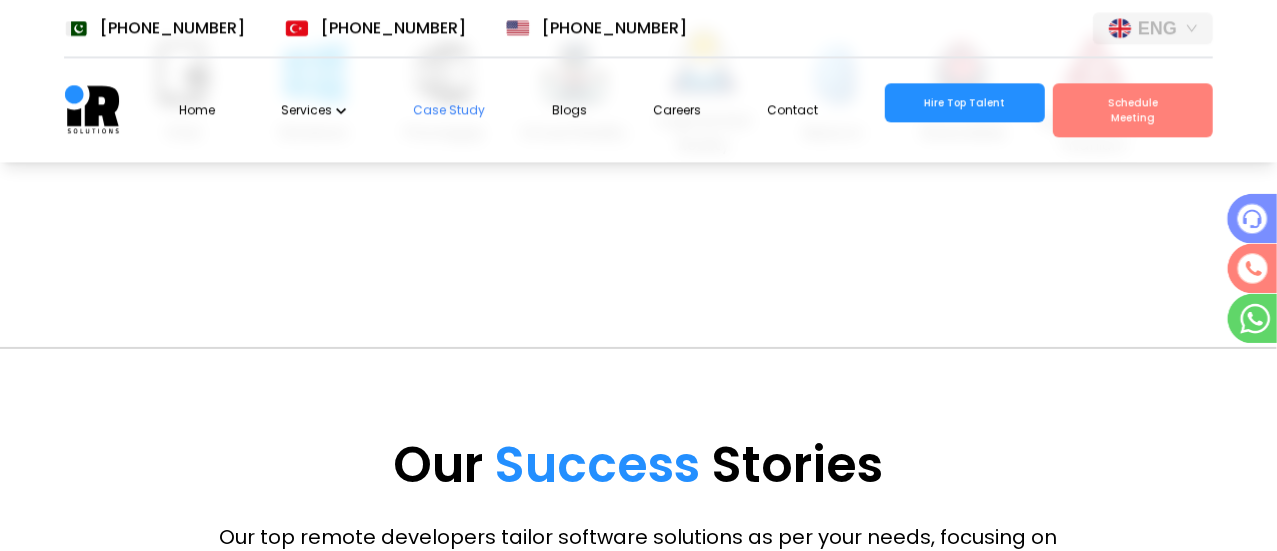 click 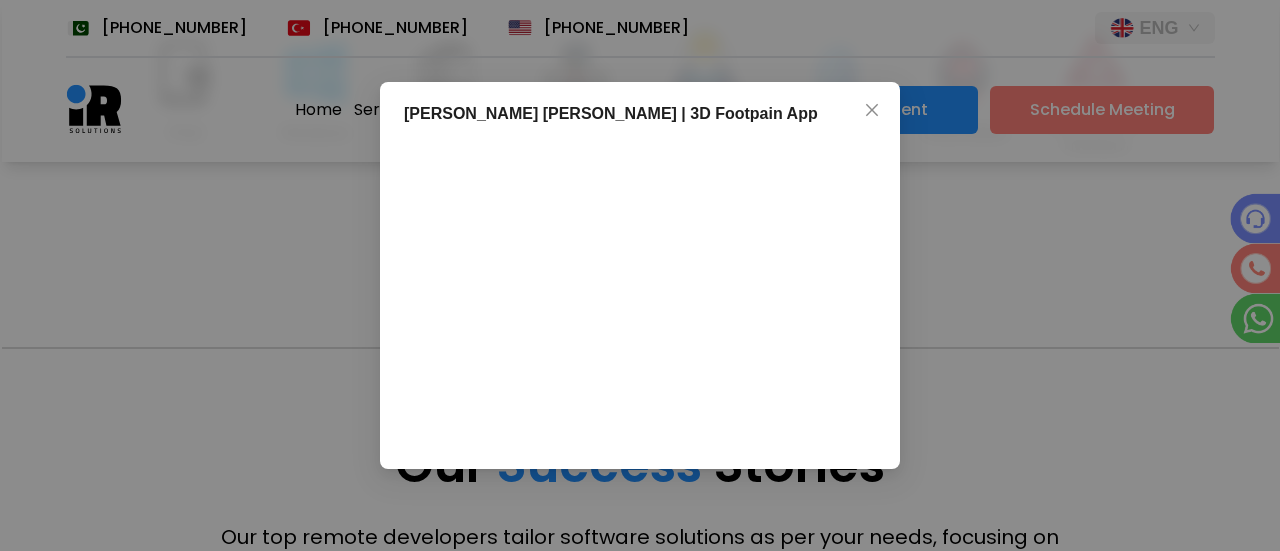 scroll, scrollTop: 0, scrollLeft: 36, axis: horizontal 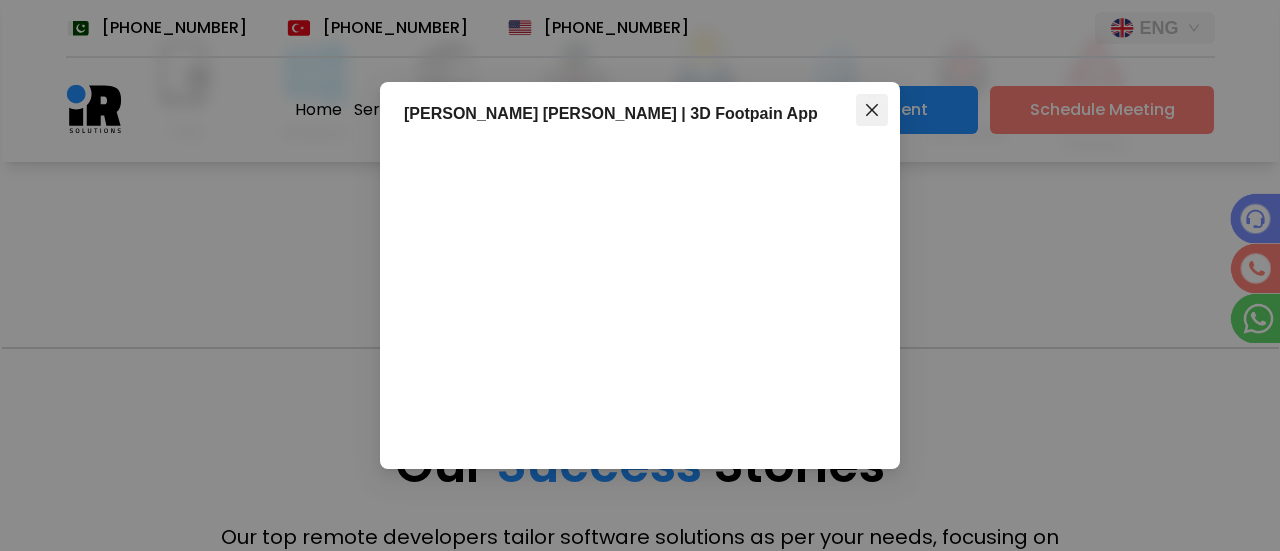 click at bounding box center [872, 110] 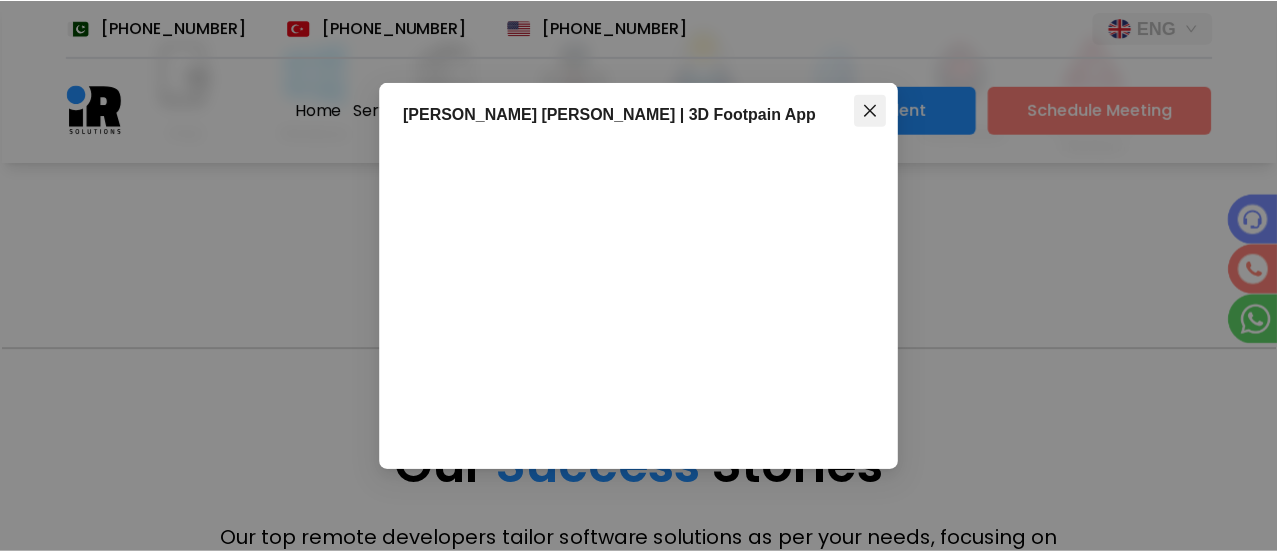 scroll, scrollTop: 0, scrollLeft: 0, axis: both 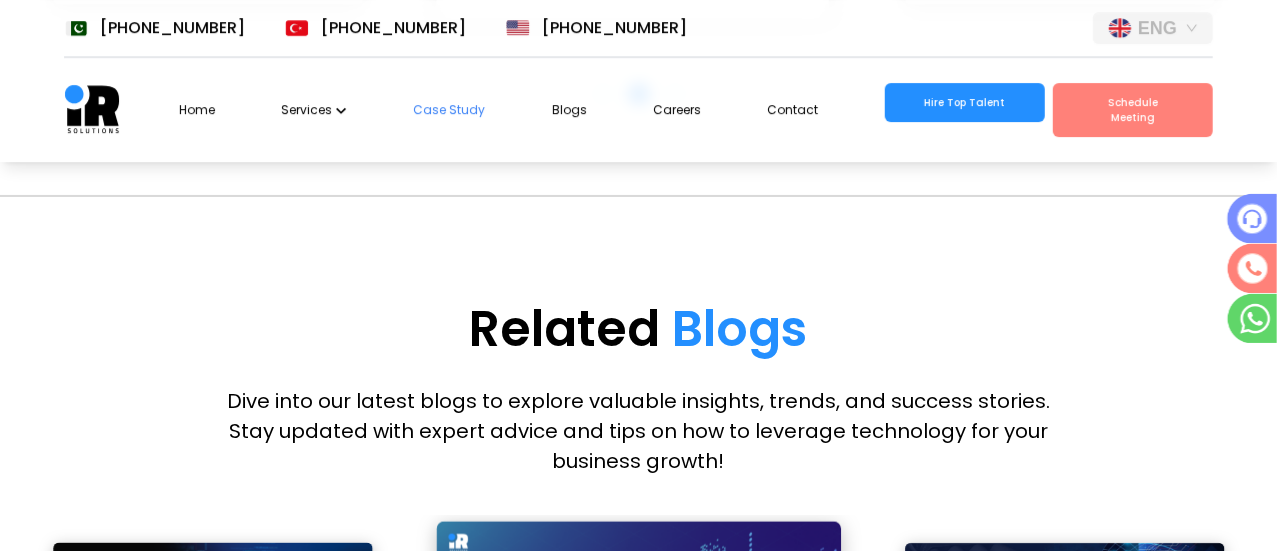 click at bounding box center [639, 623] 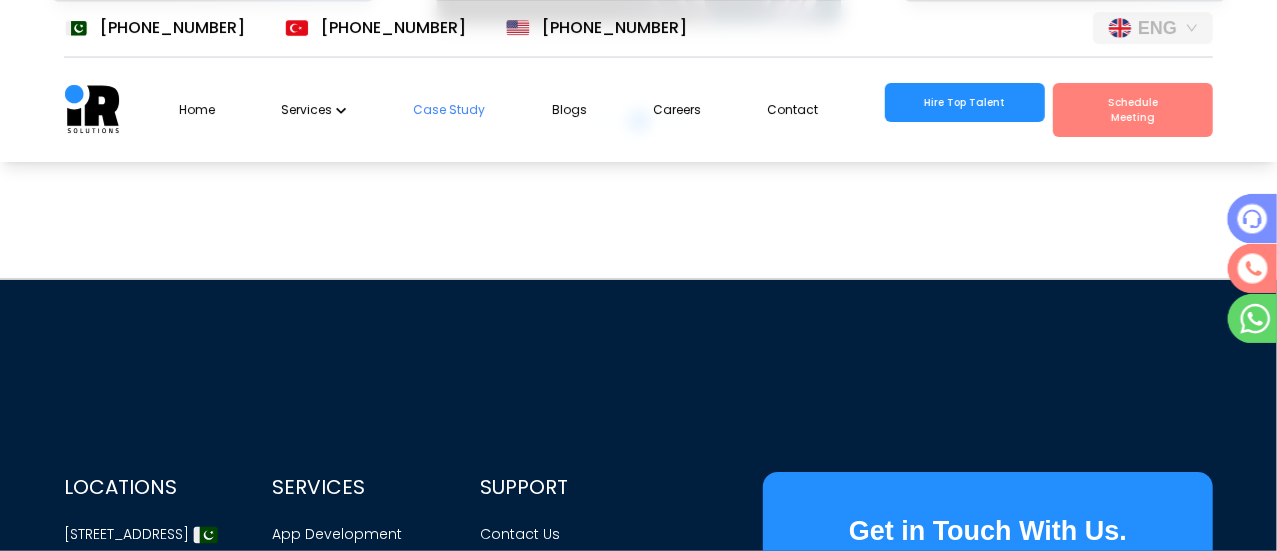 scroll, scrollTop: 4096, scrollLeft: 0, axis: vertical 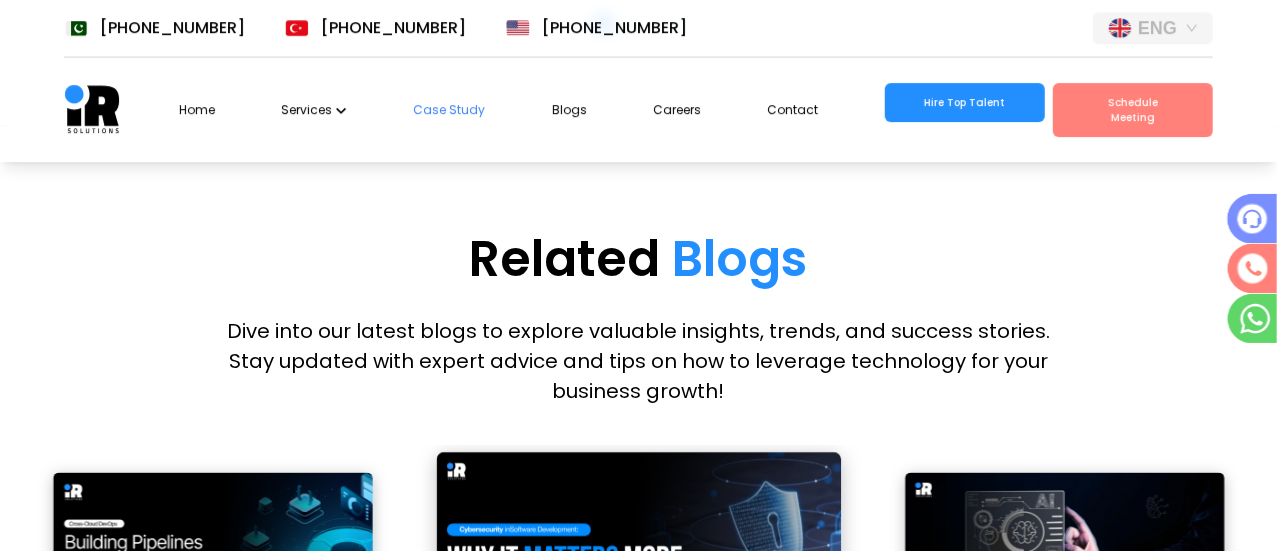 click on "Careers" at bounding box center (677, 109) 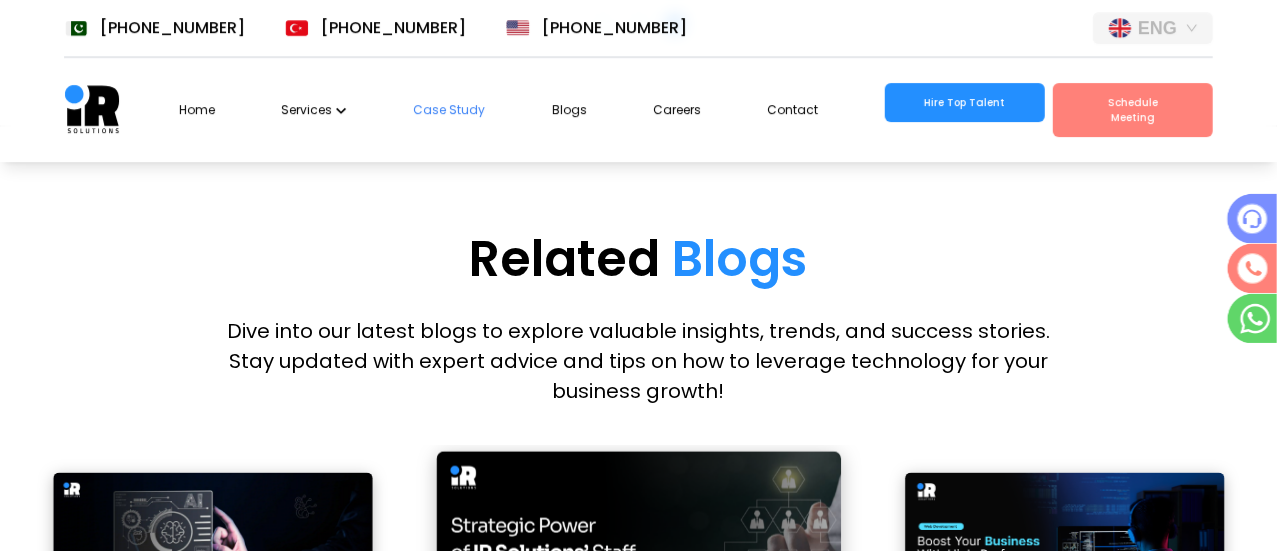 scroll, scrollTop: 0, scrollLeft: 36, axis: horizontal 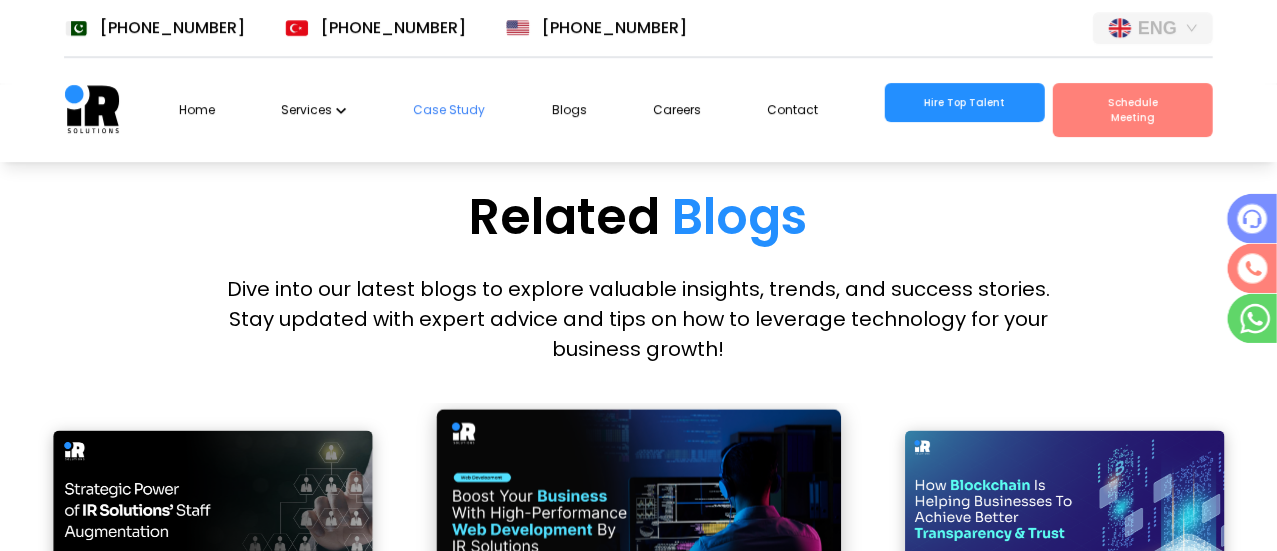 click on "Home Services Case Study Blogs Careers Contact Hire Top Talent Schedule Meeting" at bounding box center (696, 110) 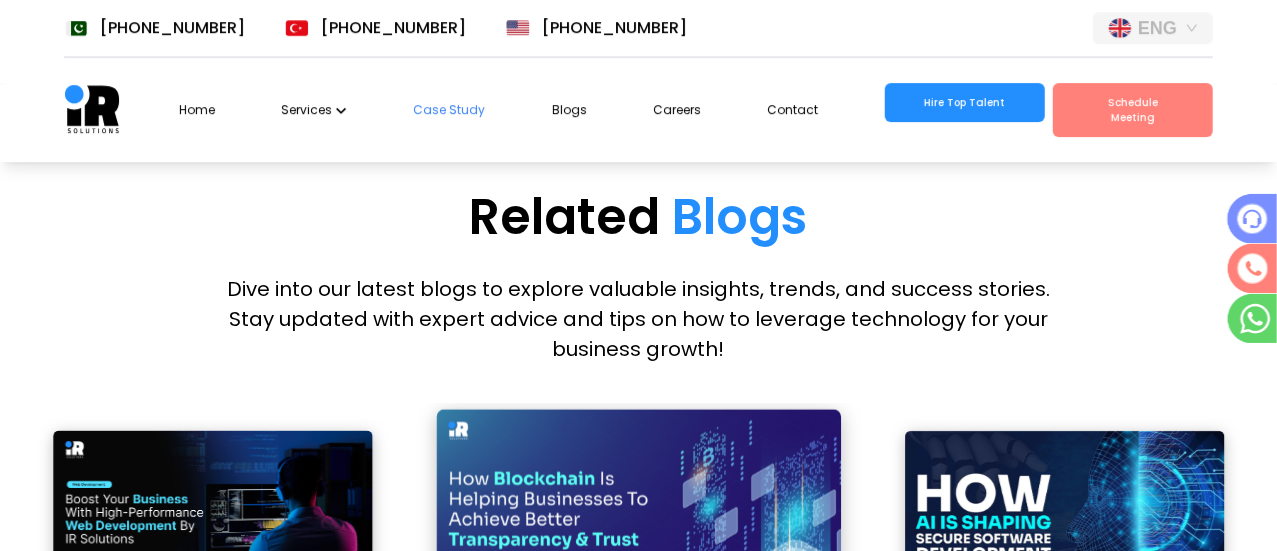 click on "Contact" at bounding box center [793, 109] 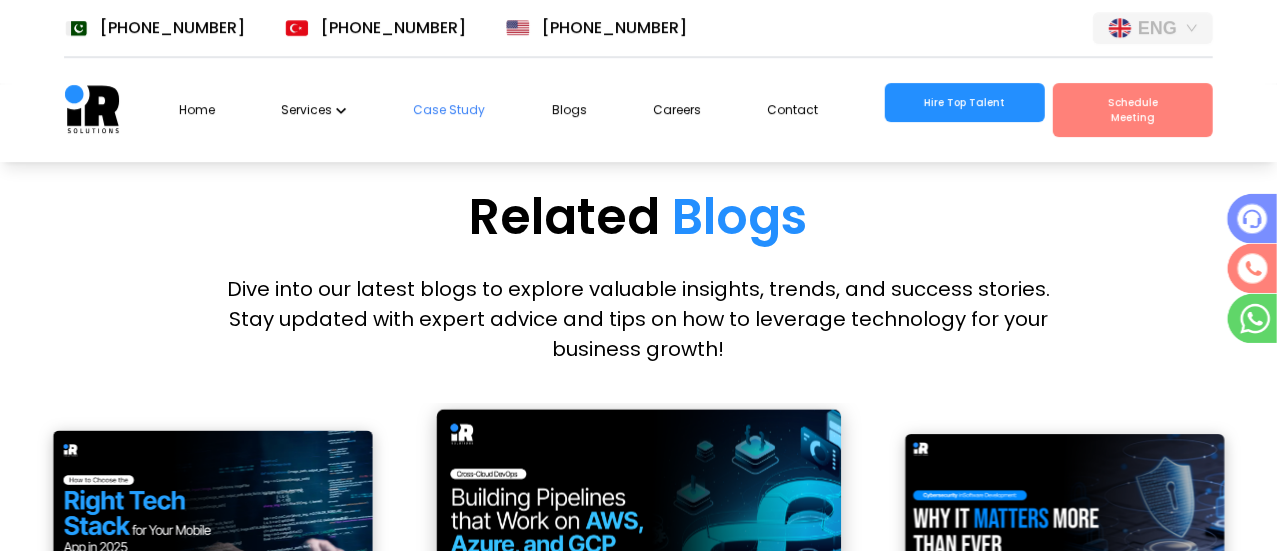 scroll, scrollTop: 0, scrollLeft: 36, axis: horizontal 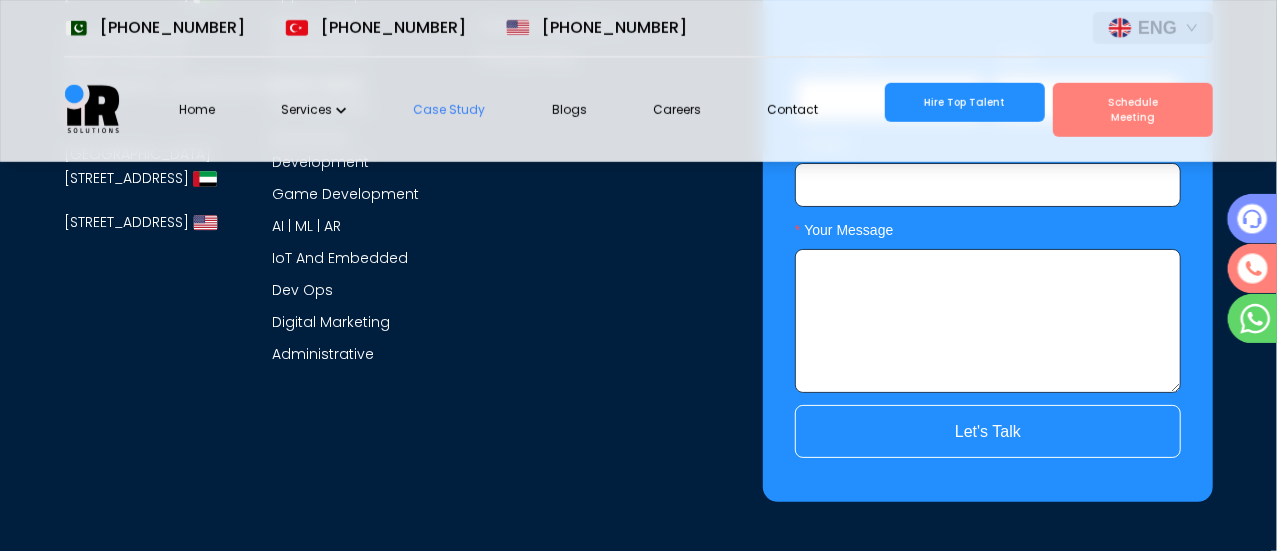 click on "Terms of Conditions" at bounding box center [1145, 820] 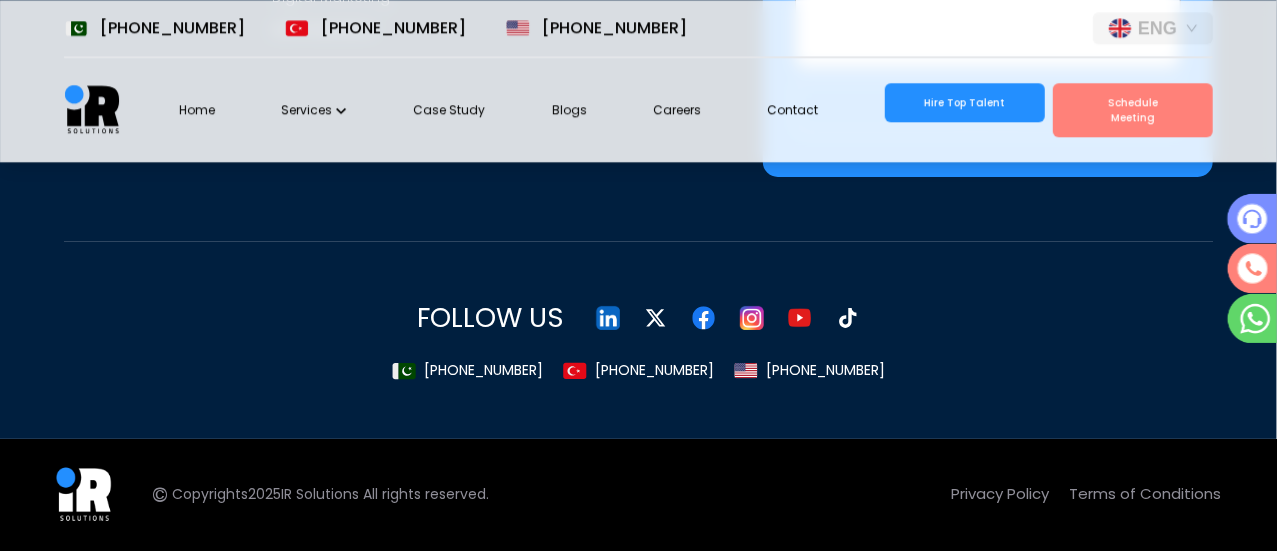 scroll, scrollTop: 3198, scrollLeft: 0, axis: vertical 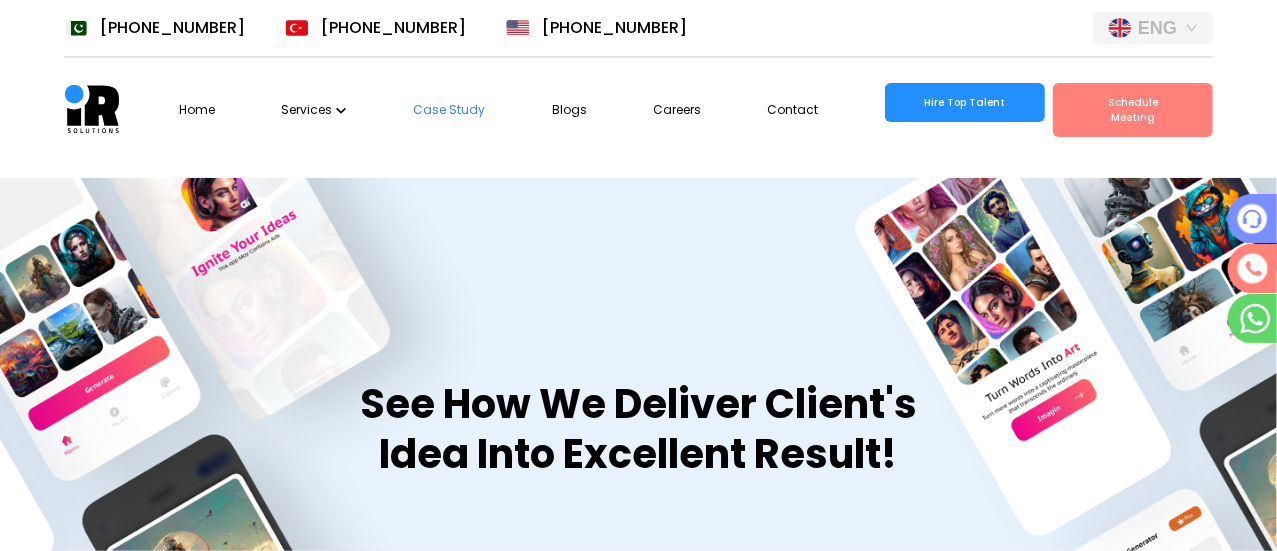 click on "Contact" at bounding box center [793, 109] 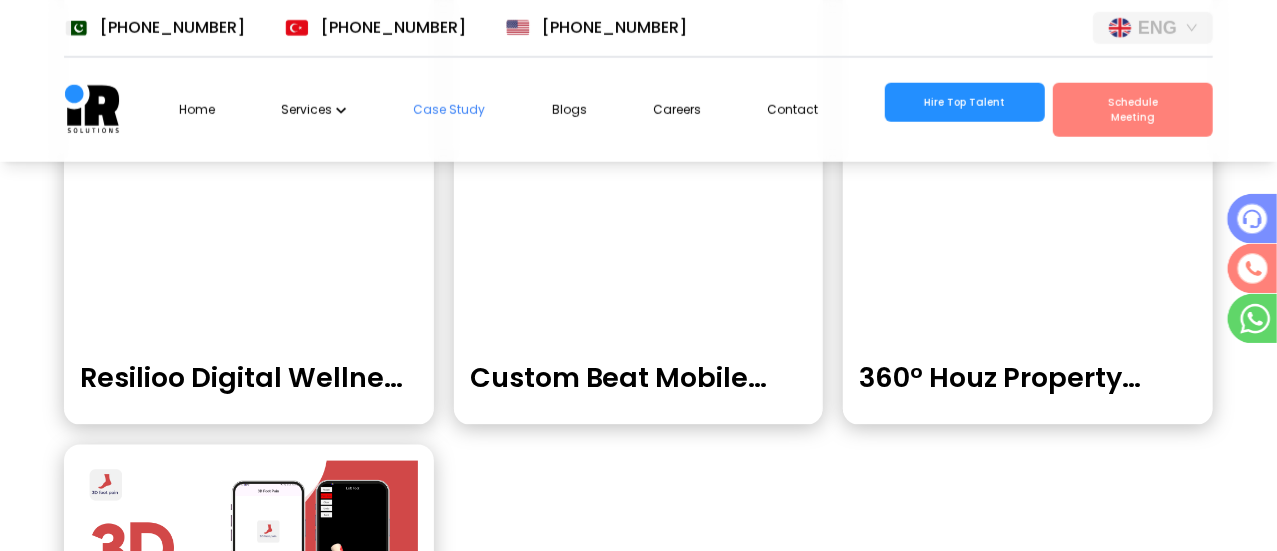 scroll, scrollTop: 619, scrollLeft: 0, axis: vertical 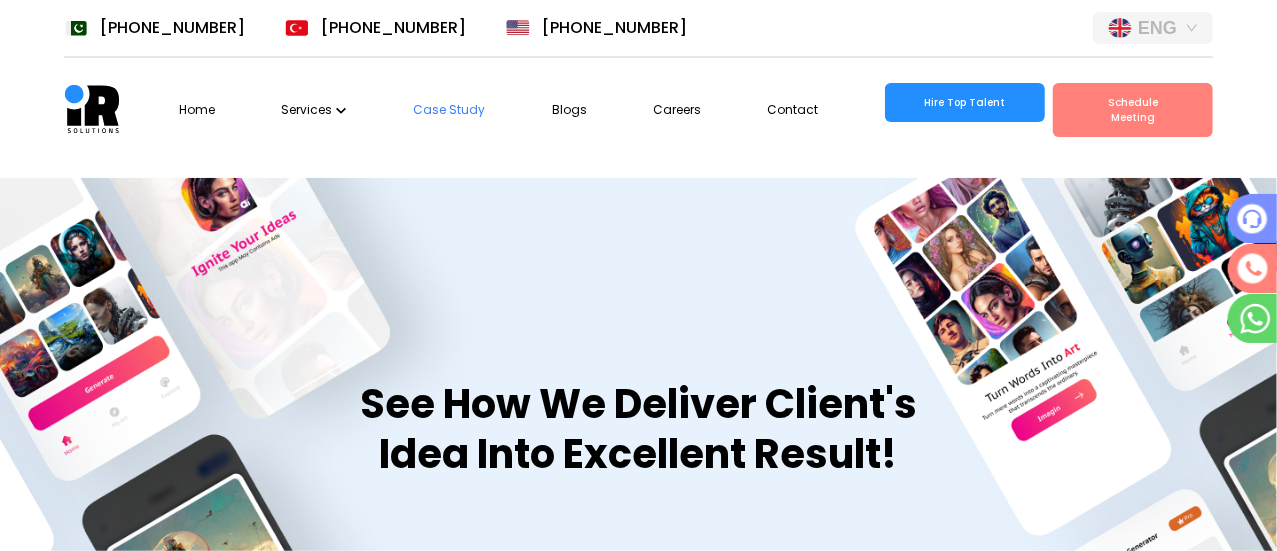 click on "Contact" at bounding box center (793, 109) 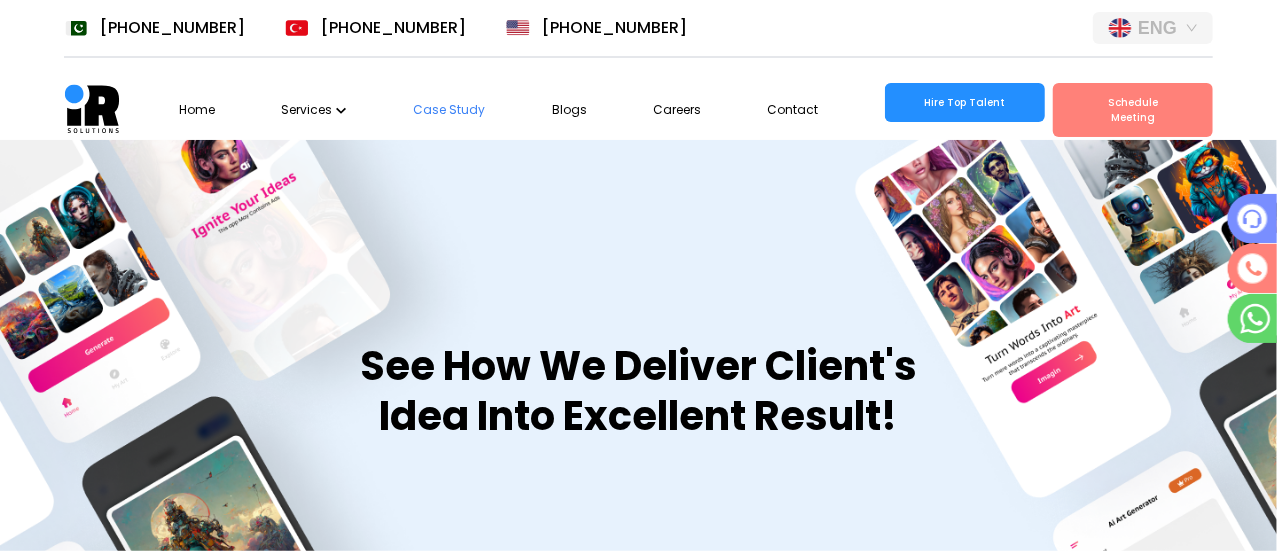 scroll, scrollTop: 0, scrollLeft: 0, axis: both 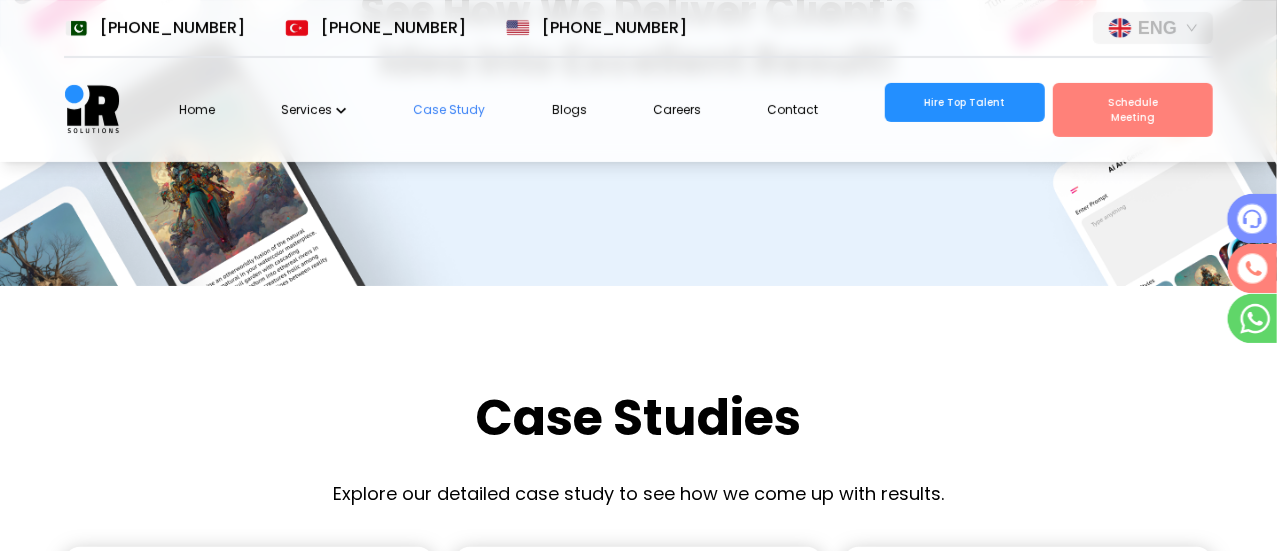 click on "Contact" at bounding box center [793, 109] 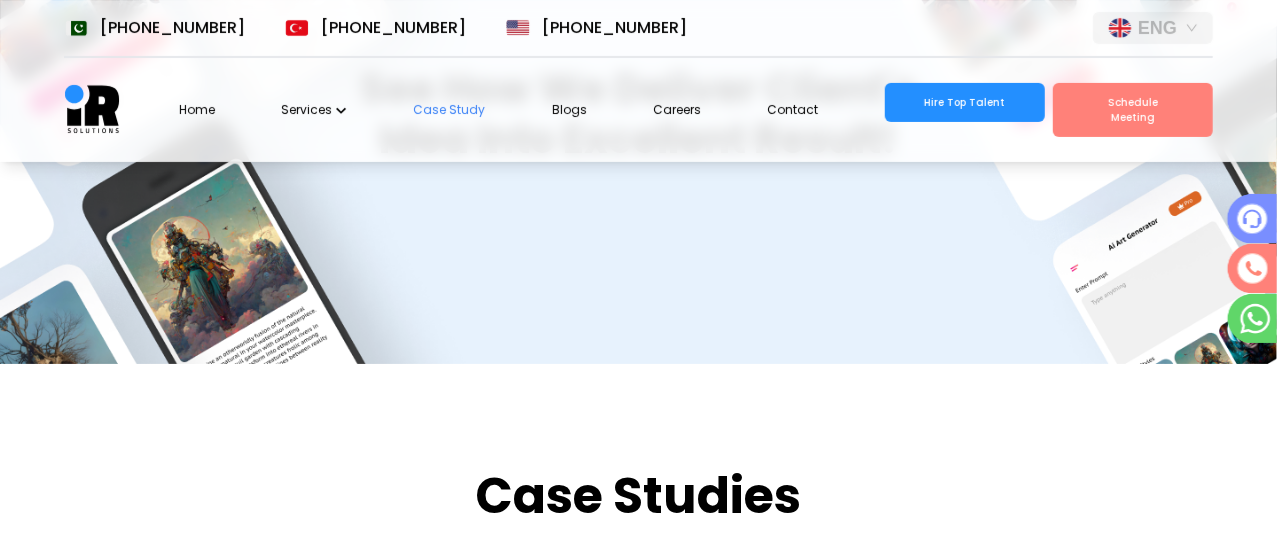 scroll, scrollTop: 259, scrollLeft: 0, axis: vertical 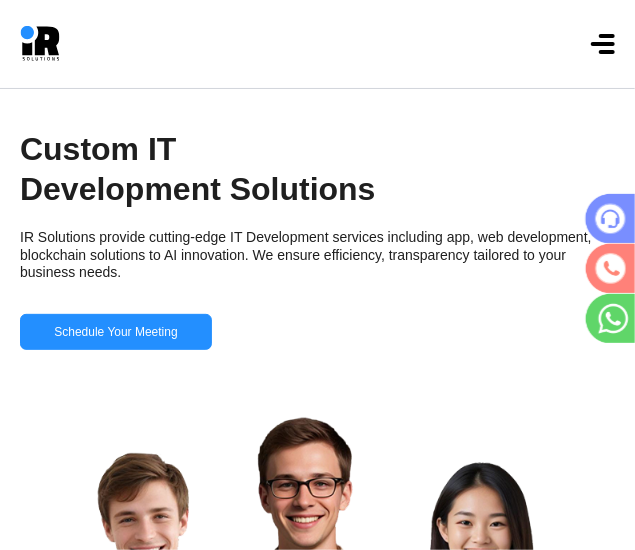 click at bounding box center [603, 44] 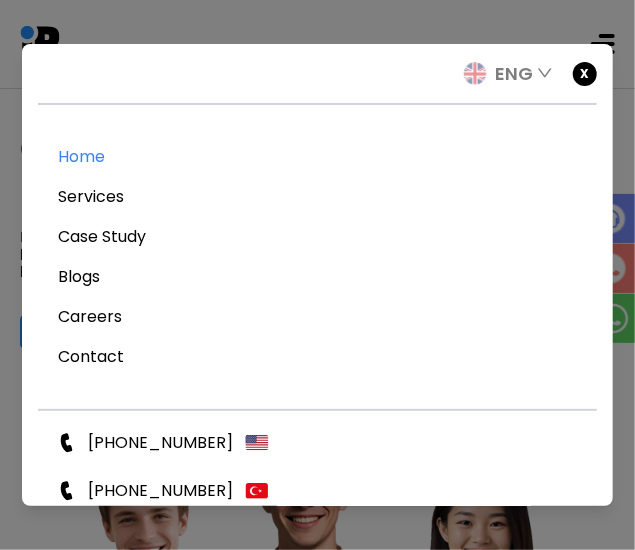 scroll, scrollTop: 0, scrollLeft: 0, axis: both 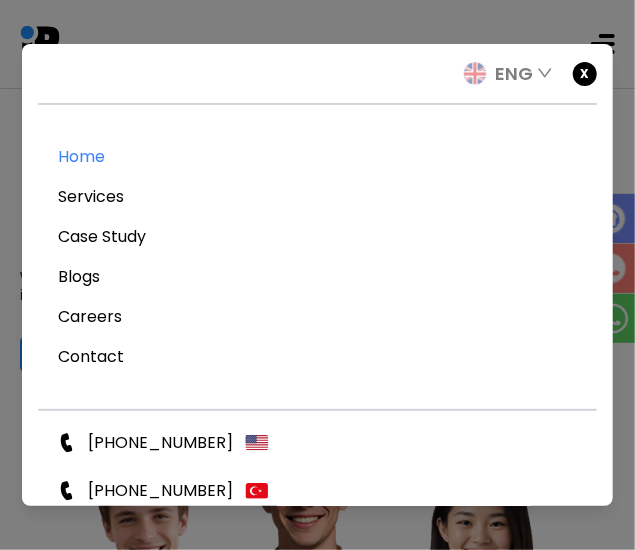click on "Services" at bounding box center [91, 197] 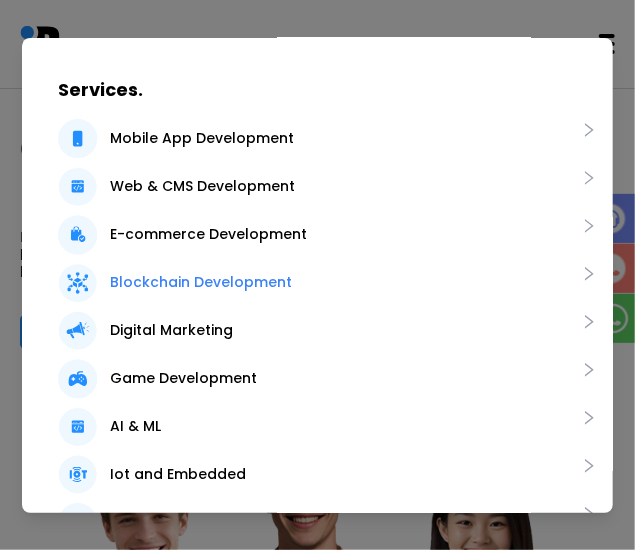 scroll, scrollTop: 69, scrollLeft: 0, axis: vertical 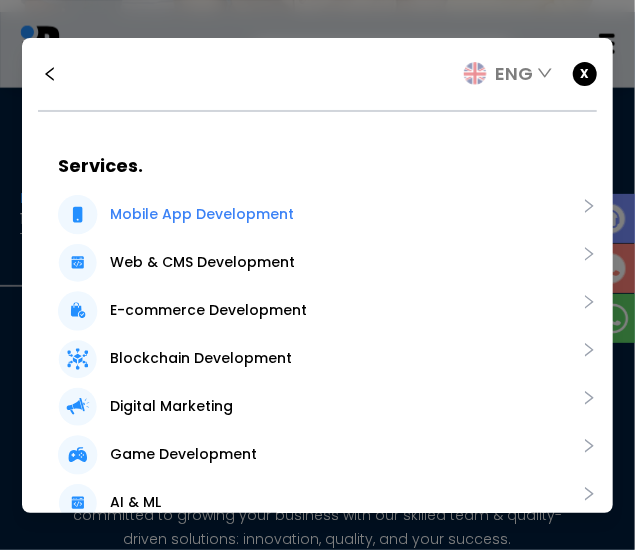 click on "Mobile App Development" at bounding box center [202, 214] 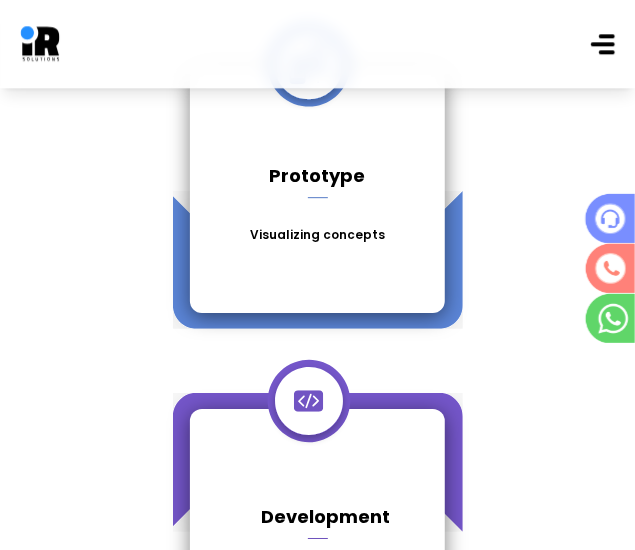 scroll, scrollTop: 5593, scrollLeft: 0, axis: vertical 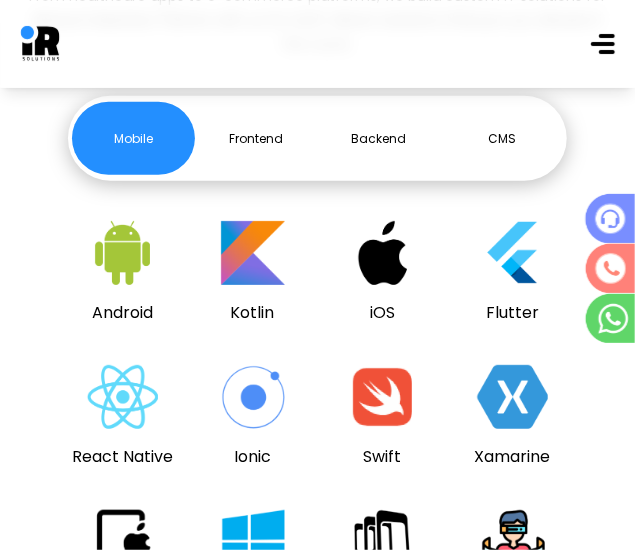 click on "Frontend" at bounding box center [256, 138] 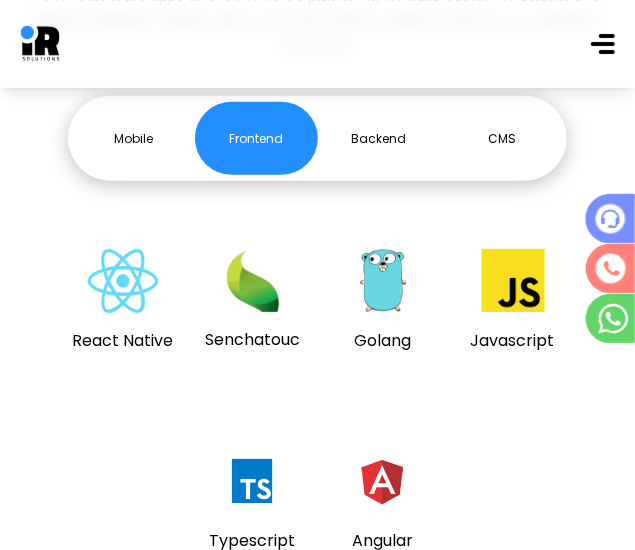 scroll, scrollTop: 0, scrollLeft: 36, axis: horizontal 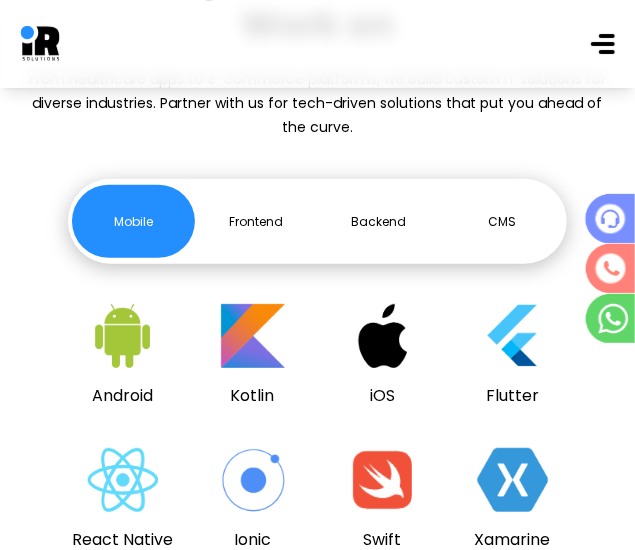 click on "CMS" at bounding box center [501, 221] 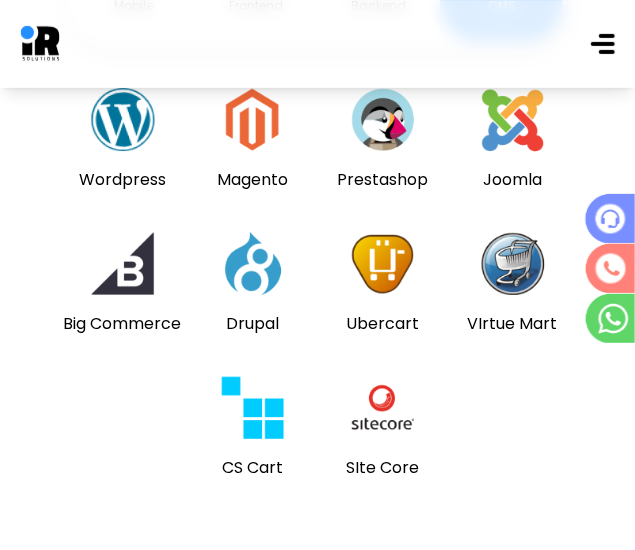 scroll, scrollTop: 7975, scrollLeft: 0, axis: vertical 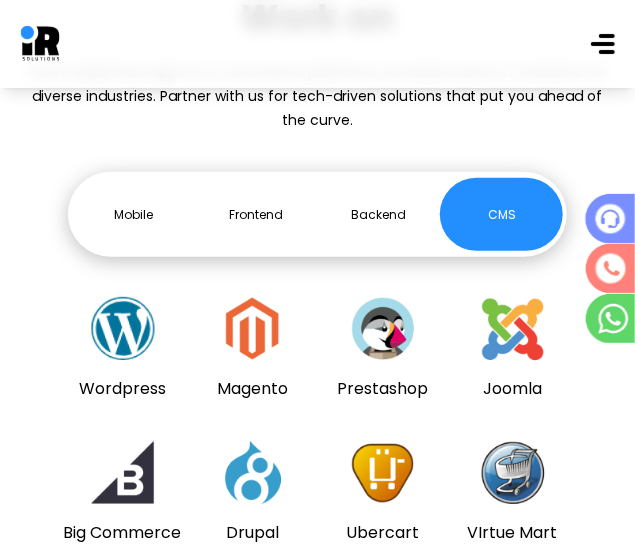 click on "Backend" at bounding box center [379, 214] 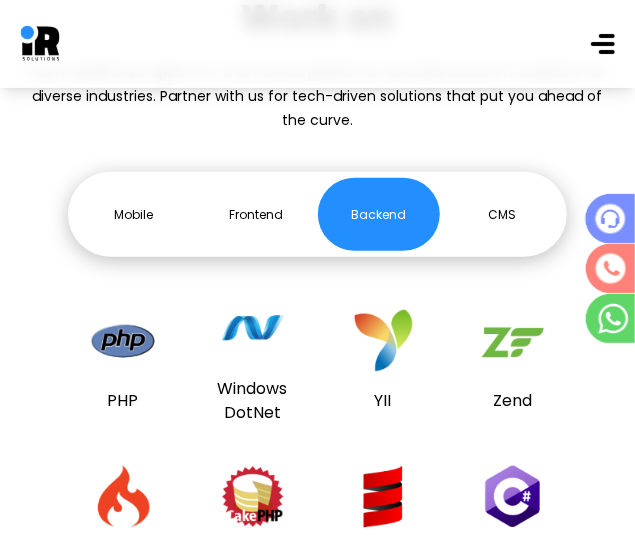 scroll, scrollTop: 0, scrollLeft: 0, axis: both 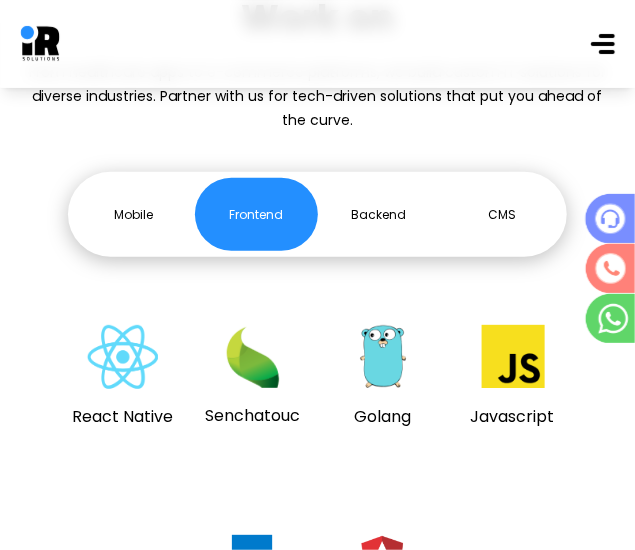 click on "Frontend" at bounding box center (256, 214) 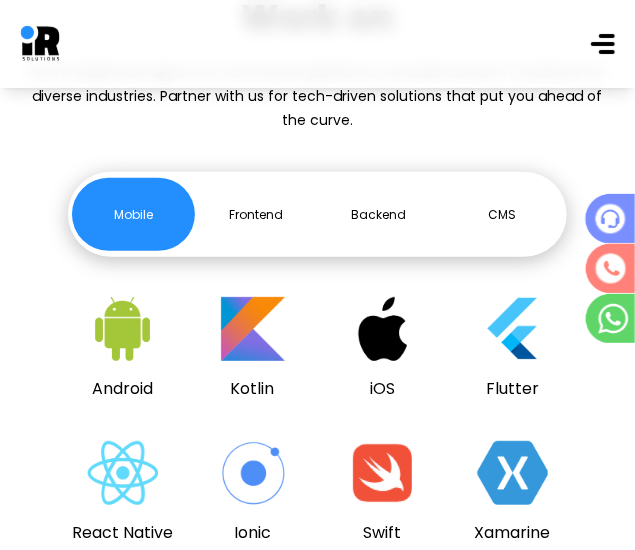 scroll, scrollTop: 0, scrollLeft: 0, axis: both 